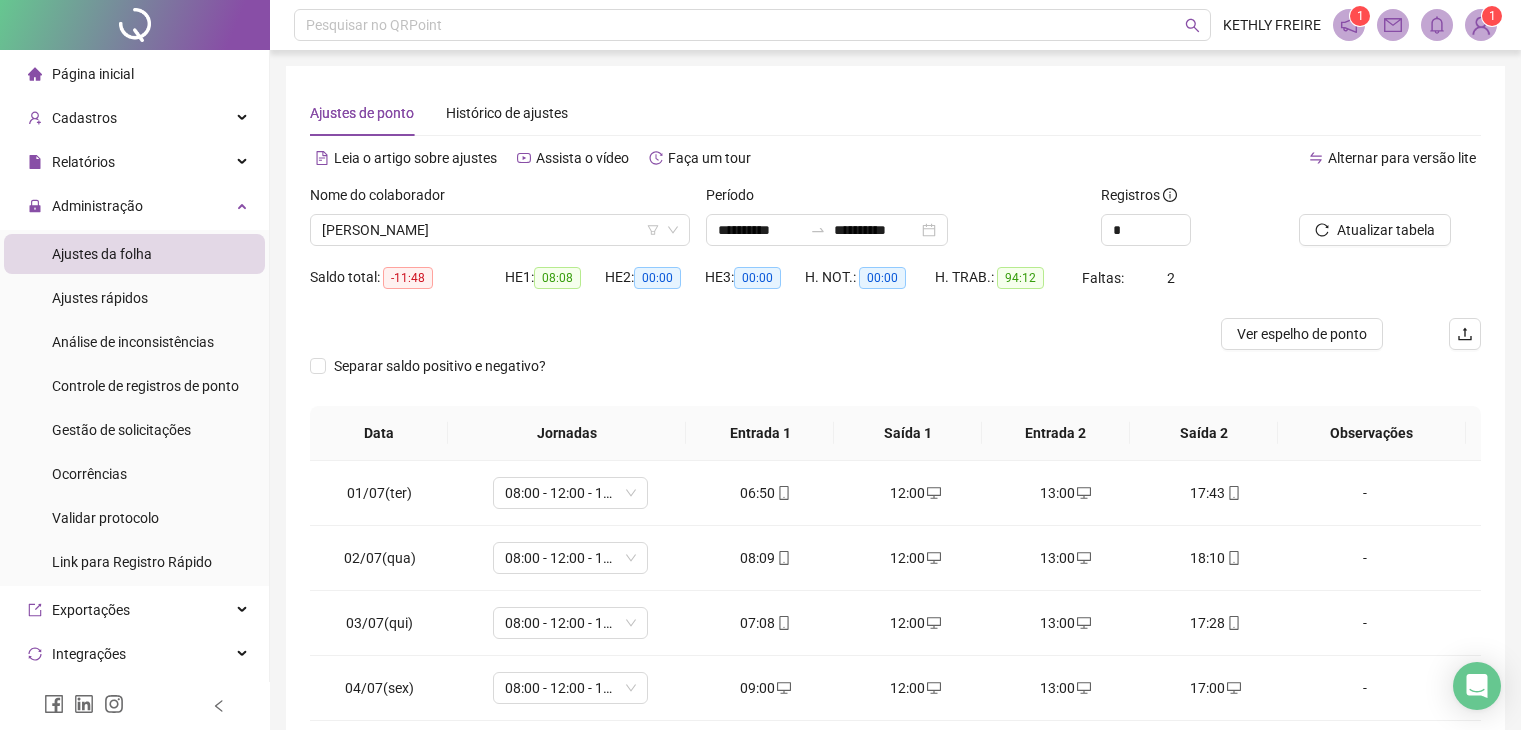 scroll, scrollTop: 0, scrollLeft: 0, axis: both 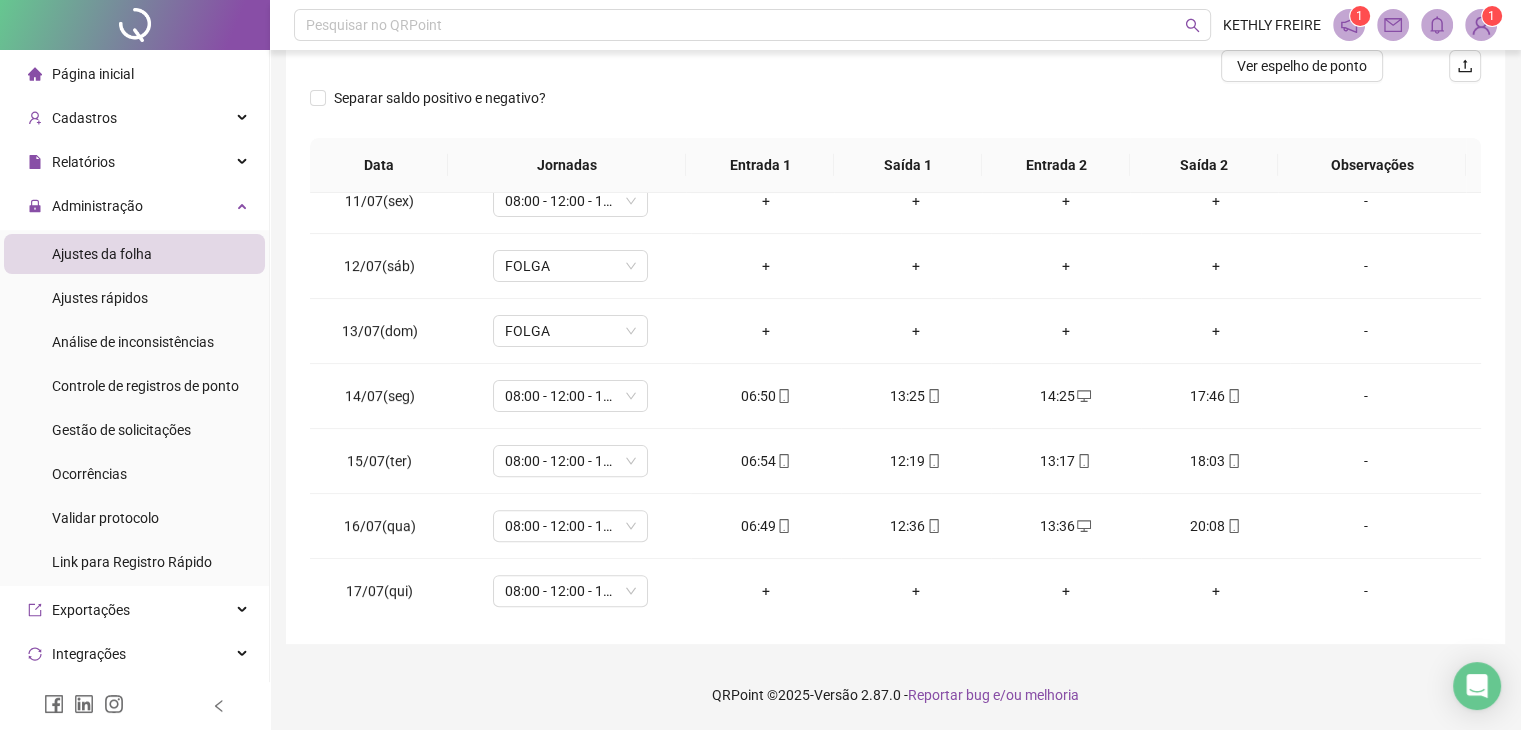 click on "Separar saldo positivo e negativo?" at bounding box center [895, 110] 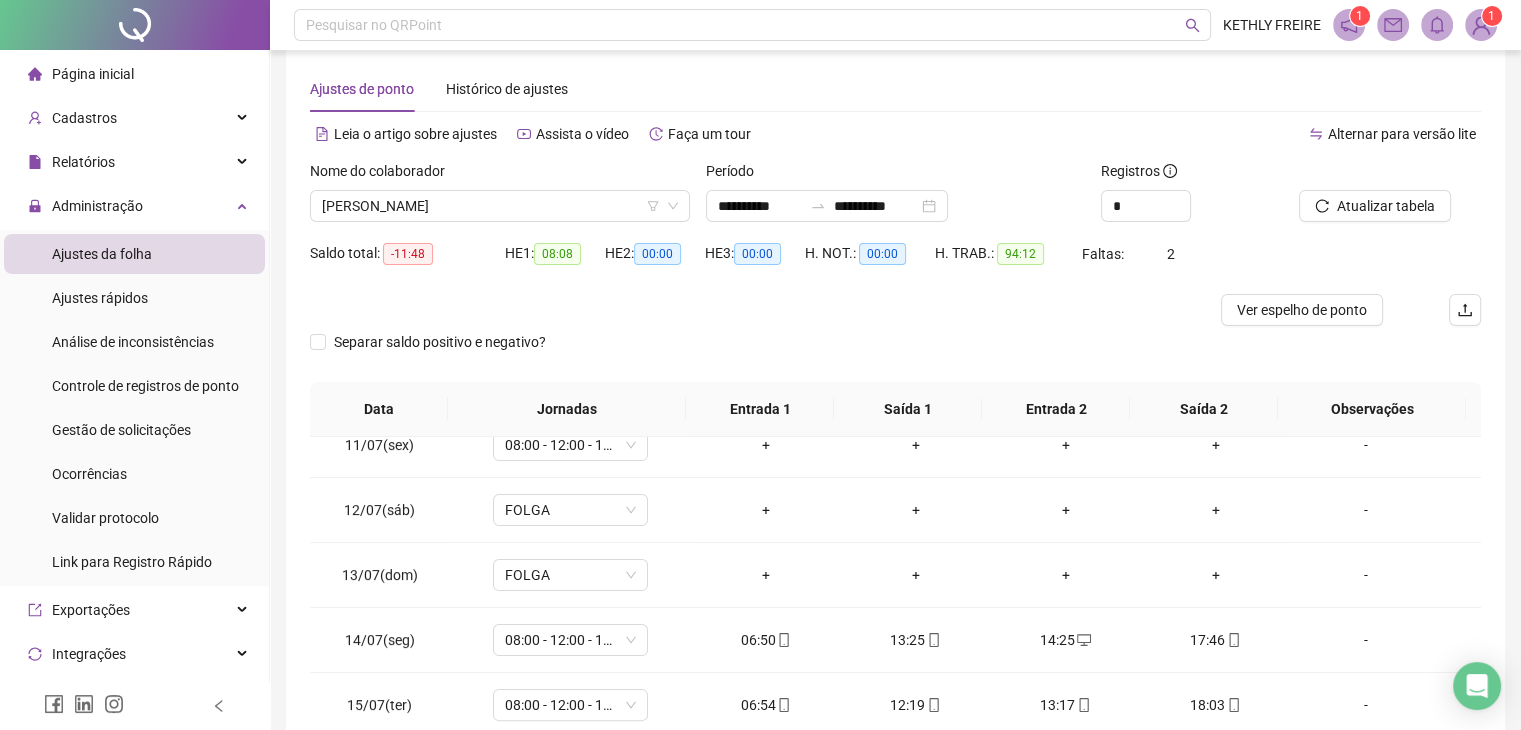 scroll, scrollTop: 20, scrollLeft: 0, axis: vertical 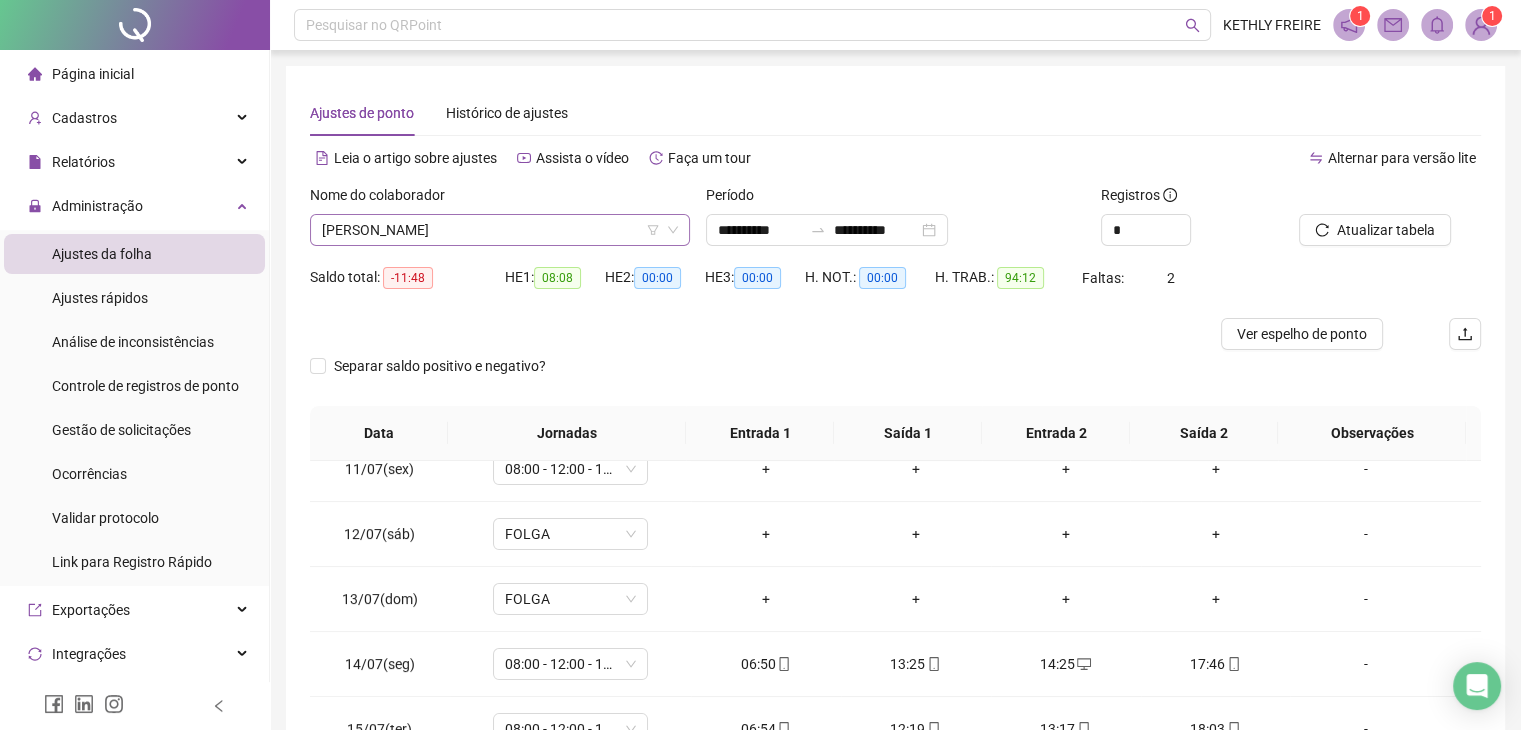 click on "[PERSON_NAME]" at bounding box center [500, 230] 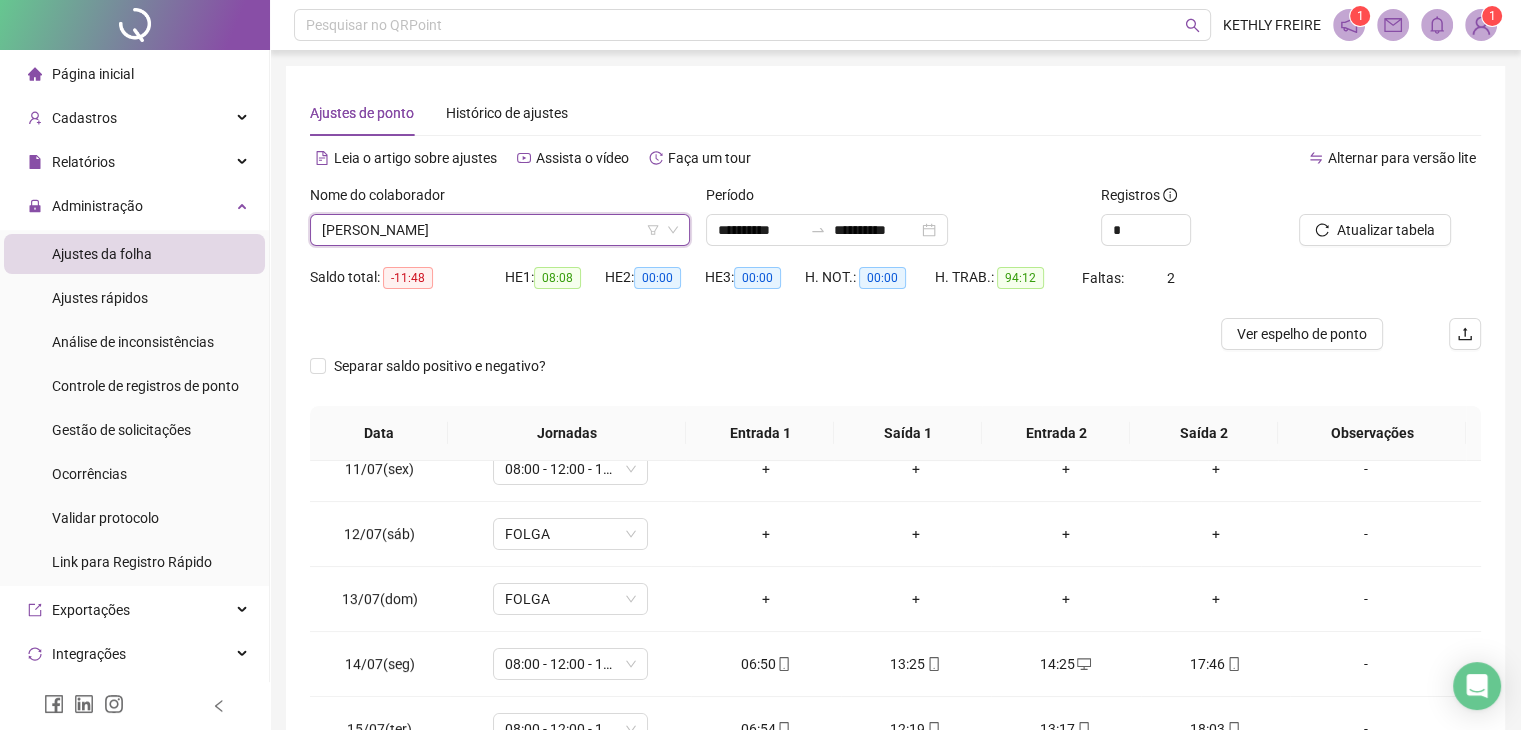 click on "[PERSON_NAME]" at bounding box center (500, 230) 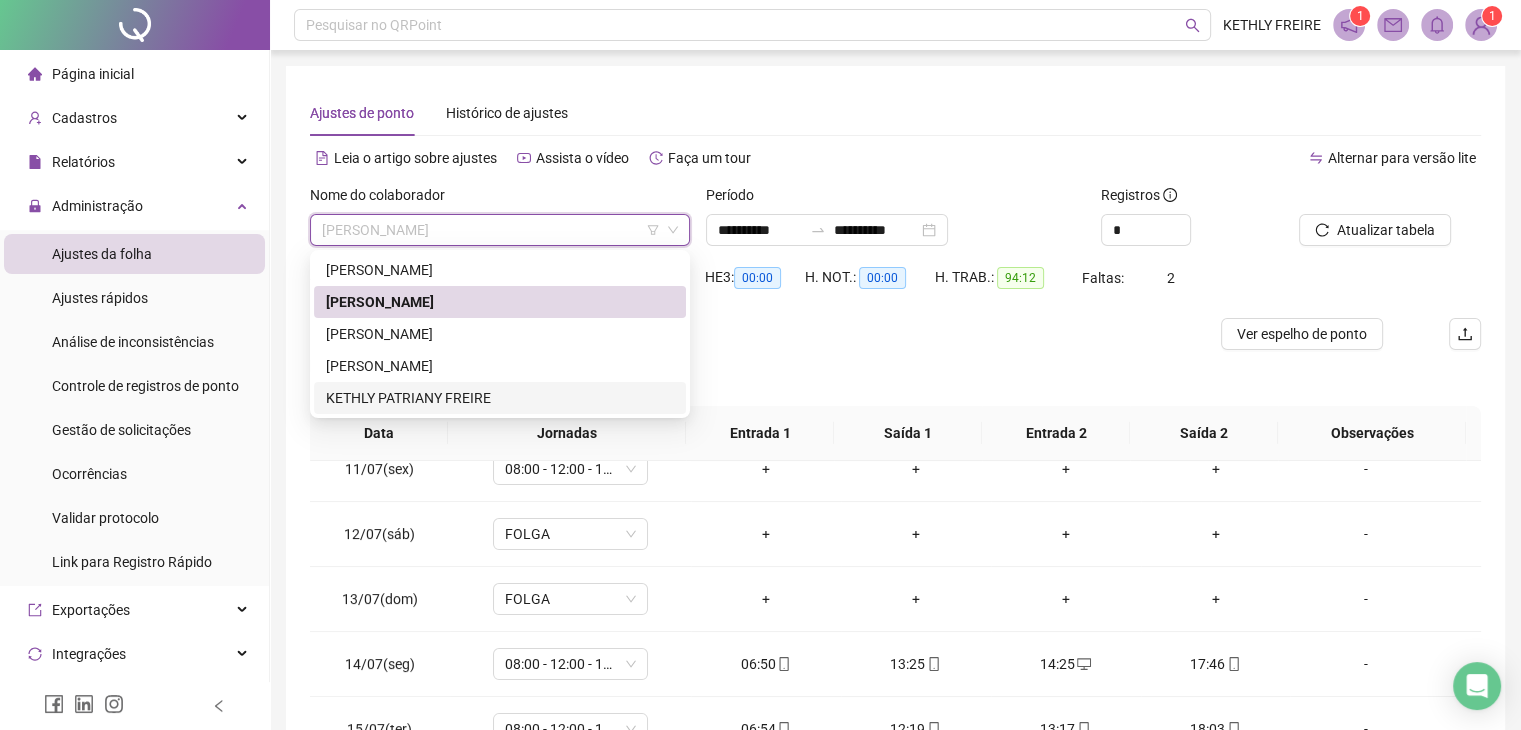 click on "KETHLY PATRIANY  FREIRE" at bounding box center [500, 398] 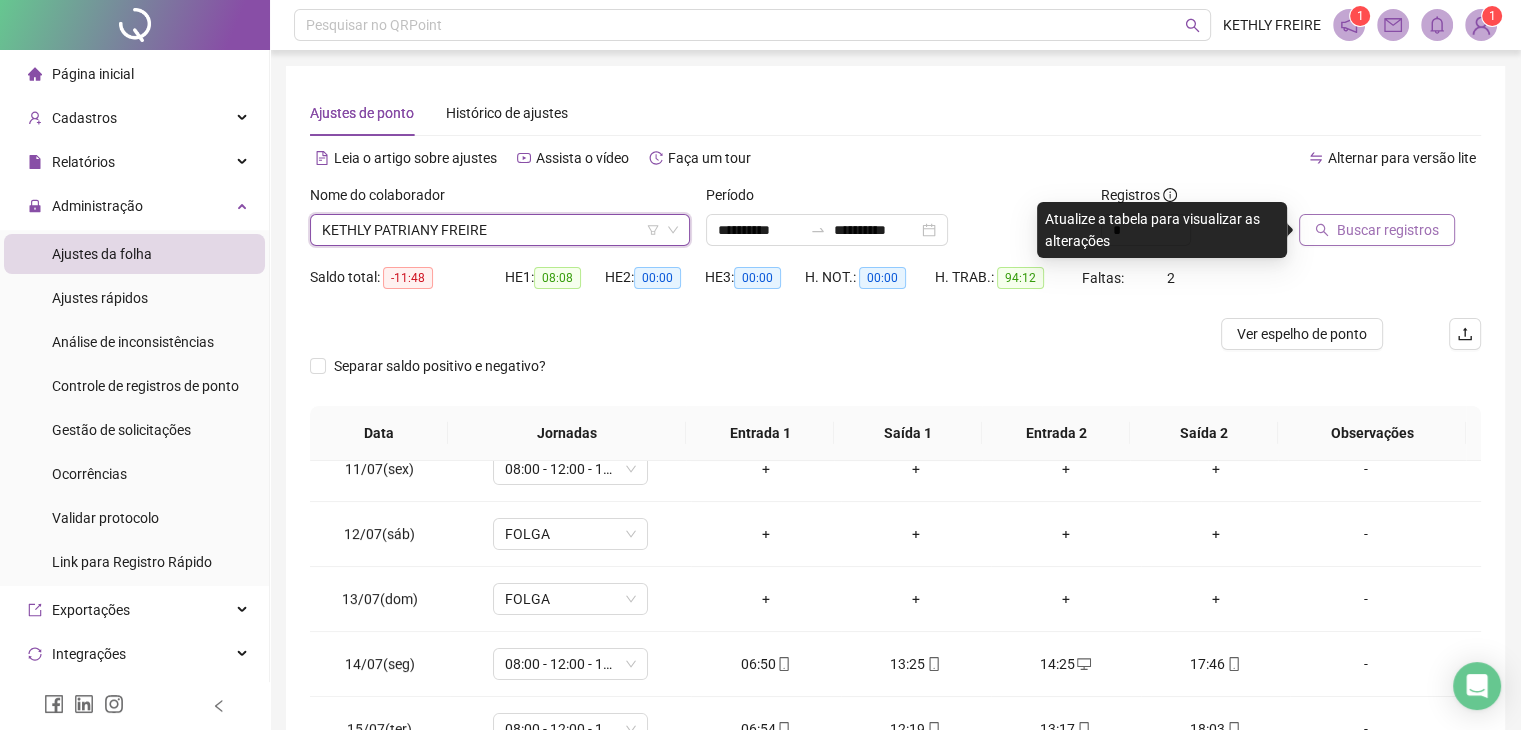 click on "Buscar registros" at bounding box center (1388, 230) 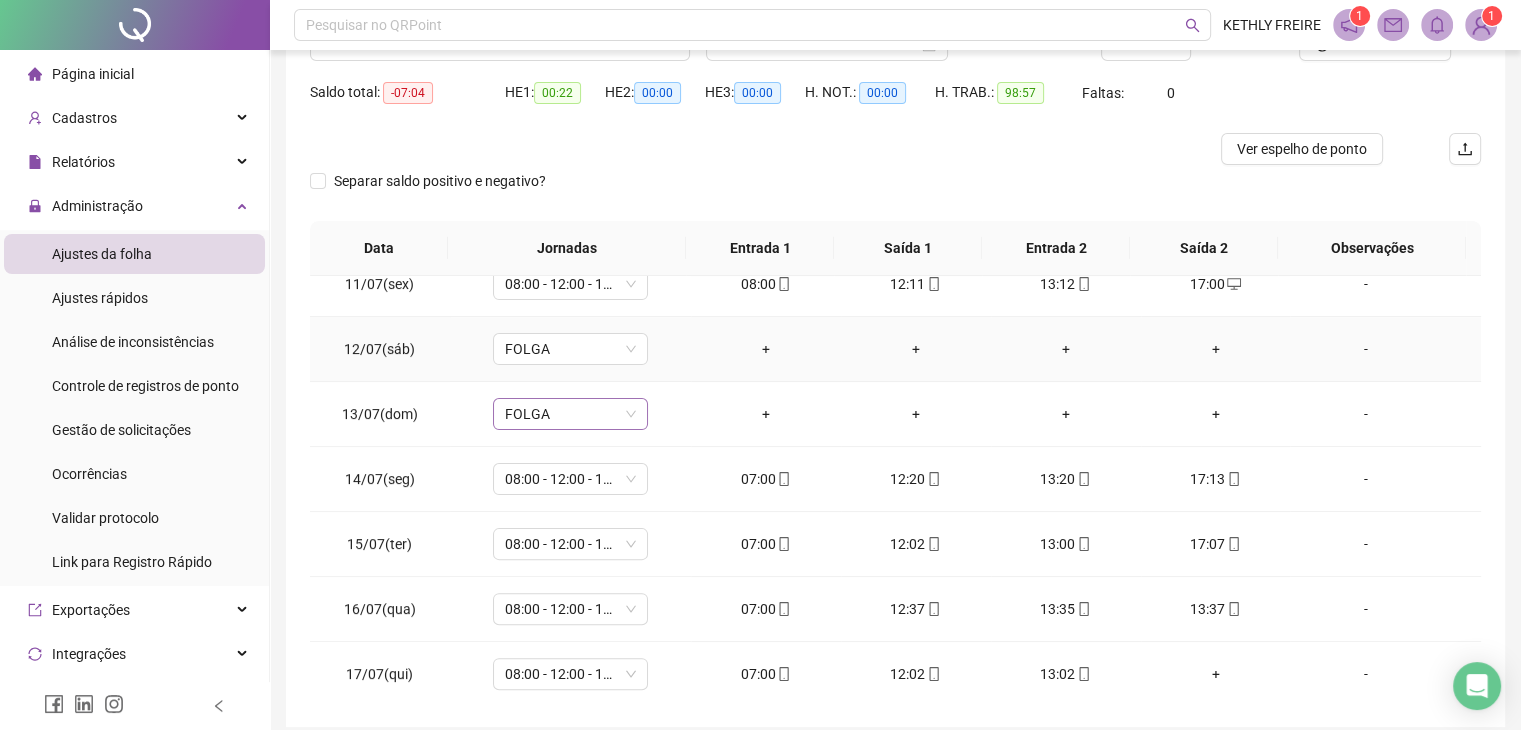 scroll, scrollTop: 268, scrollLeft: 0, axis: vertical 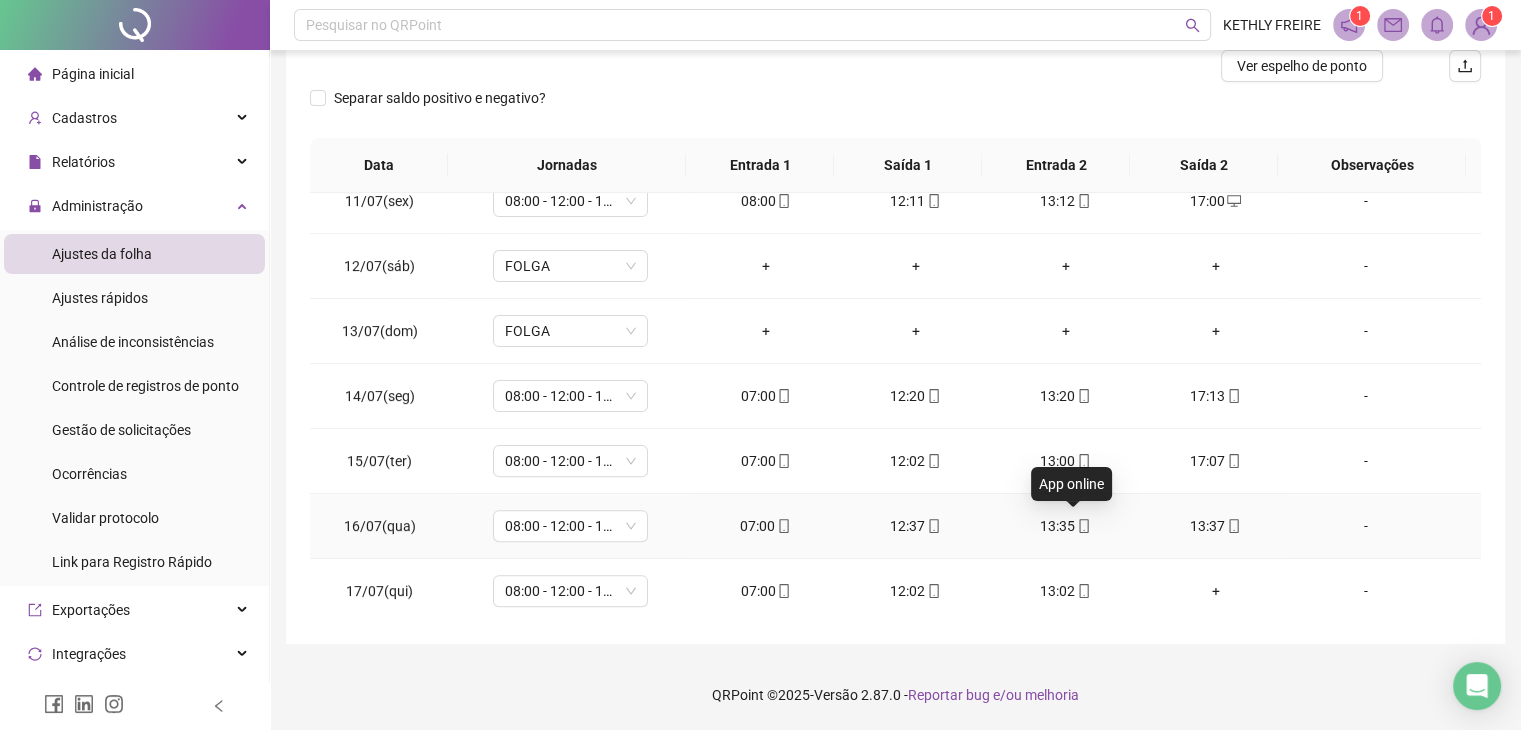 click 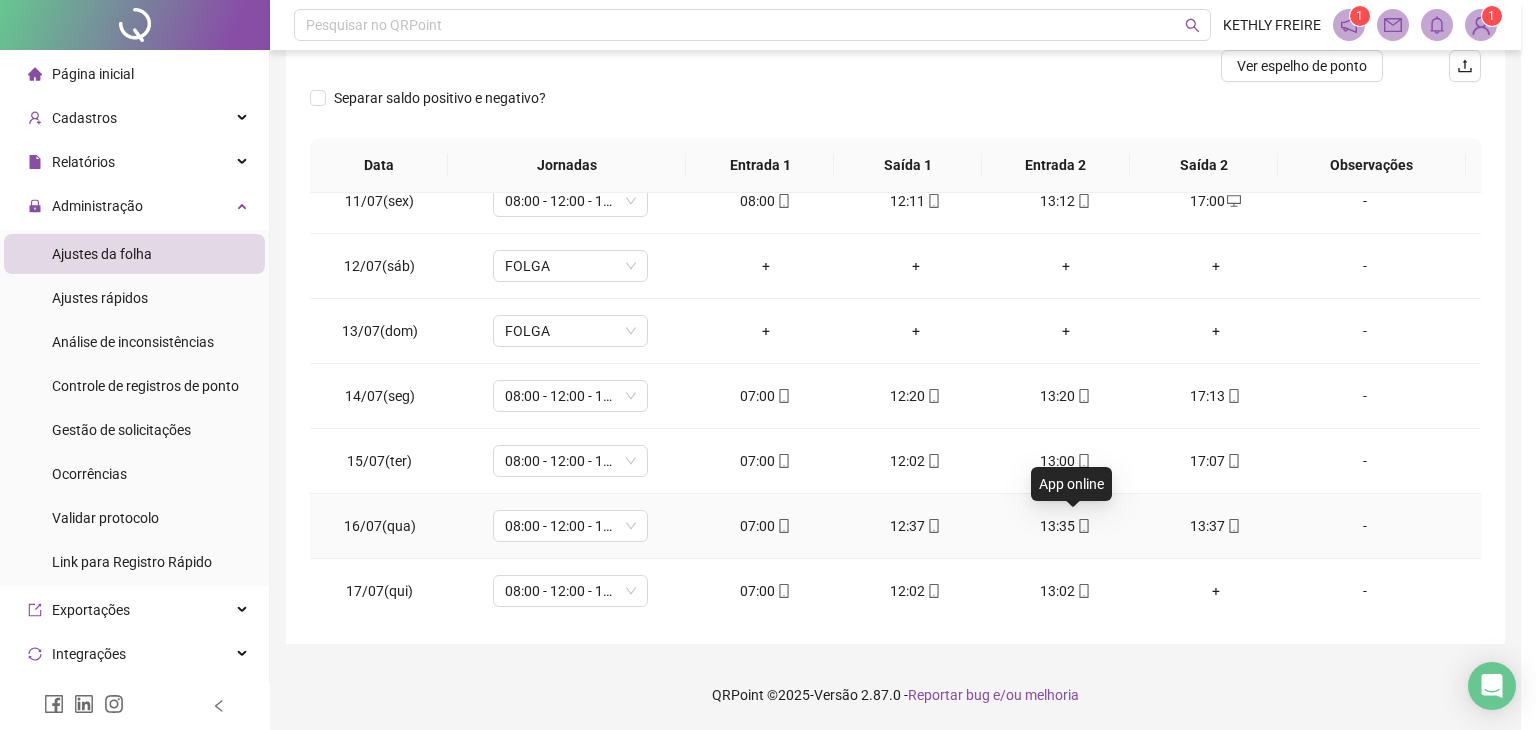 type on "**********" 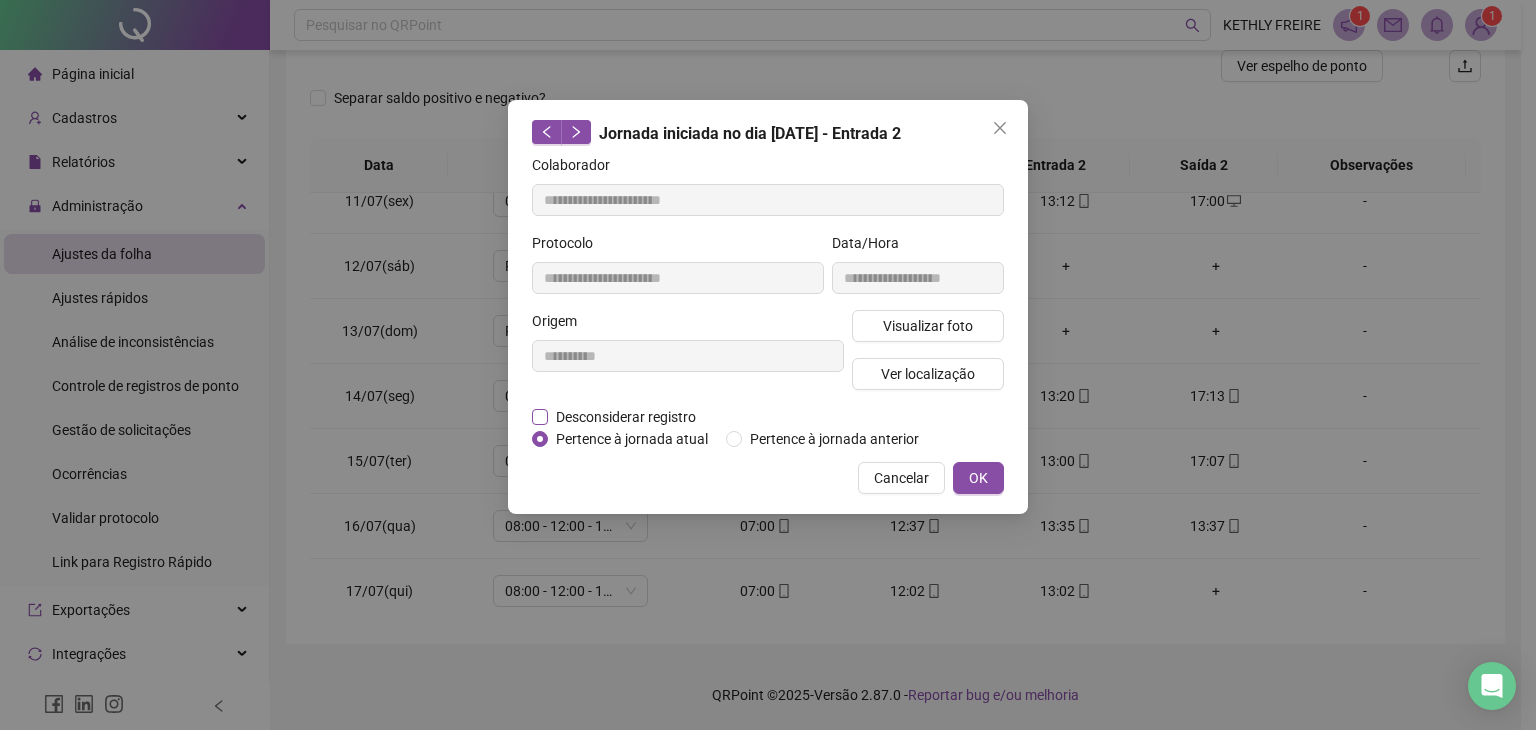 click on "Desconsiderar registro" at bounding box center [626, 417] 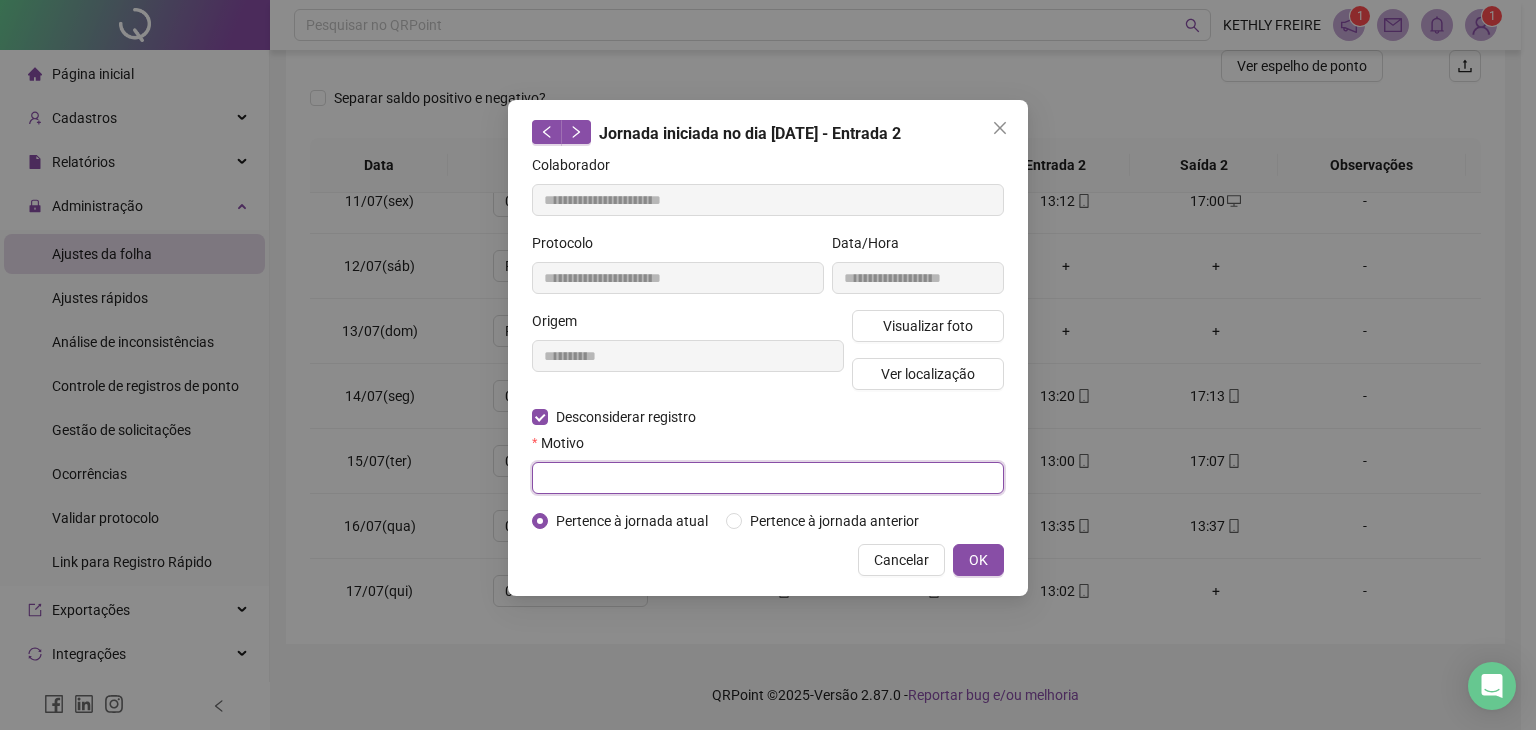 click on "Motivo" at bounding box center [768, 463] 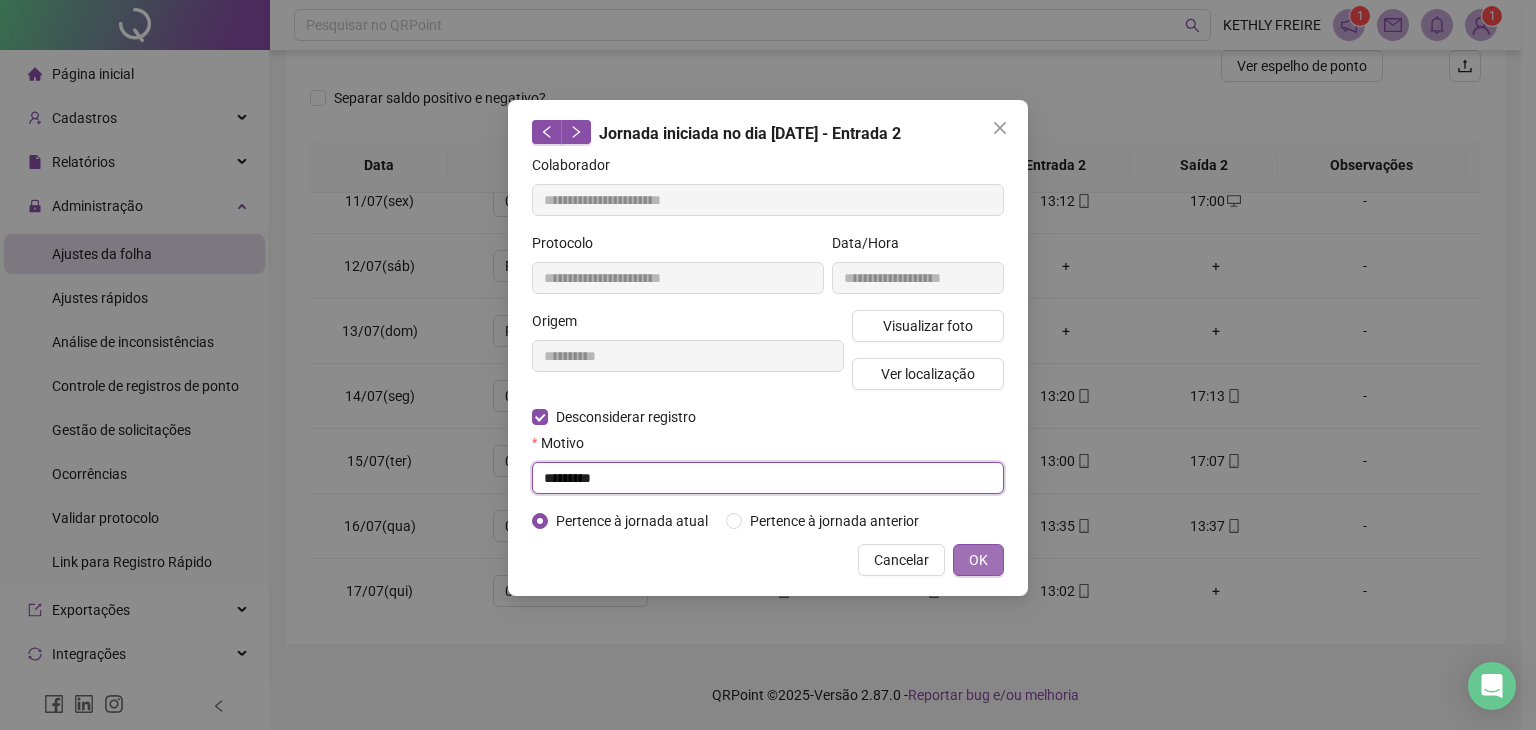 type on "*********" 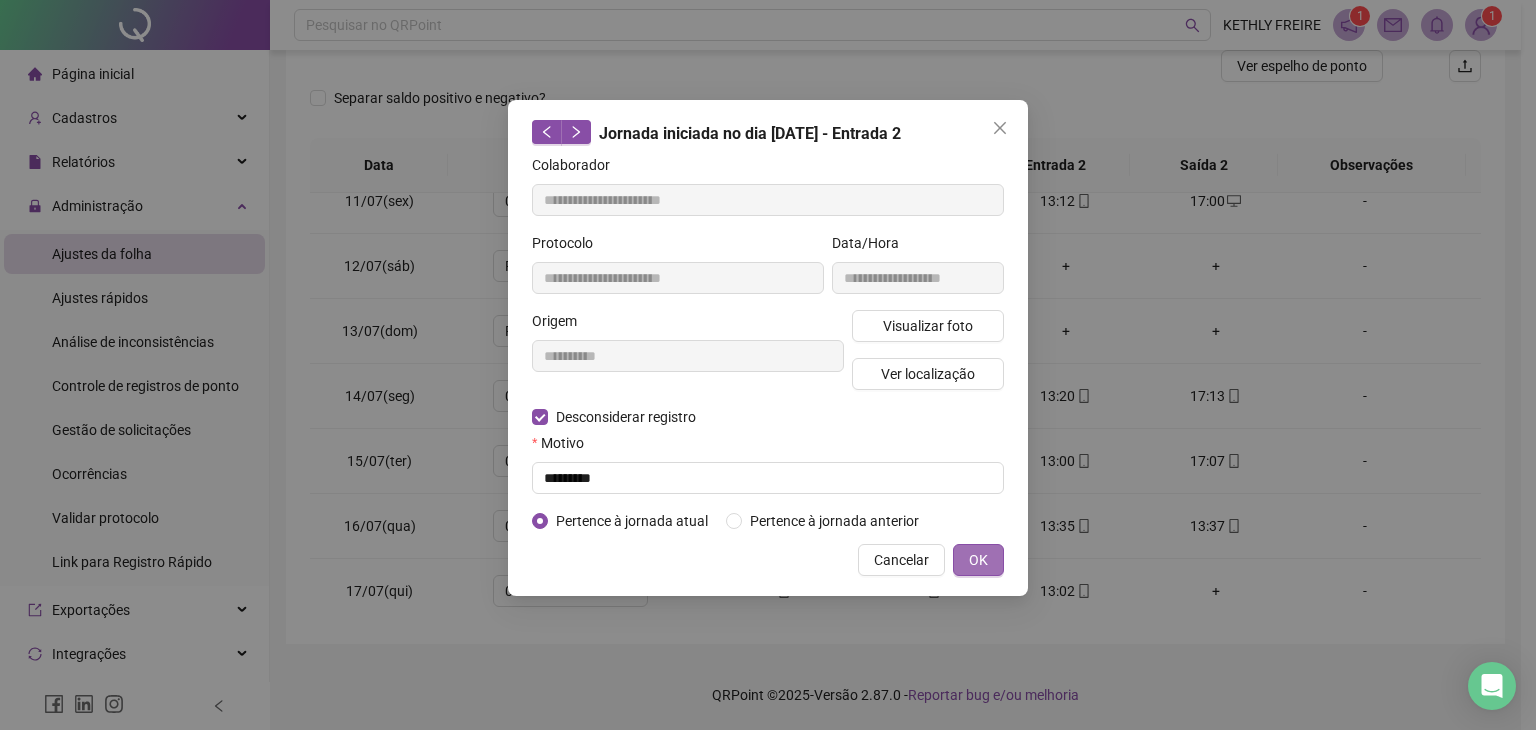 click on "OK" at bounding box center (978, 560) 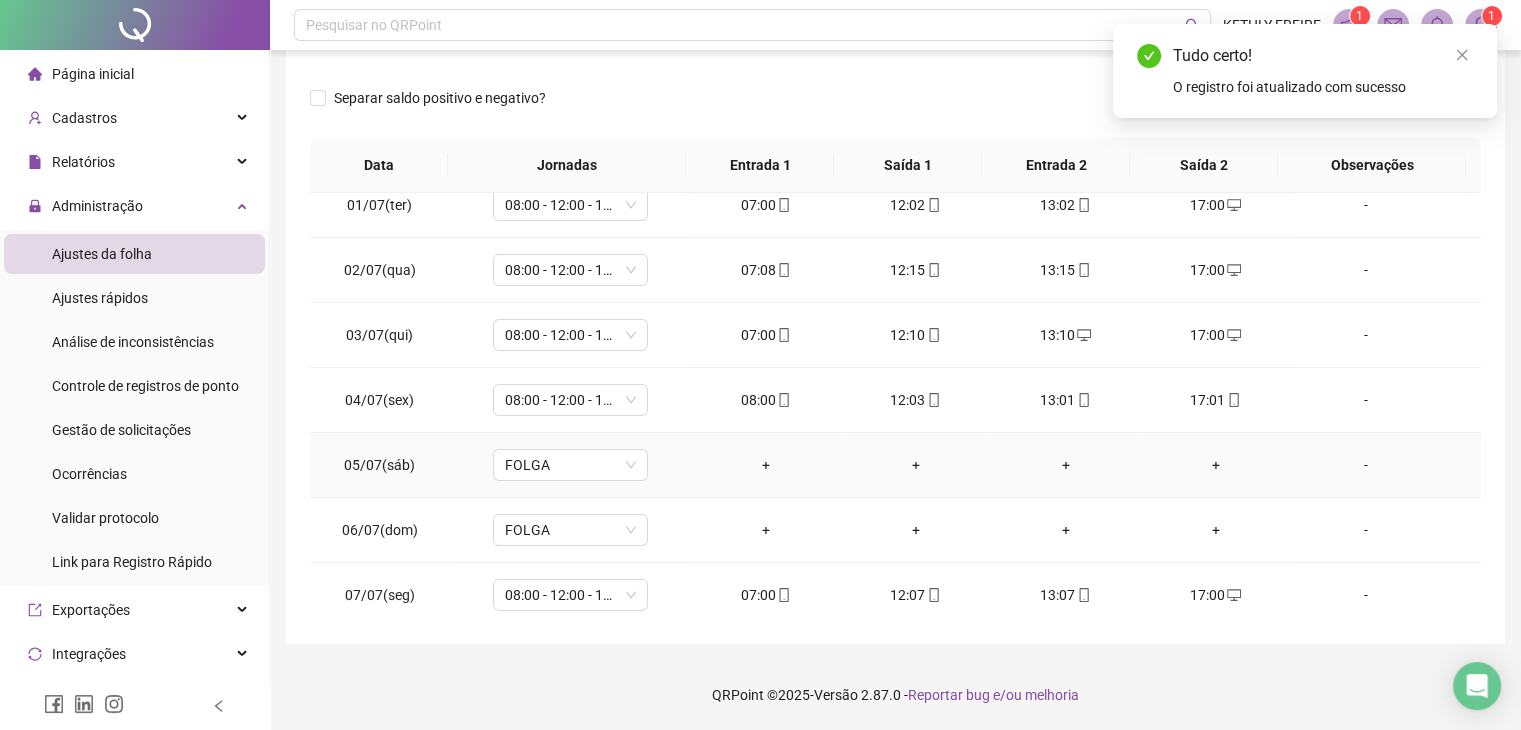 scroll, scrollTop: 0, scrollLeft: 0, axis: both 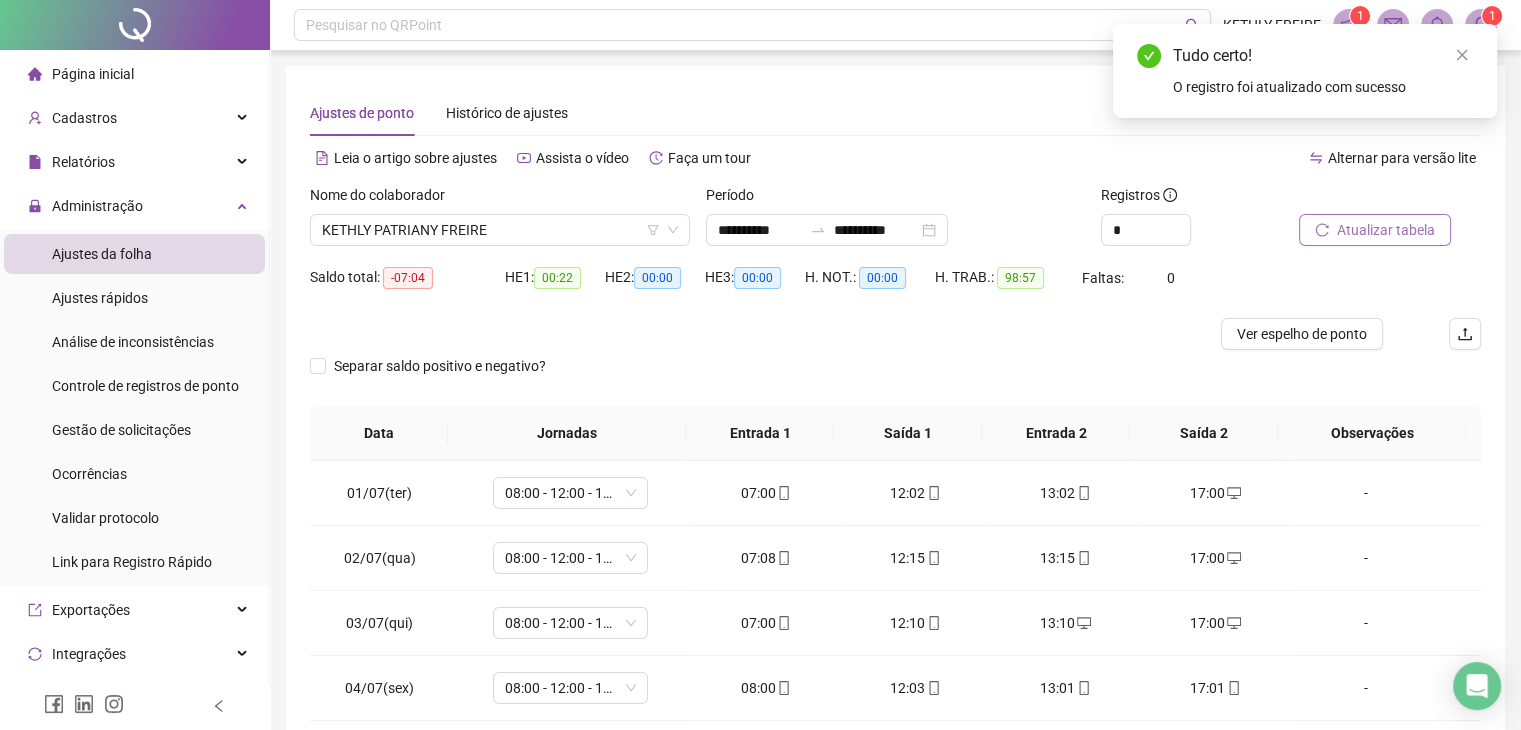 click on "Atualizar tabela" at bounding box center [1375, 230] 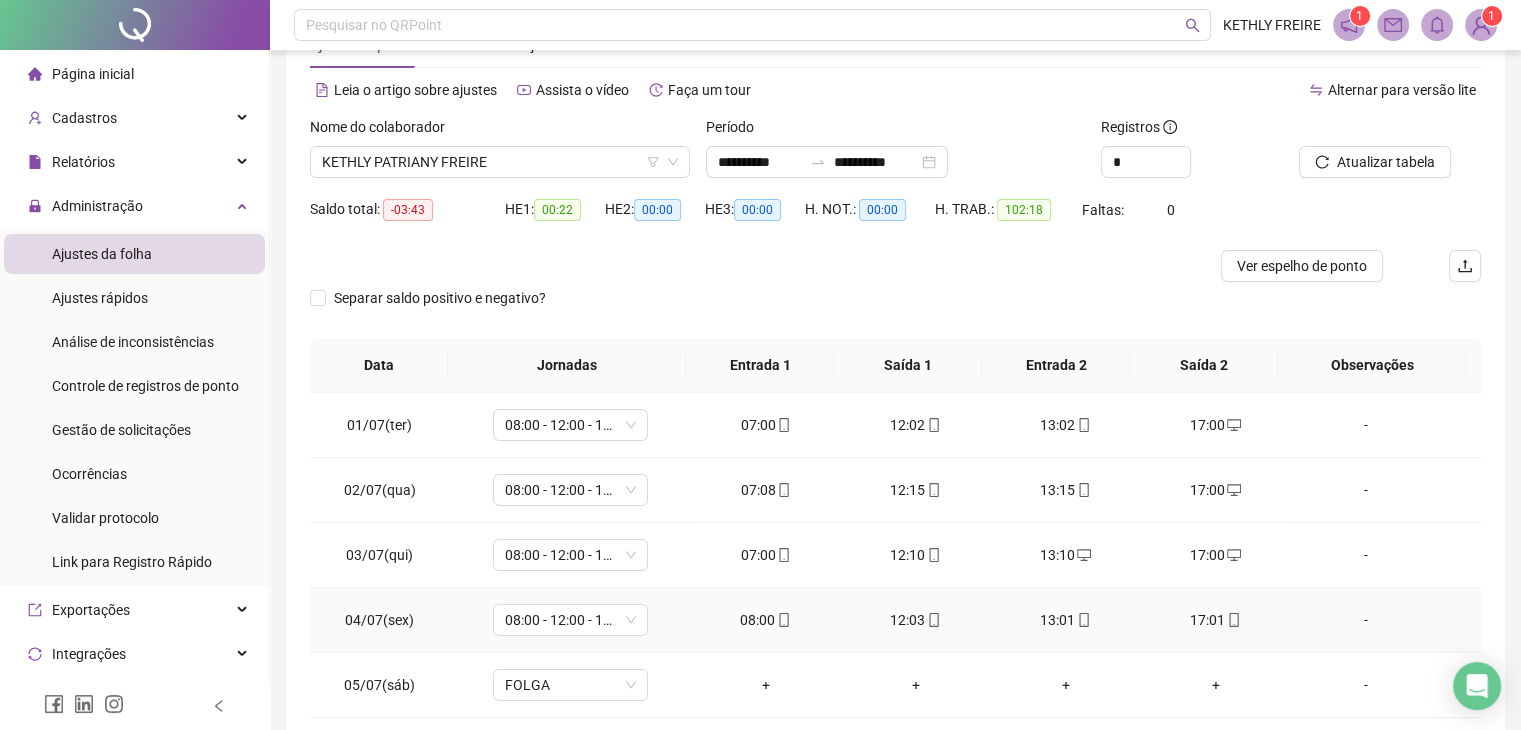 scroll, scrollTop: 268, scrollLeft: 0, axis: vertical 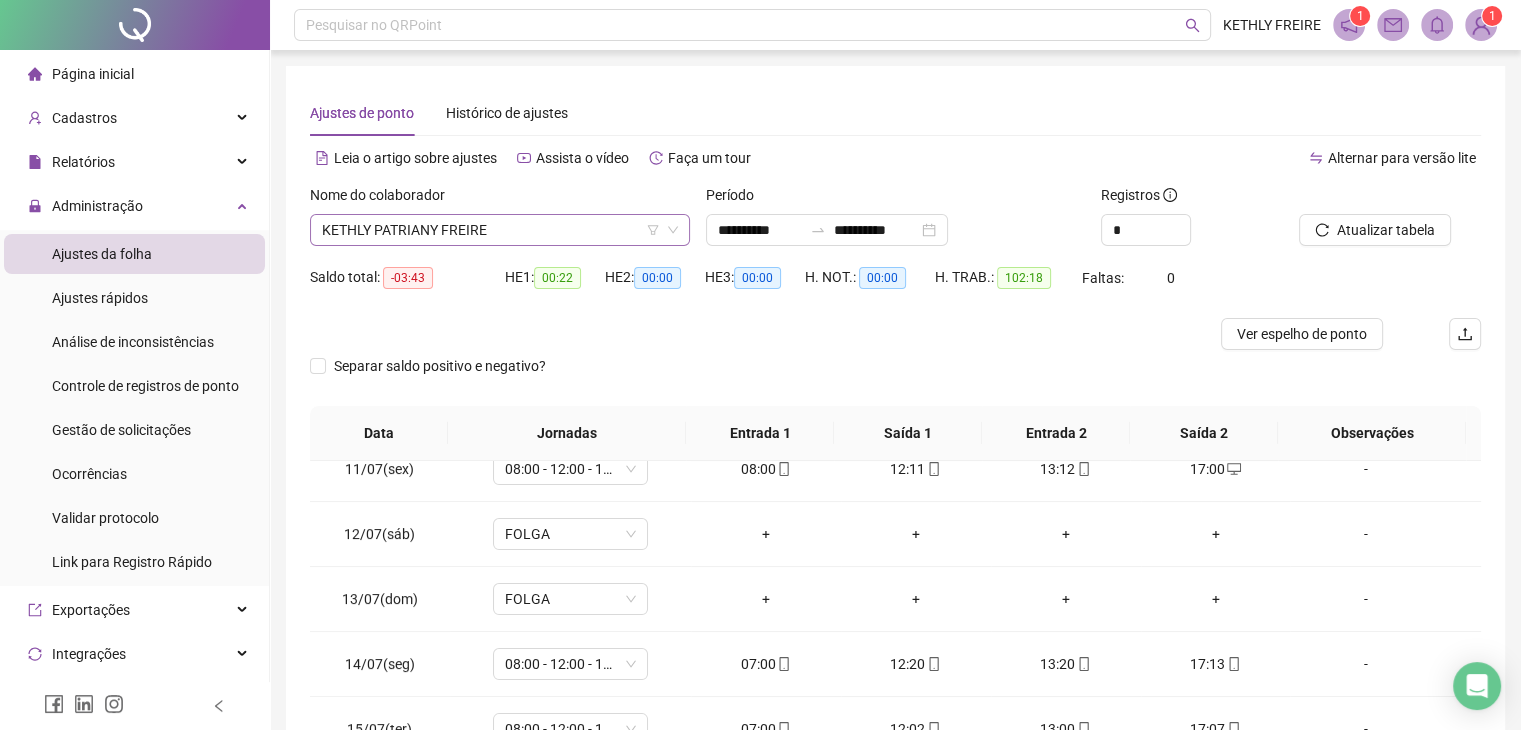 click on "KETHLY PATRIANY  FREIRE" at bounding box center [500, 230] 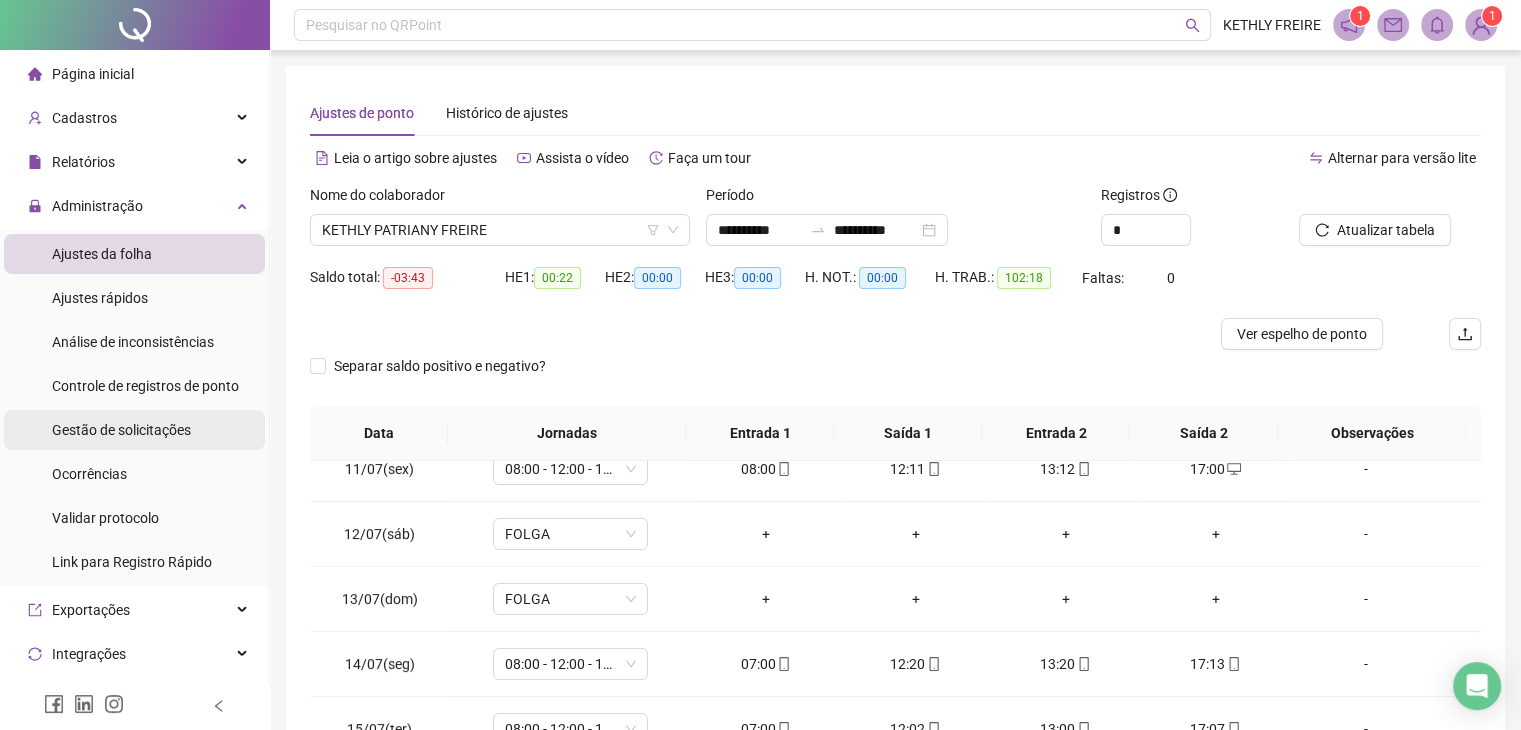 click on "Gestão de solicitações" at bounding box center (134, 430) 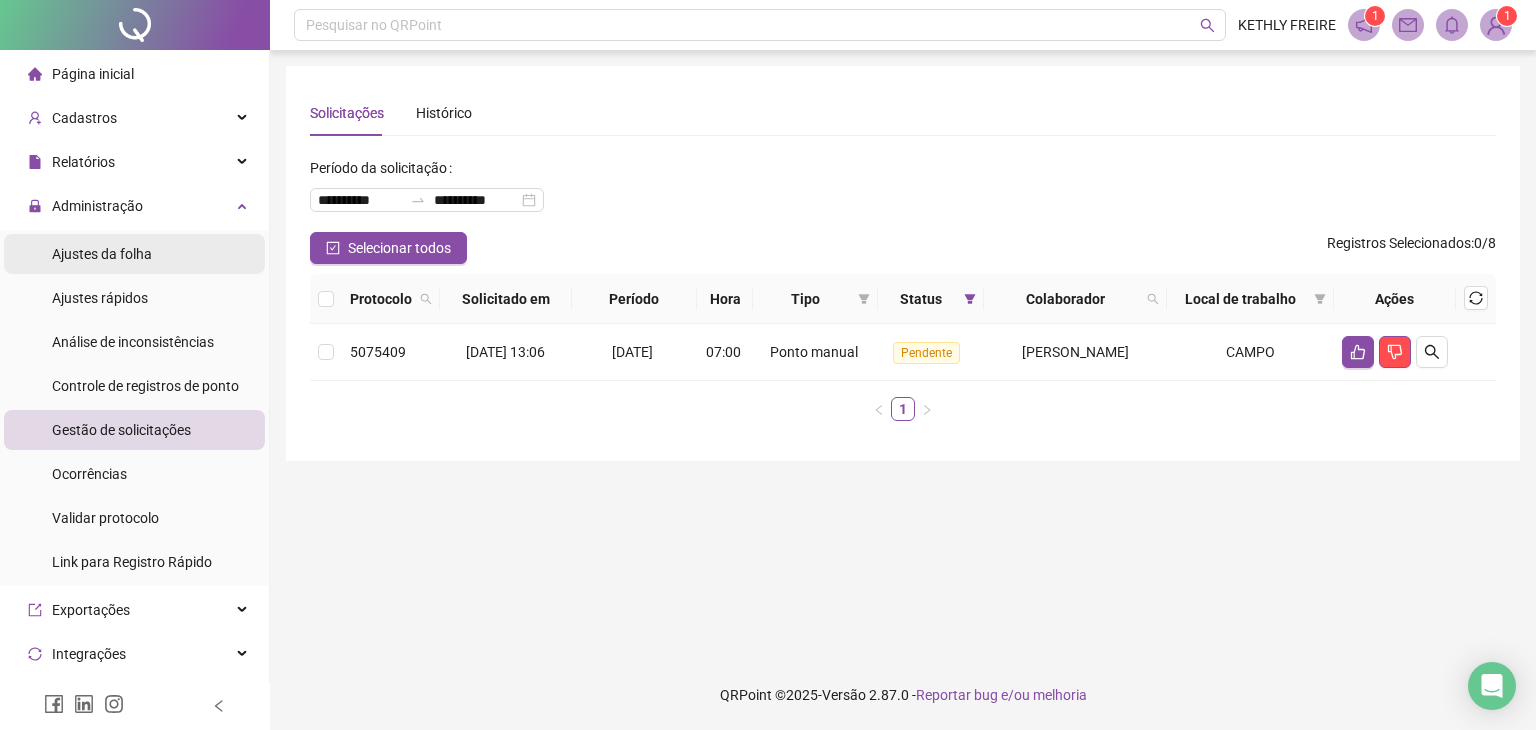 click on "Ajustes da folha" at bounding box center (102, 254) 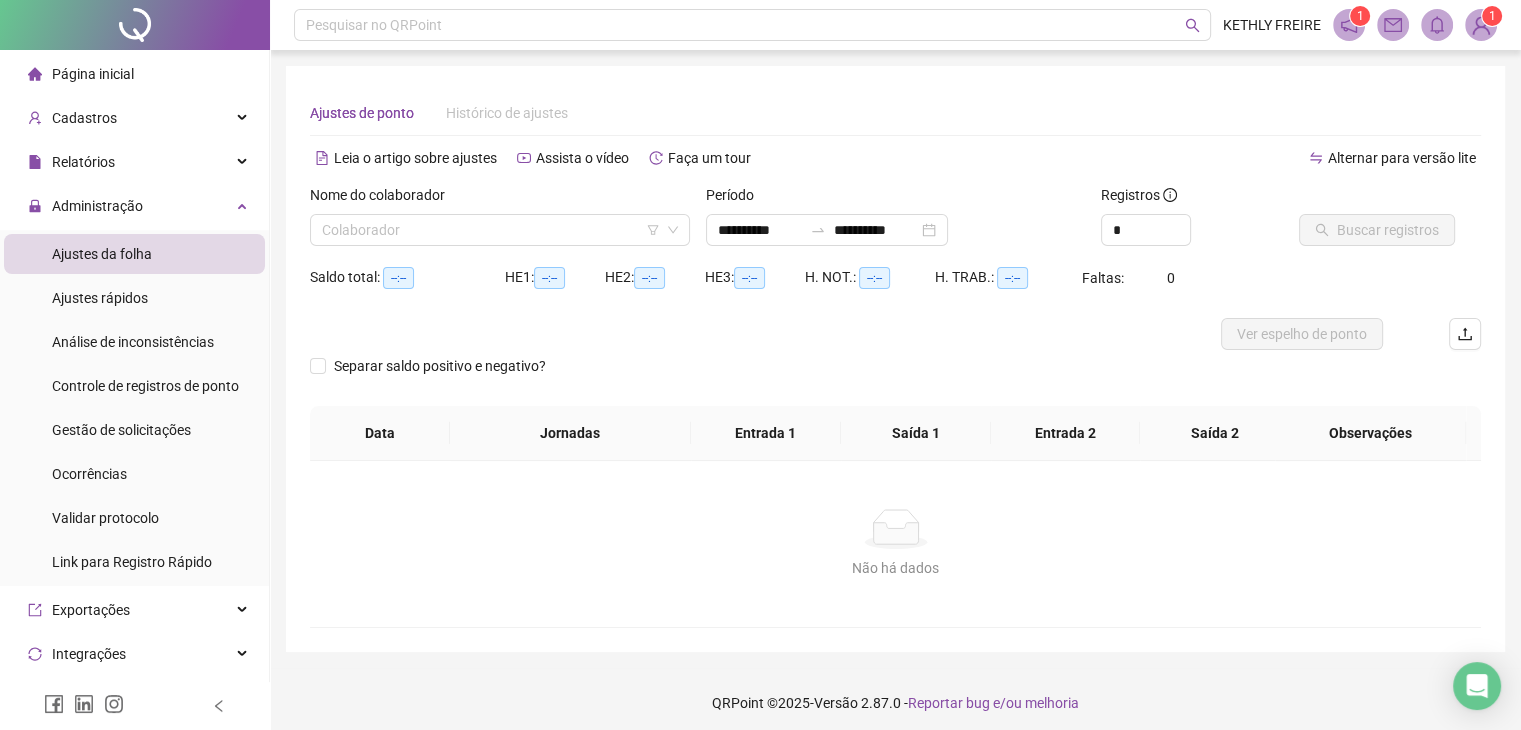 type on "**********" 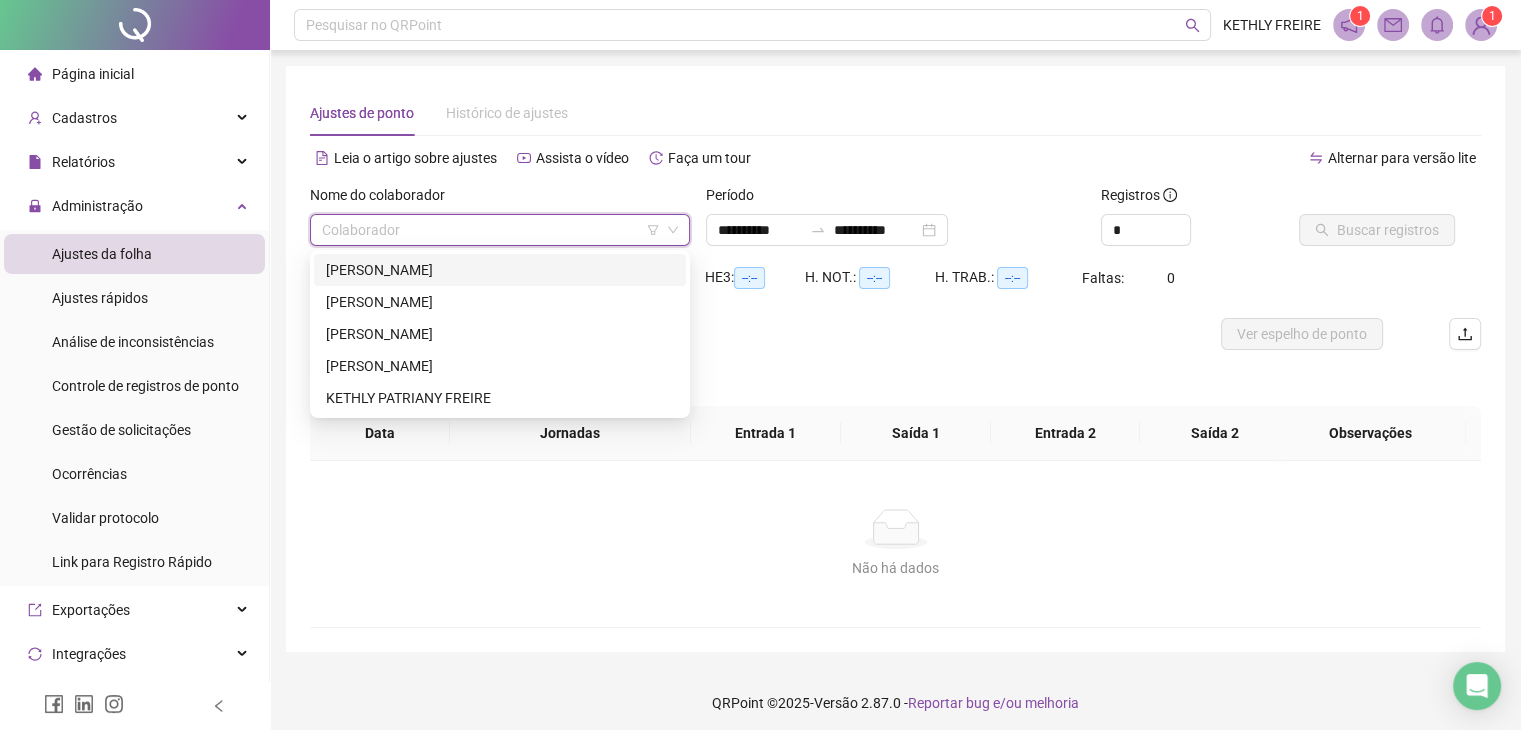 click at bounding box center (494, 230) 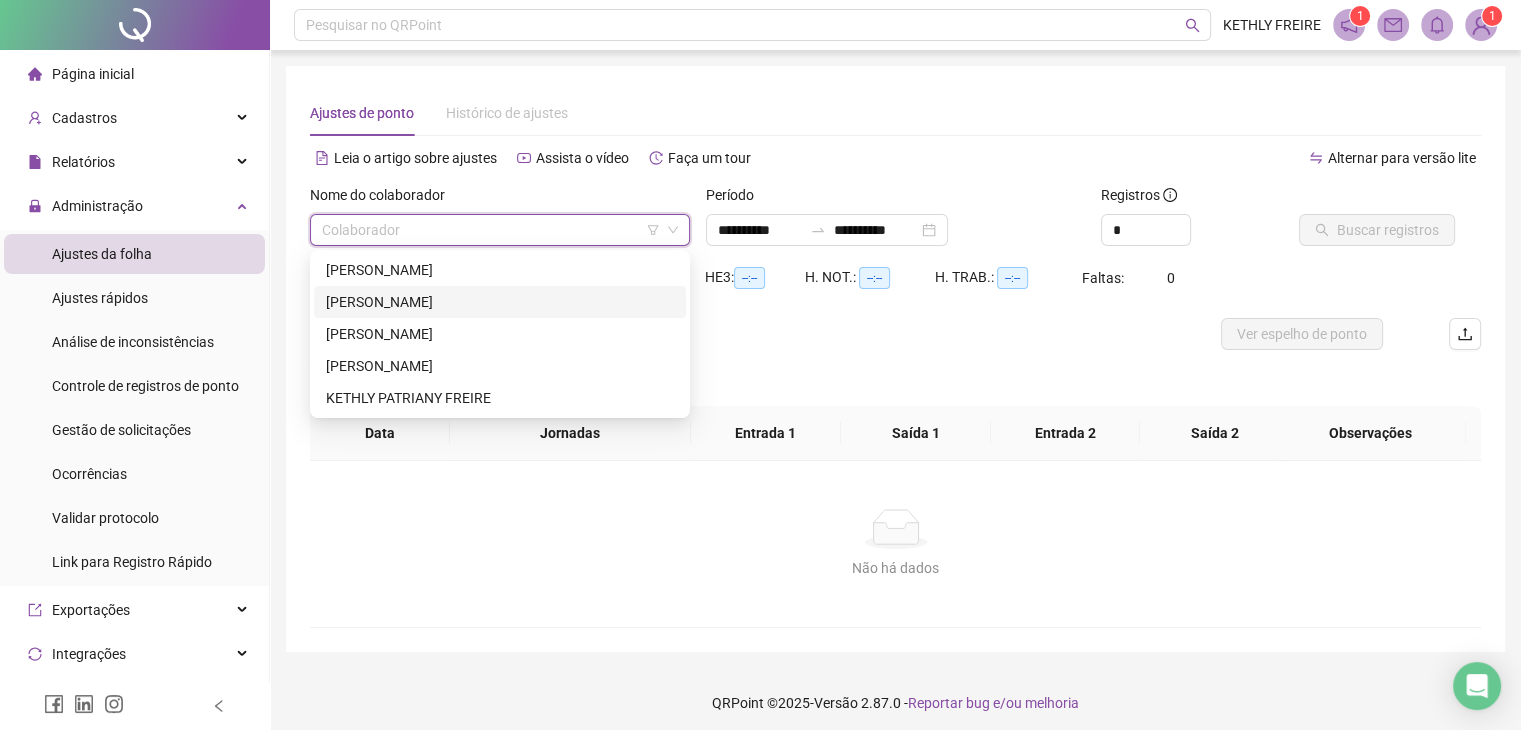 click on "[PERSON_NAME]" at bounding box center [500, 302] 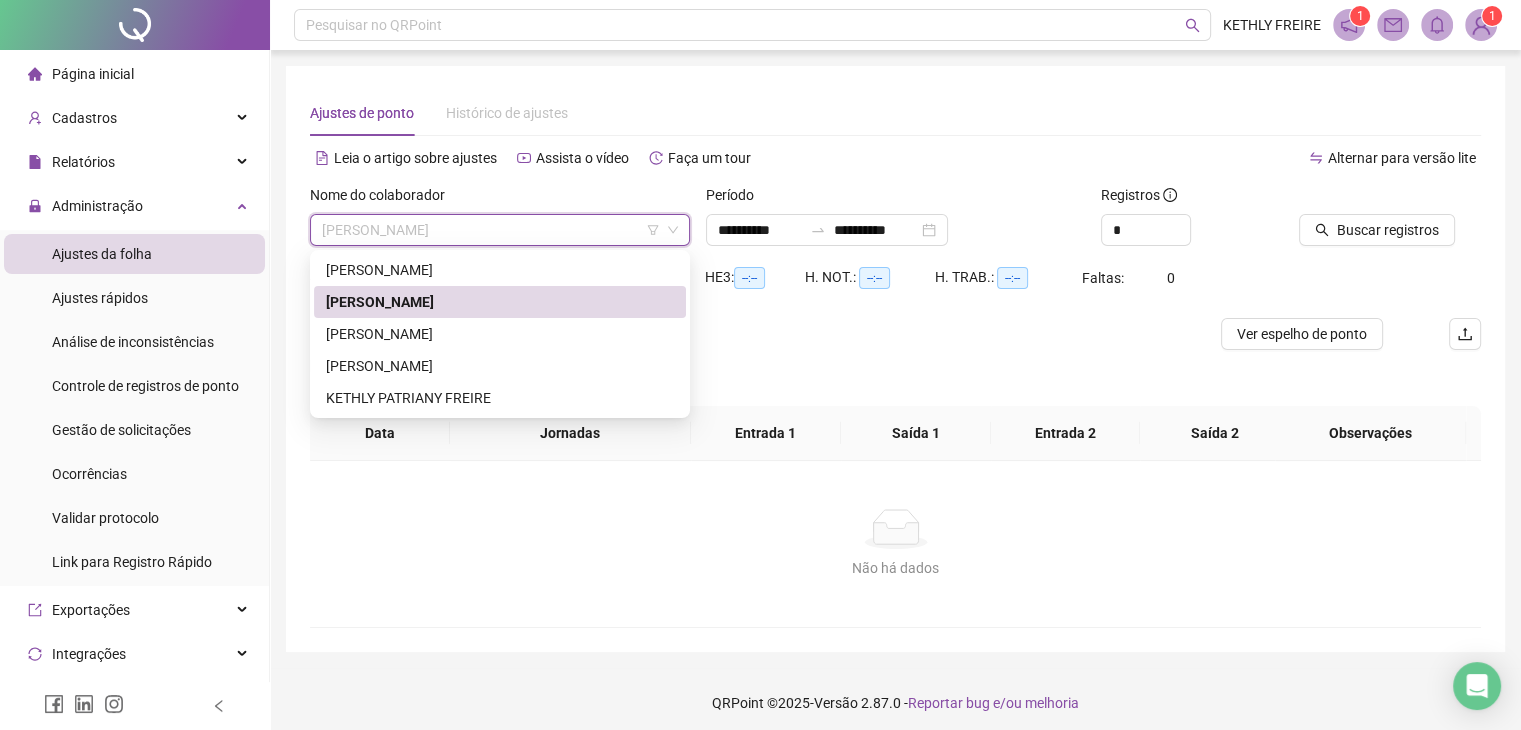 drag, startPoint x: 598, startPoint y: 232, endPoint x: 543, endPoint y: 293, distance: 82.13403 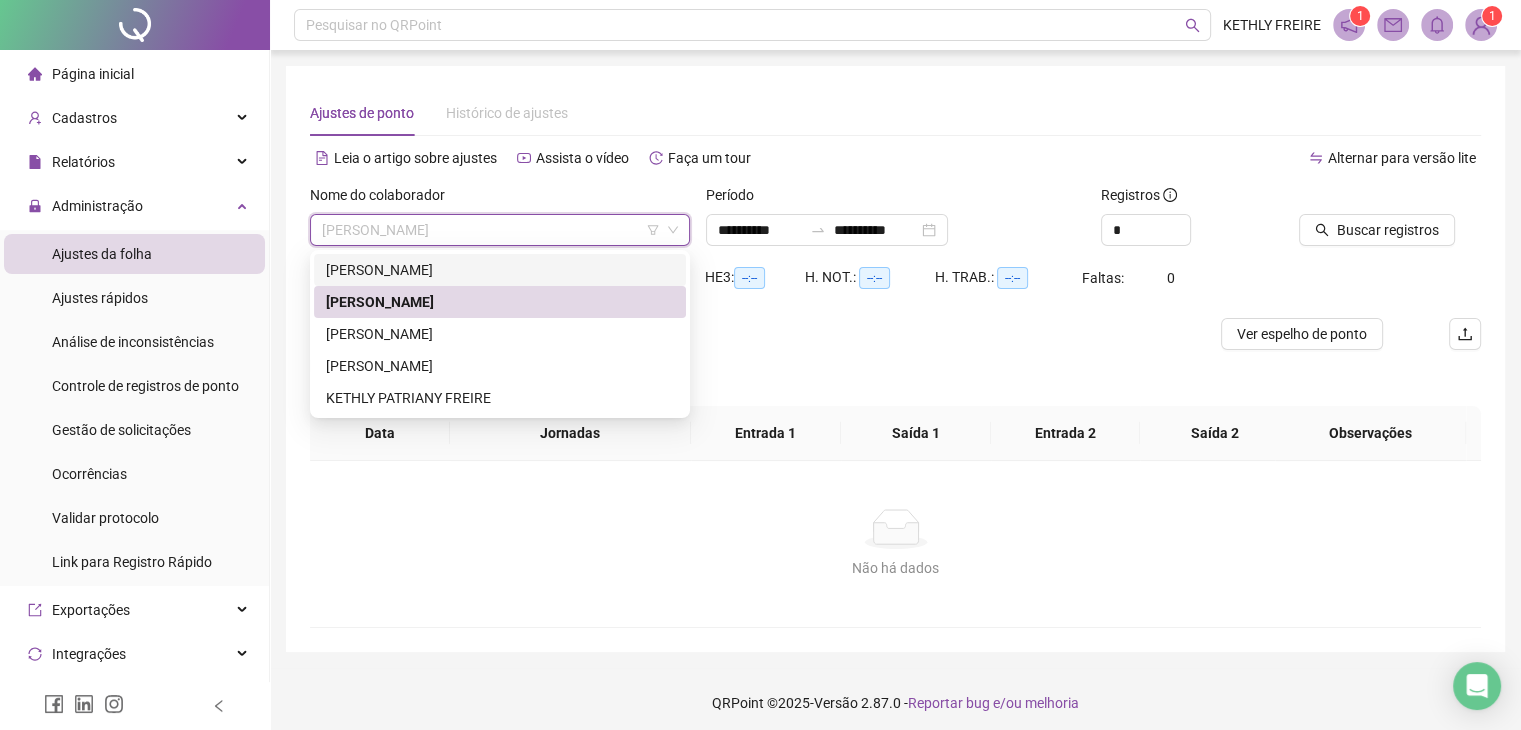 click on "[PERSON_NAME]" at bounding box center [500, 270] 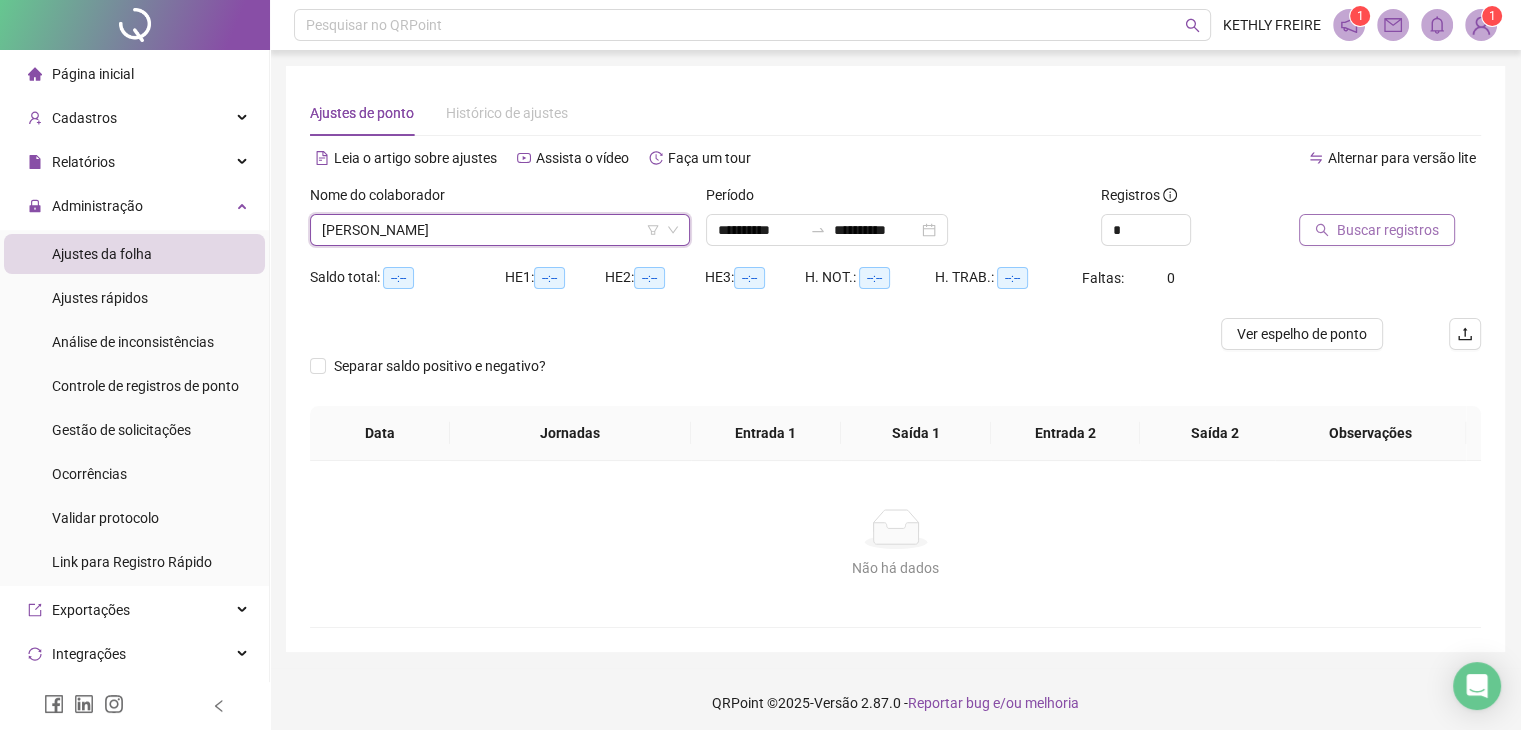 click on "Buscar registros" at bounding box center (1388, 230) 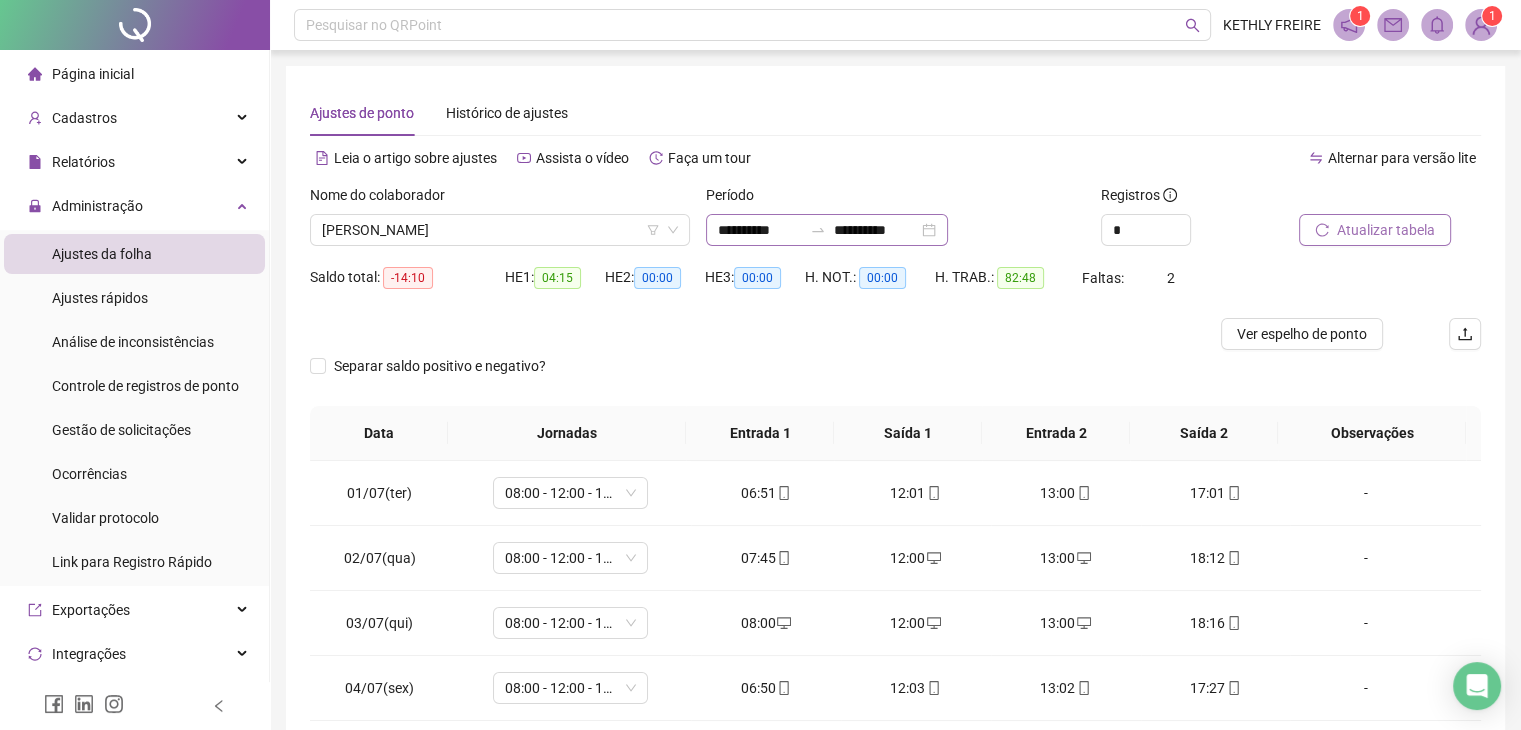 click on "**********" at bounding box center [827, 230] 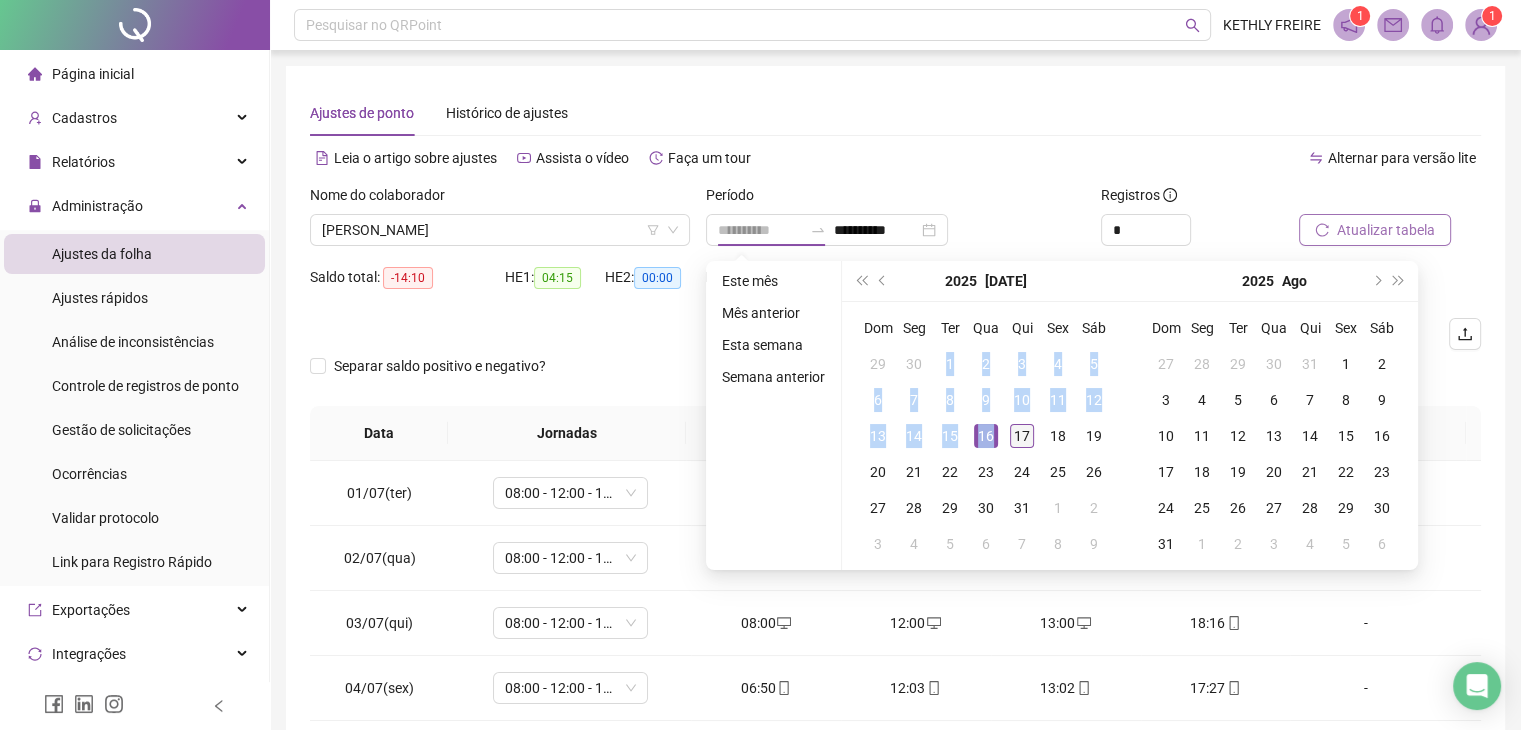 type on "**********" 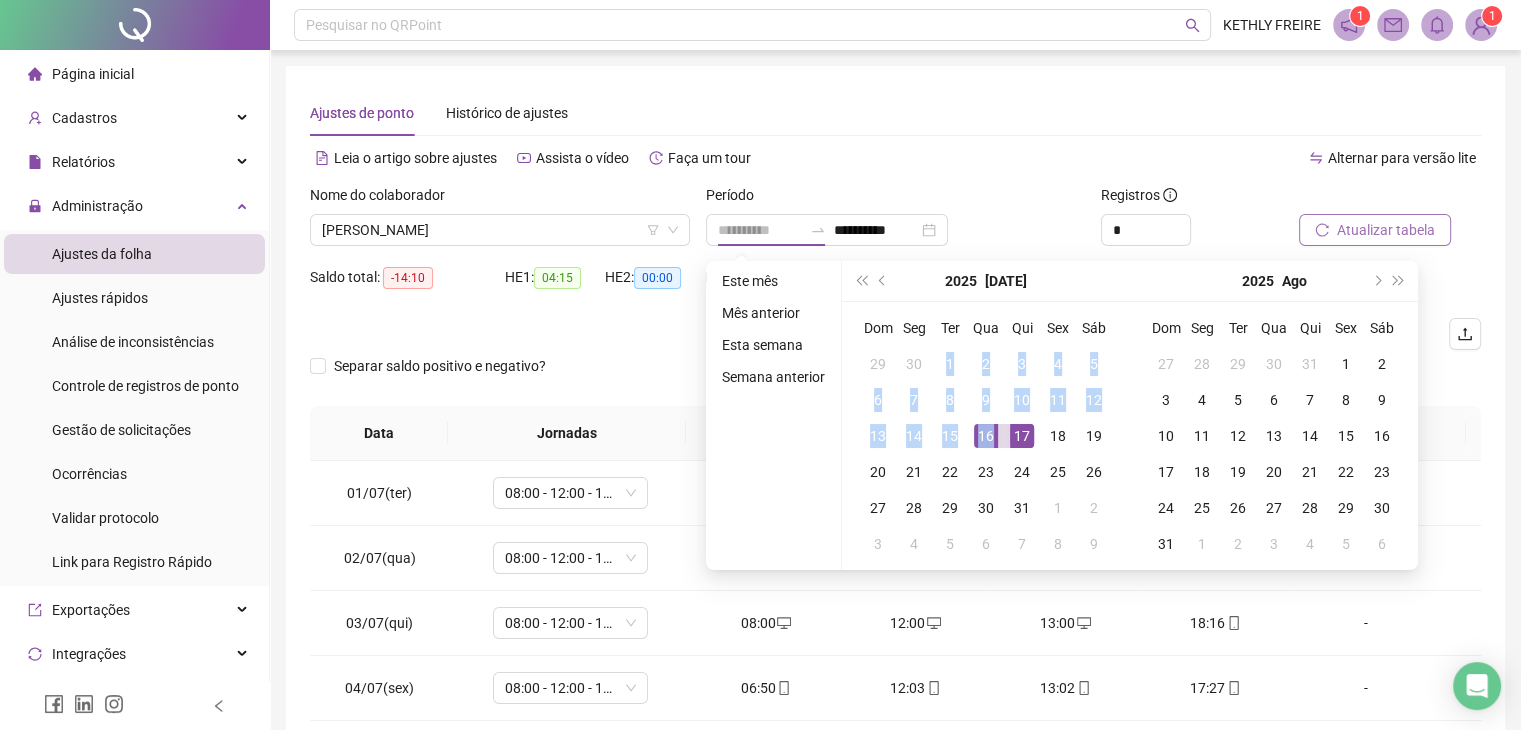 drag, startPoint x: 943, startPoint y: 348, endPoint x: 1013, endPoint y: 433, distance: 110.11358 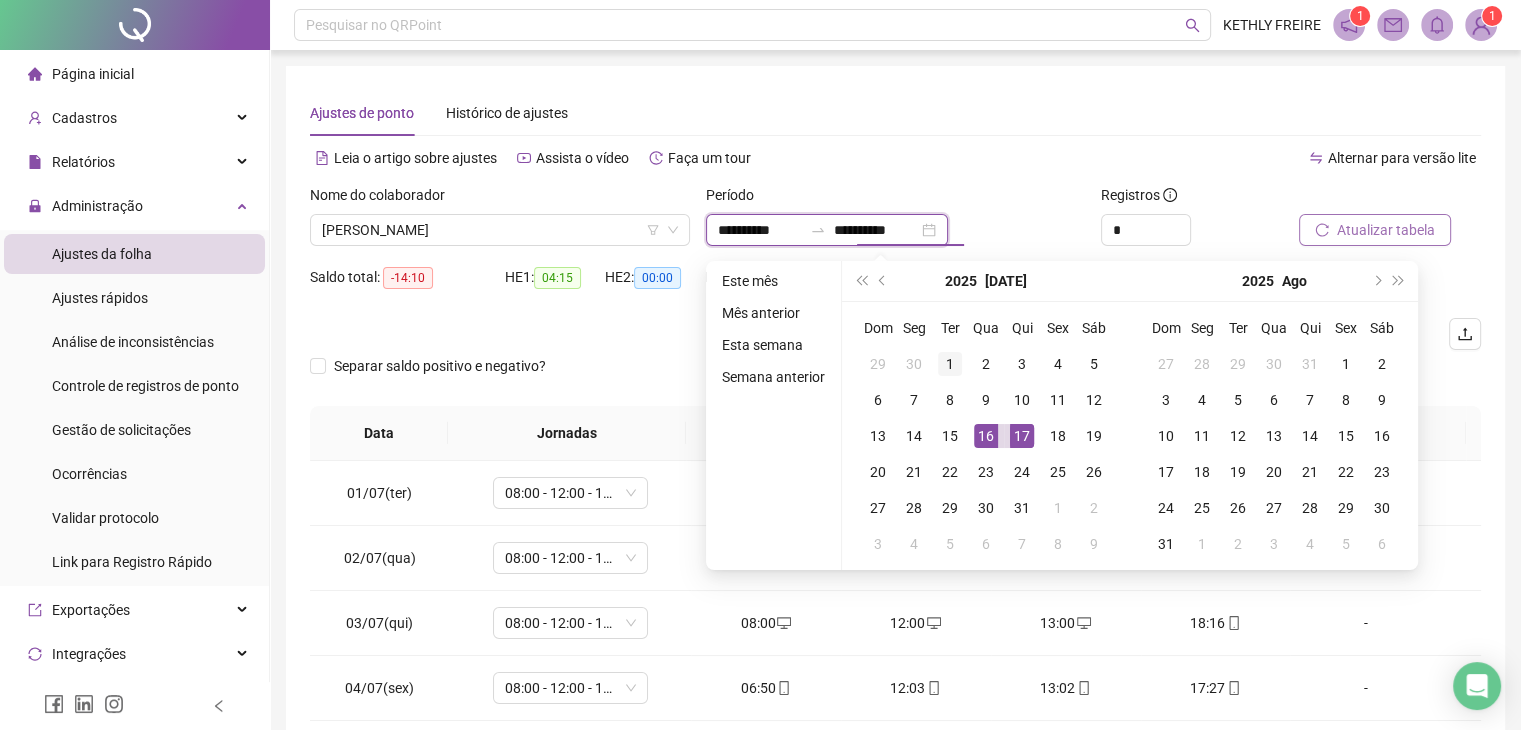type on "**********" 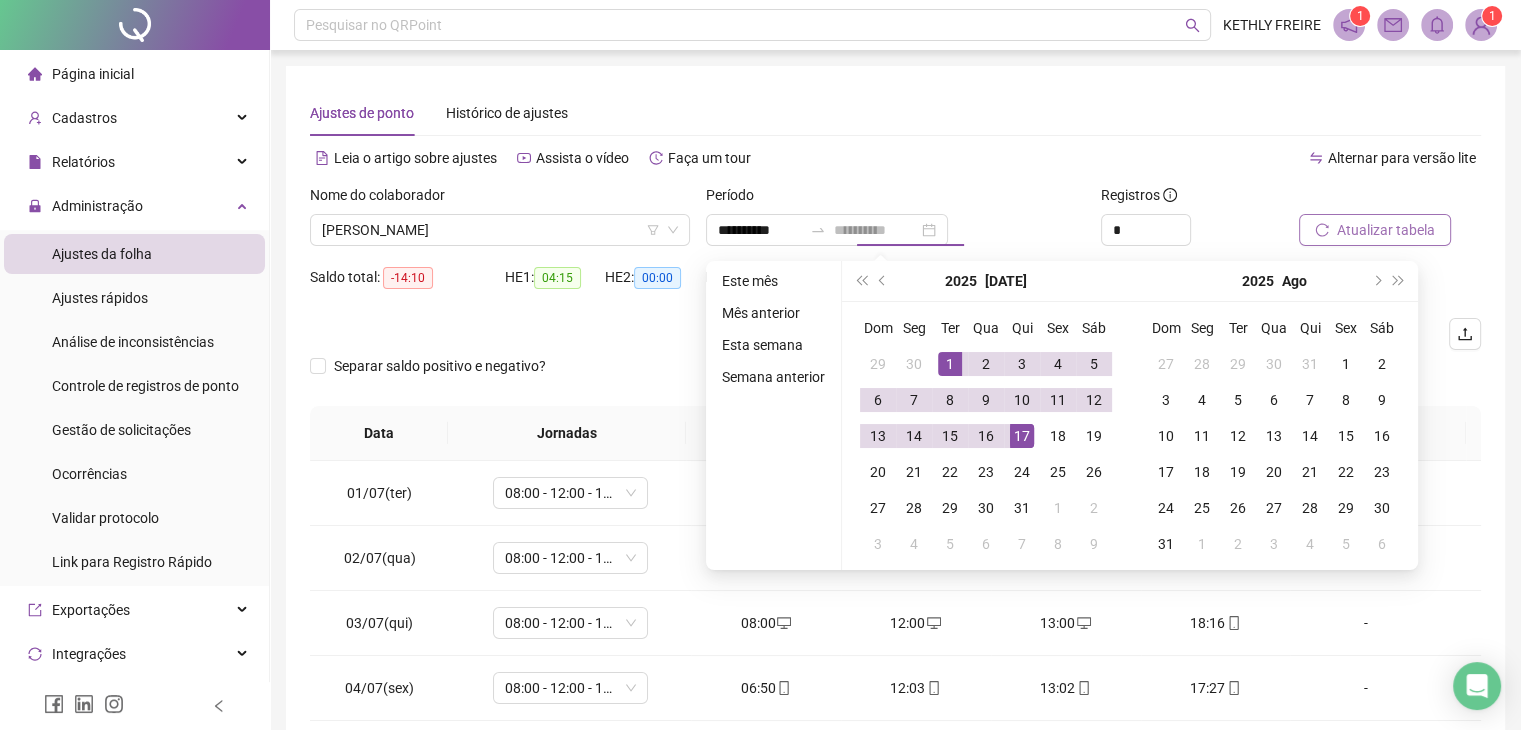 click on "1" at bounding box center [950, 364] 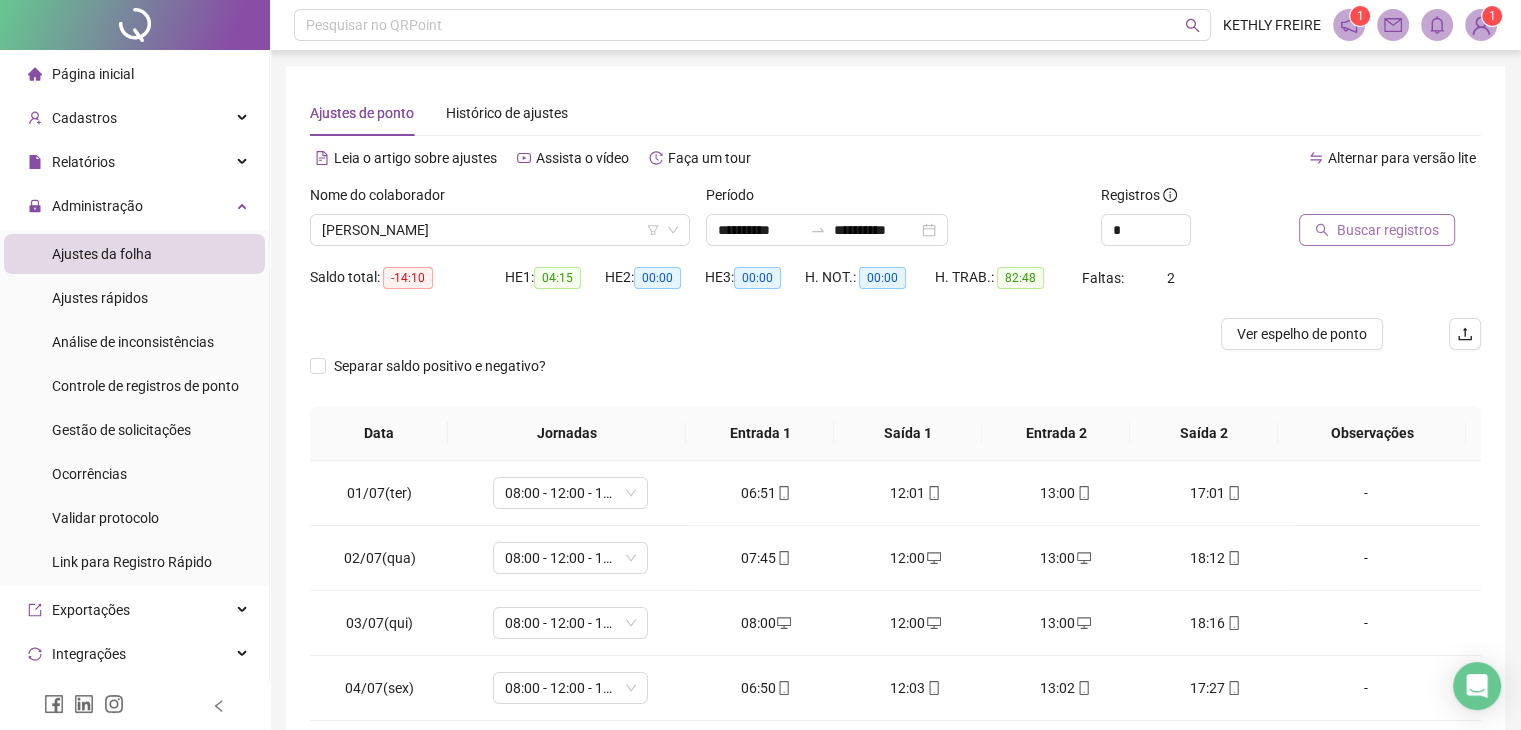 click on "Buscar registros" at bounding box center (1388, 230) 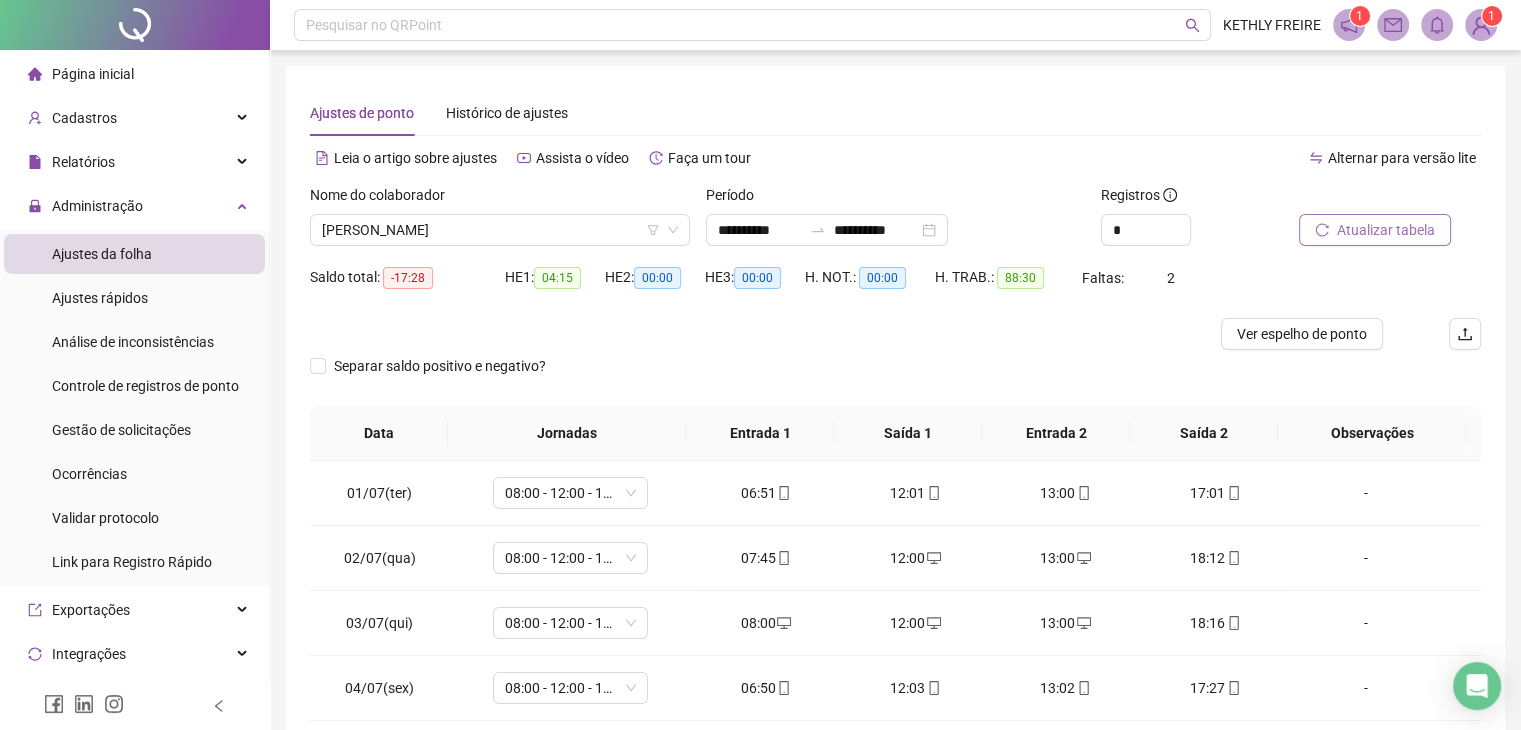 scroll, scrollTop: 268, scrollLeft: 0, axis: vertical 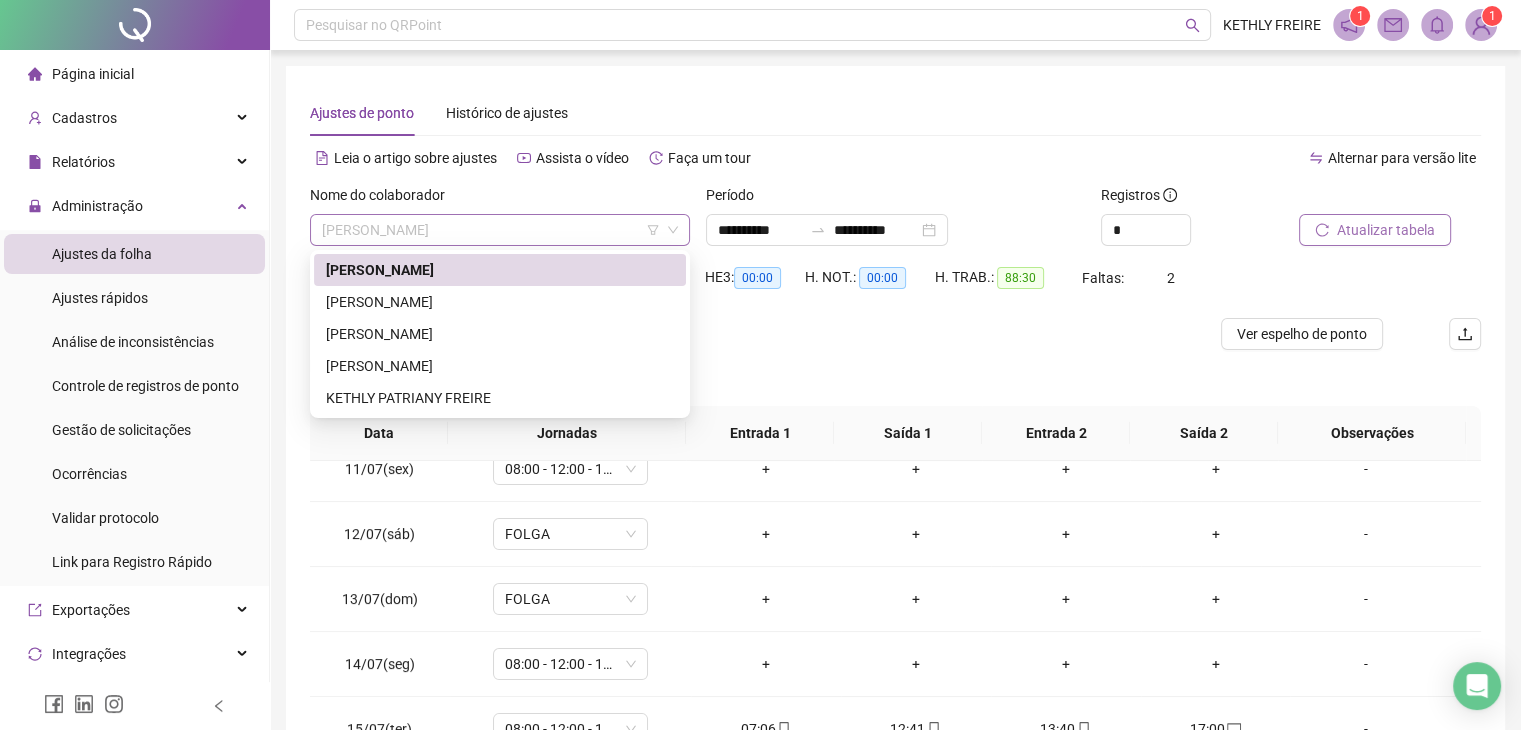 click on "[PERSON_NAME]" at bounding box center [500, 230] 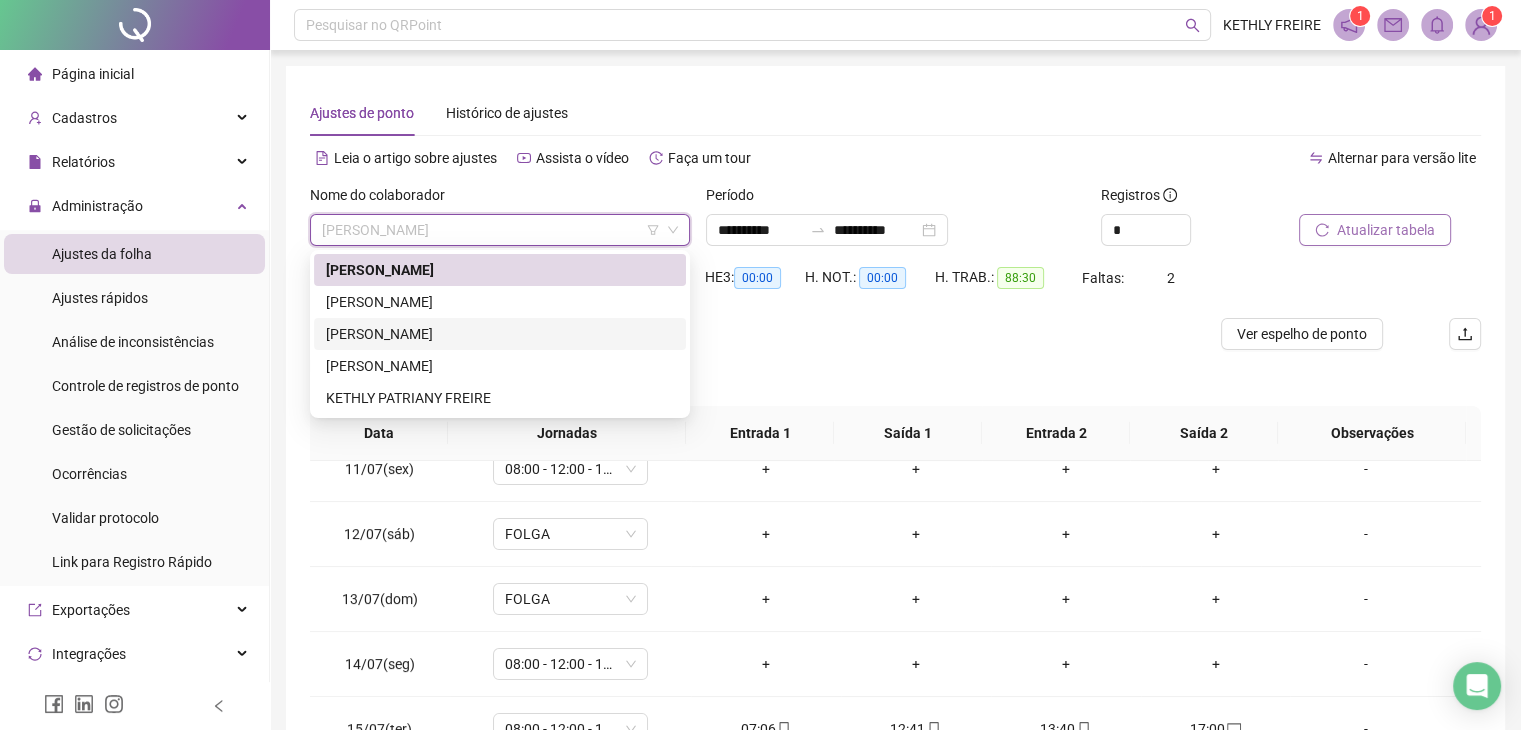 click on "[PERSON_NAME]" at bounding box center [500, 334] 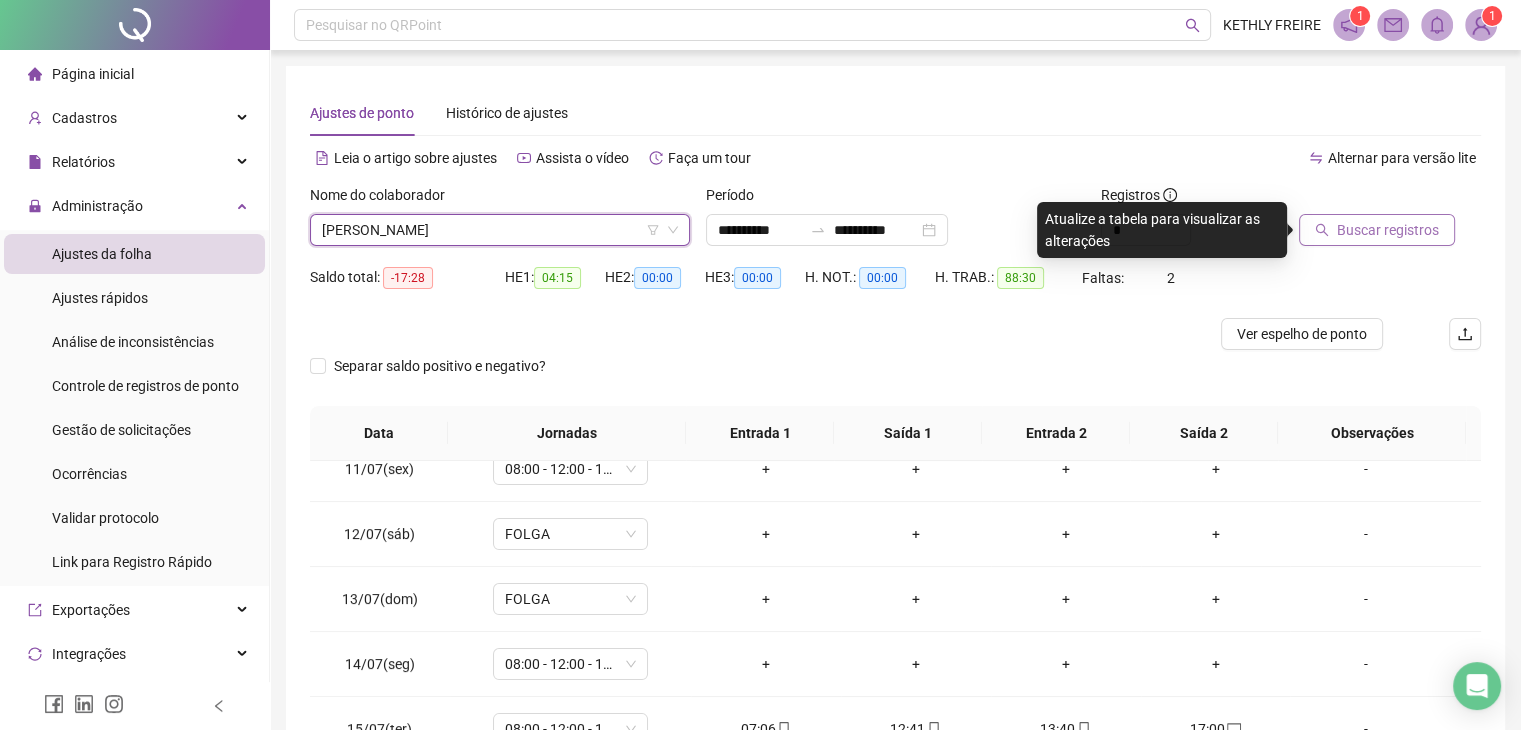 click on "Buscar registros" at bounding box center [1388, 230] 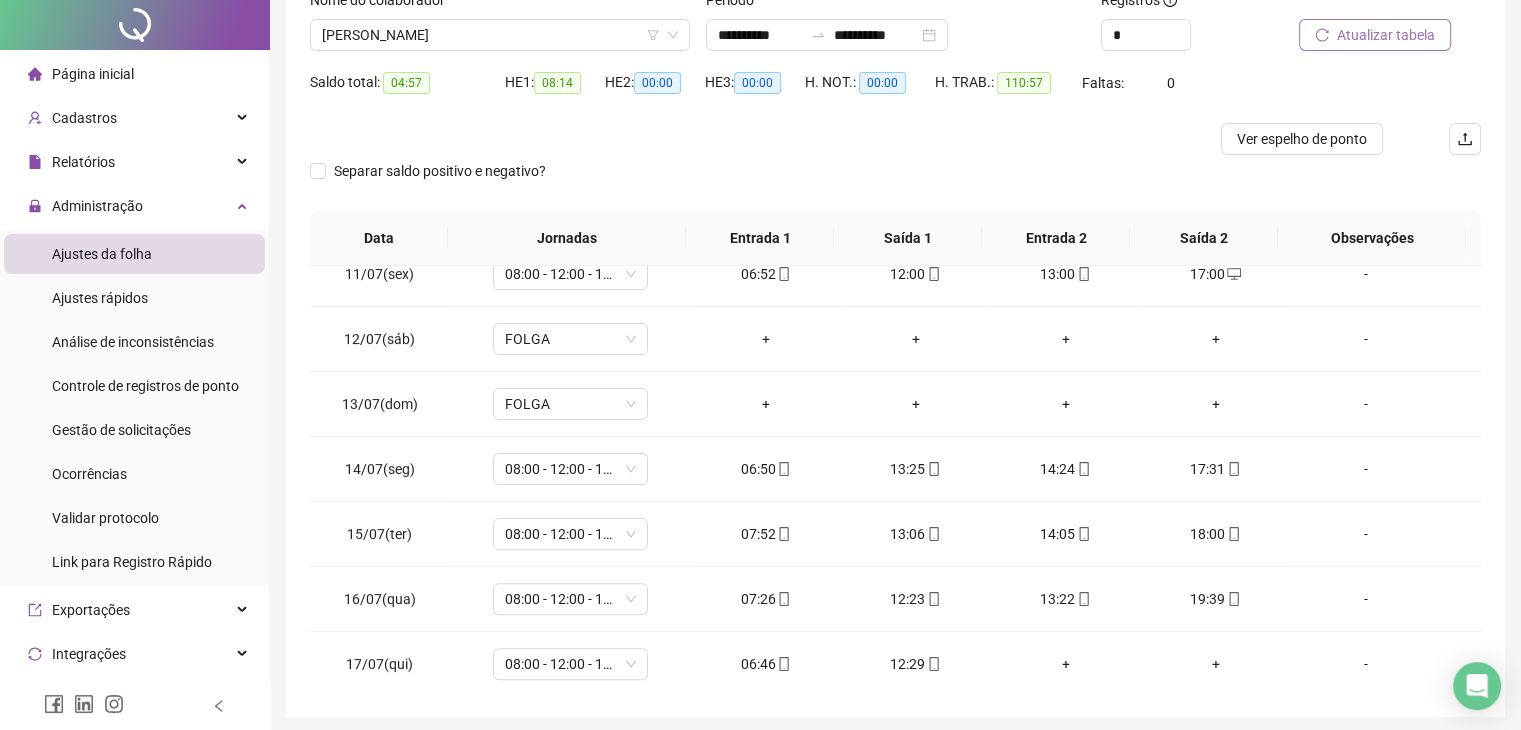 scroll, scrollTop: 0, scrollLeft: 0, axis: both 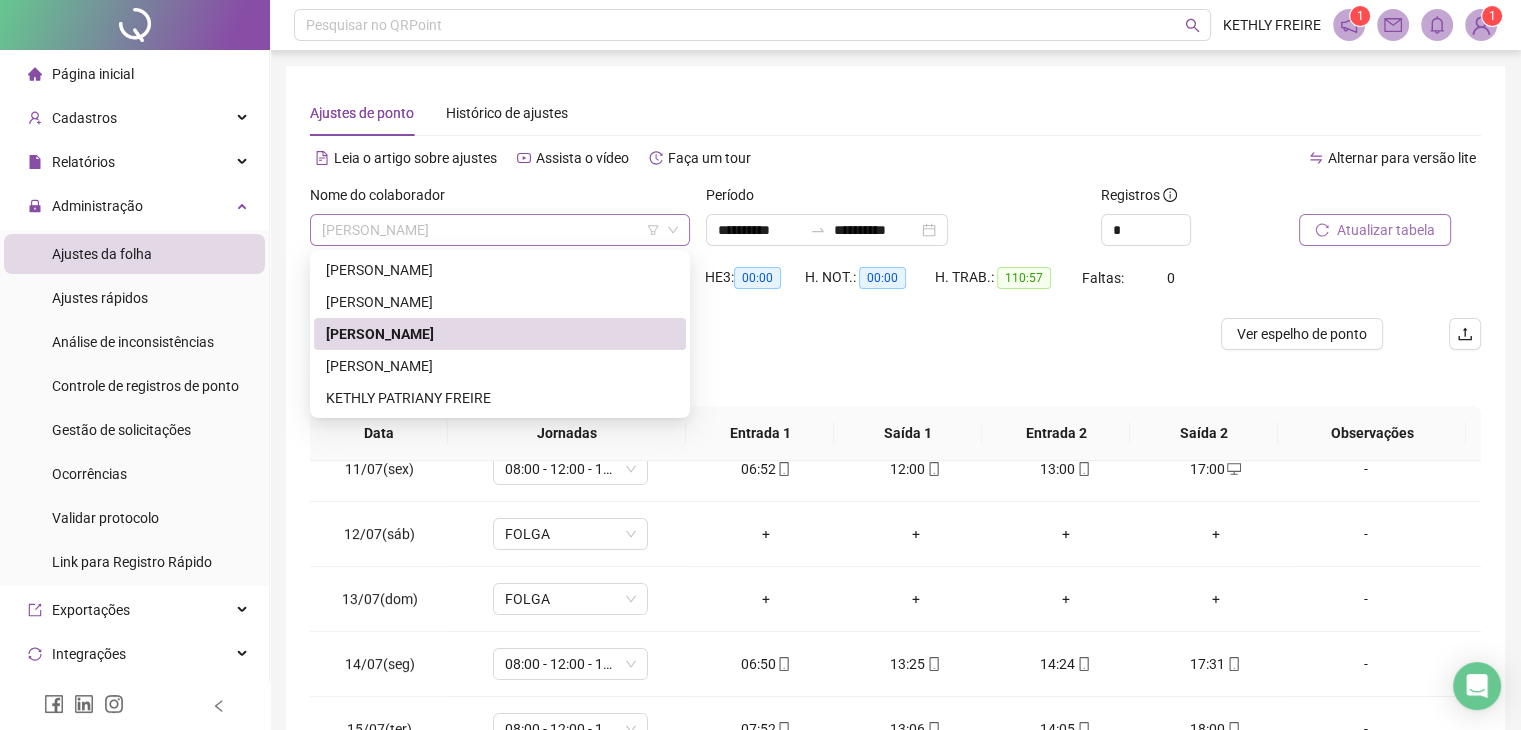 click on "[PERSON_NAME]" at bounding box center [500, 230] 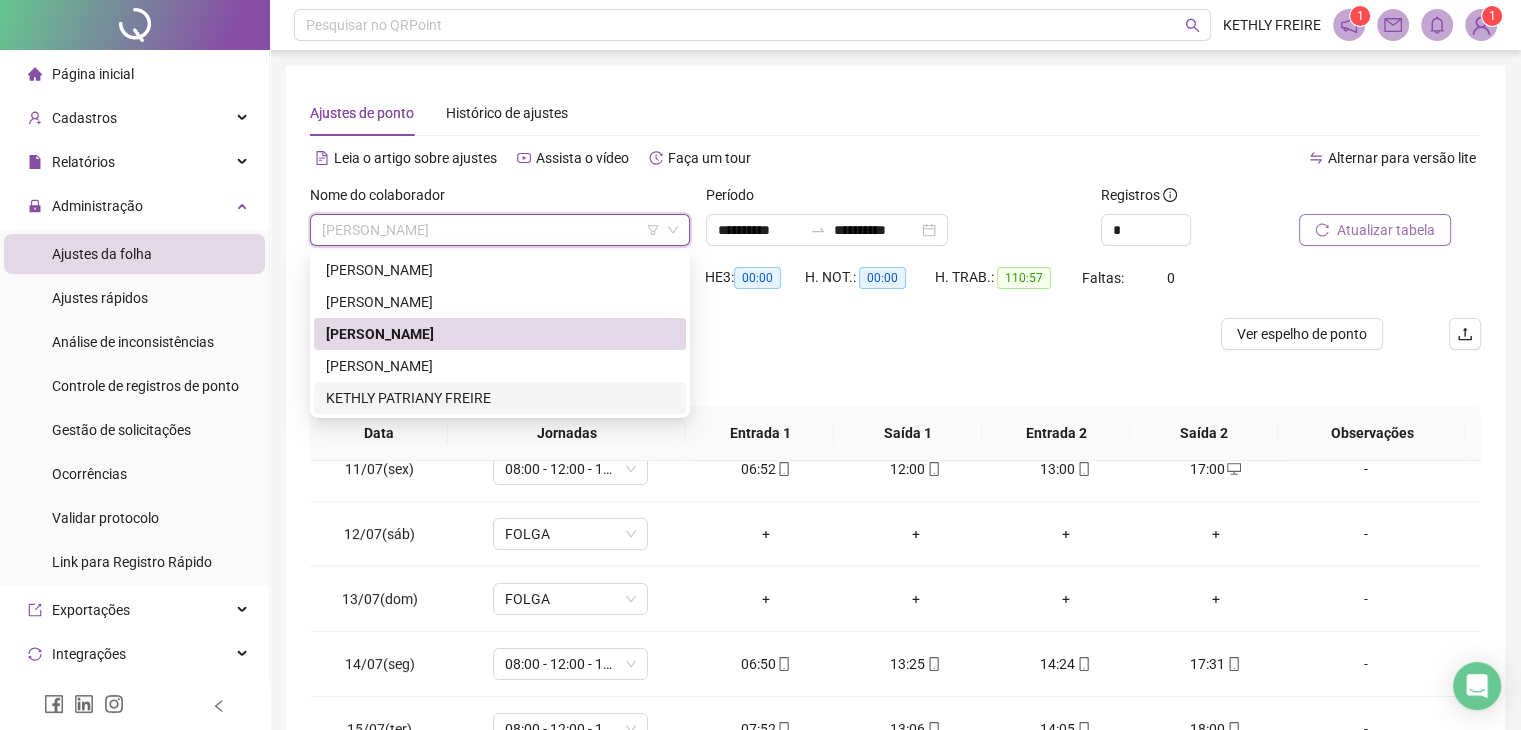 click on "KETHLY PATRIANY  FREIRE" at bounding box center [500, 398] 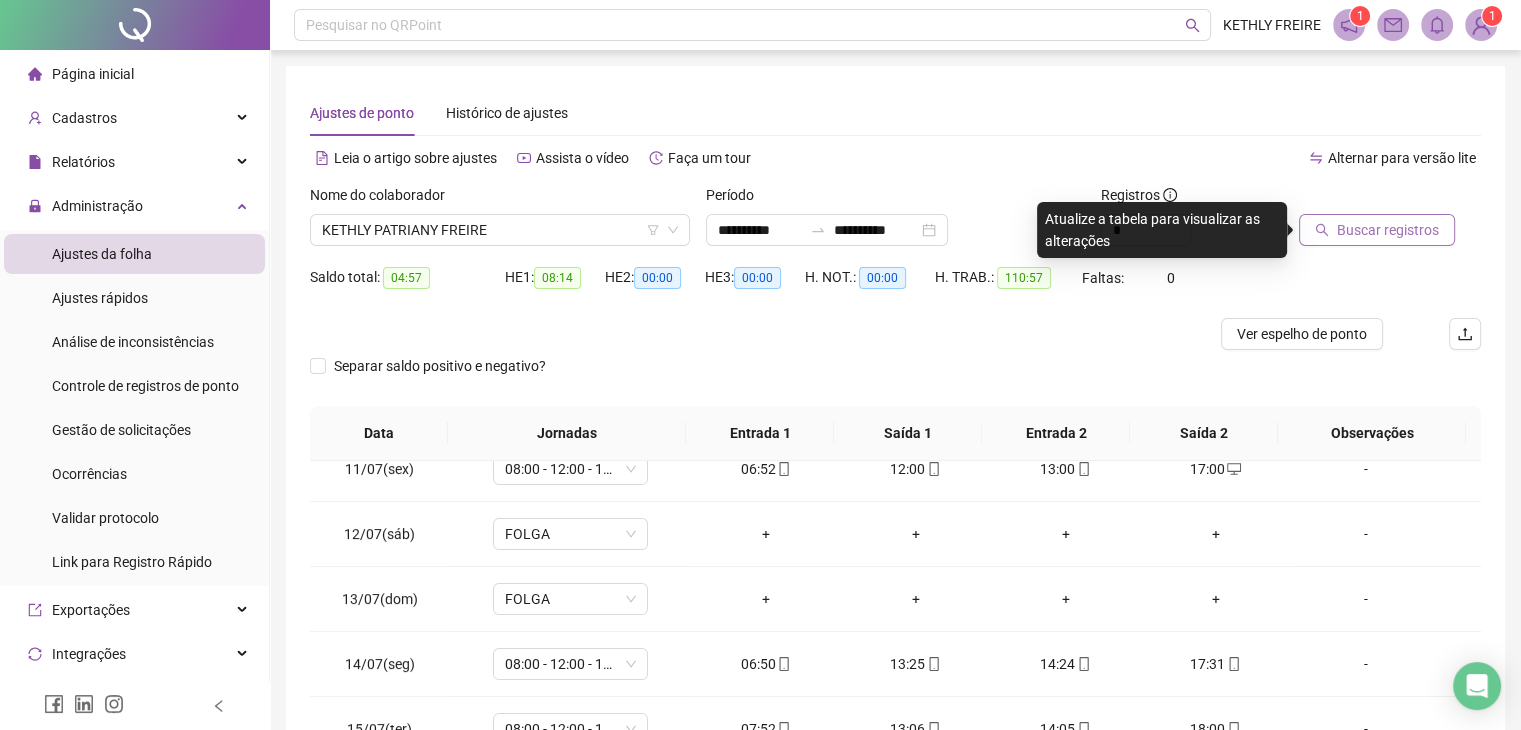 click on "Buscar registros" at bounding box center [1390, 223] 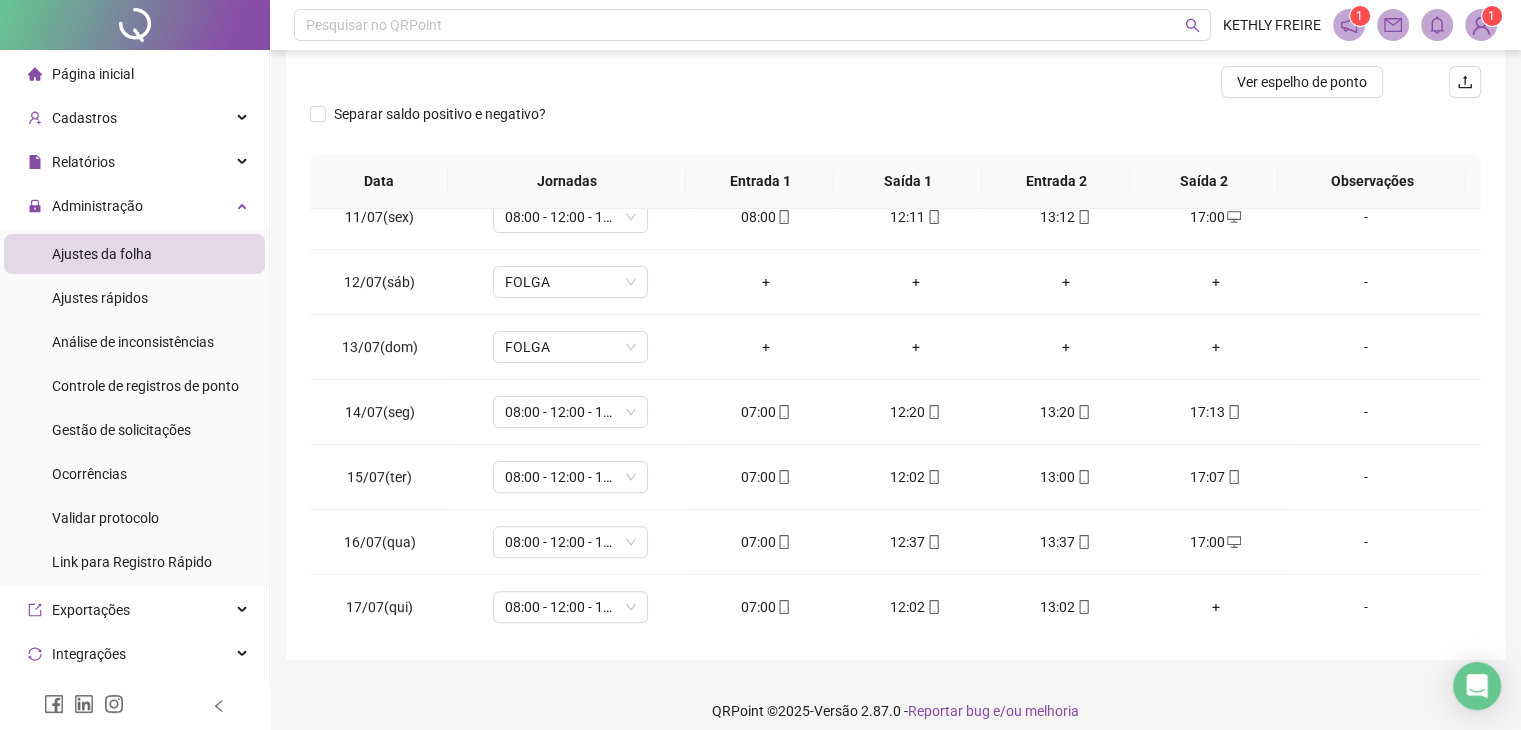 scroll, scrollTop: 268, scrollLeft: 0, axis: vertical 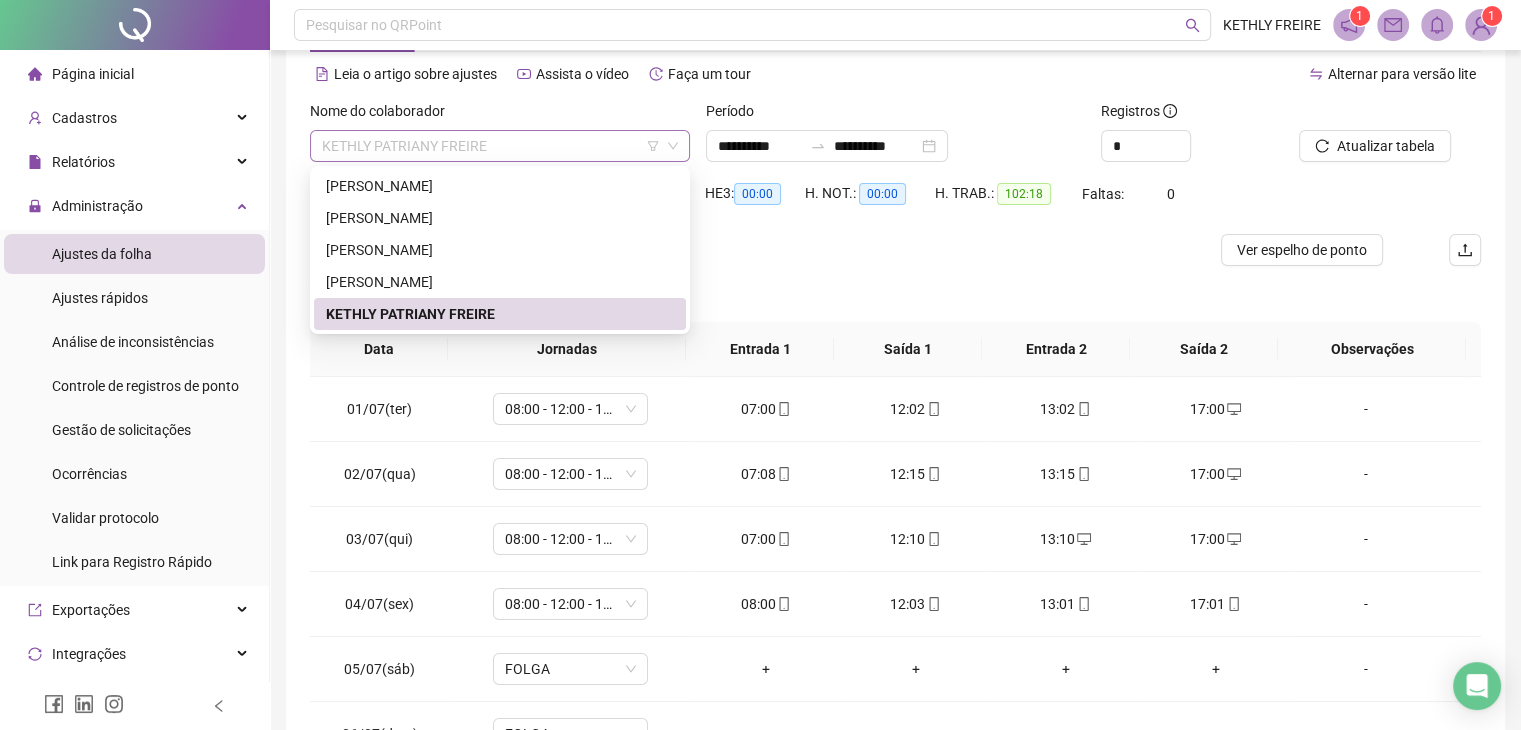 click on "KETHLY PATRIANY  FREIRE" at bounding box center [500, 146] 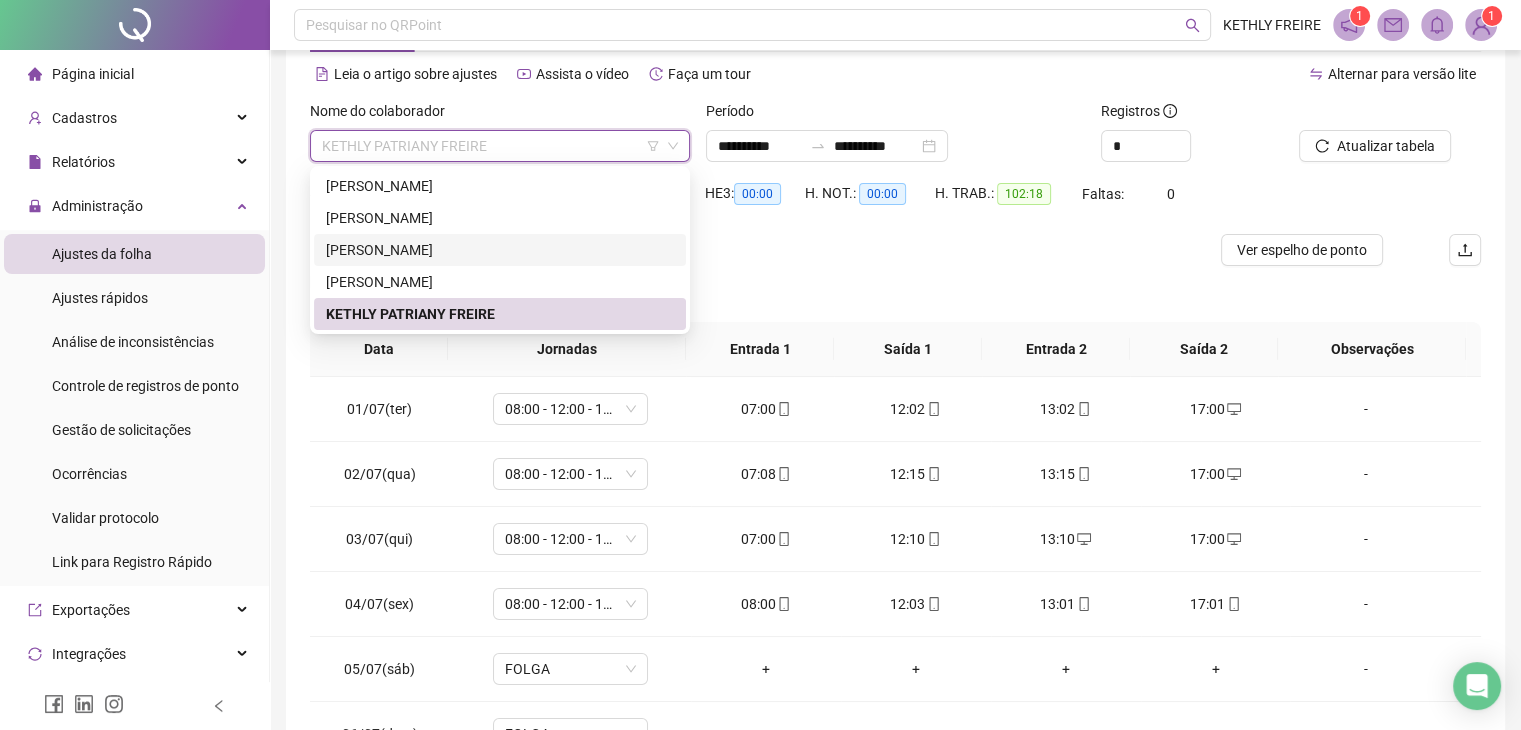 click on "[PERSON_NAME]" at bounding box center (500, 250) 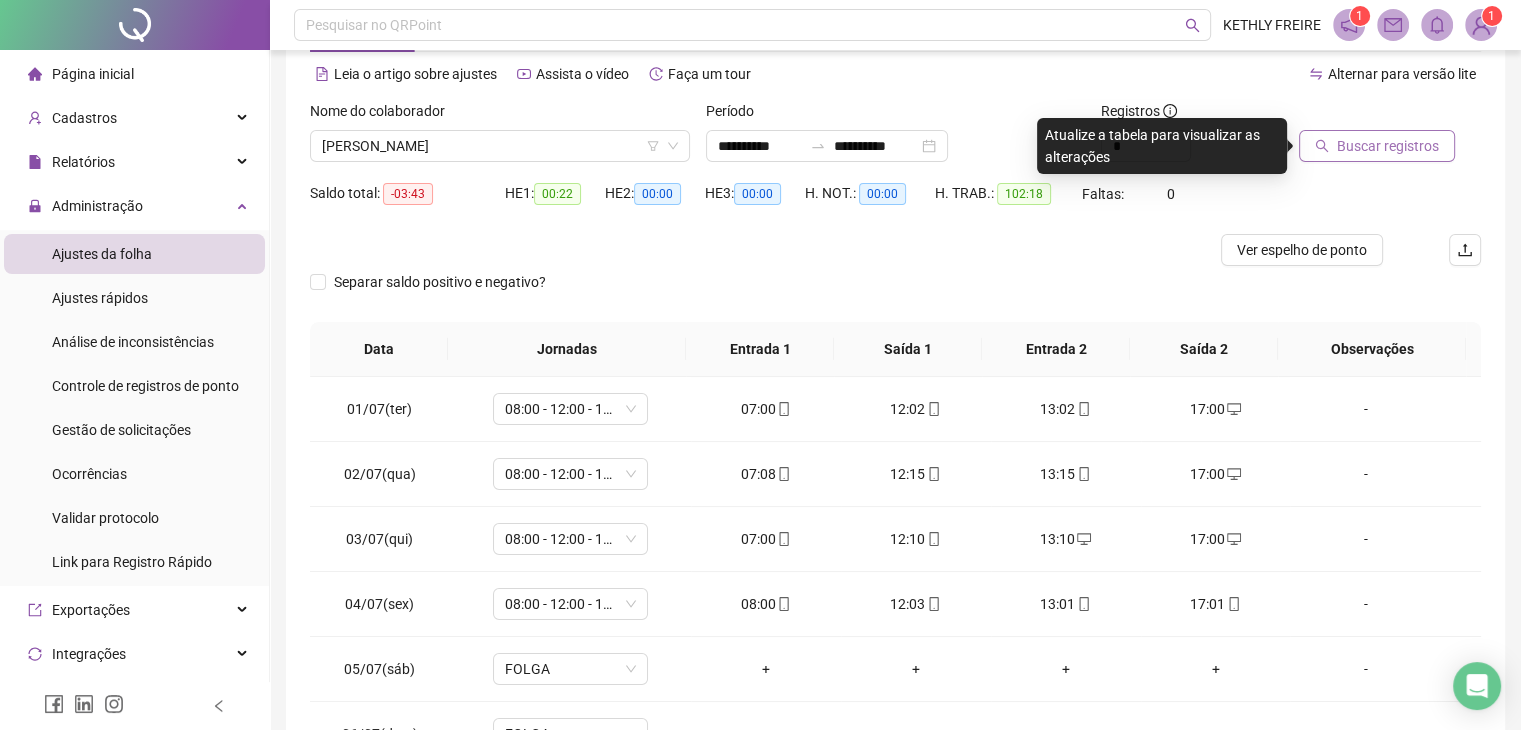 click on "Buscar registros" at bounding box center [1388, 146] 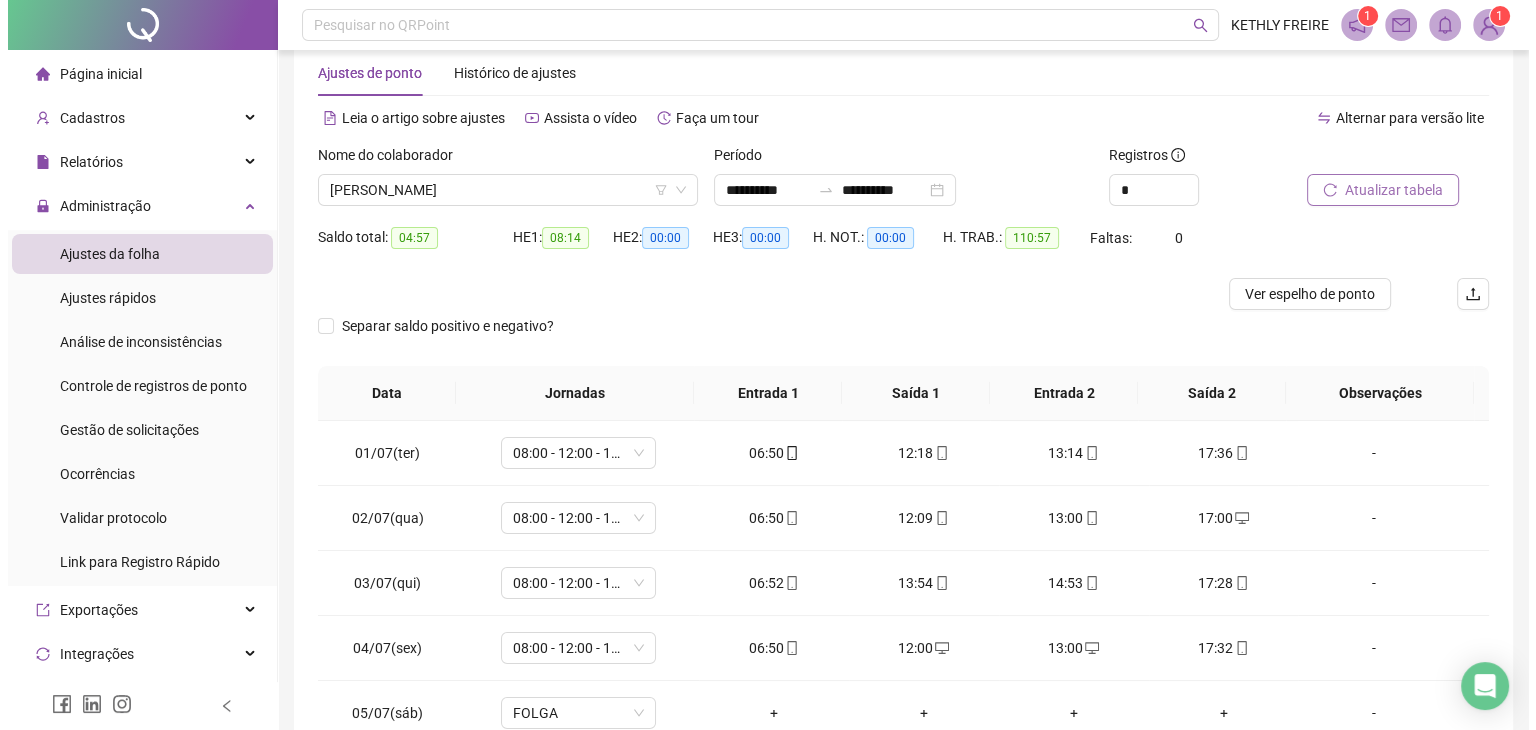 scroll, scrollTop: 37, scrollLeft: 0, axis: vertical 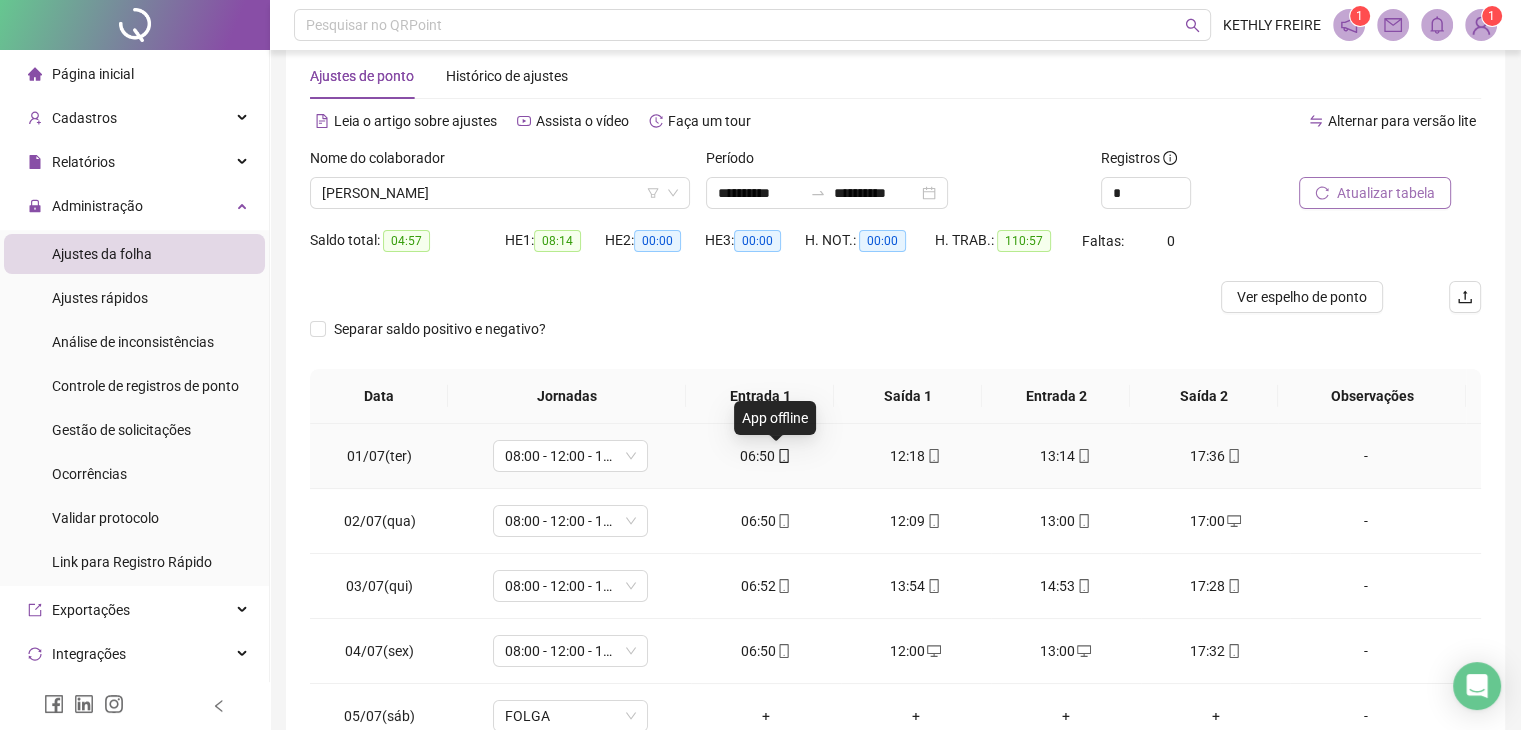 click 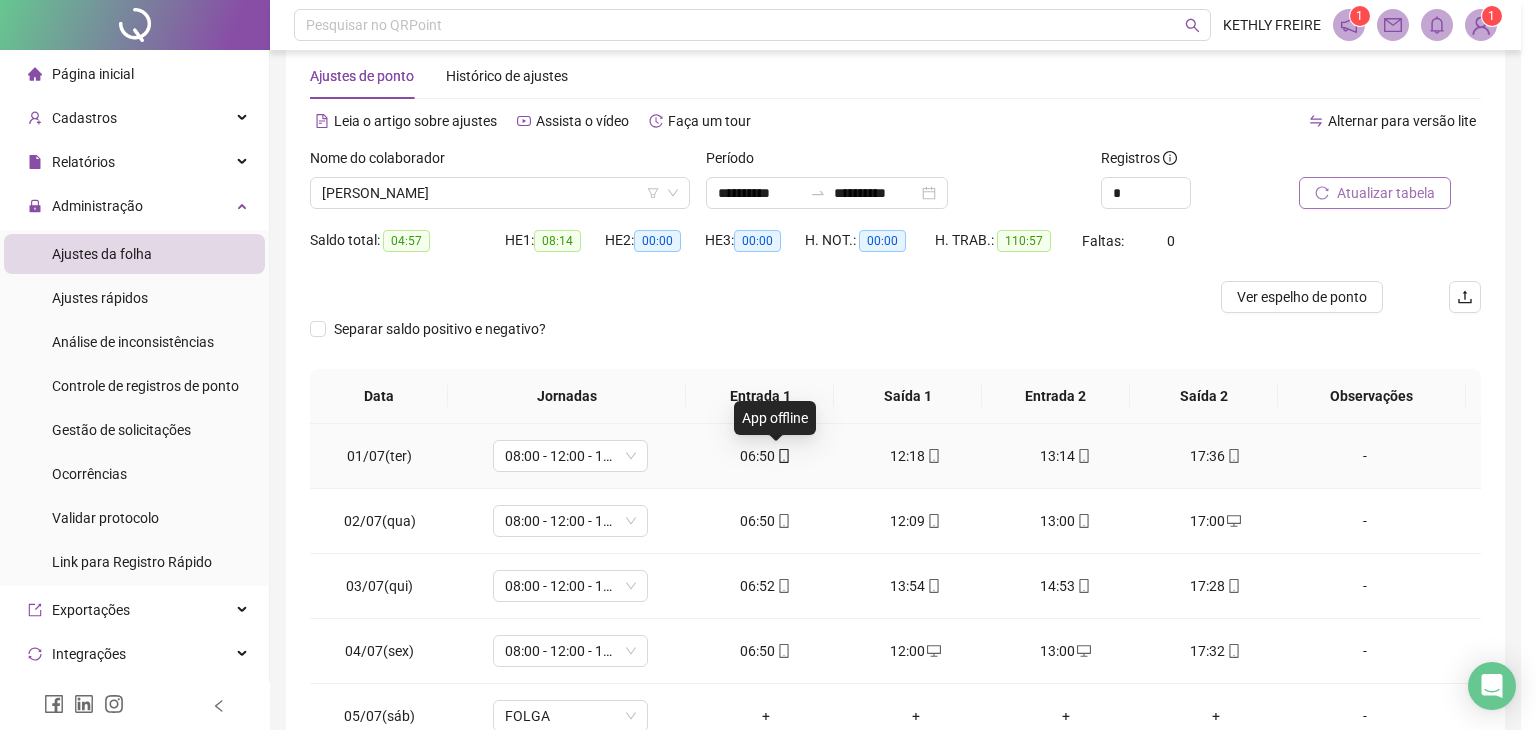 type on "**********" 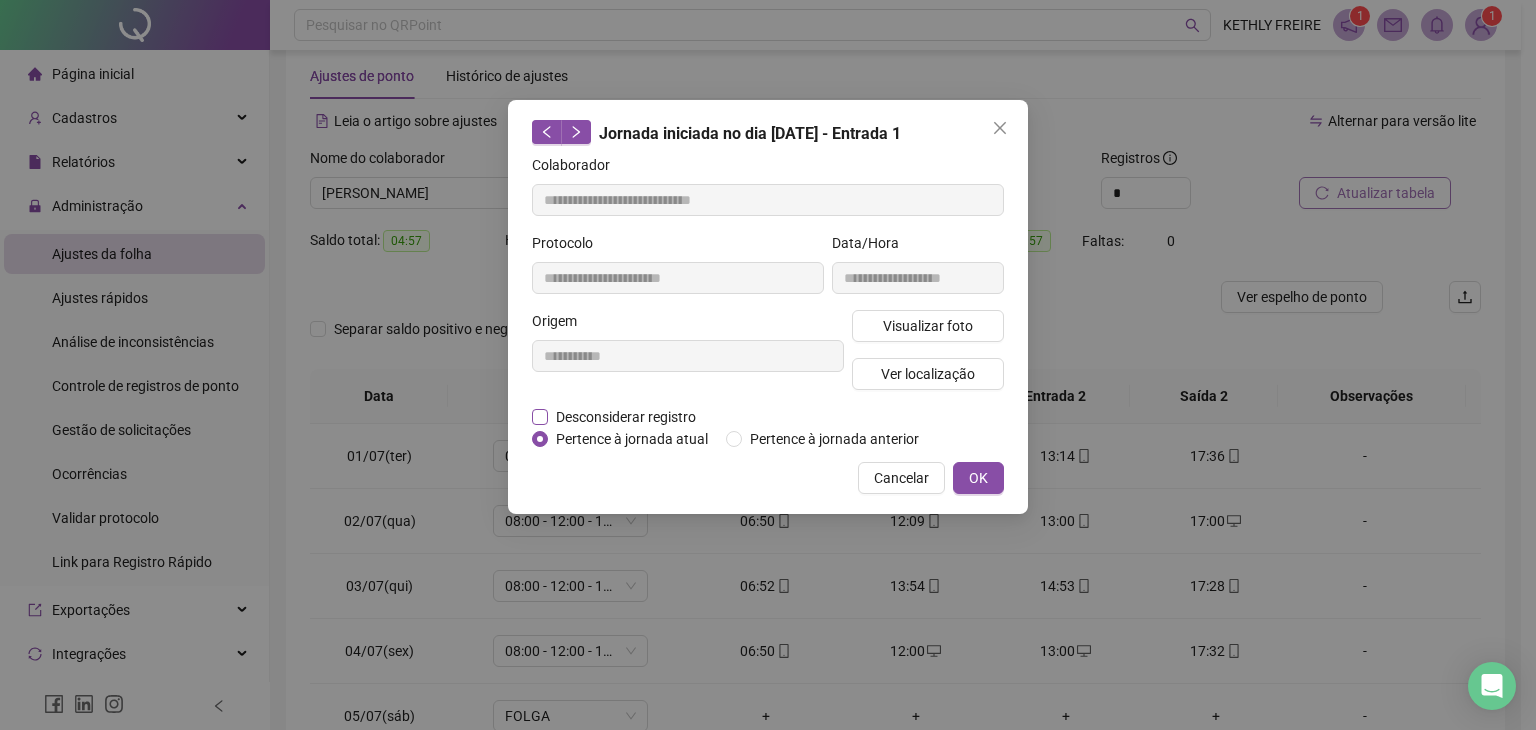 click on "Desconsiderar registro" at bounding box center [626, 417] 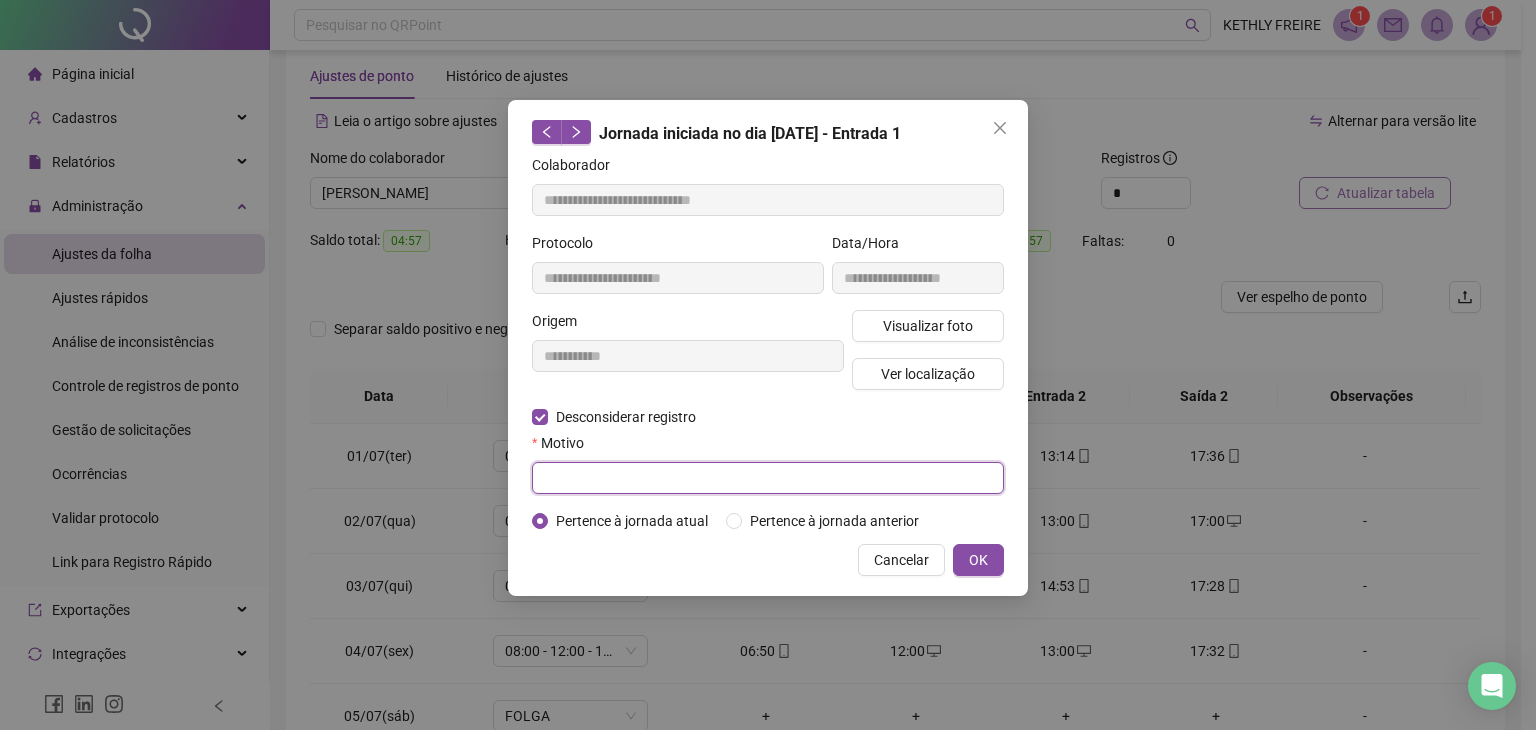 click at bounding box center [768, 478] 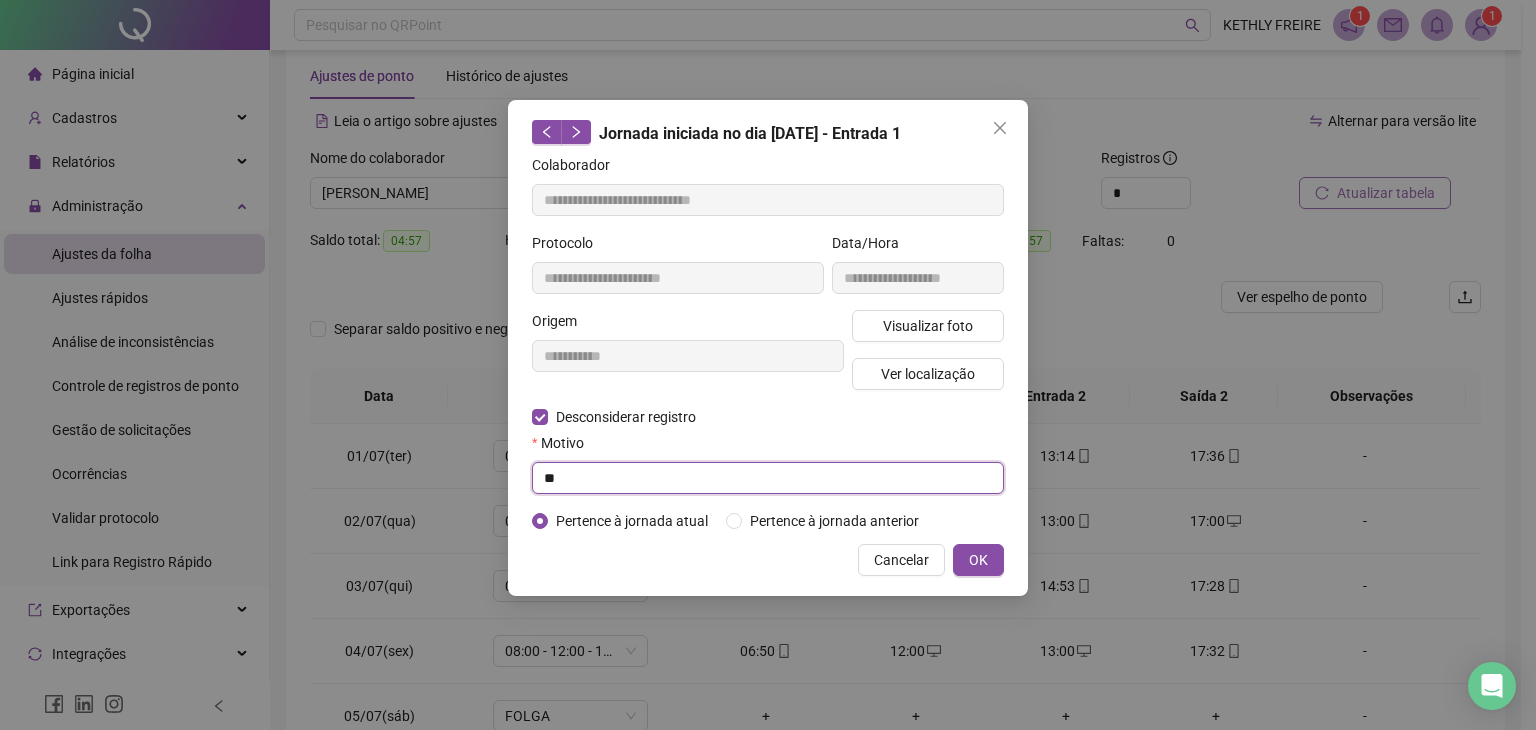 type on "*" 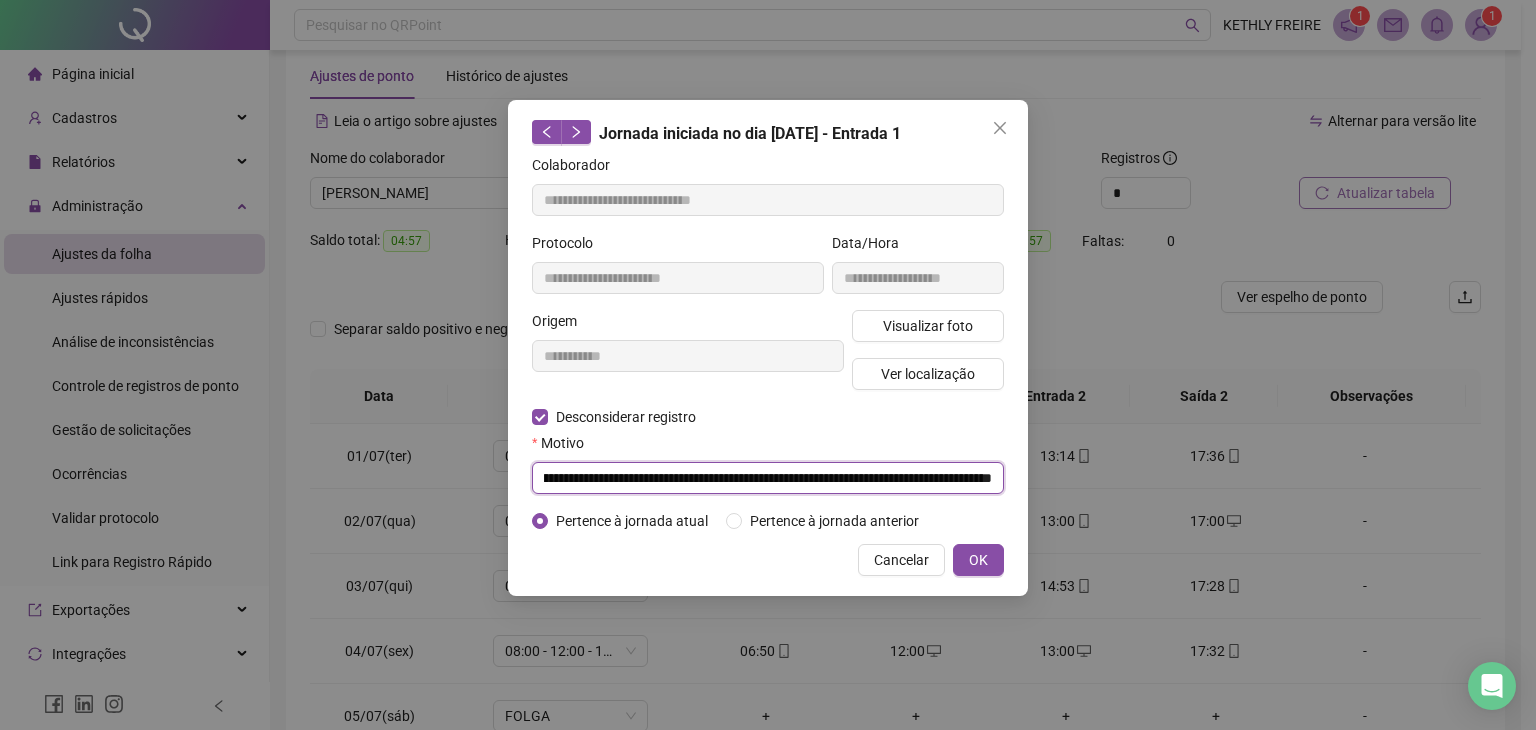 scroll, scrollTop: 0, scrollLeft: 166, axis: horizontal 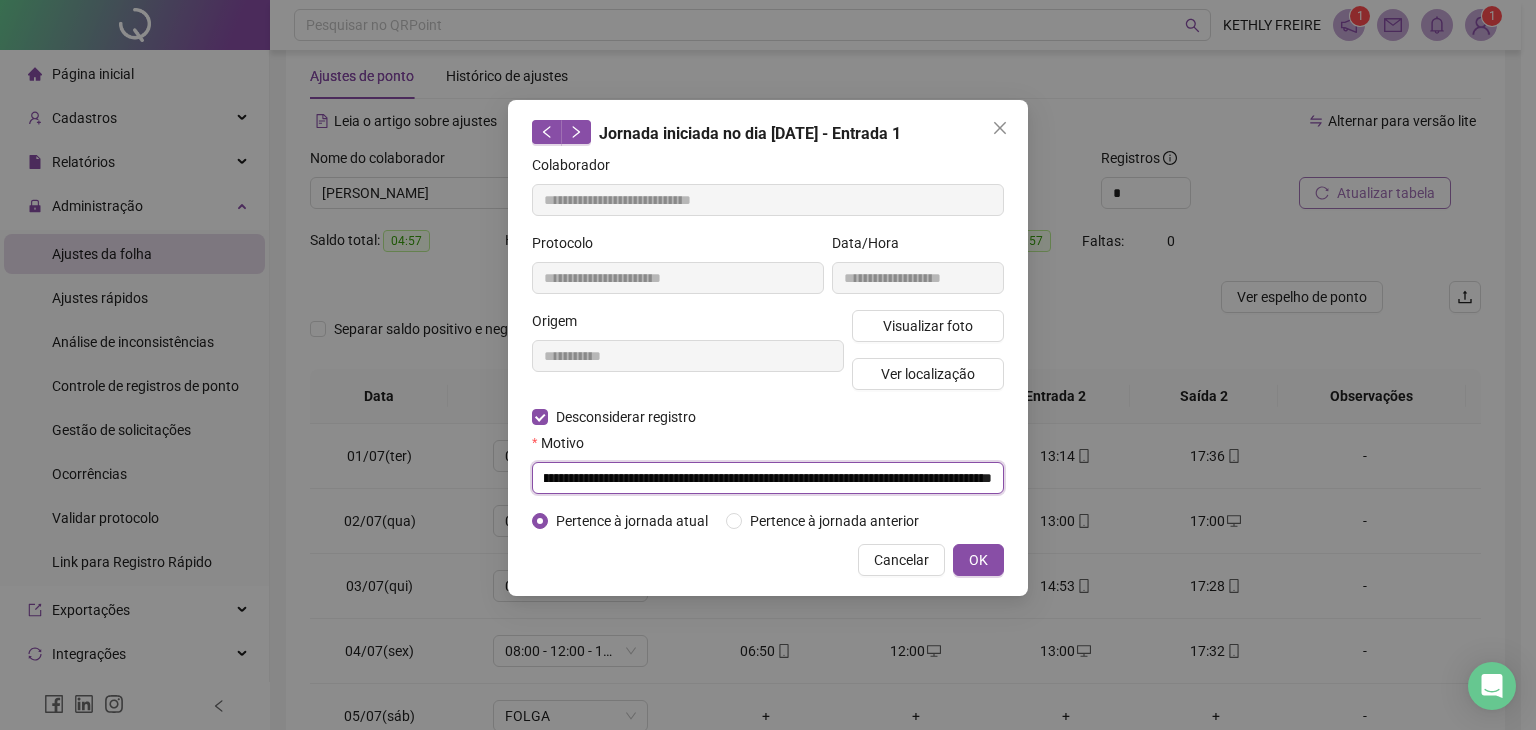 click on "**********" at bounding box center (768, 478) 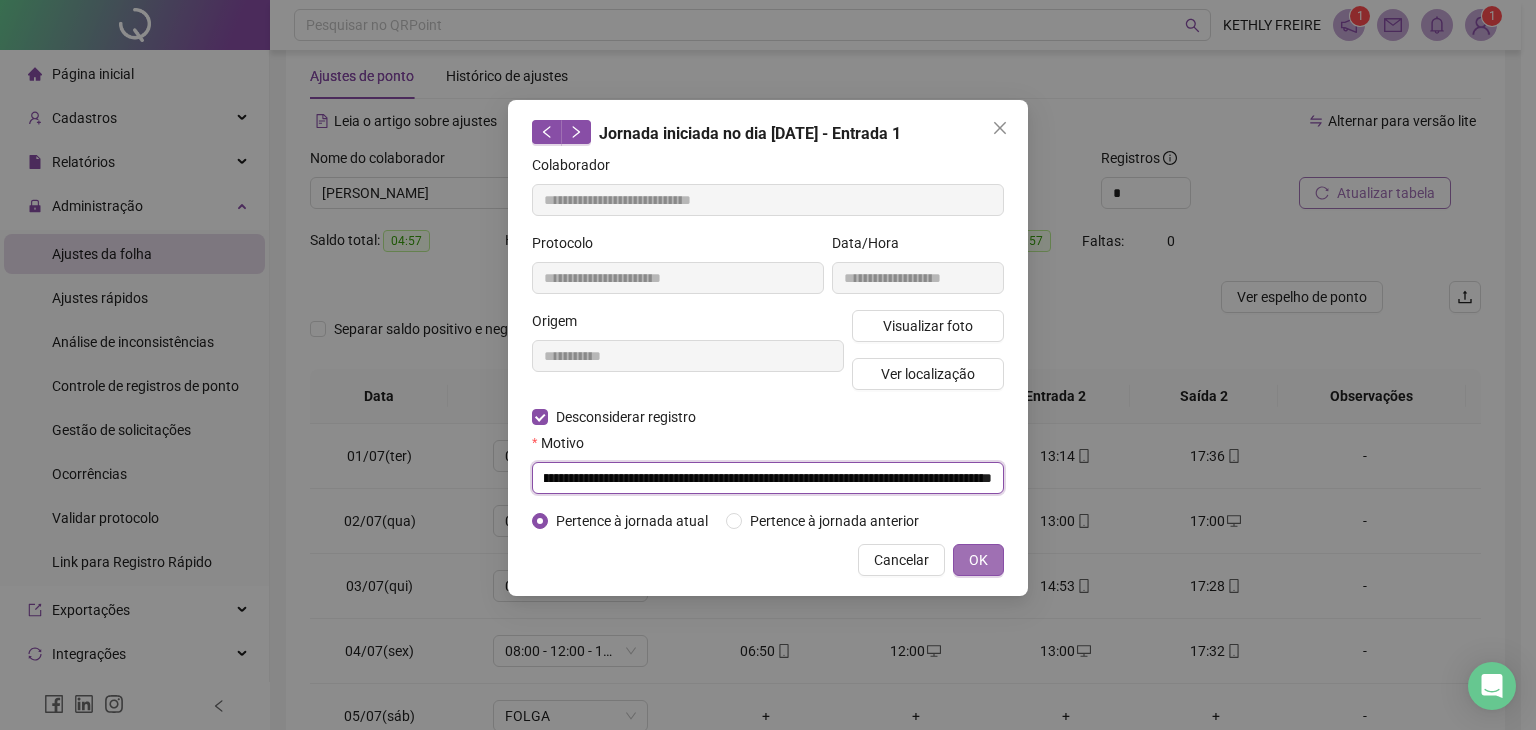 type on "**********" 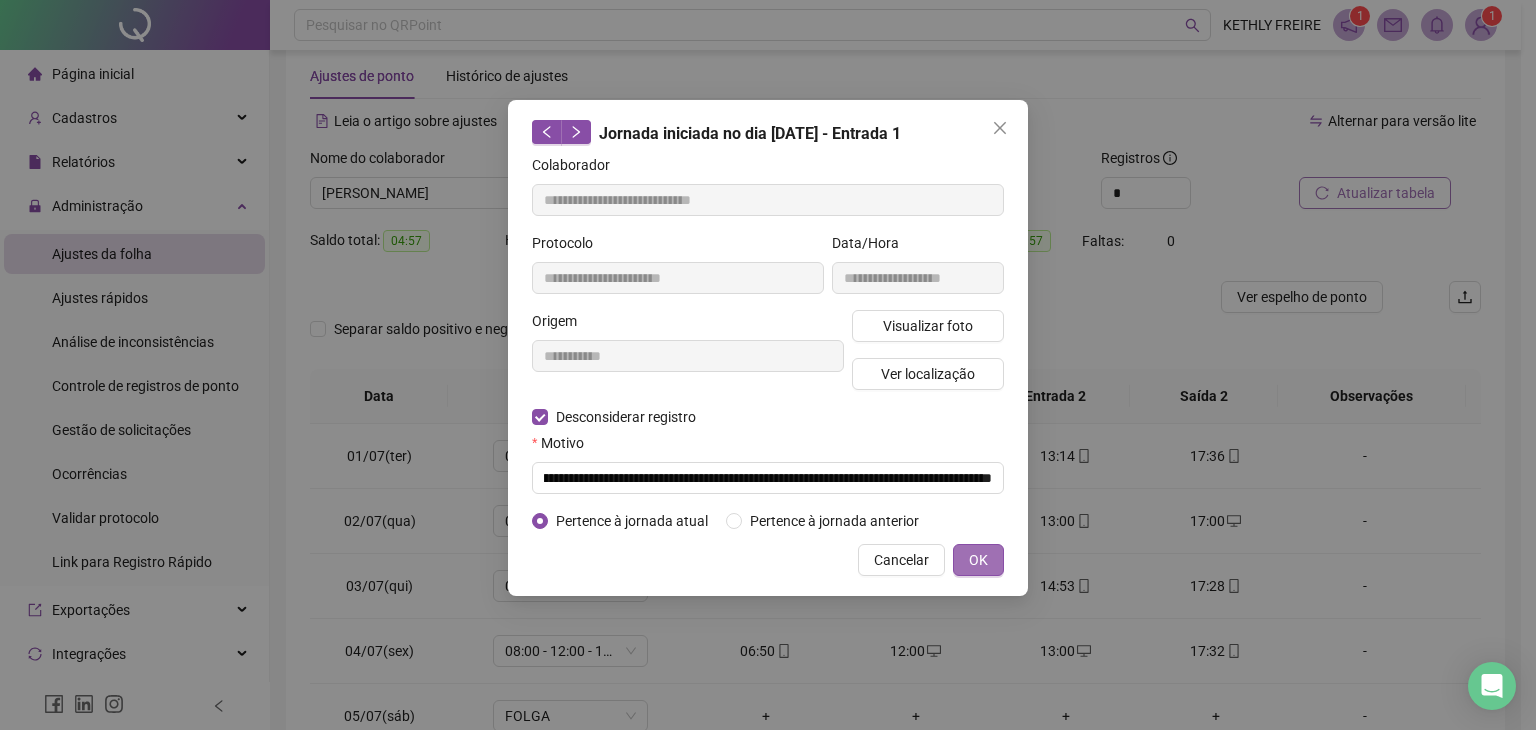 scroll, scrollTop: 0, scrollLeft: 0, axis: both 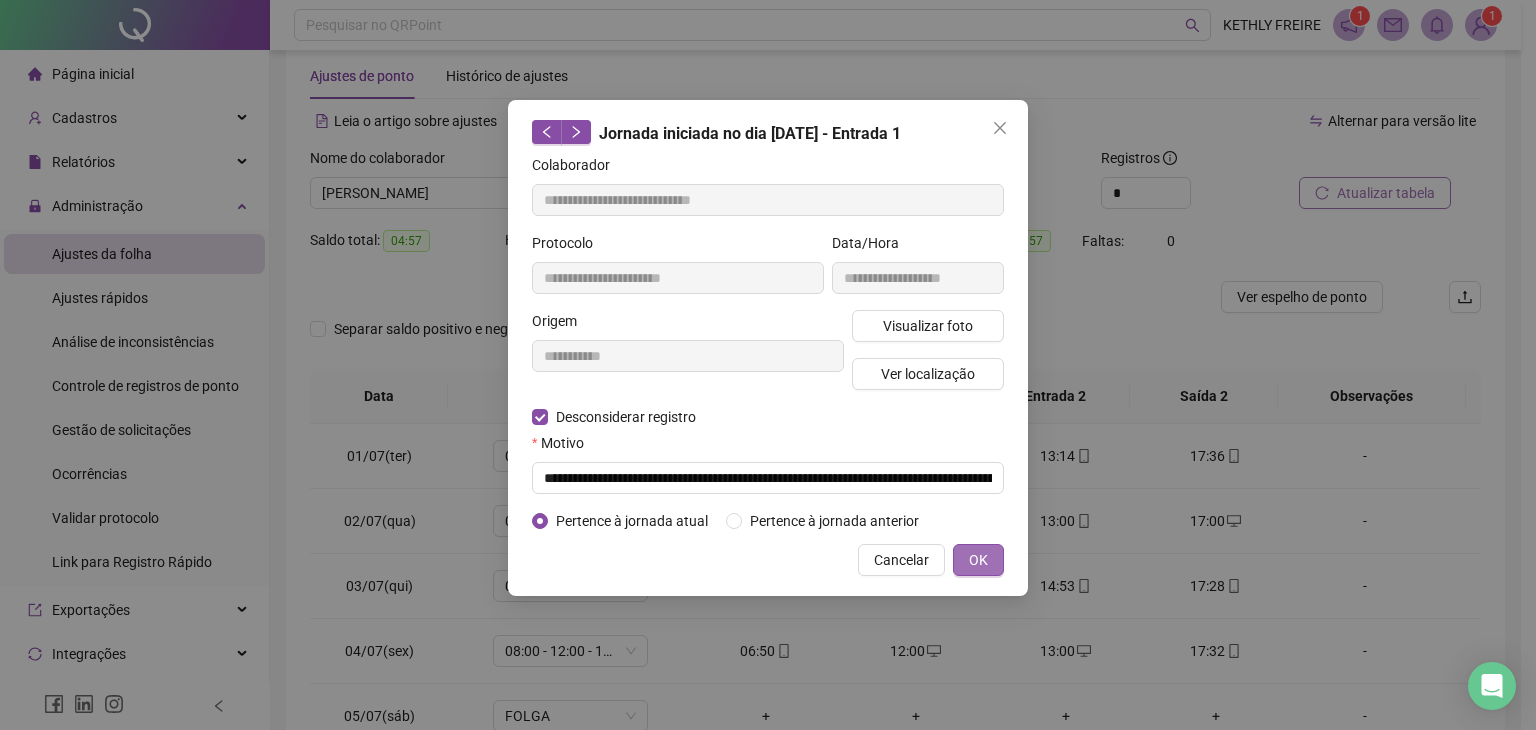 click on "OK" at bounding box center [978, 560] 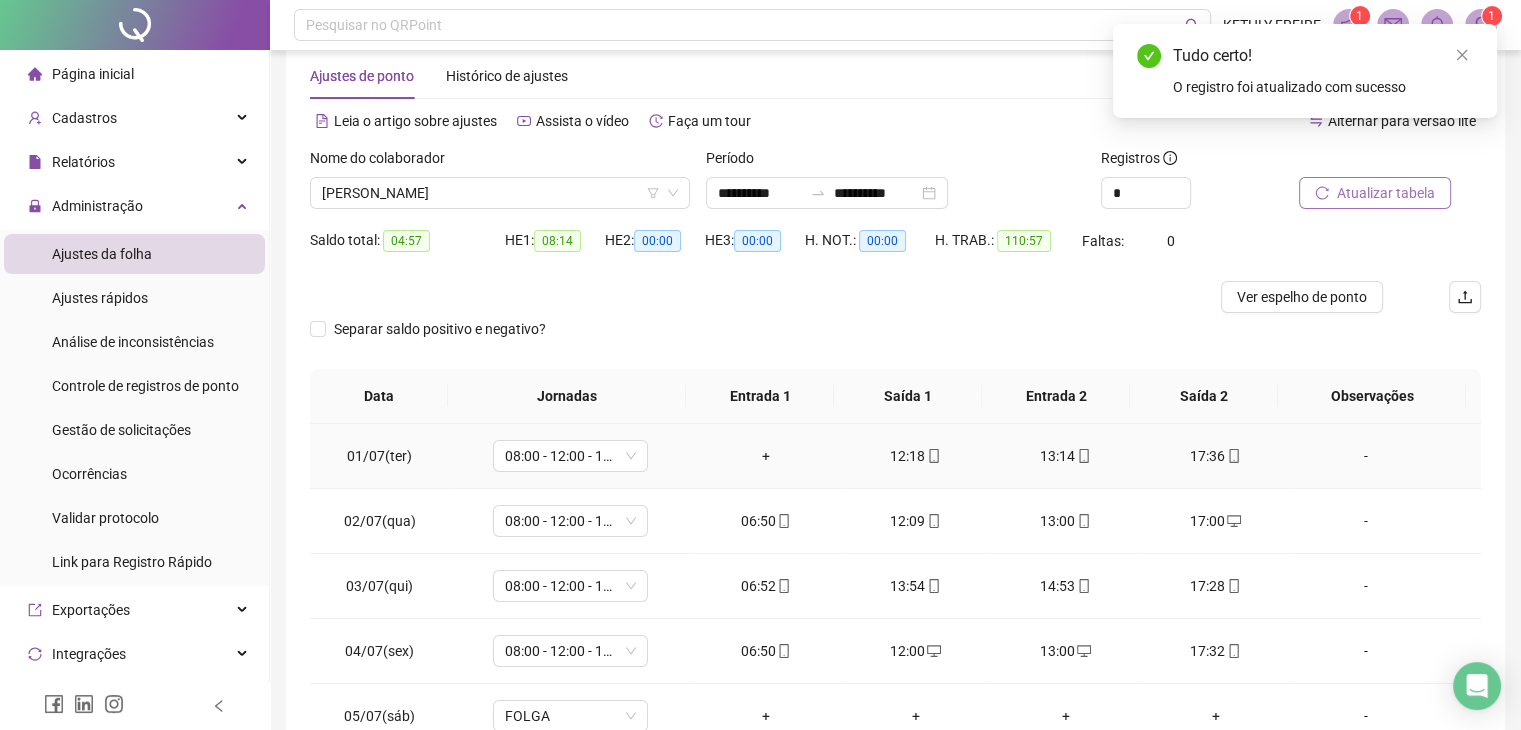 click on "+" at bounding box center (766, 456) 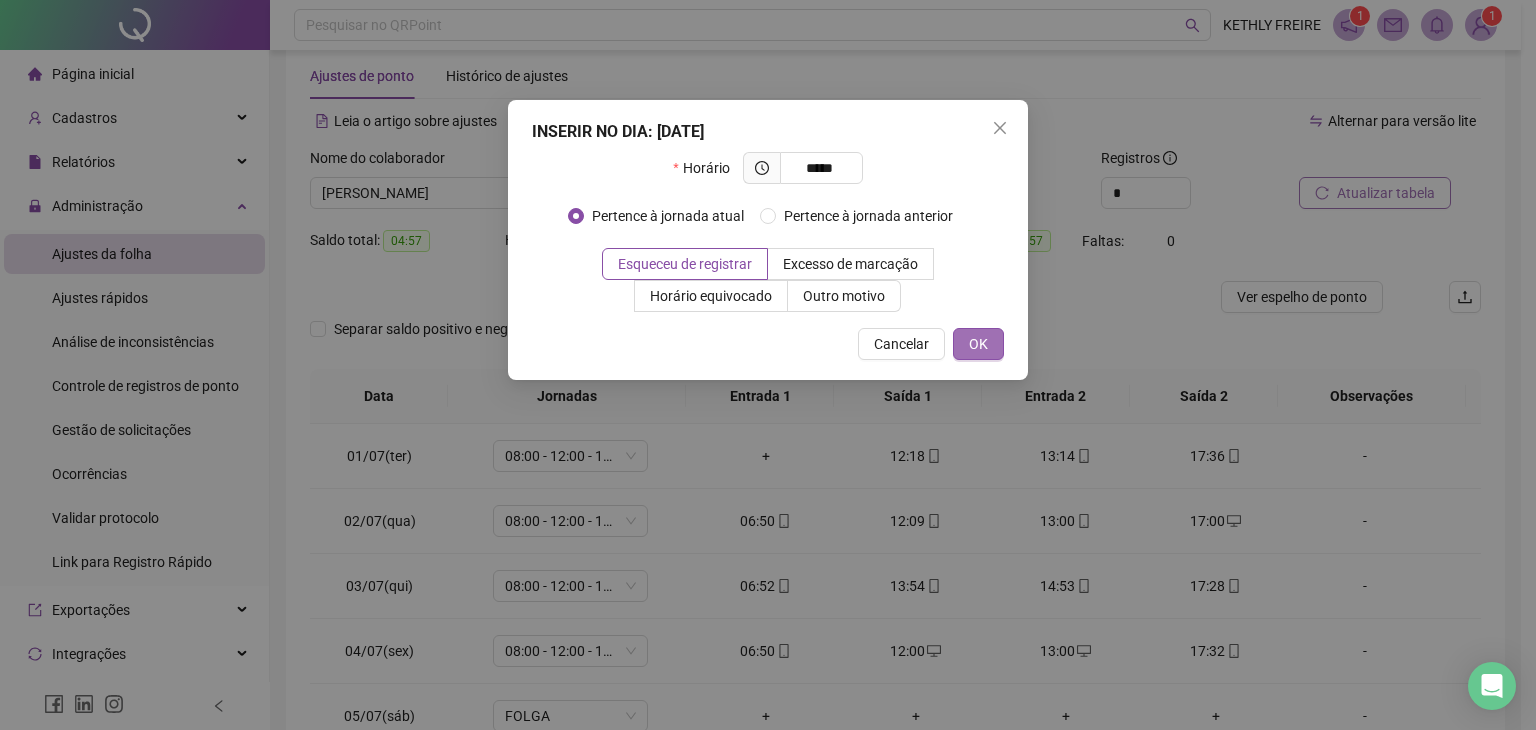 type on "*****" 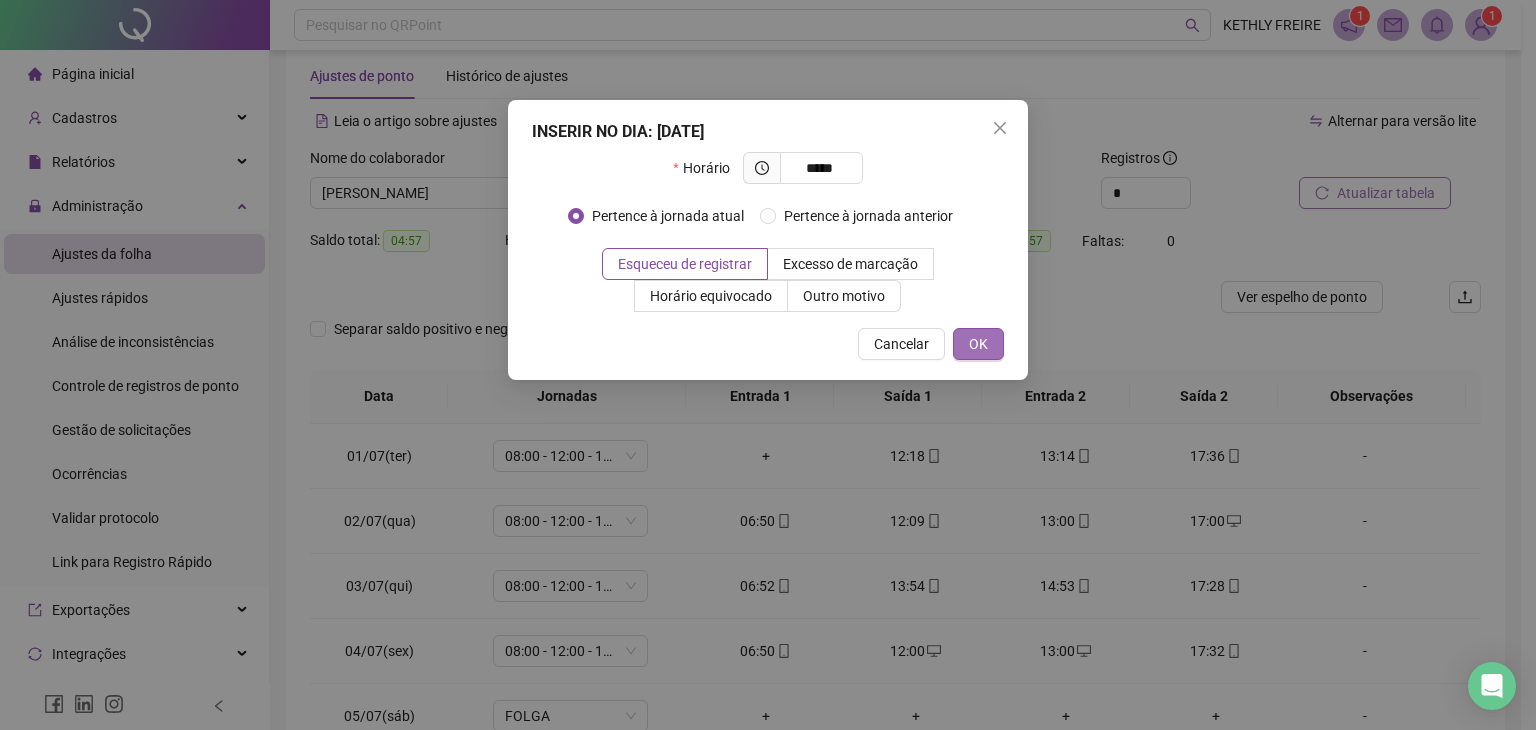 click on "OK" at bounding box center (978, 344) 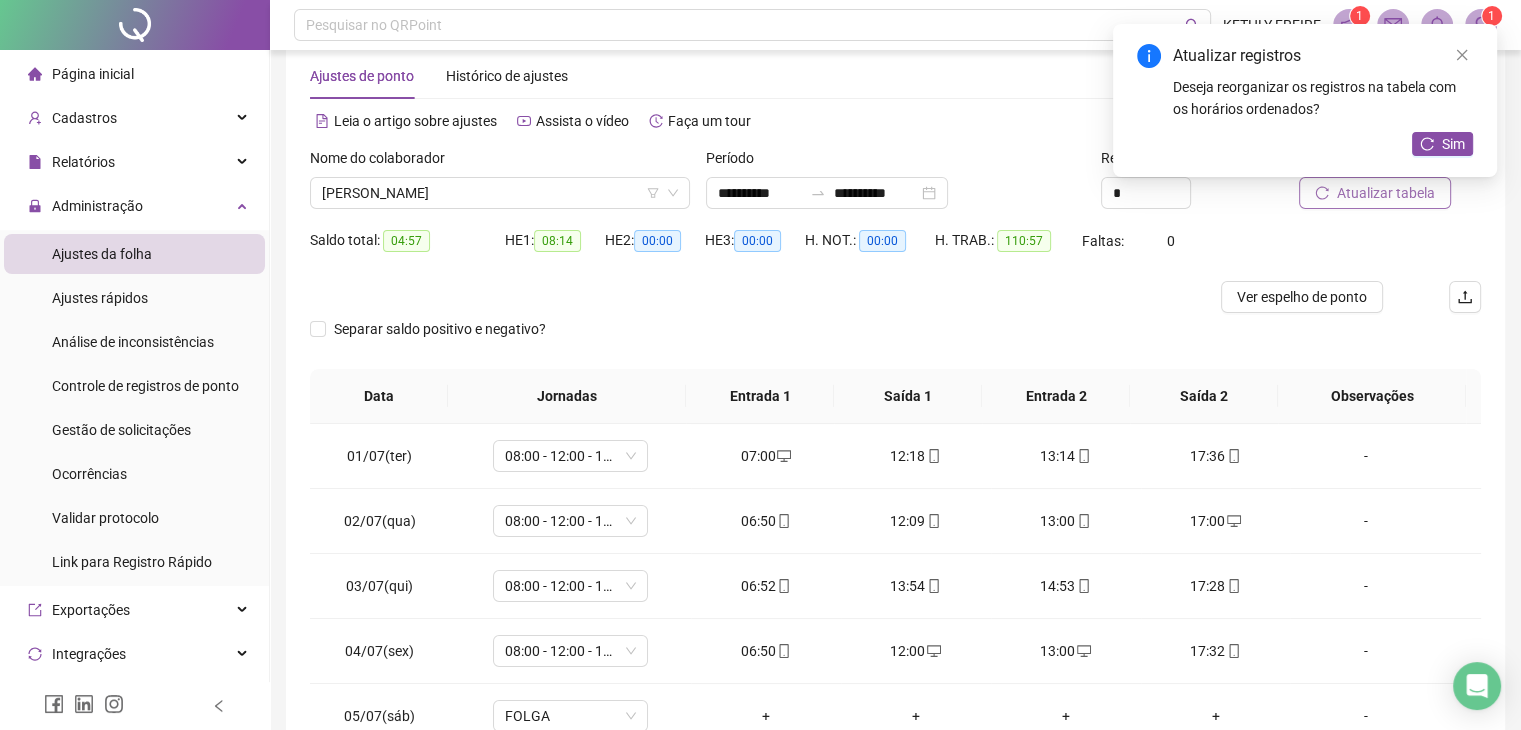 click on "Atualizar registros Deseja reorganizar os registros na tabela com os horários ordenados? Sim" at bounding box center (1305, 100) 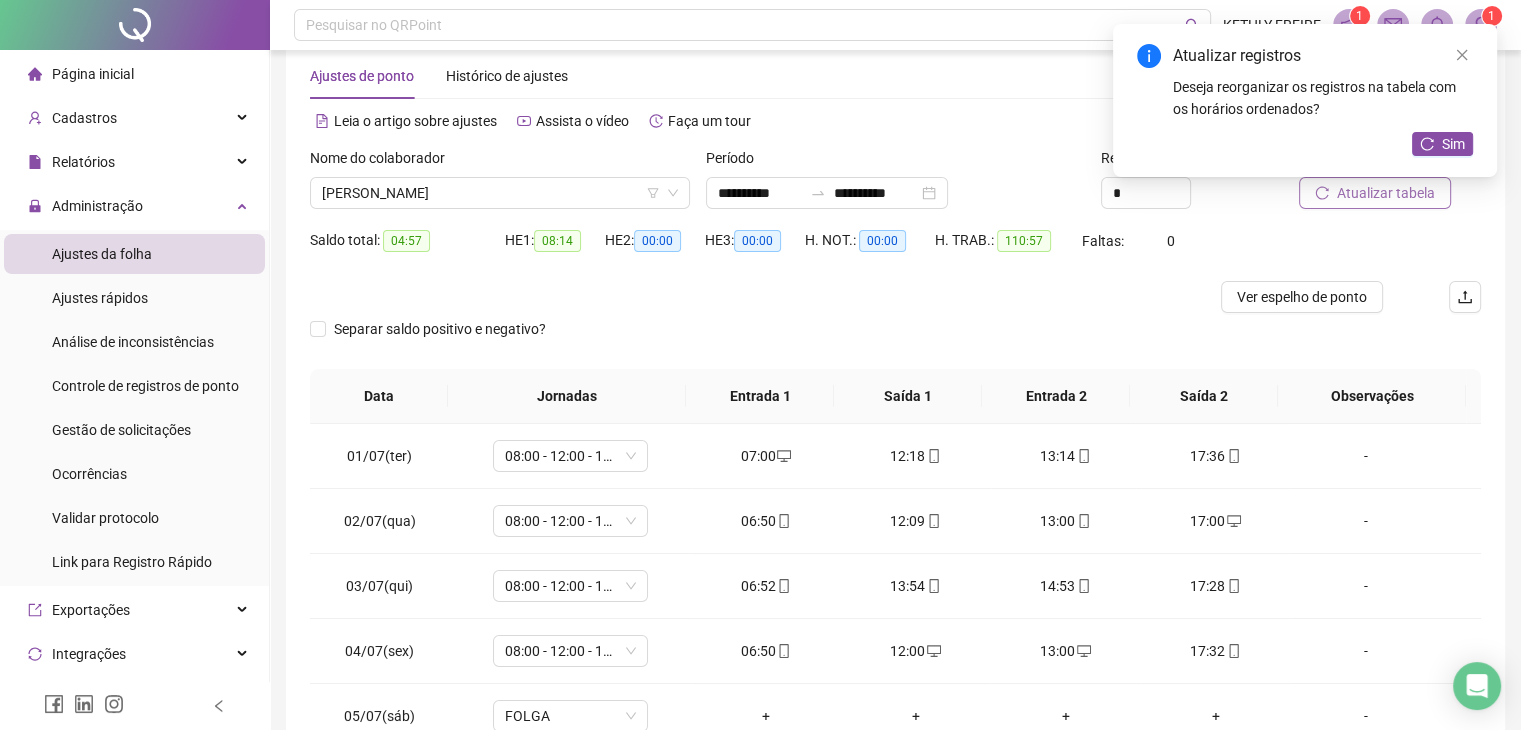 click on "Atualizar tabela" at bounding box center (1386, 193) 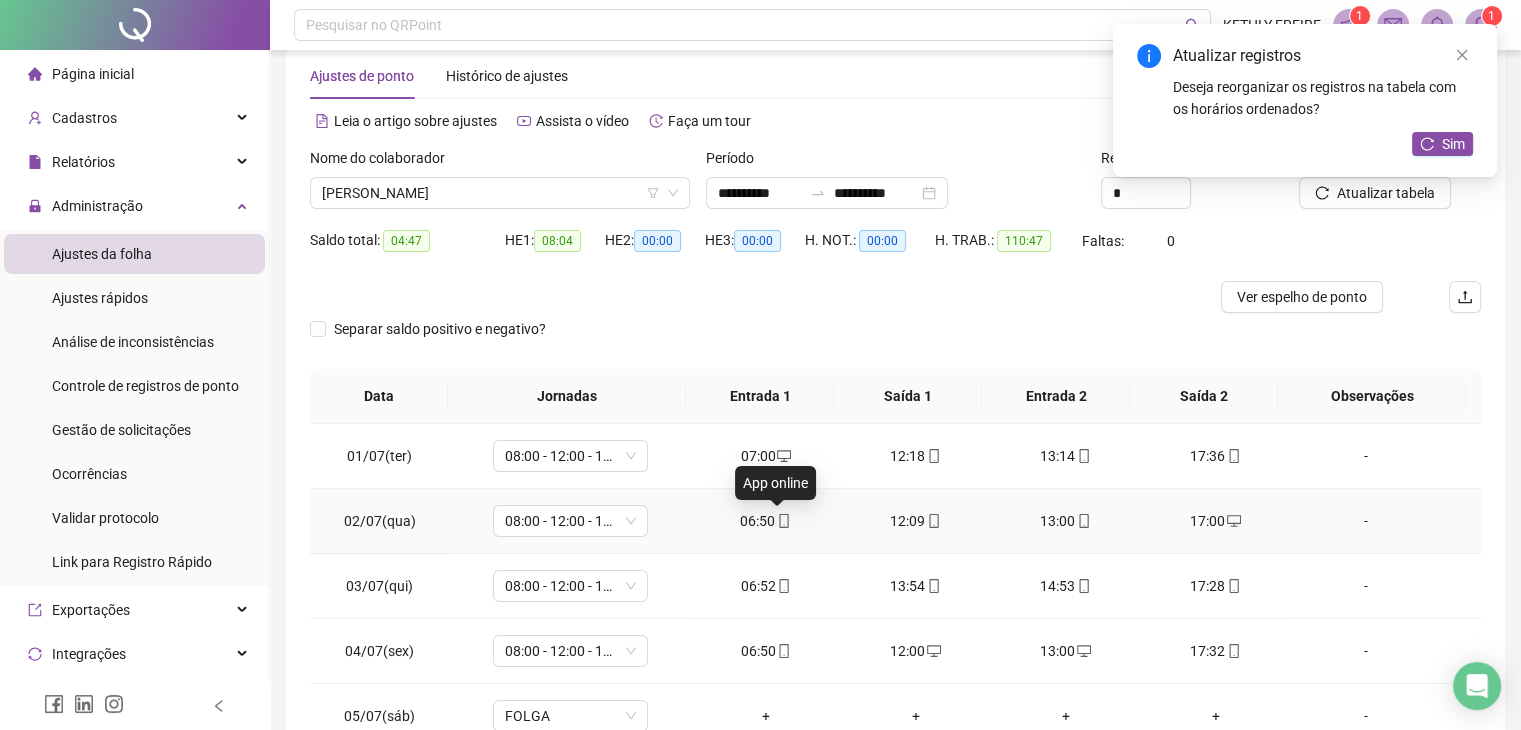 click 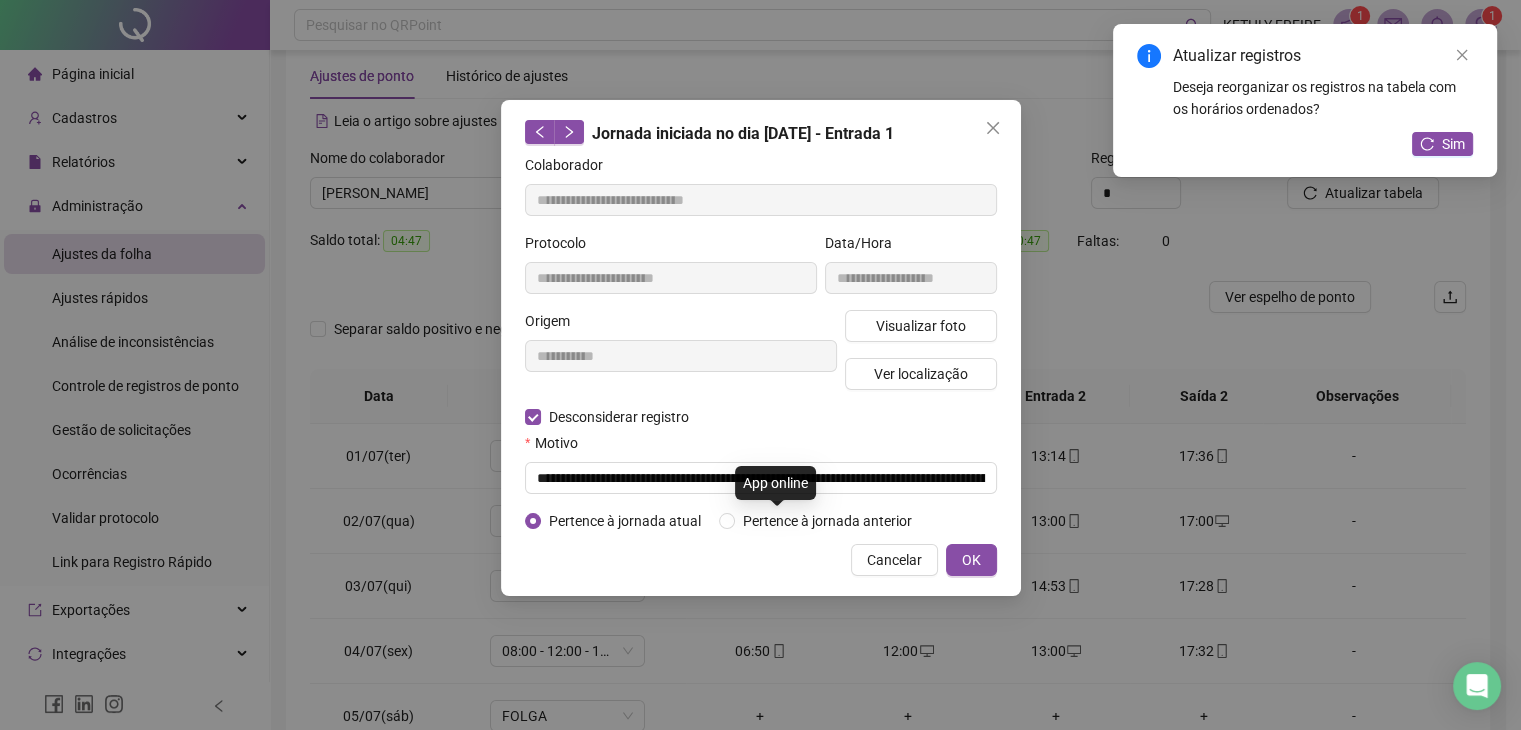 type on "**********" 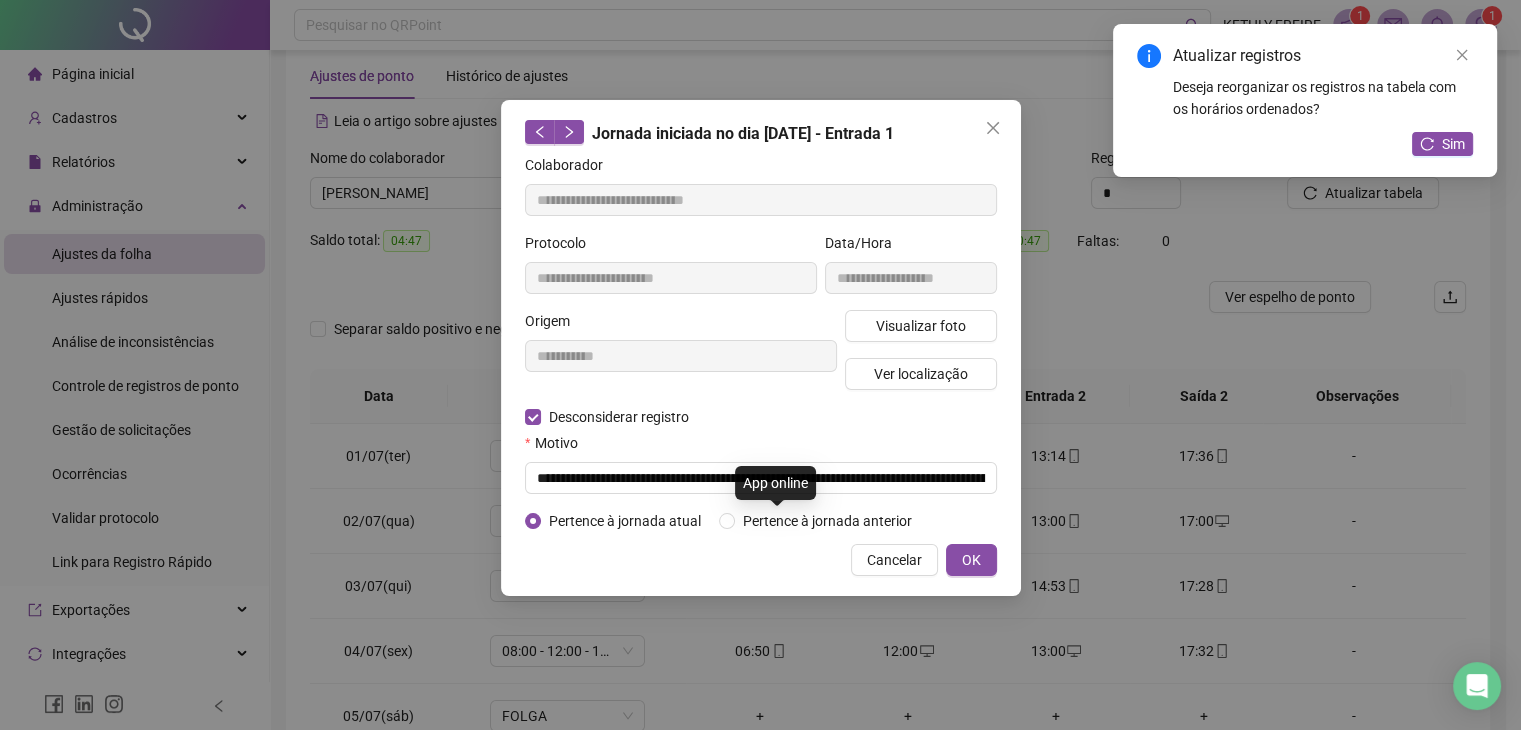type on "**********" 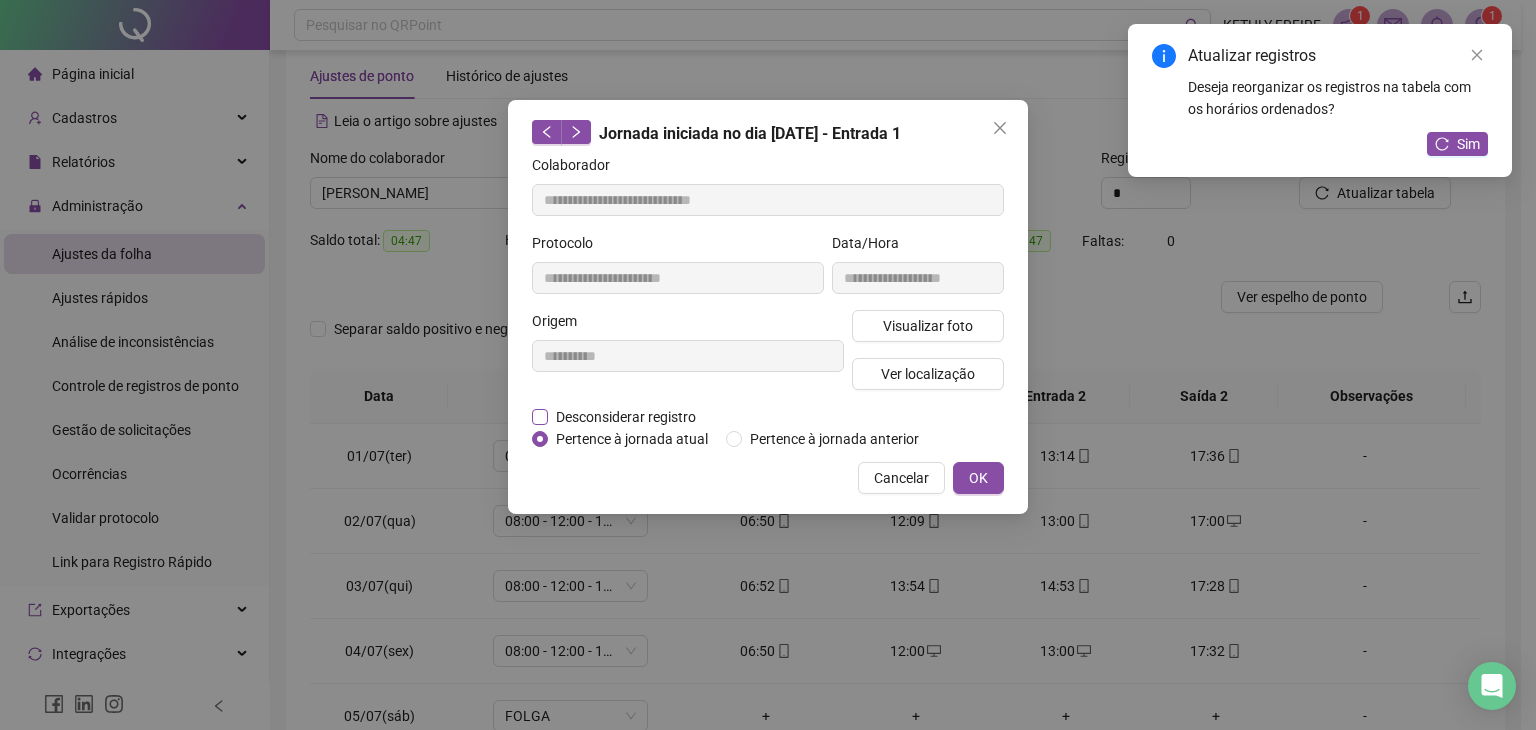 click on "Desconsiderar registro" at bounding box center (626, 417) 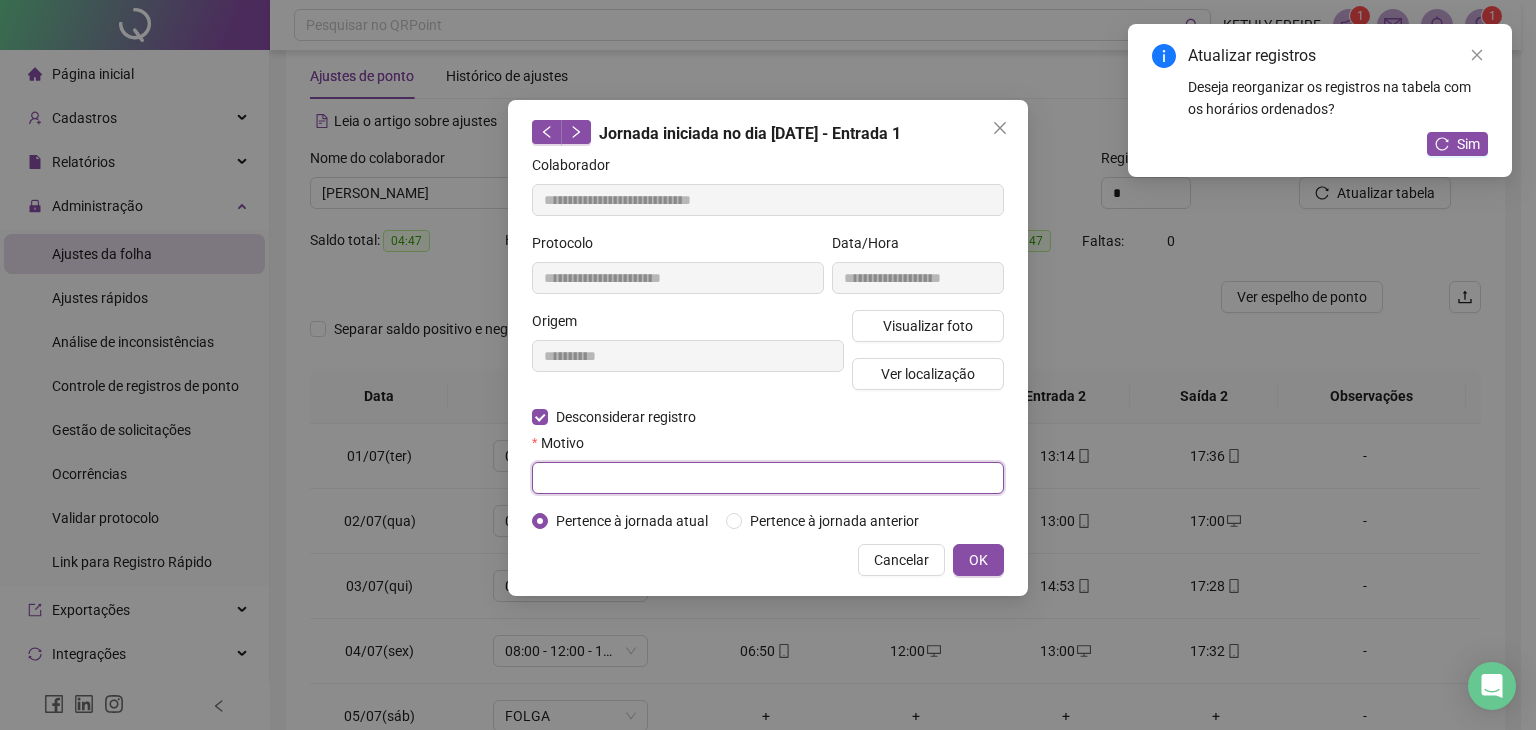 click at bounding box center [768, 478] 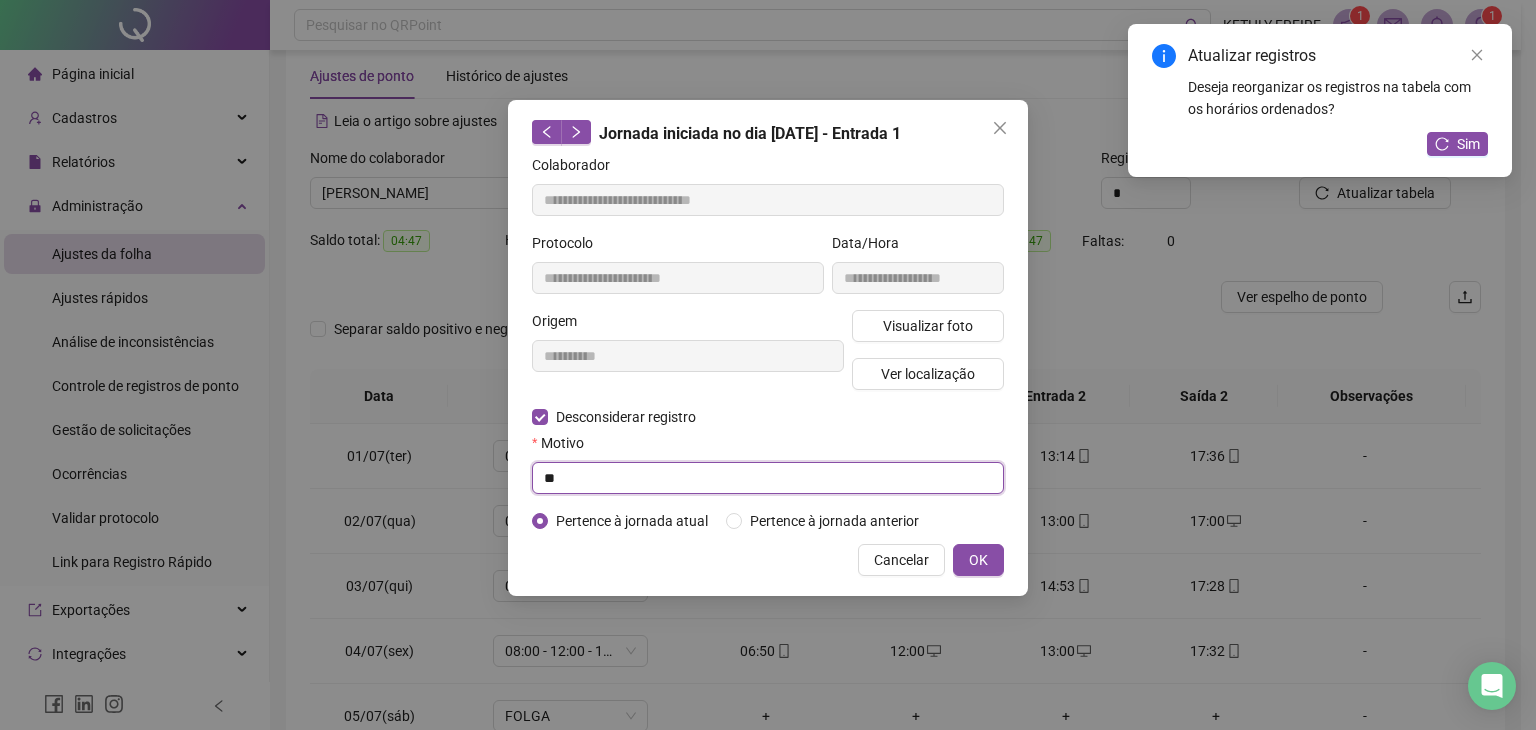 type on "*" 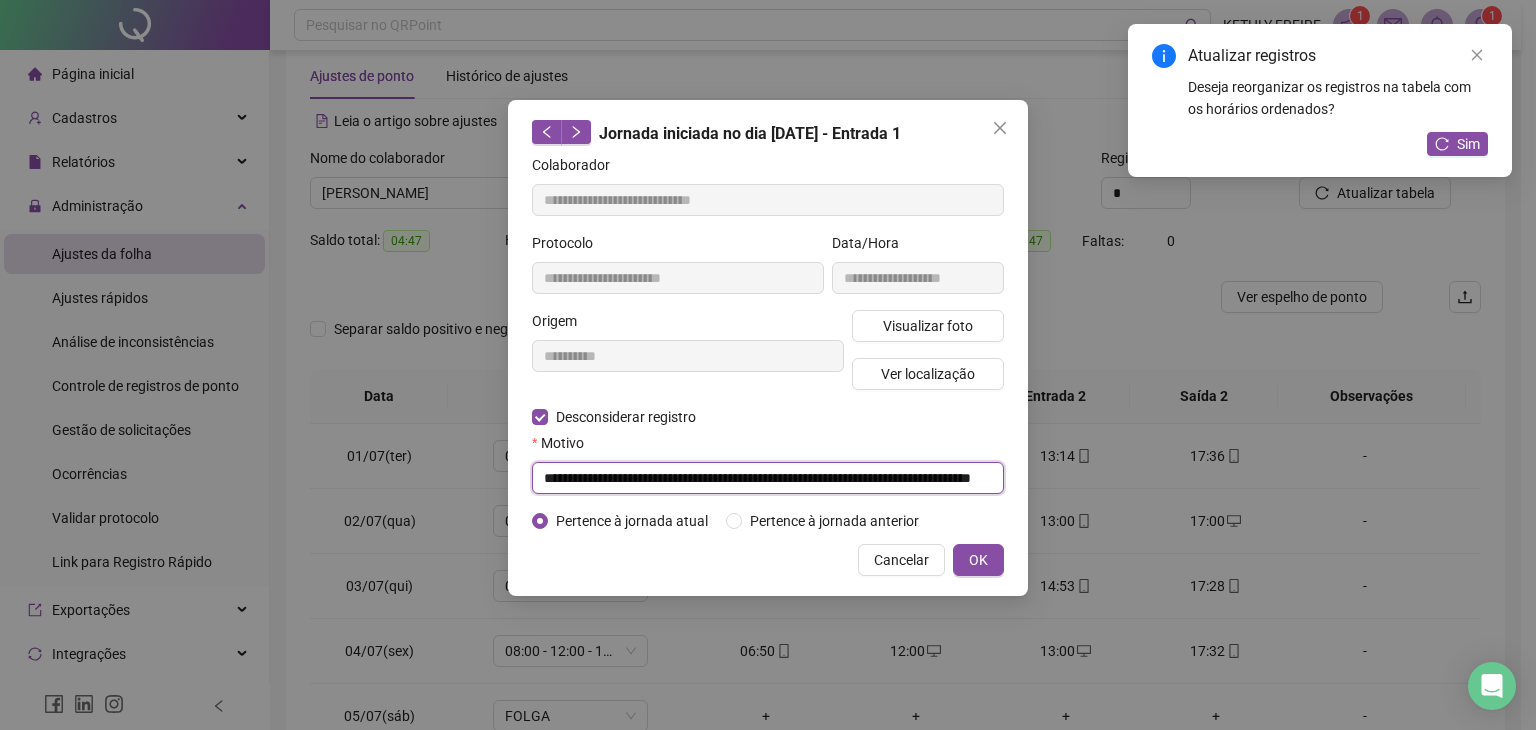 scroll, scrollTop: 0, scrollLeft: 88, axis: horizontal 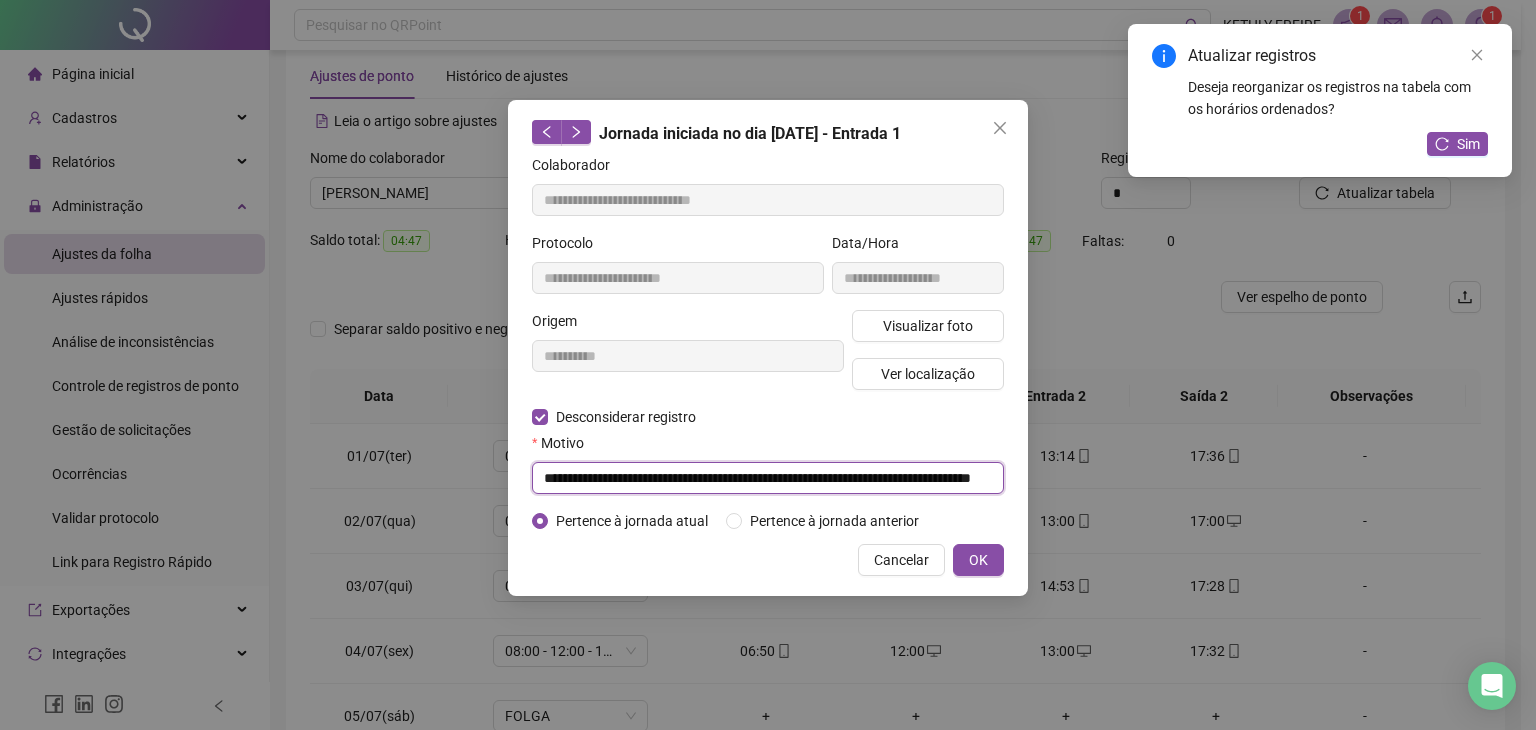 click on "**********" at bounding box center (768, 478) 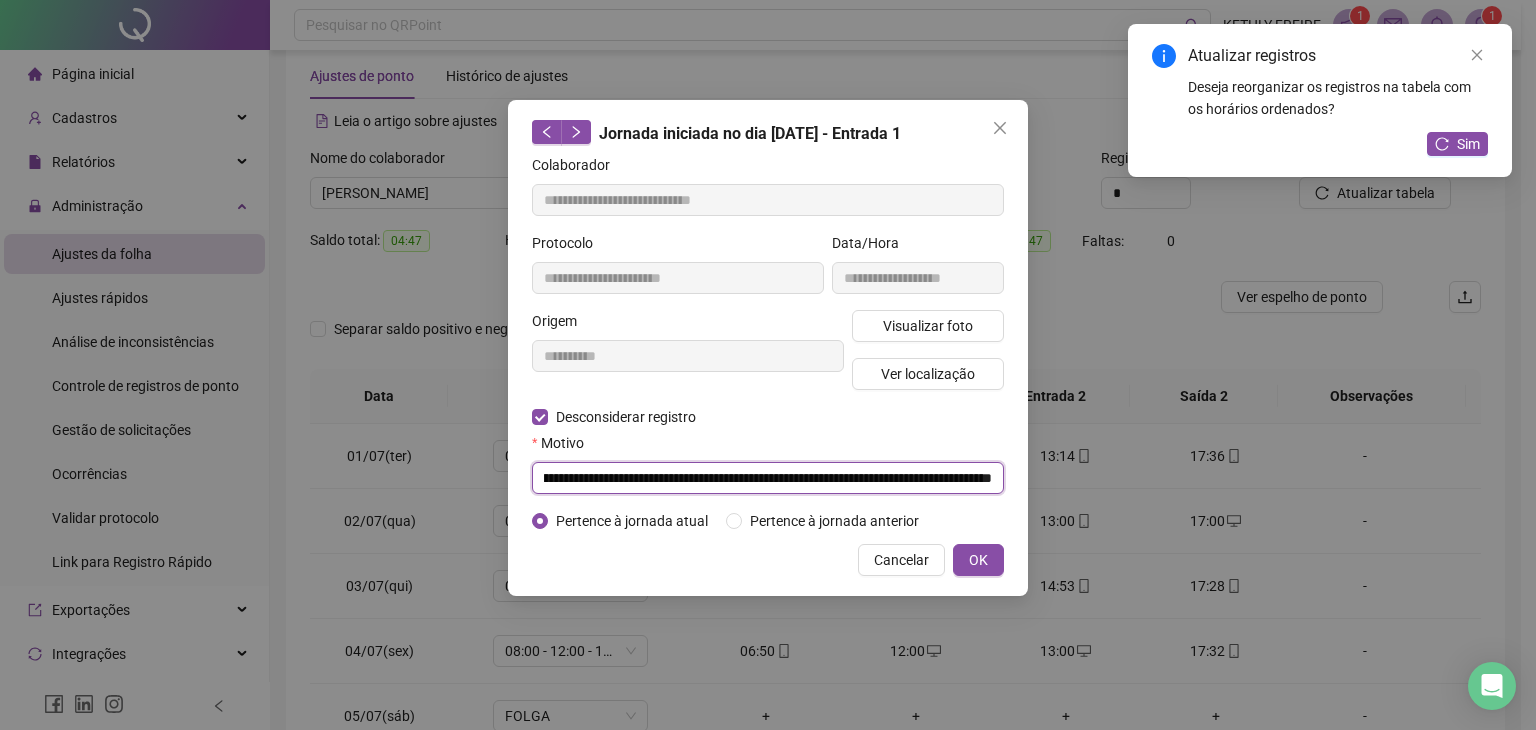 click on "**********" at bounding box center (768, 478) 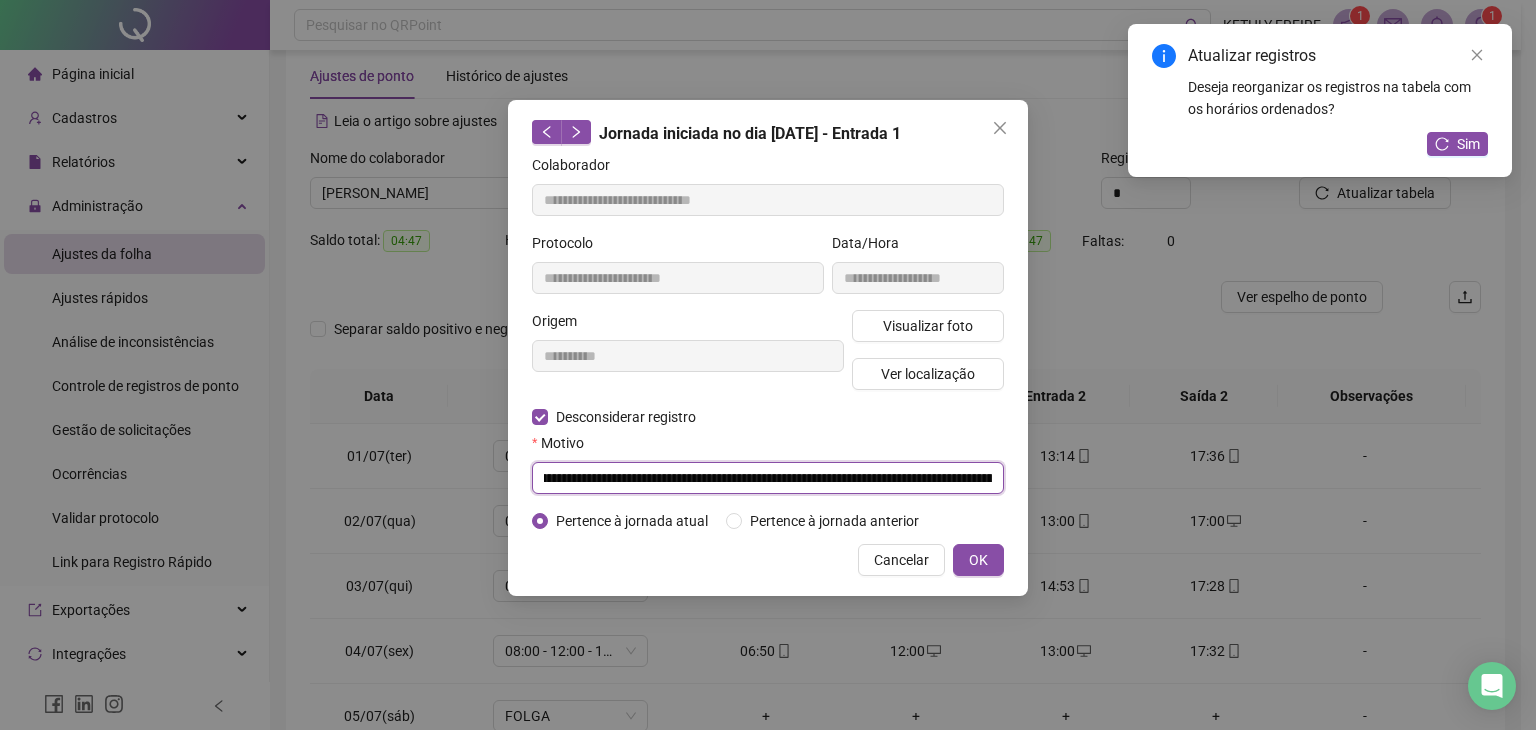 scroll, scrollTop: 0, scrollLeft: 0, axis: both 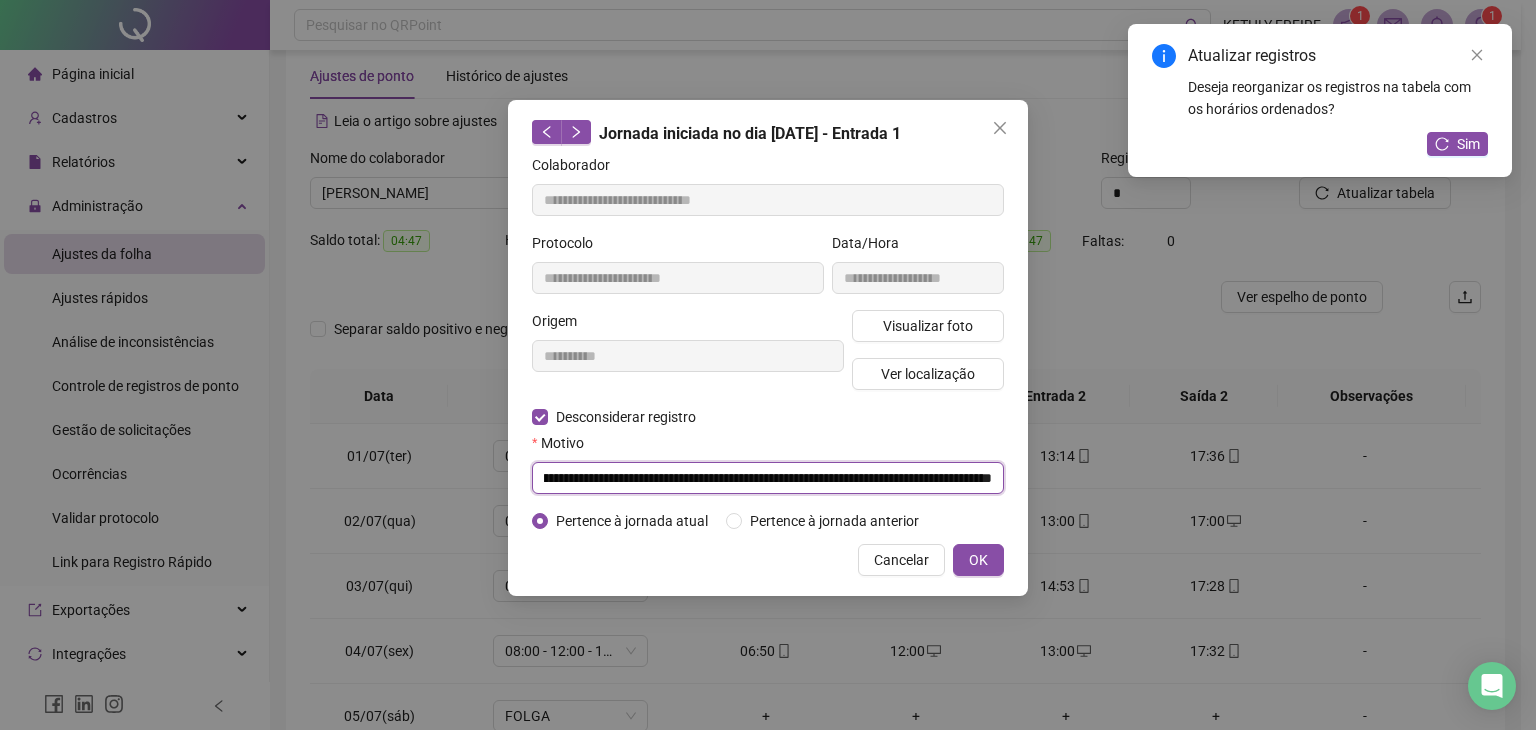 drag, startPoint x: 544, startPoint y: 476, endPoint x: 1024, endPoint y: 477, distance: 480.00104 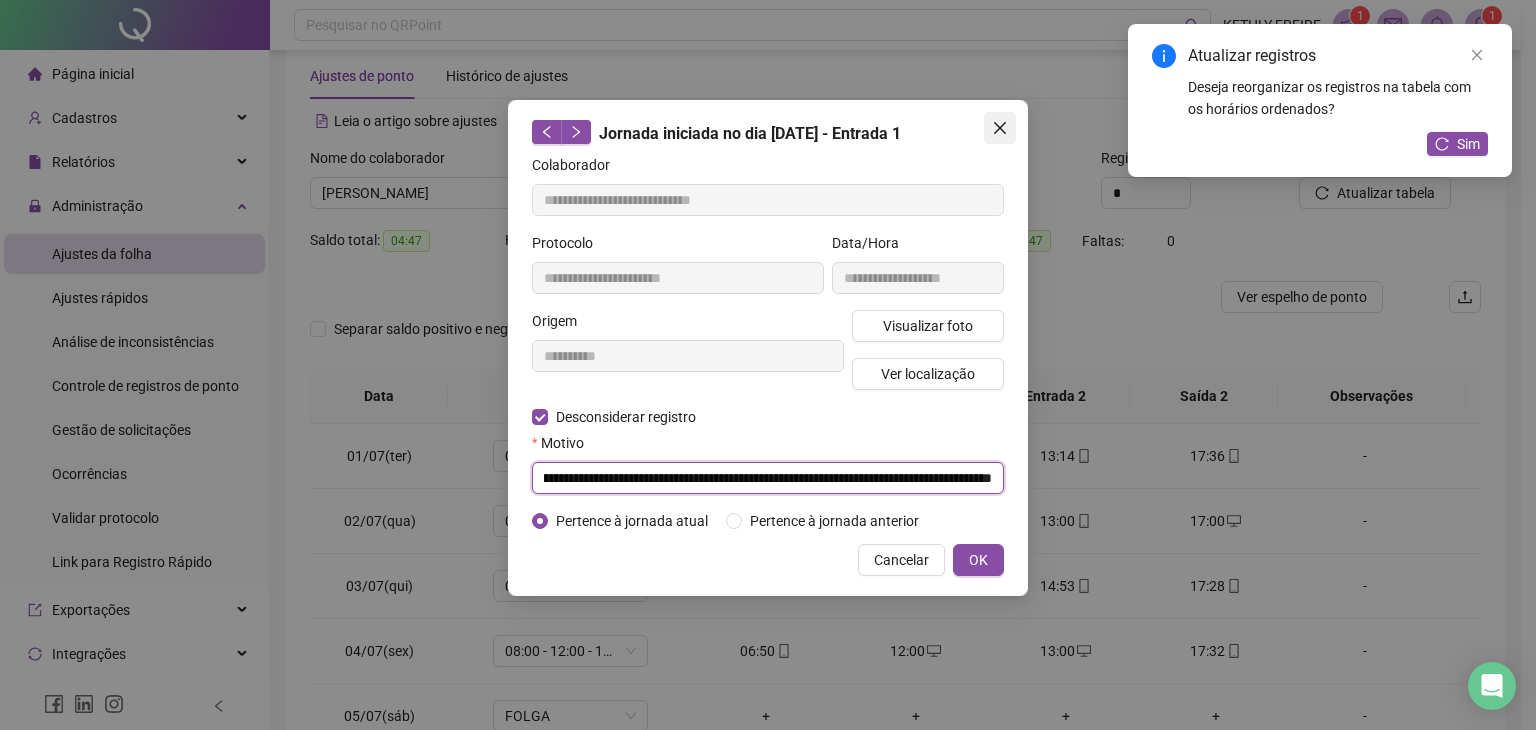 type on "**********" 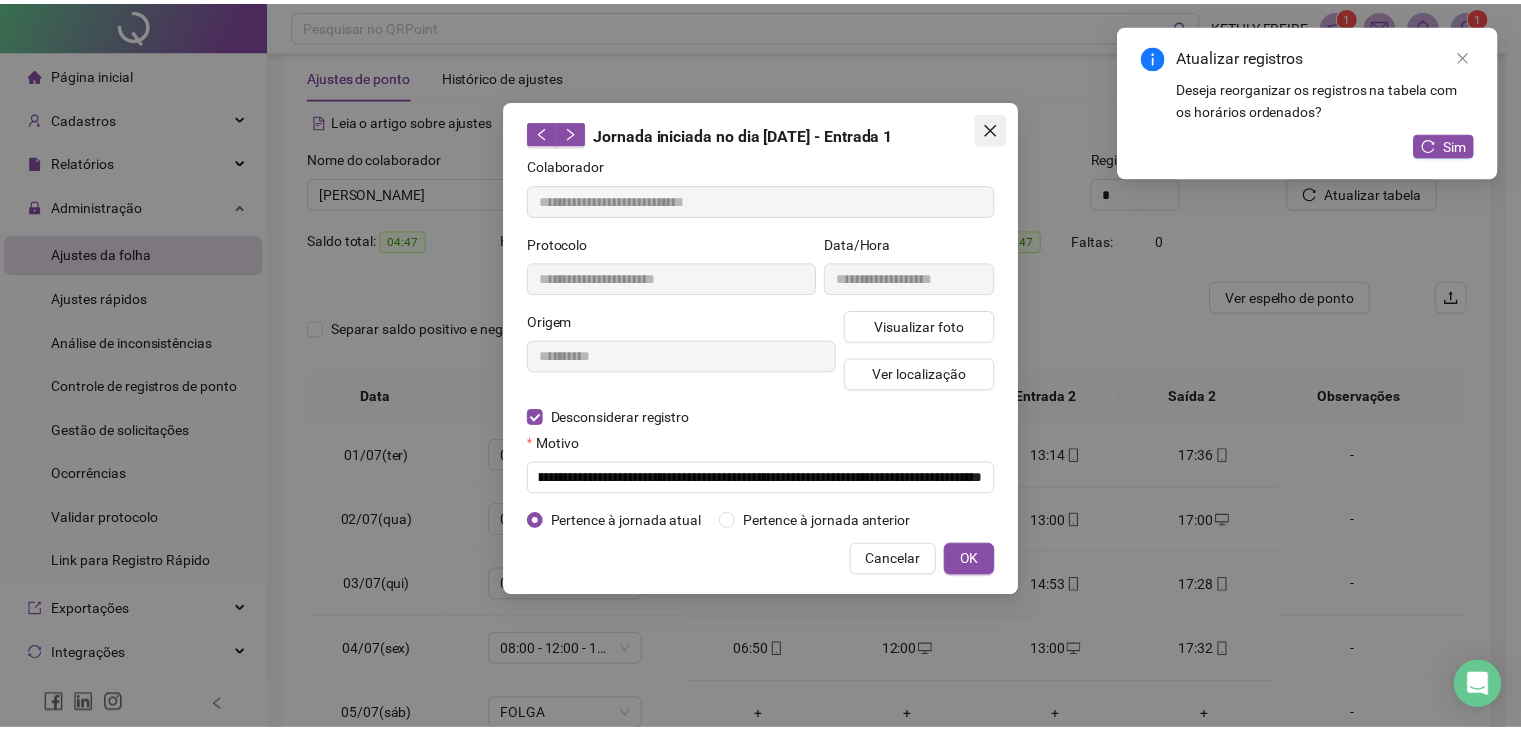 scroll, scrollTop: 0, scrollLeft: 0, axis: both 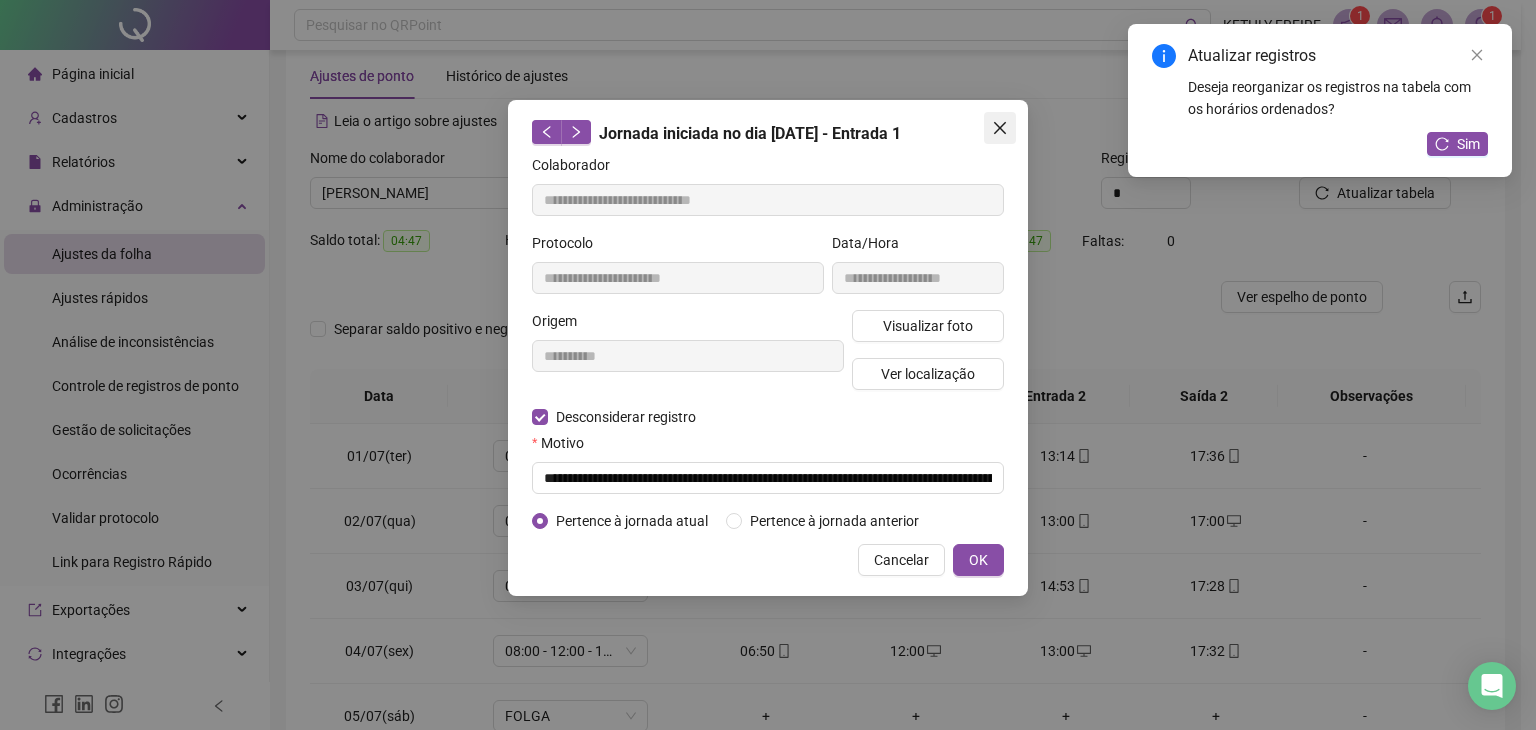 click 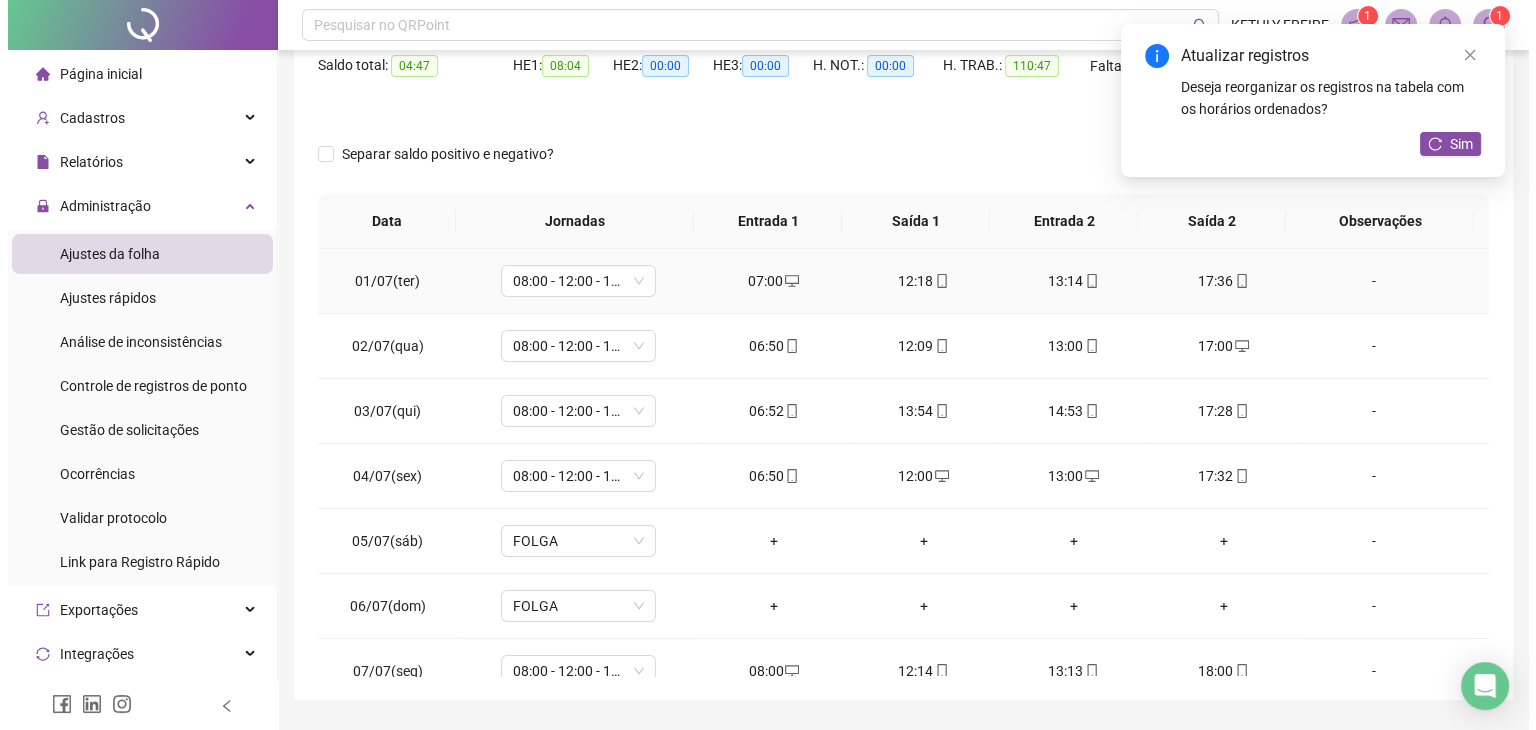 scroll, scrollTop: 68, scrollLeft: 0, axis: vertical 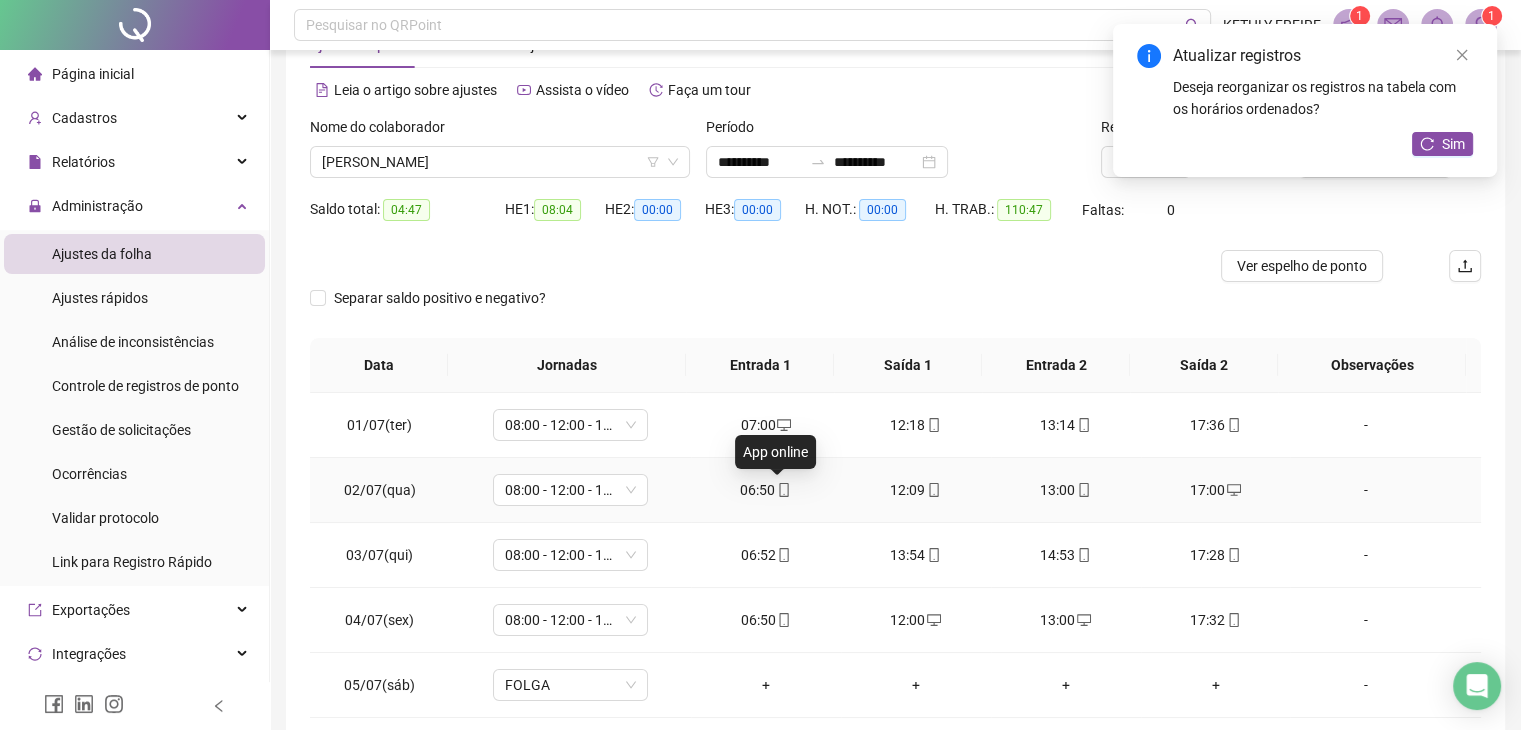 click 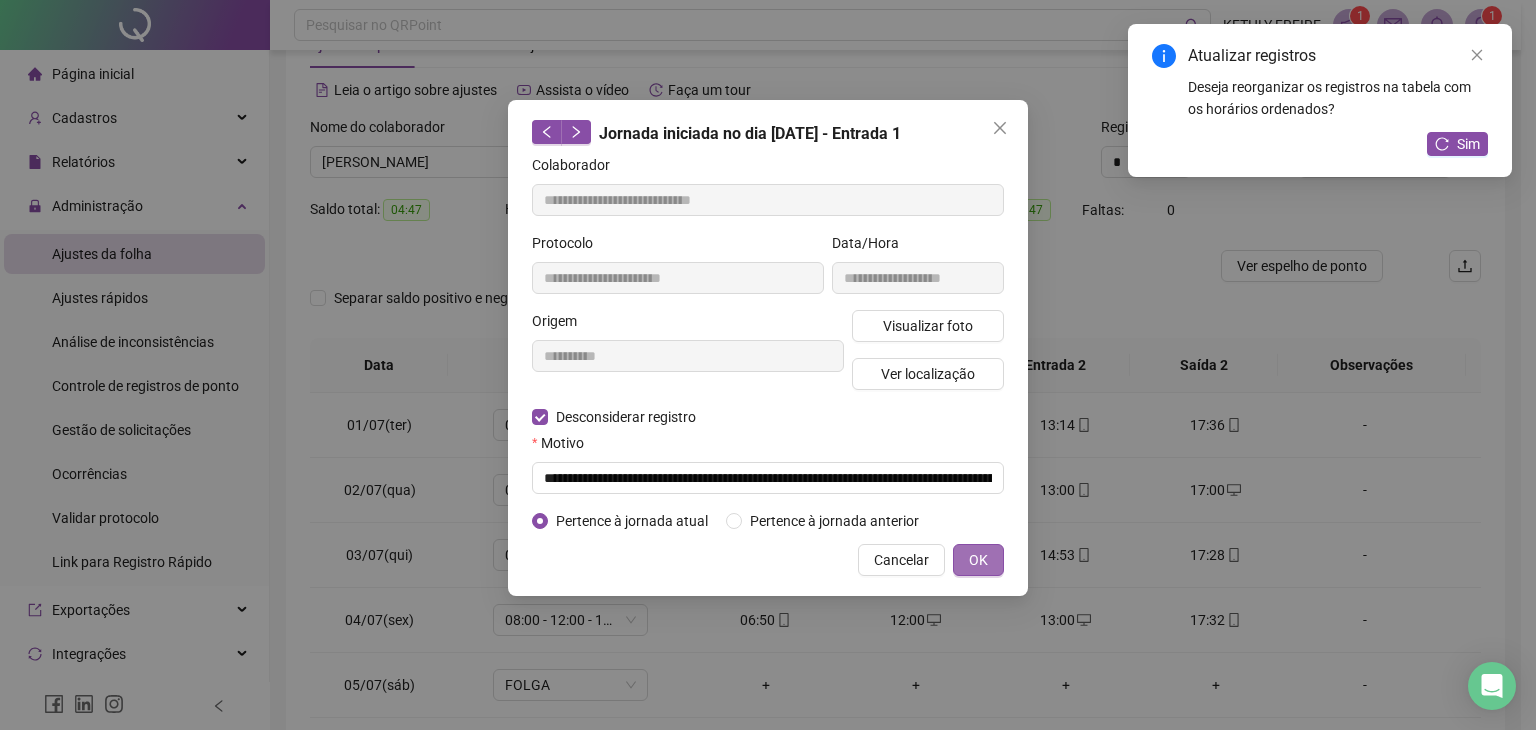 click on "OK" at bounding box center [978, 560] 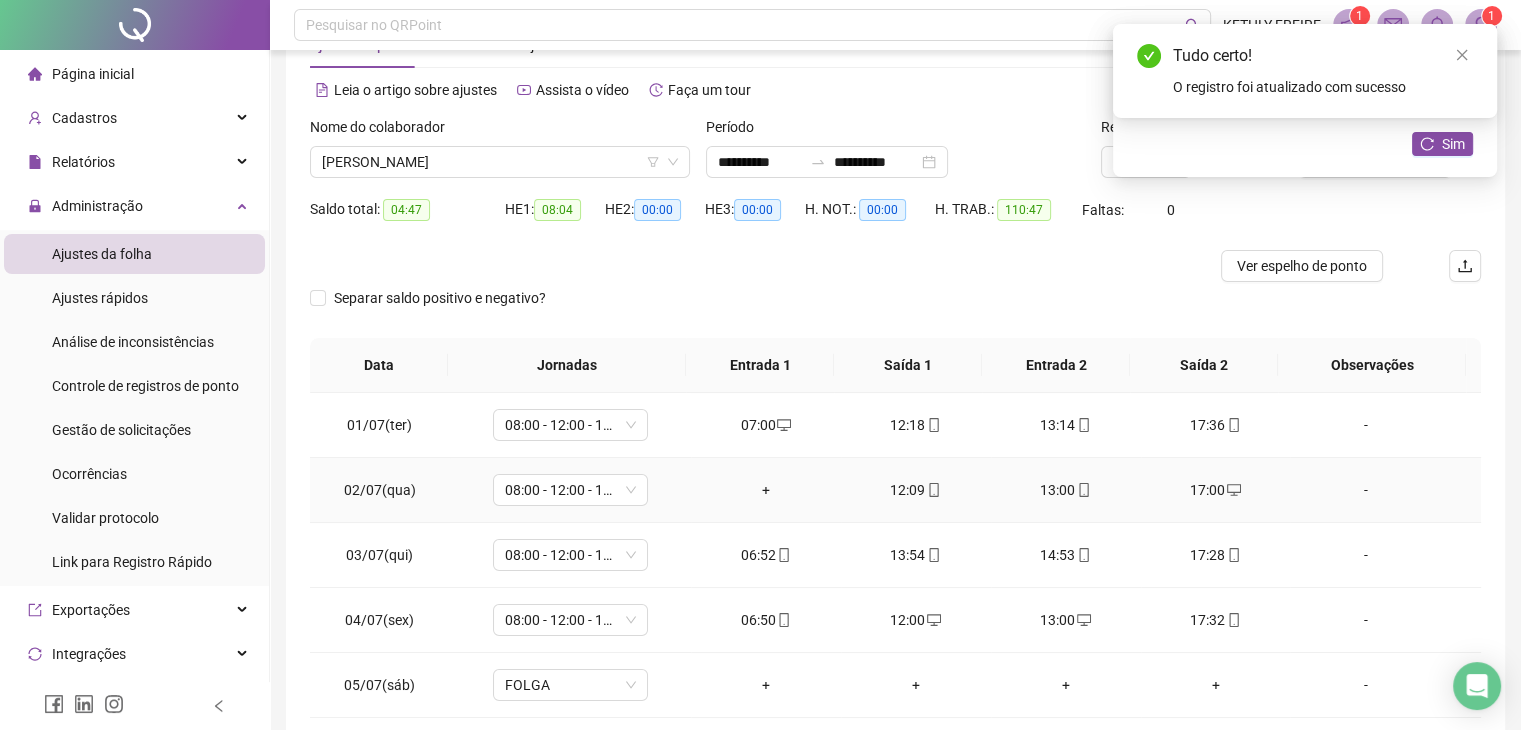 click on "+" at bounding box center (766, 490) 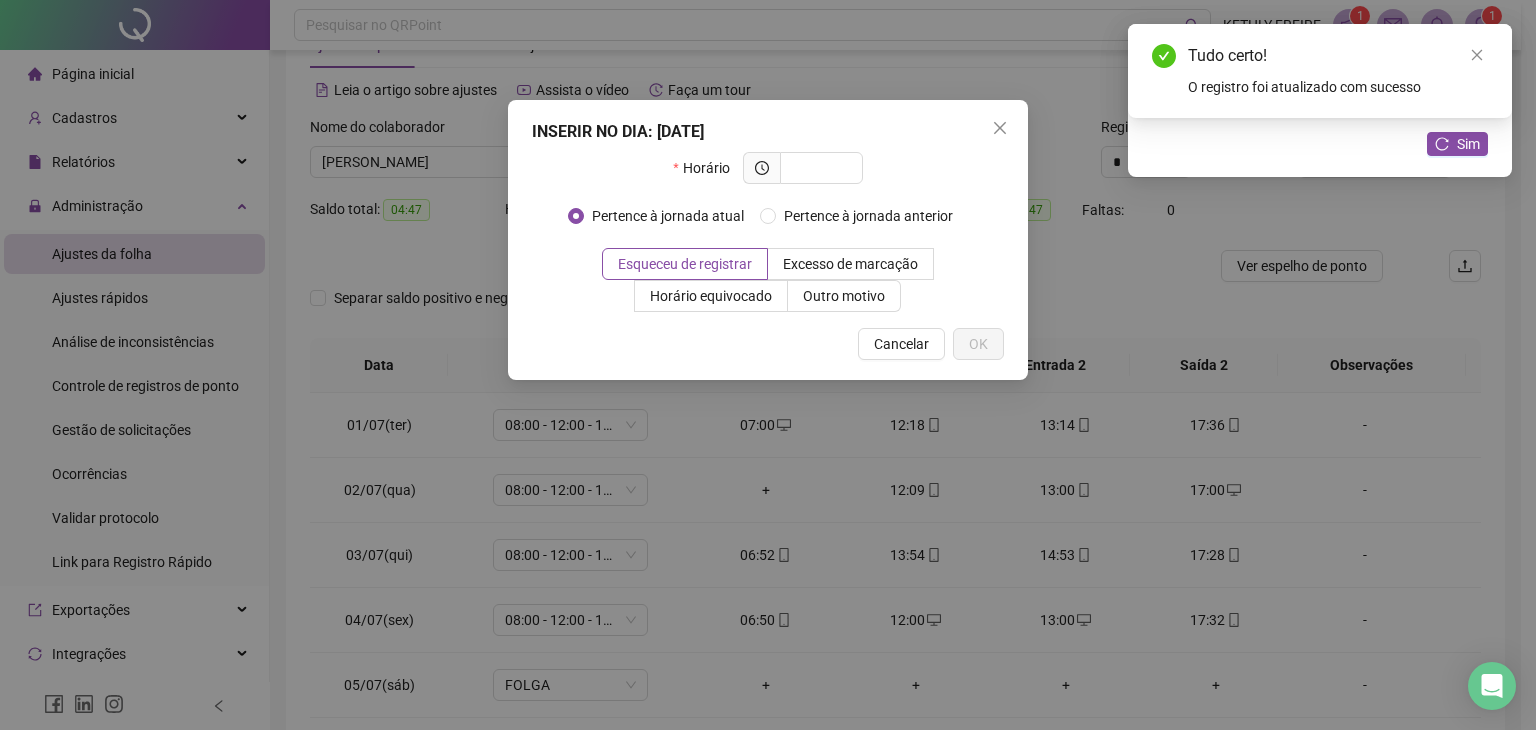 type on "*" 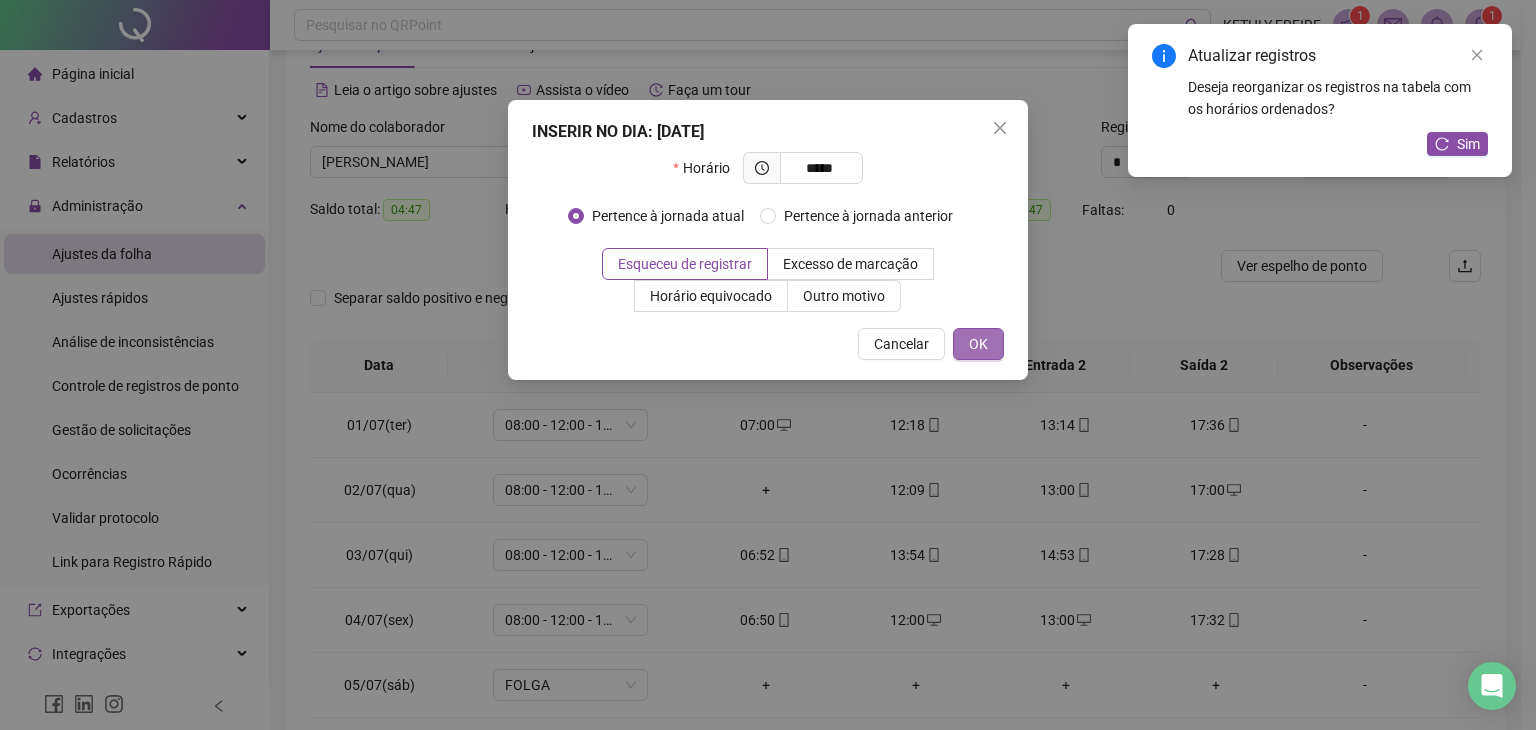 type on "*****" 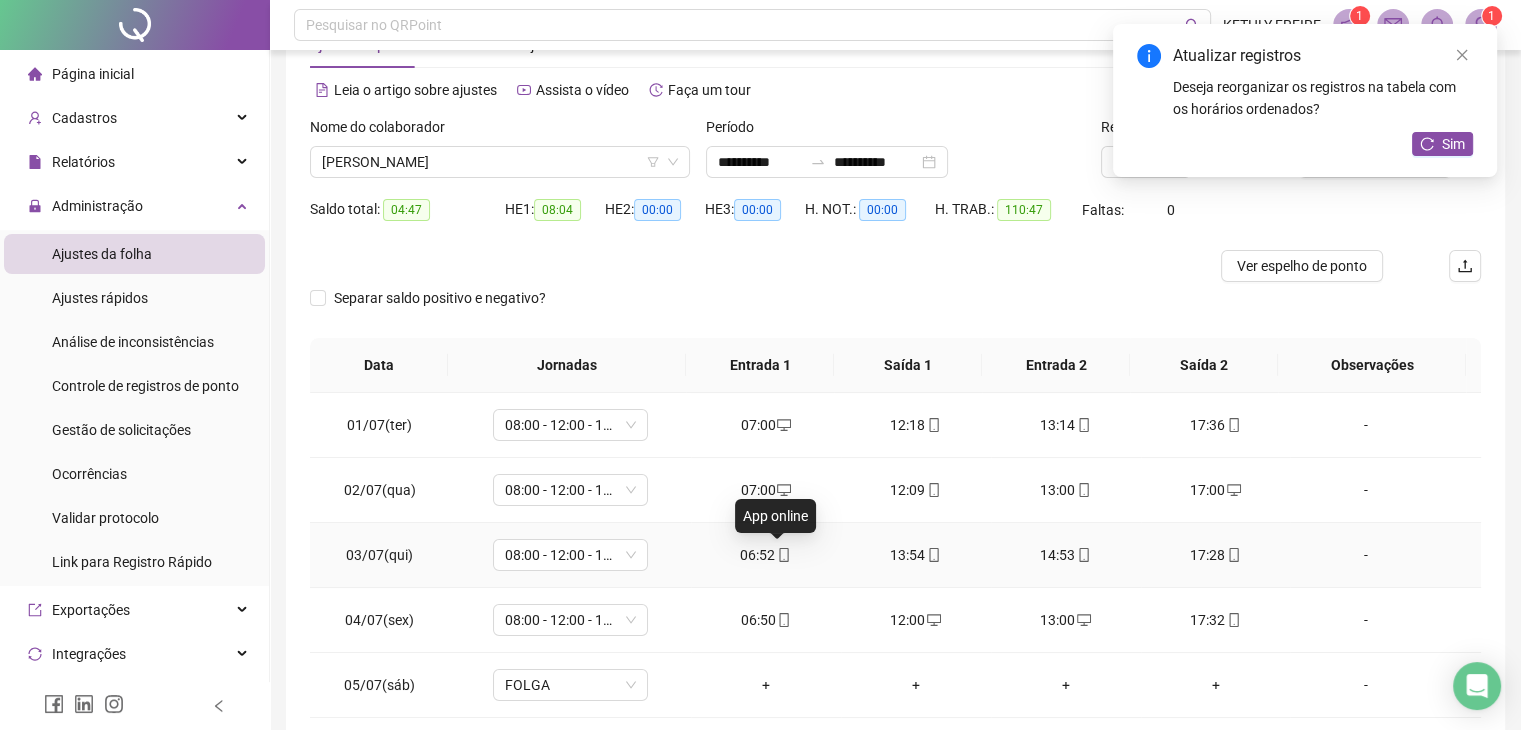 click at bounding box center [783, 555] 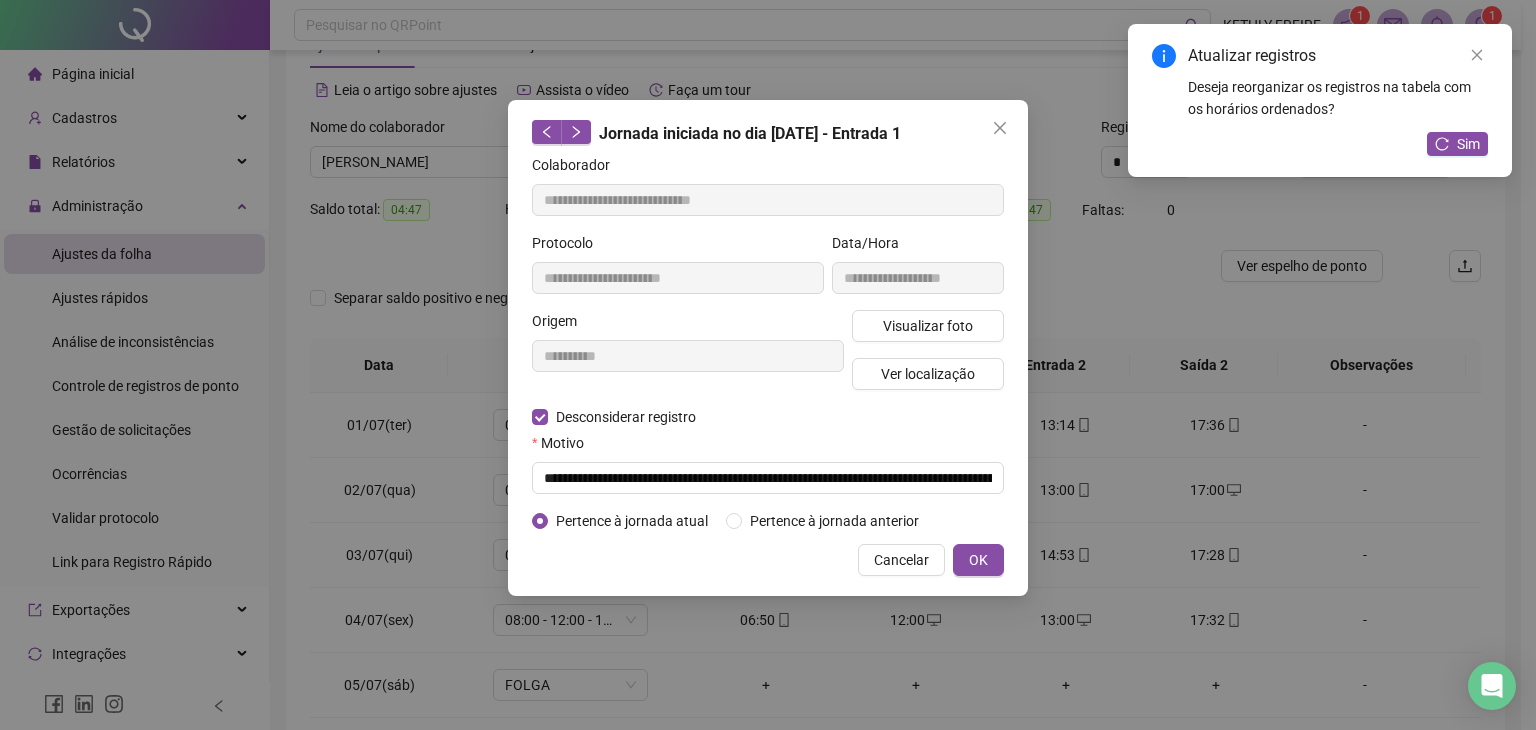 type on "**********" 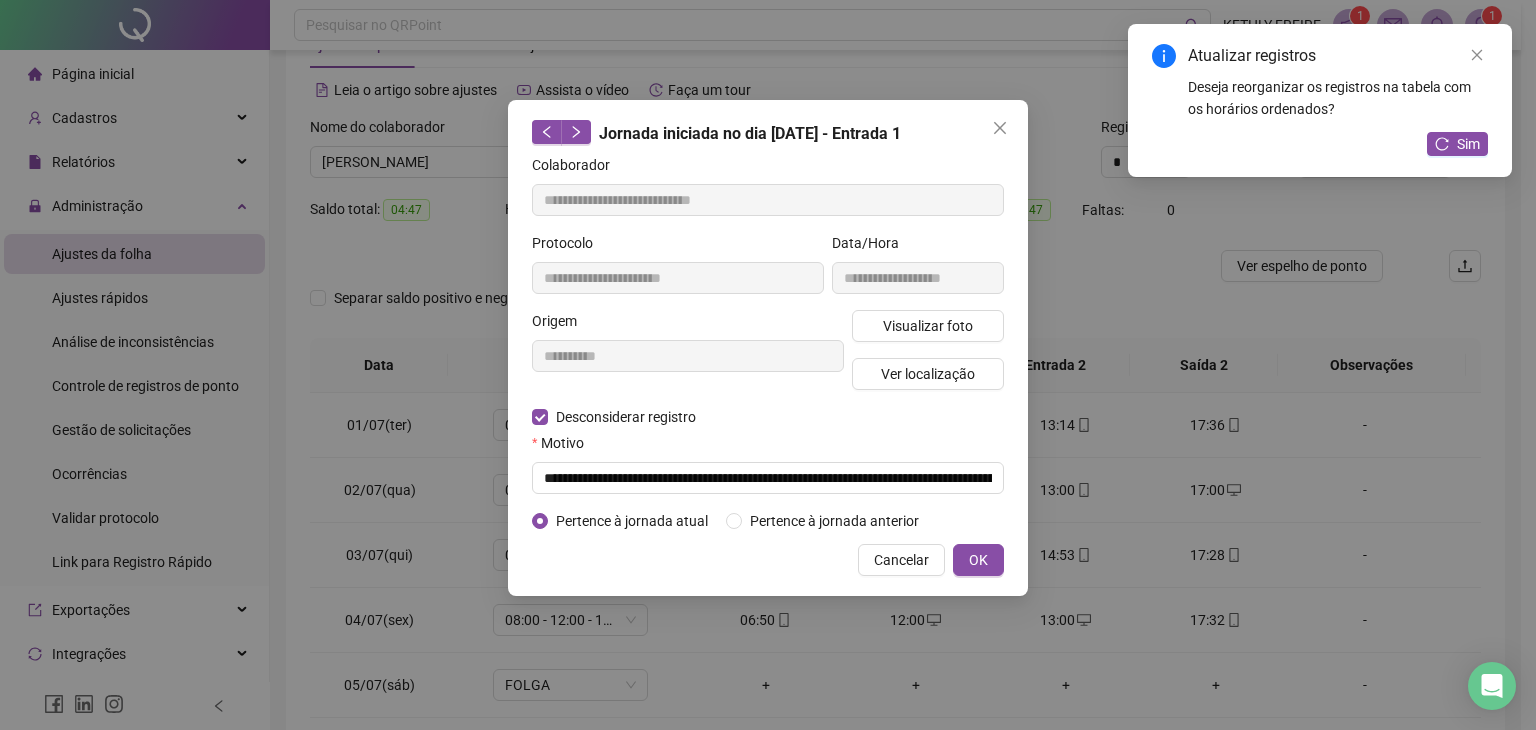 type on "**********" 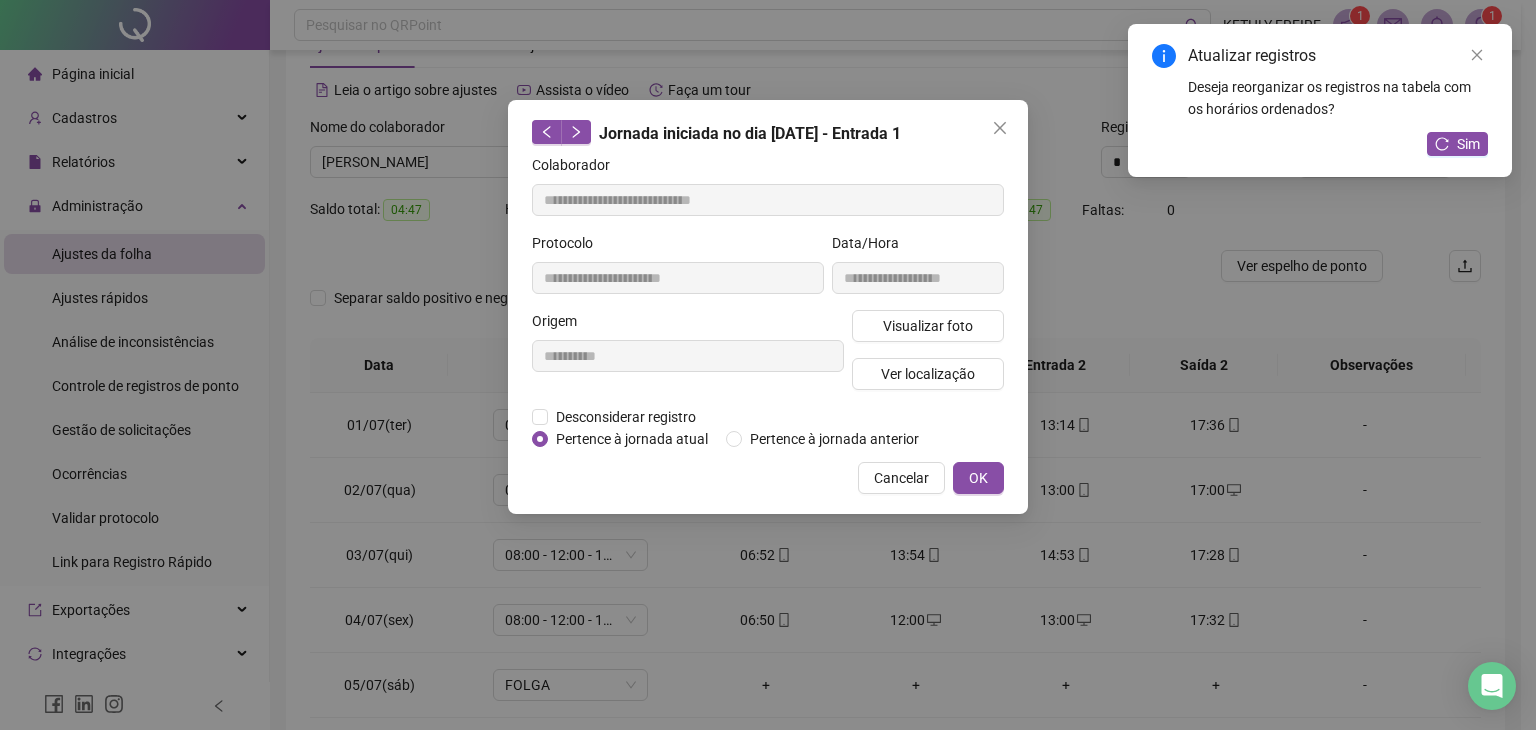 click on "Pertence à jornada atual" at bounding box center (632, 439) 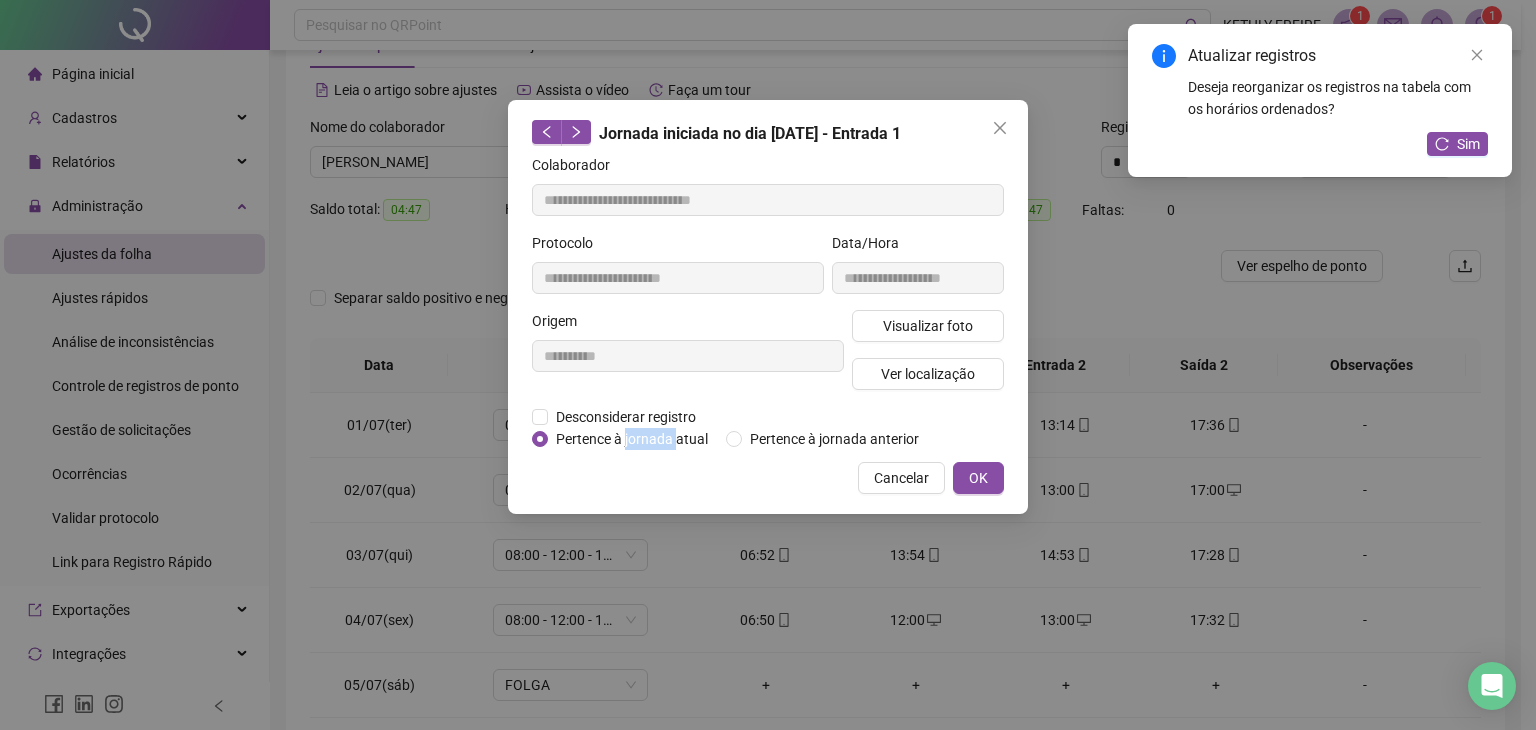 click on "Pertence à jornada atual" at bounding box center [632, 439] 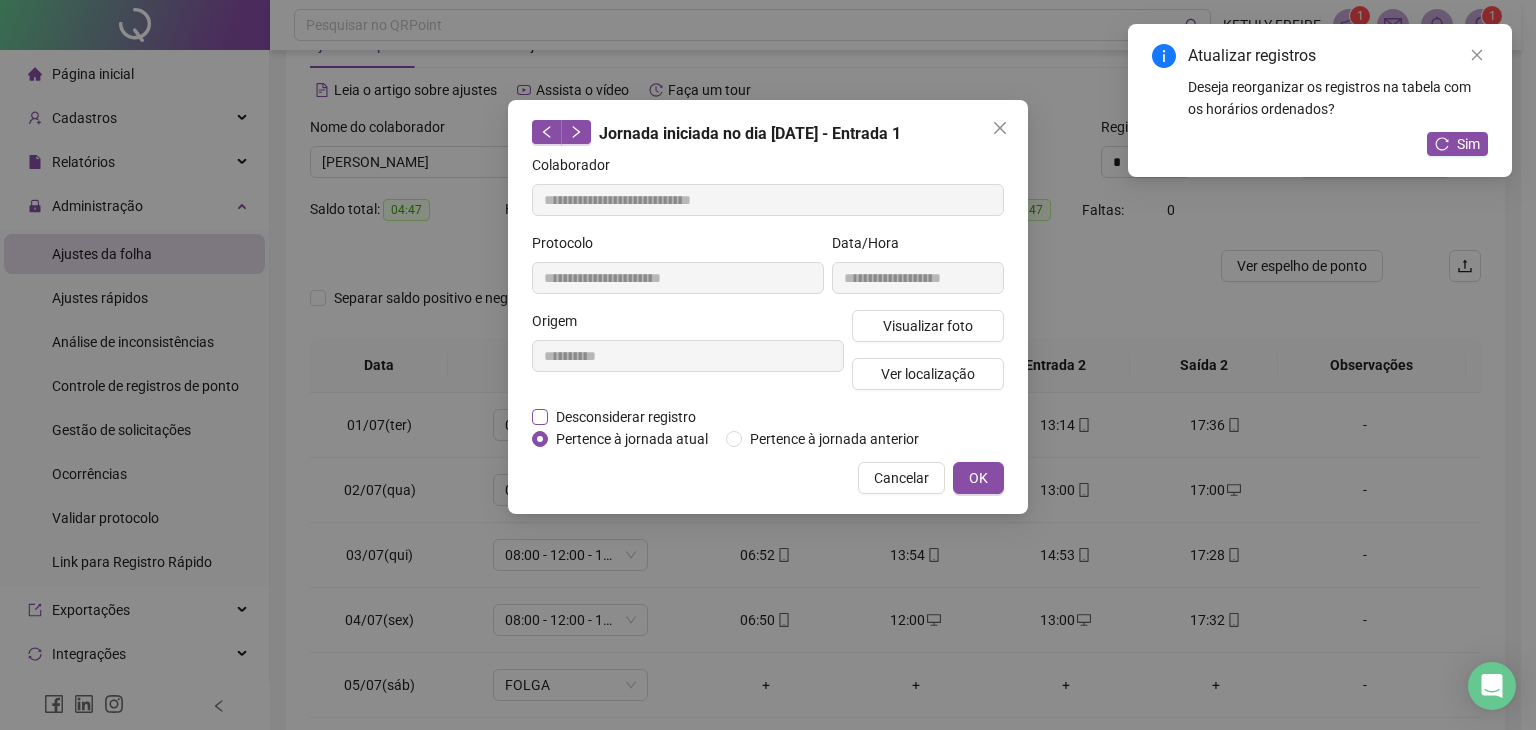 click on "Desconsiderar registro" at bounding box center (626, 417) 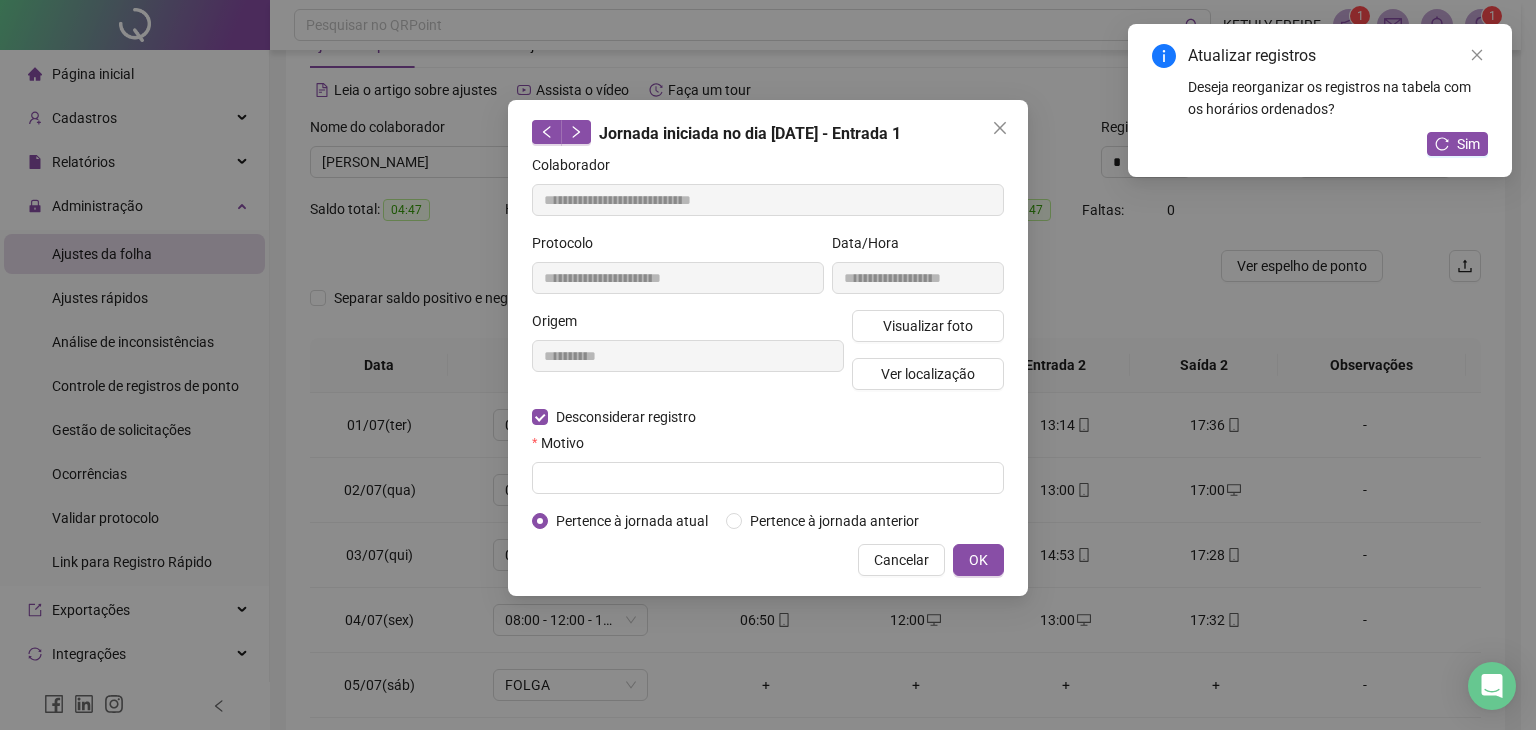 click on "Motivo" at bounding box center [768, 447] 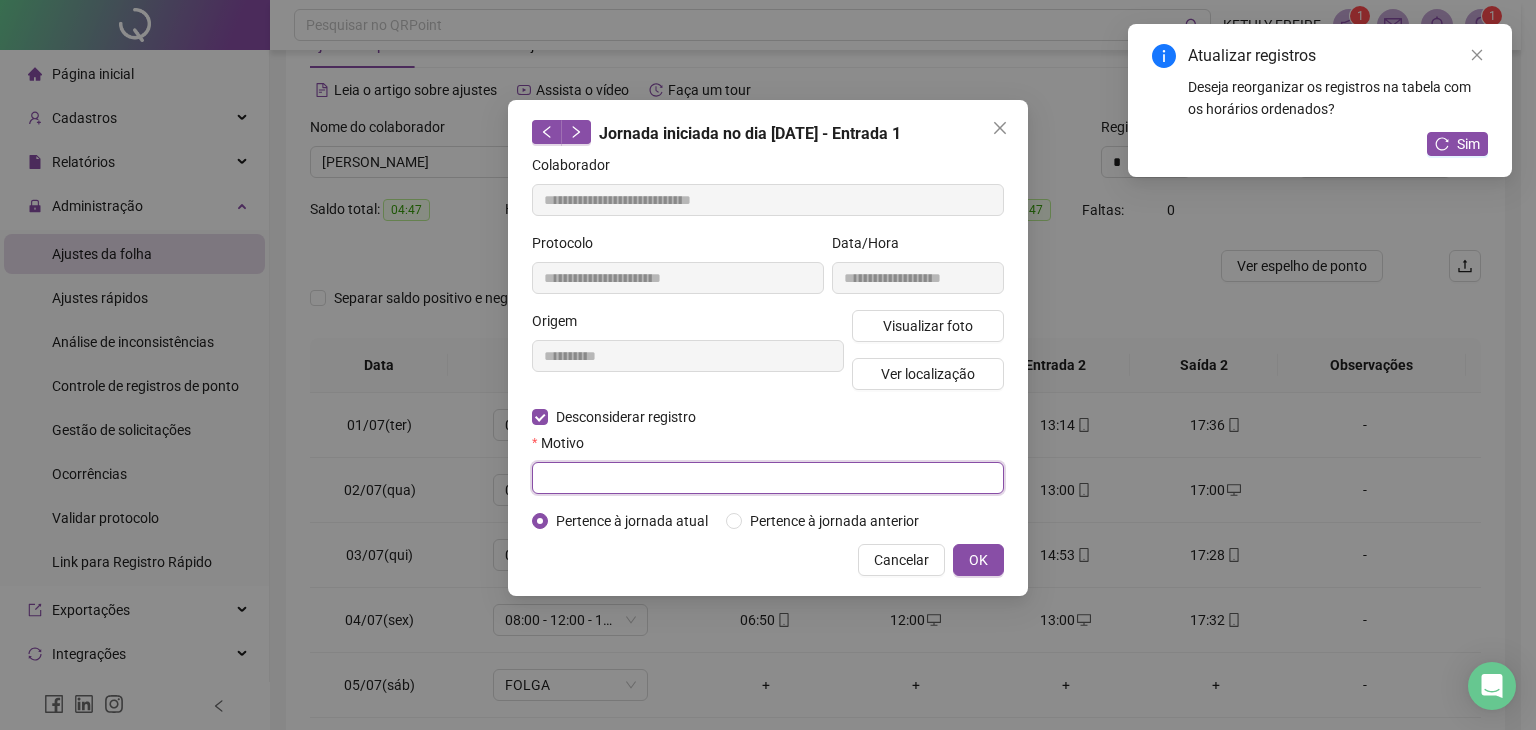 click at bounding box center (768, 478) 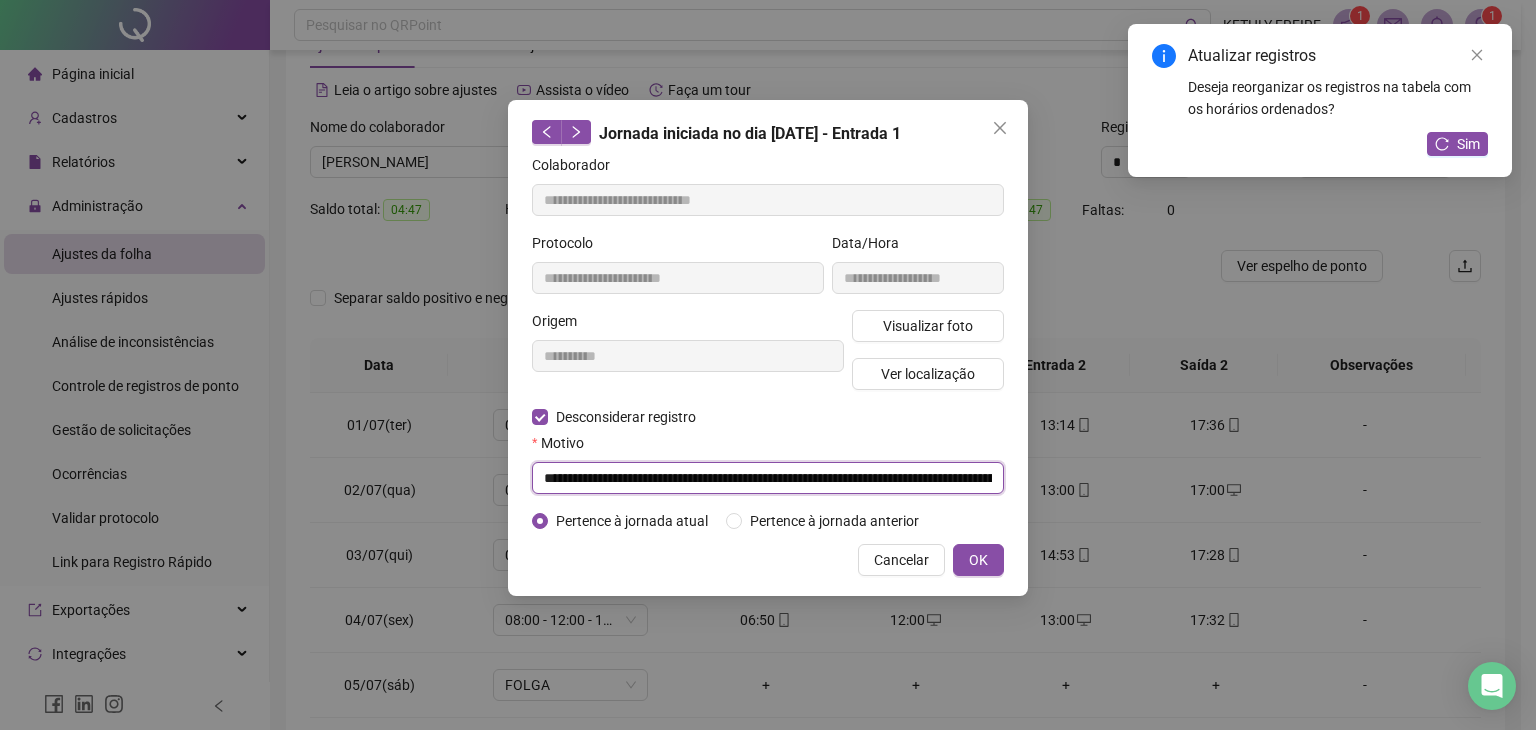 scroll, scrollTop: 0, scrollLeft: 162, axis: horizontal 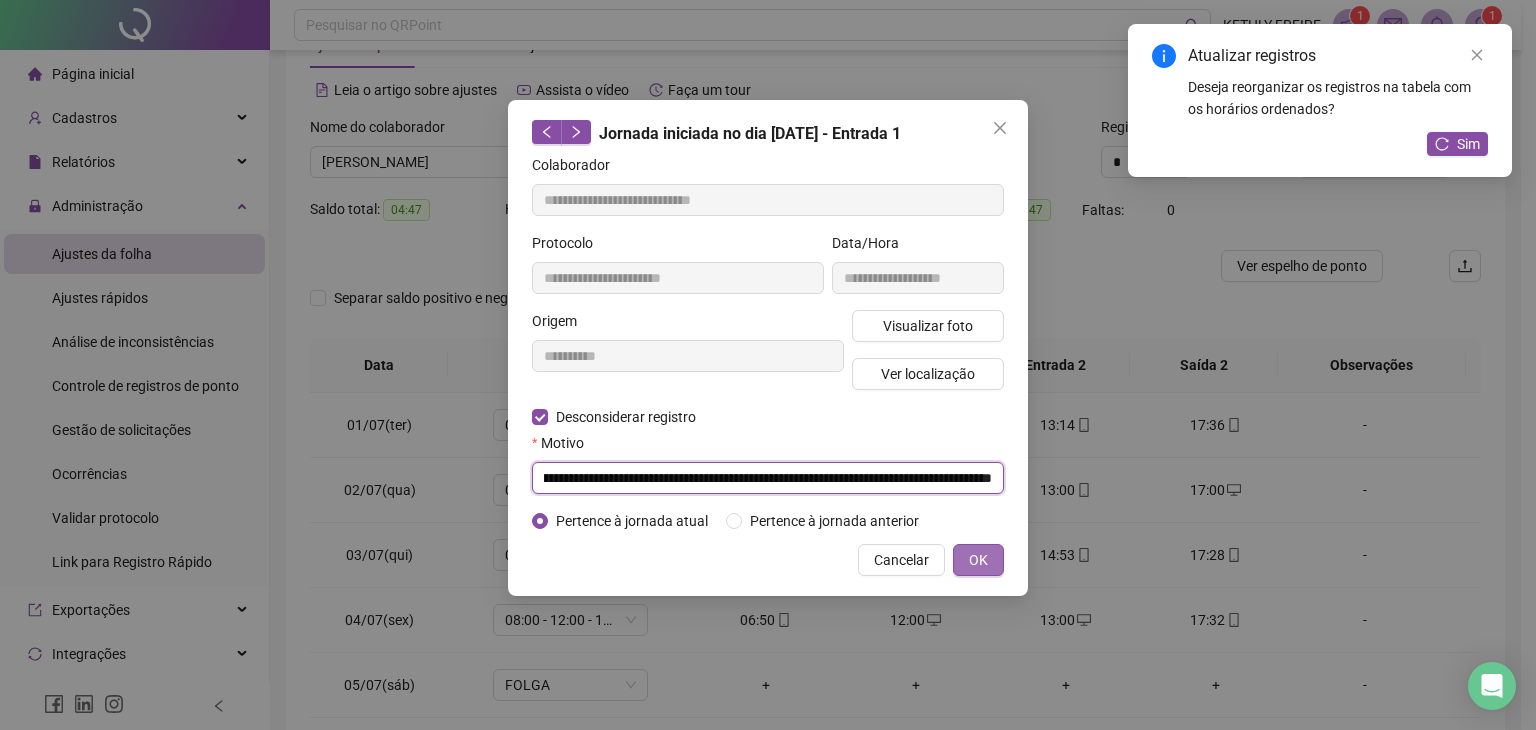 type on "**********" 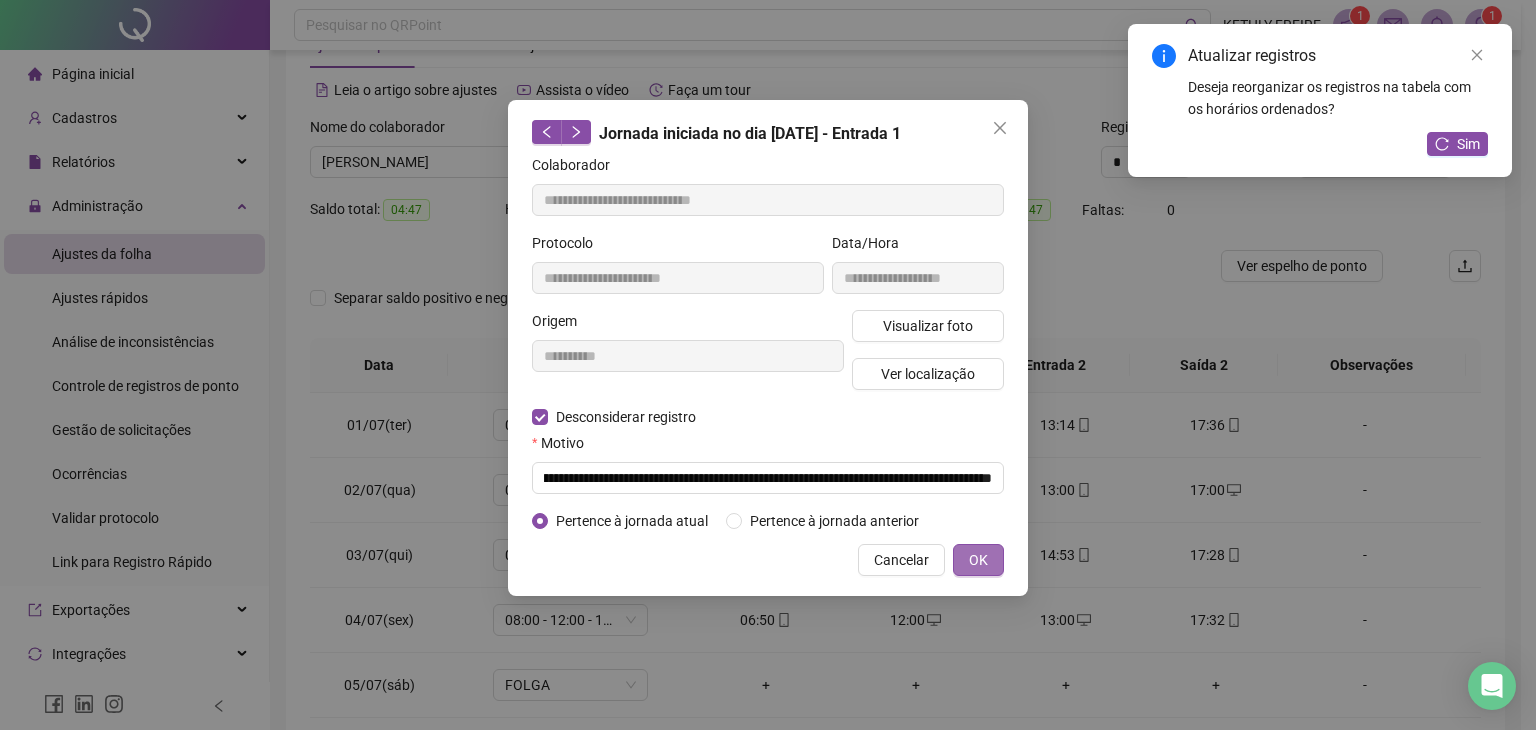 scroll, scrollTop: 0, scrollLeft: 0, axis: both 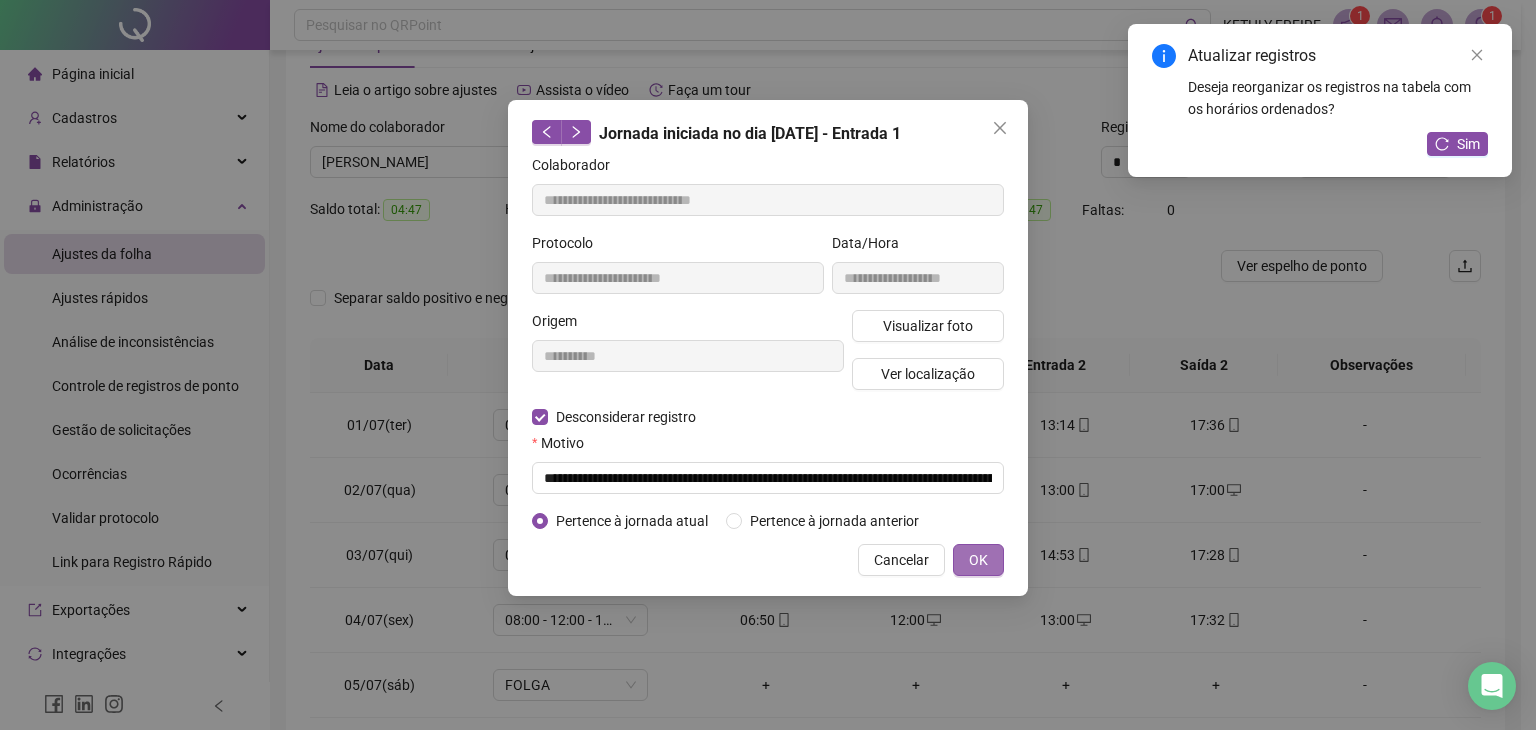 click on "OK" at bounding box center [978, 560] 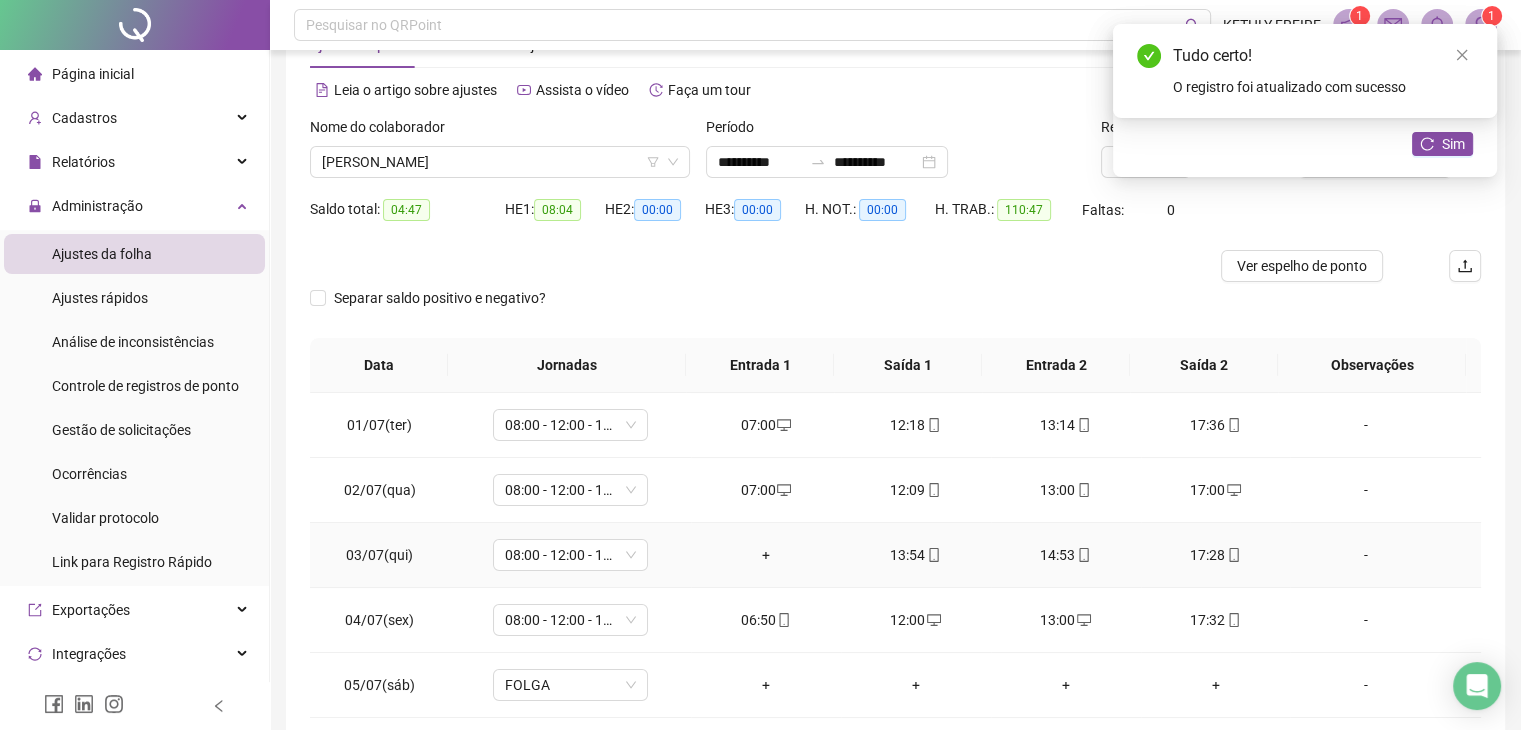 drag, startPoint x: 747, startPoint y: 545, endPoint x: 759, endPoint y: 545, distance: 12 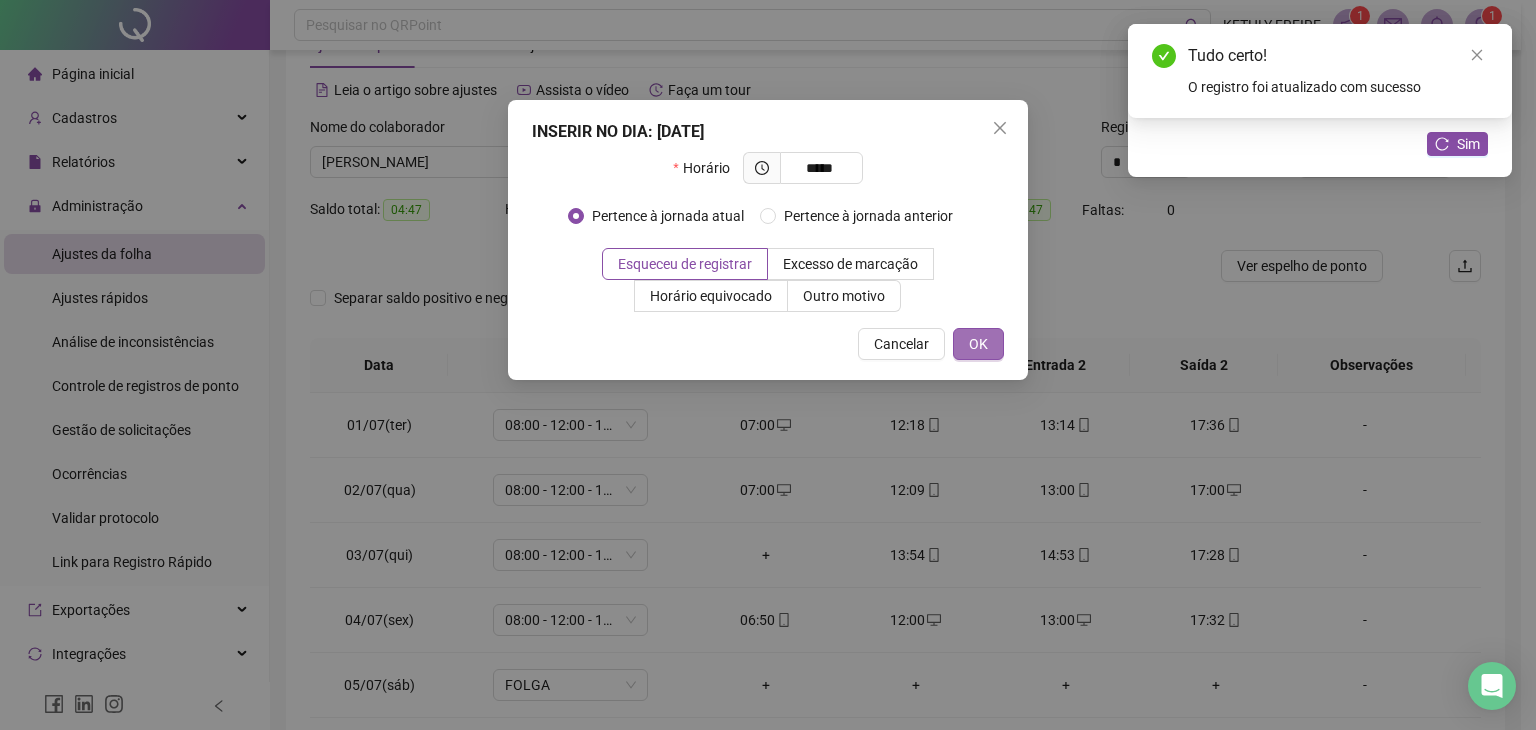 type on "*****" 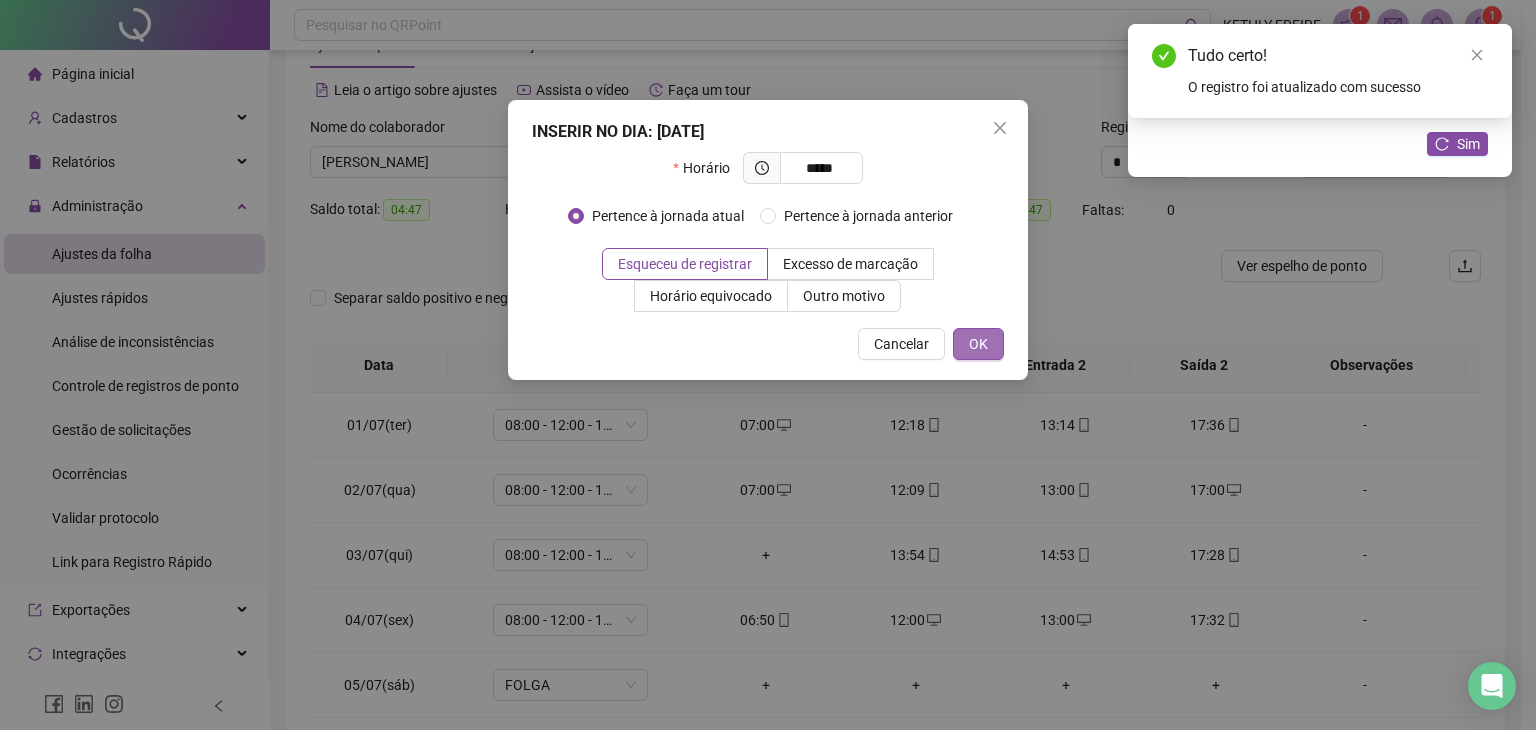 click on "OK" at bounding box center [978, 344] 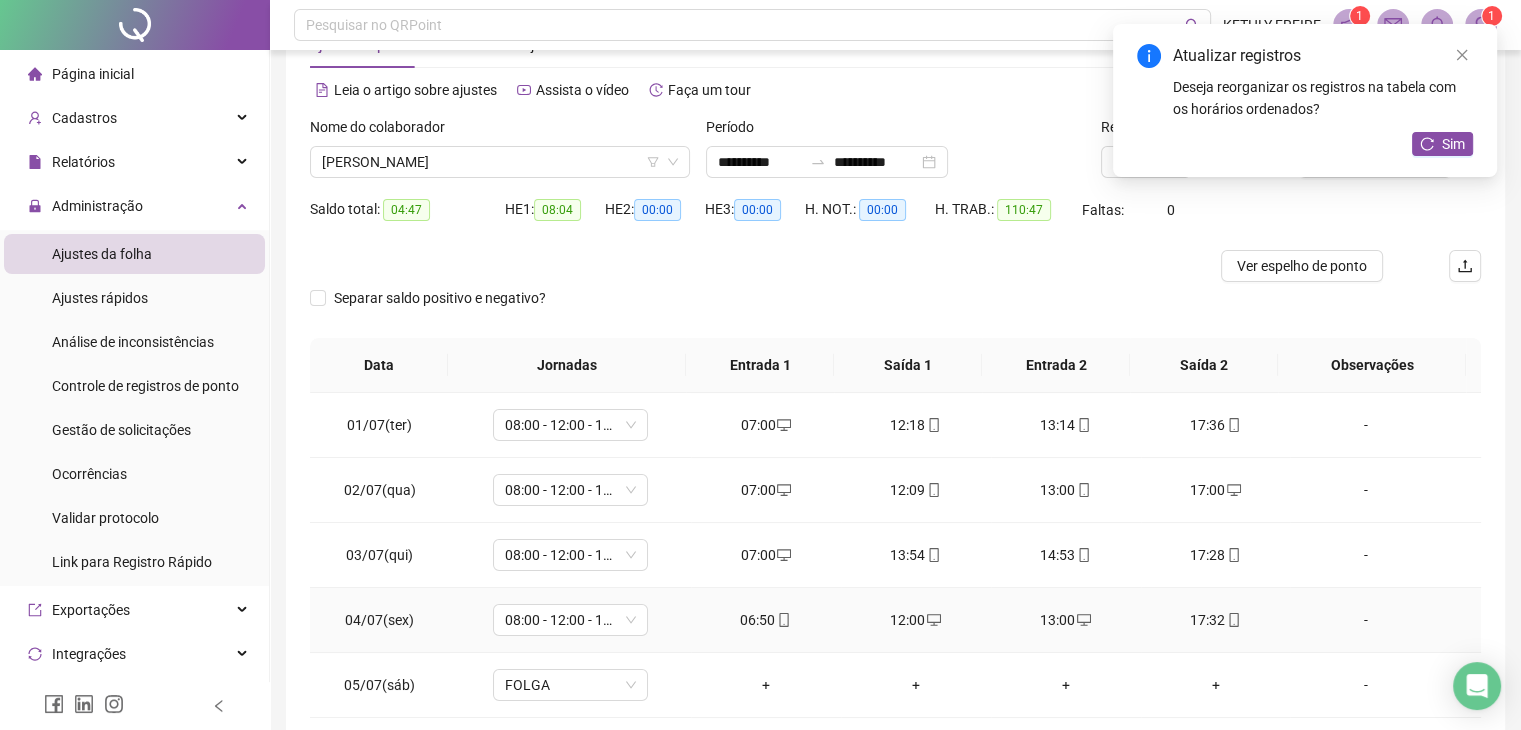 click on "06:50" at bounding box center [766, 620] 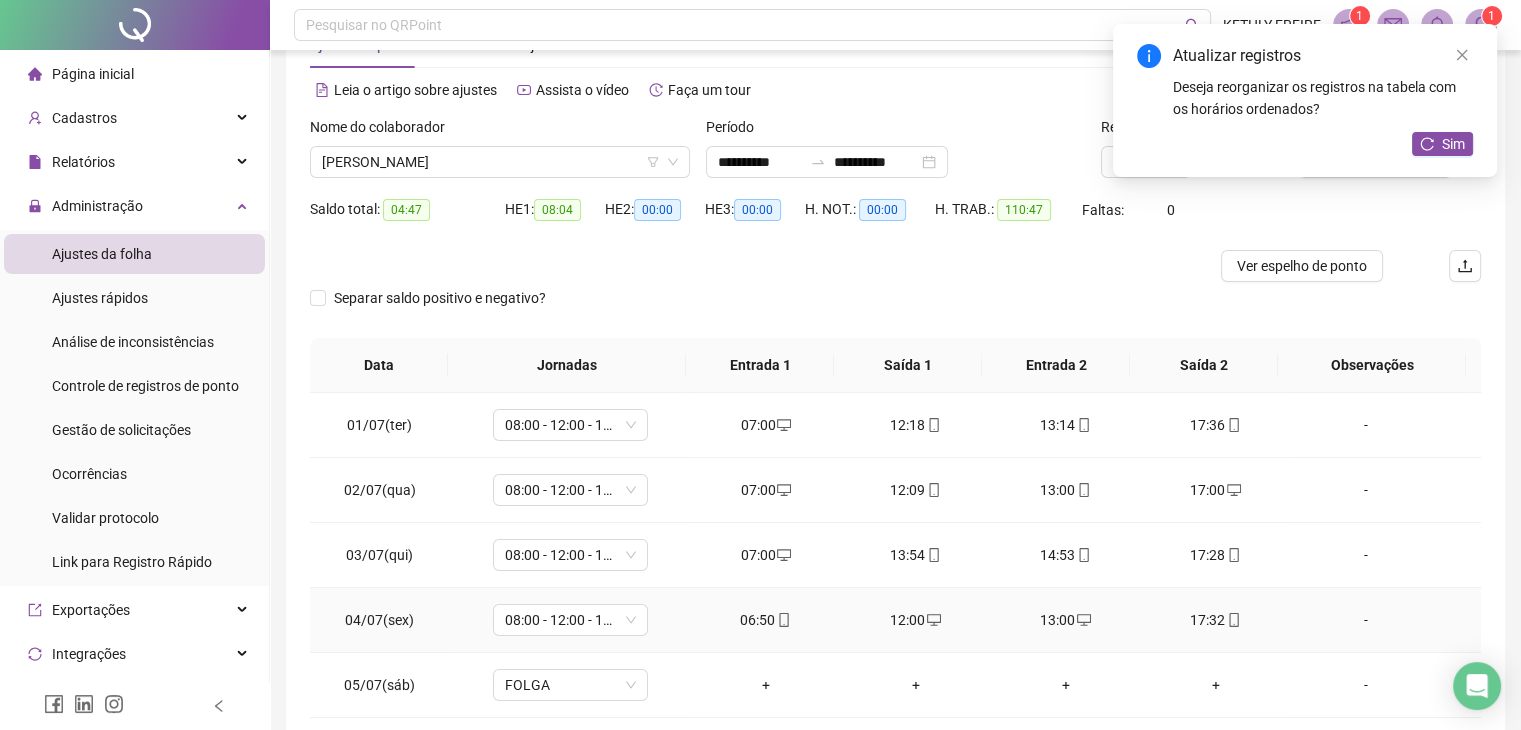 click on "06:50" at bounding box center [766, 620] 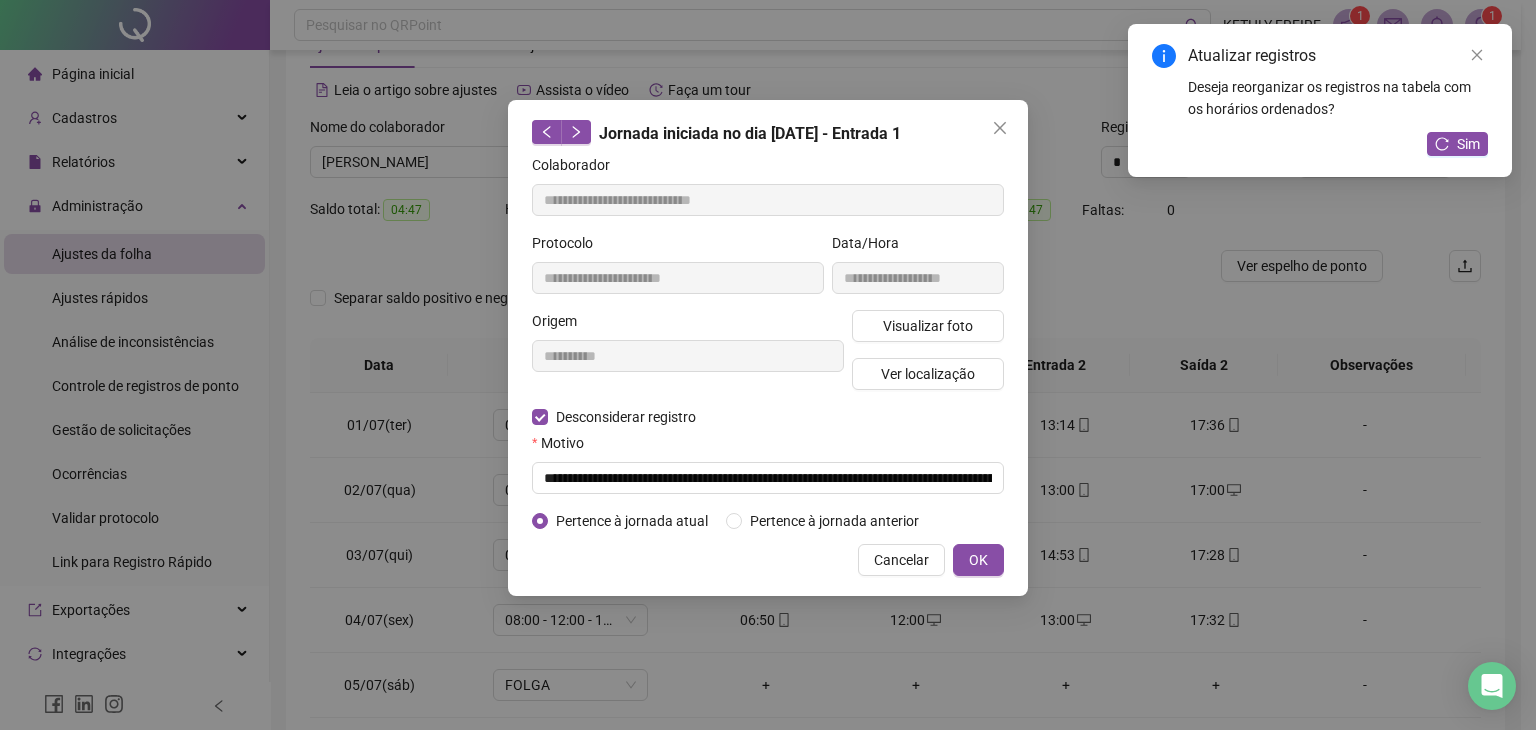 click on "**********" at bounding box center [768, 365] 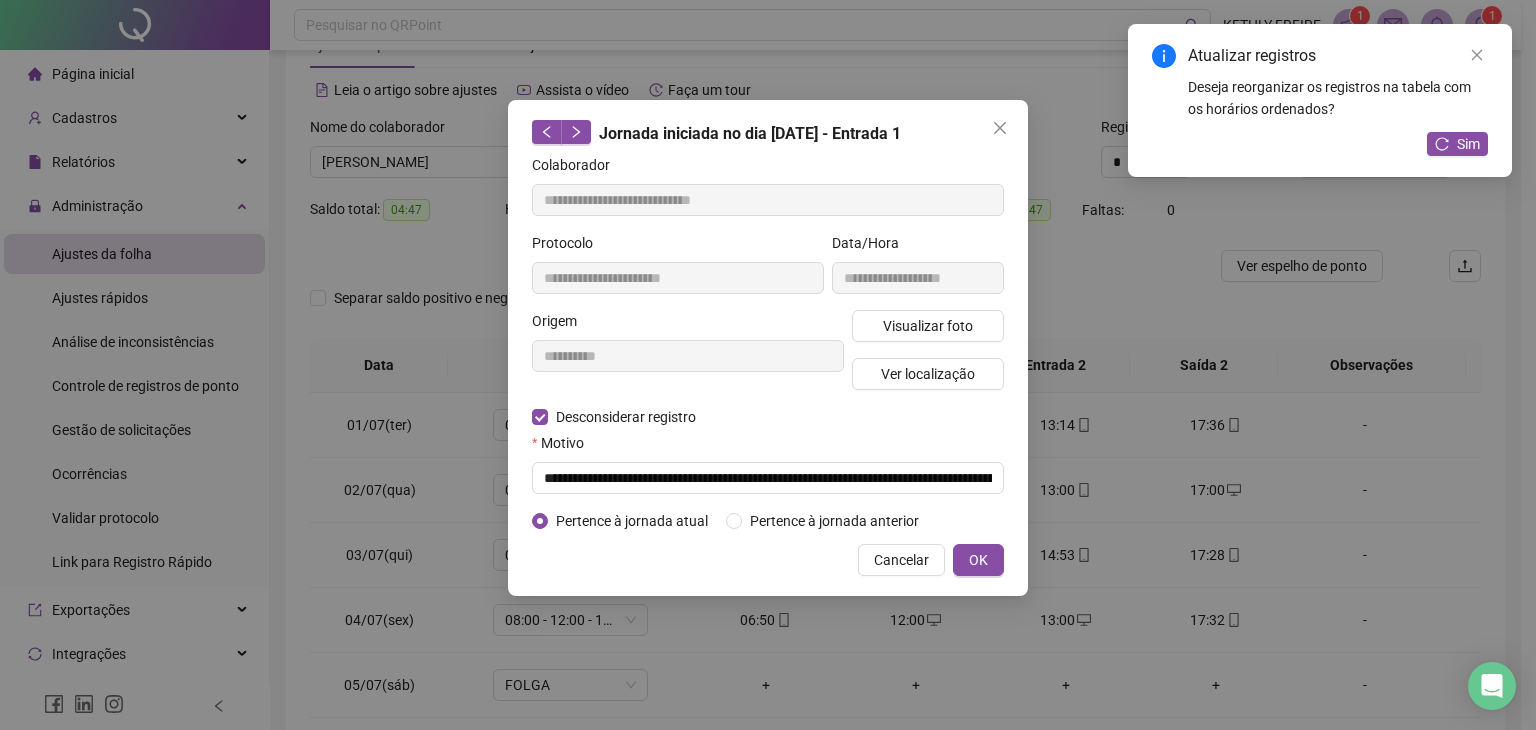 type on "**********" 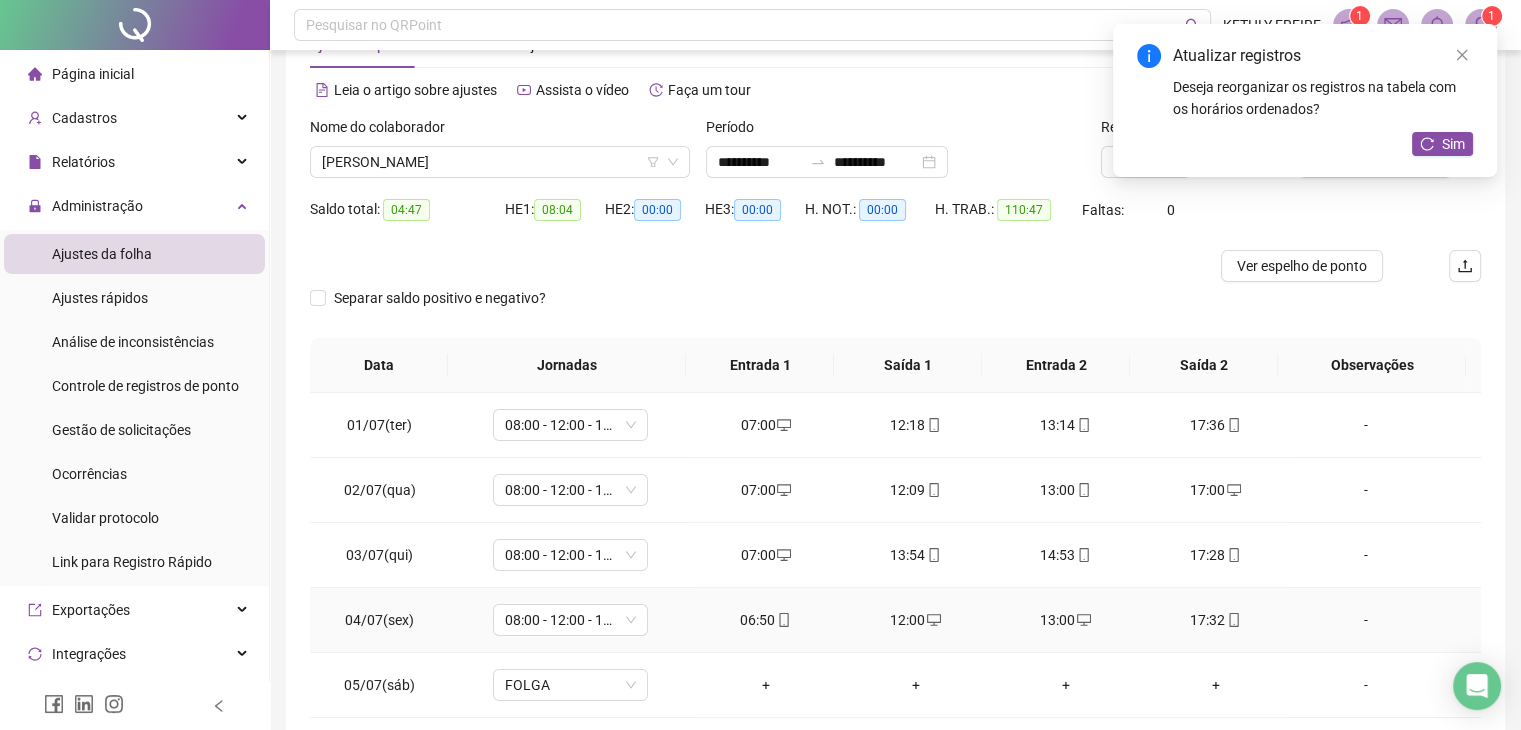 click on "06:50" at bounding box center [766, 620] 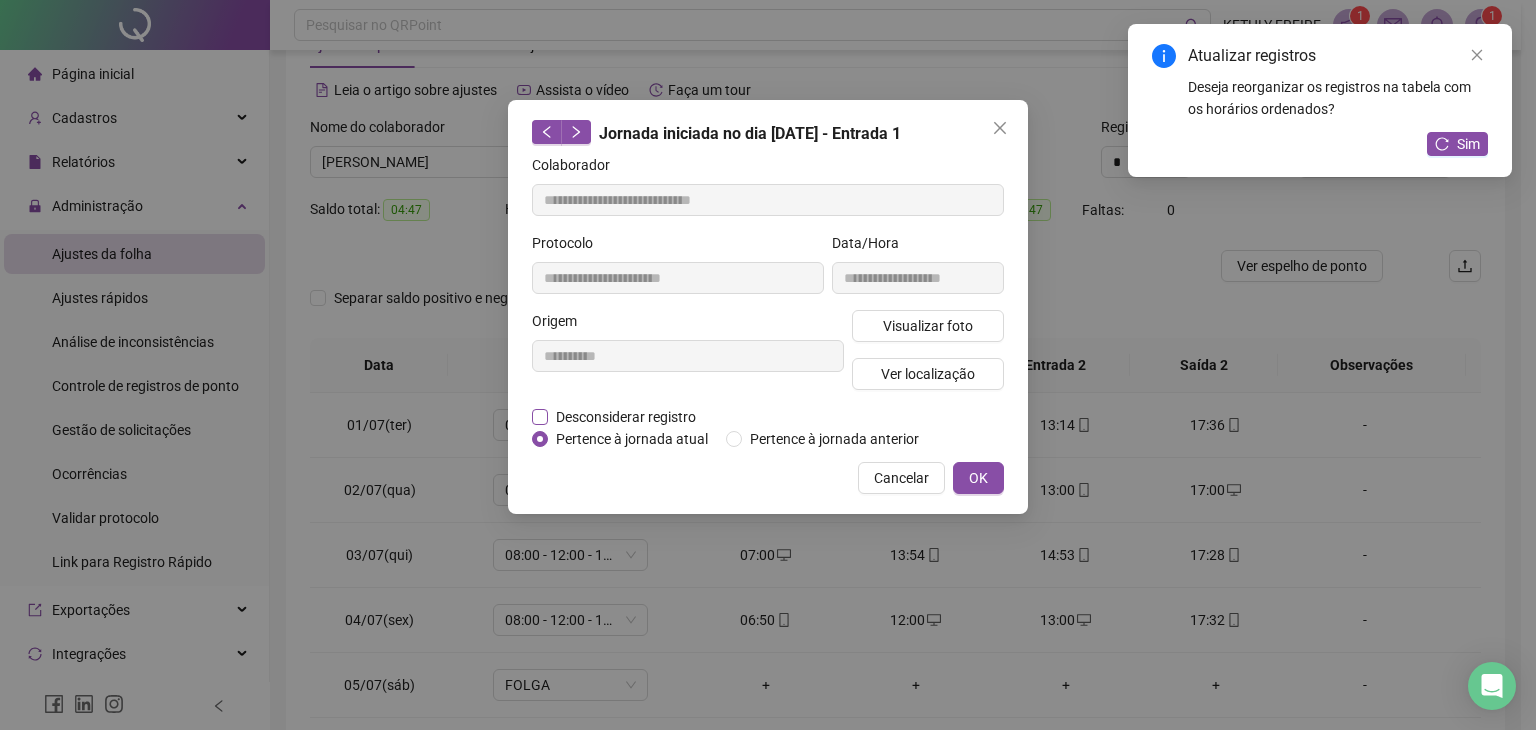 click on "Desconsiderar registro" at bounding box center (626, 417) 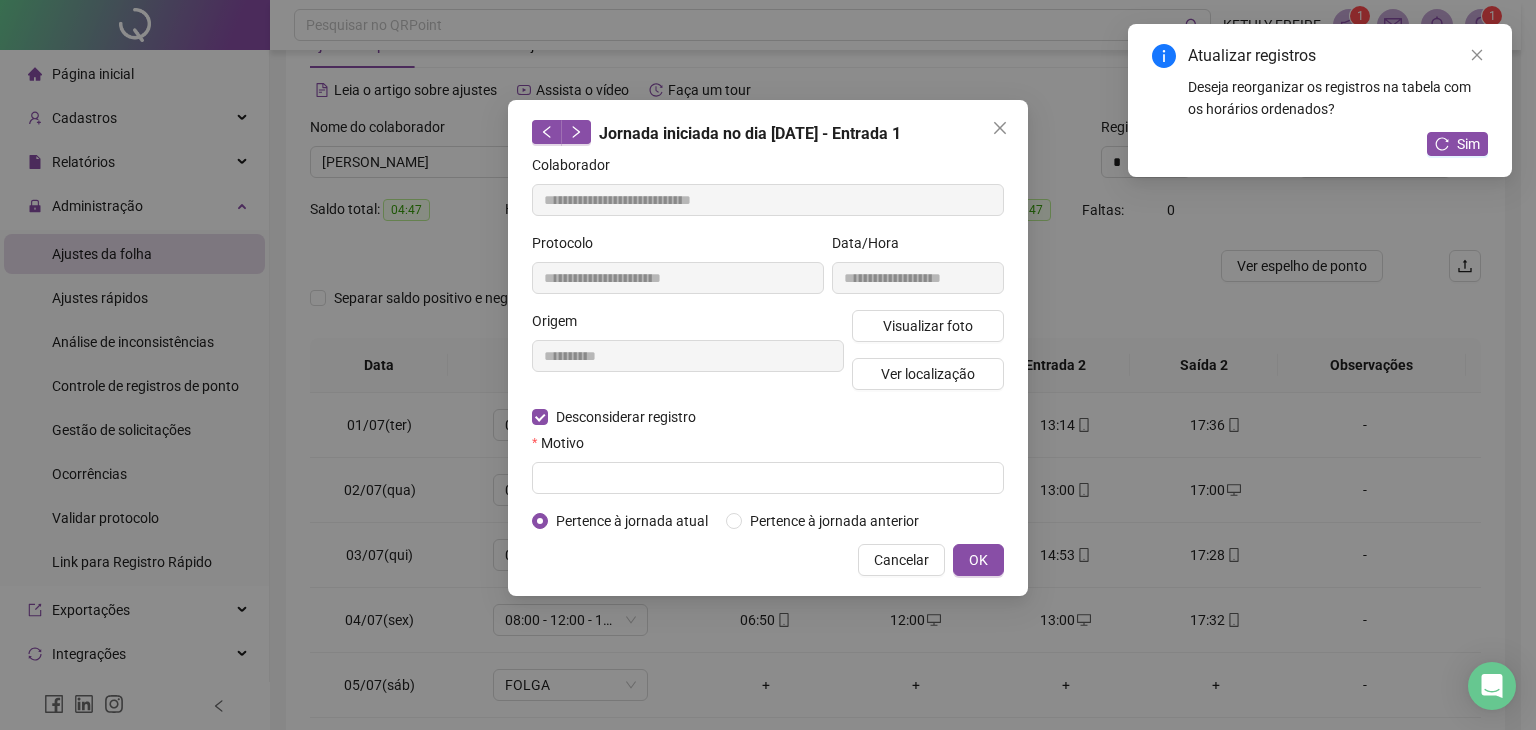 click on "Motivo" at bounding box center [768, 447] 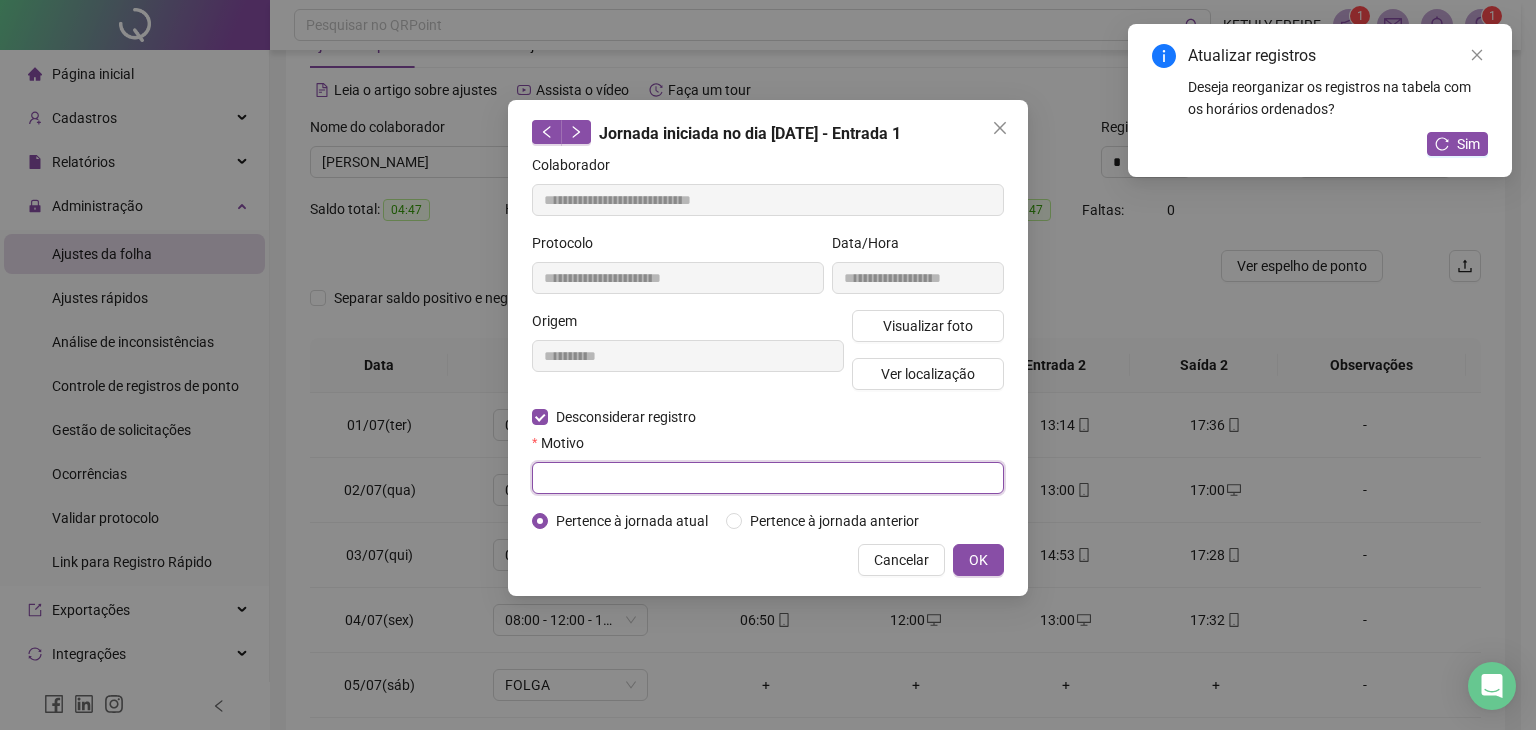 click at bounding box center [768, 478] 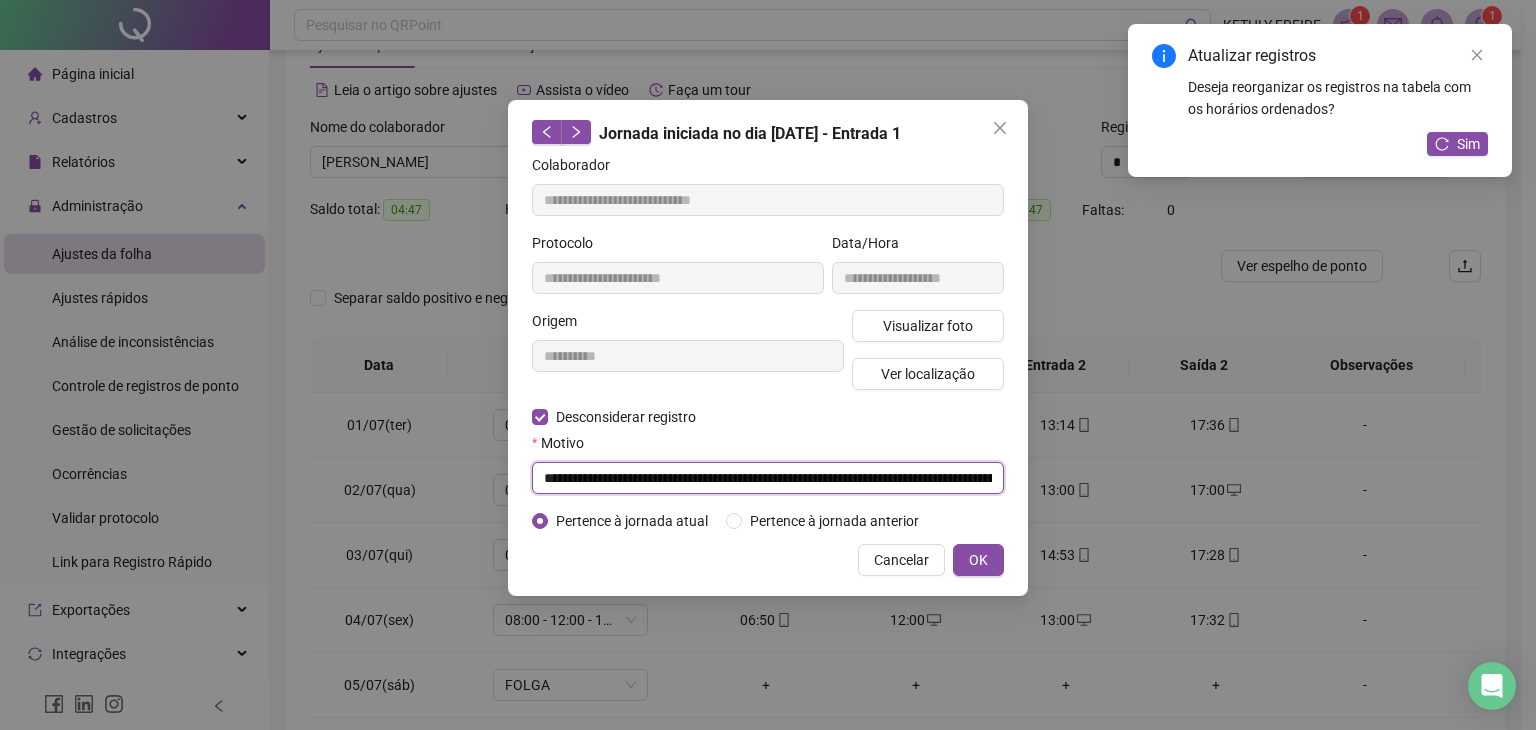 scroll, scrollTop: 0, scrollLeft: 162, axis: horizontal 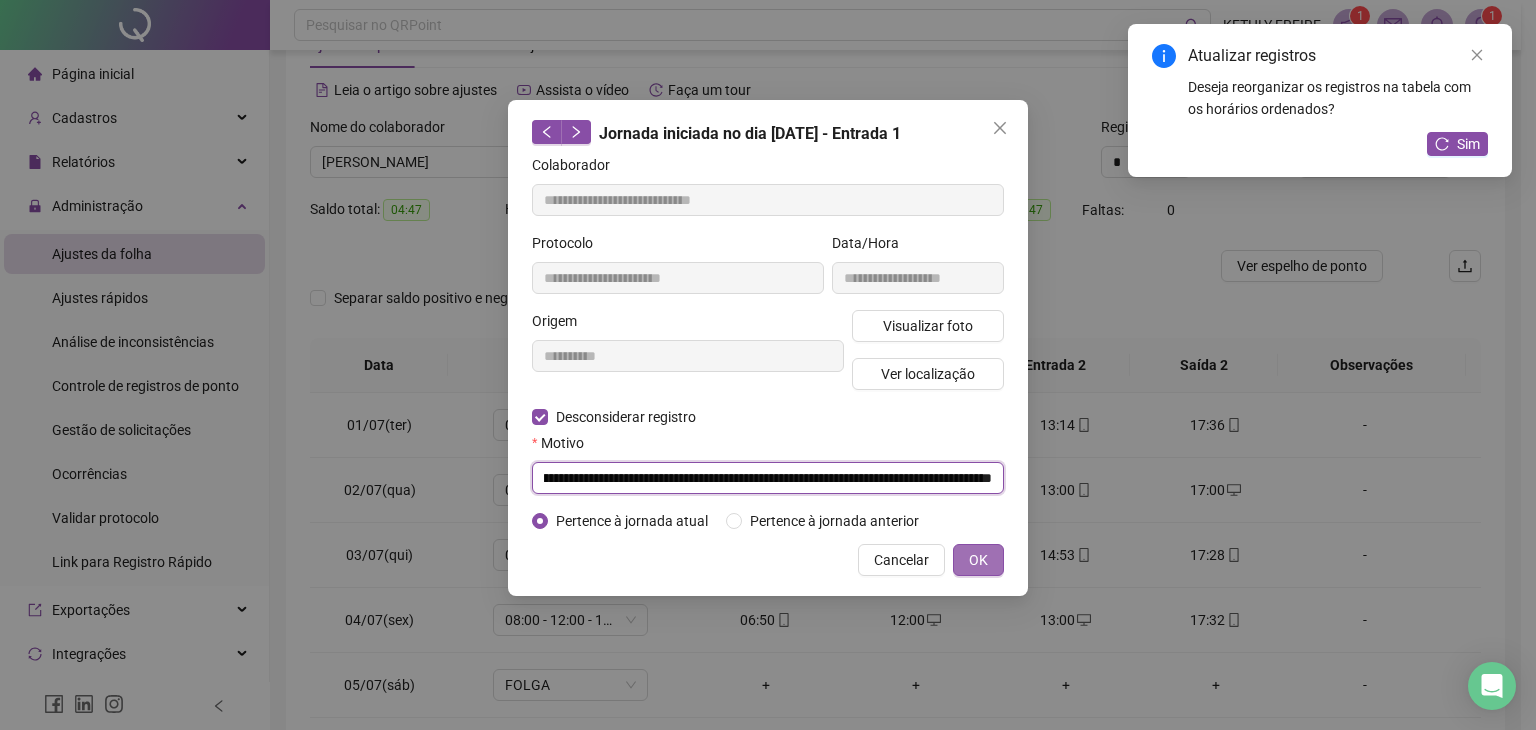 type on "**********" 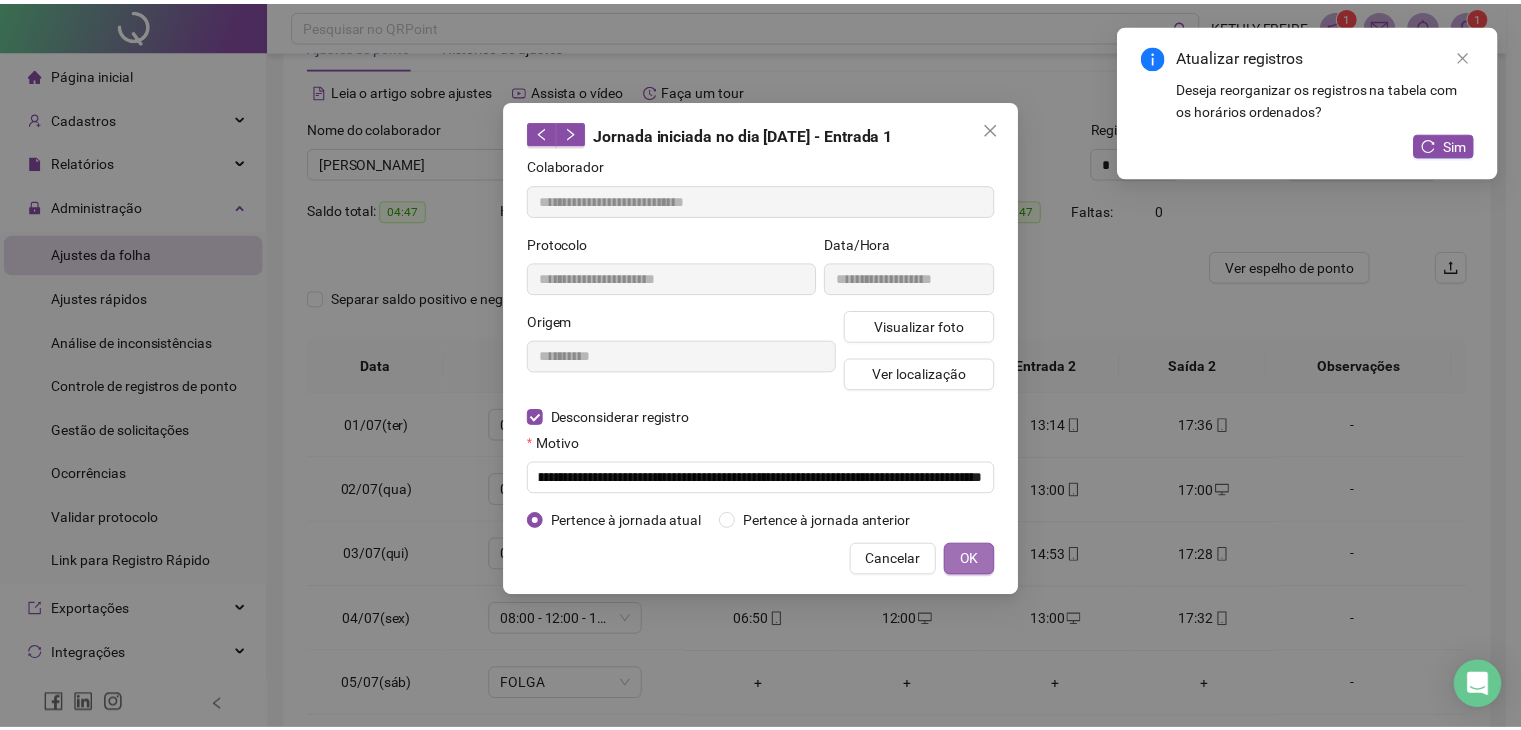 scroll, scrollTop: 0, scrollLeft: 0, axis: both 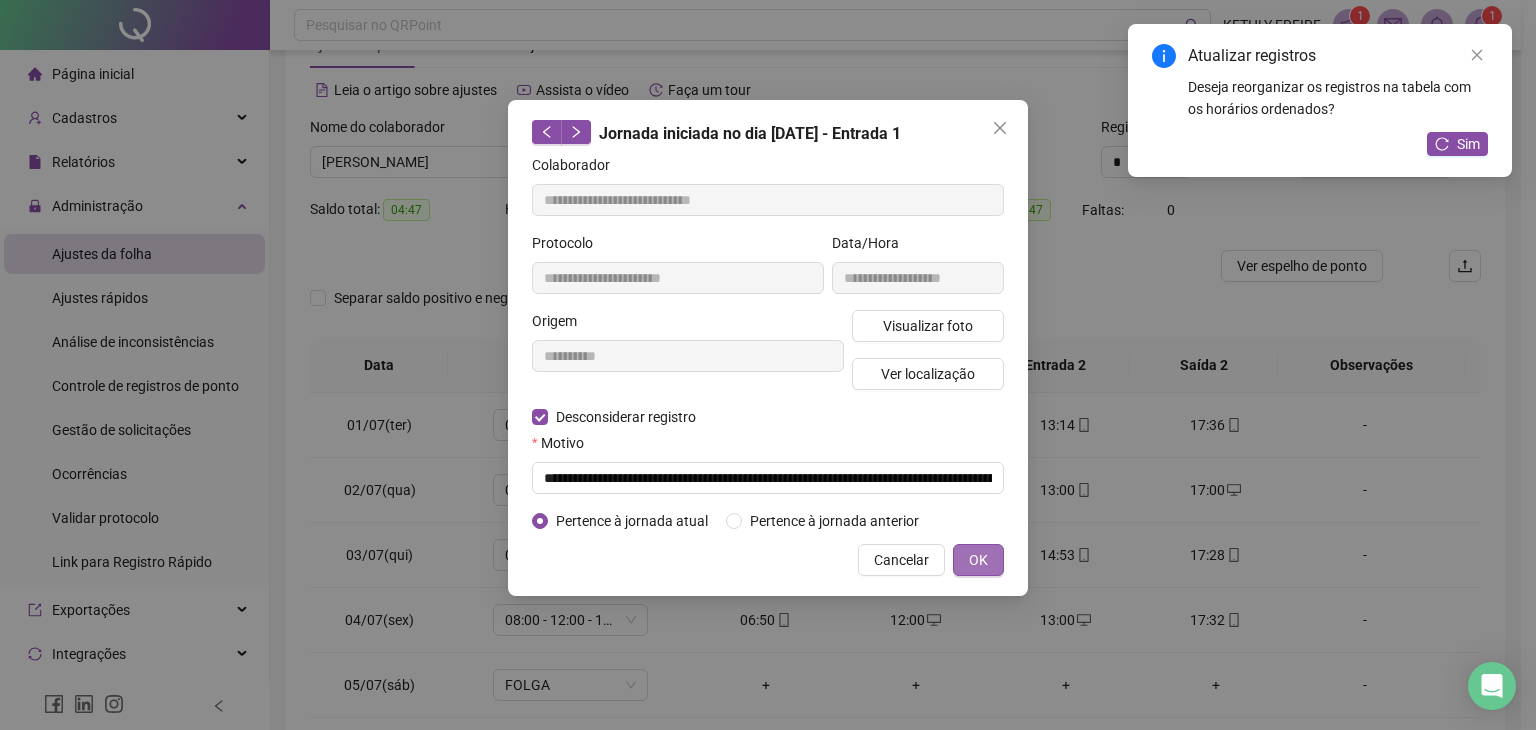 click on "OK" at bounding box center (978, 560) 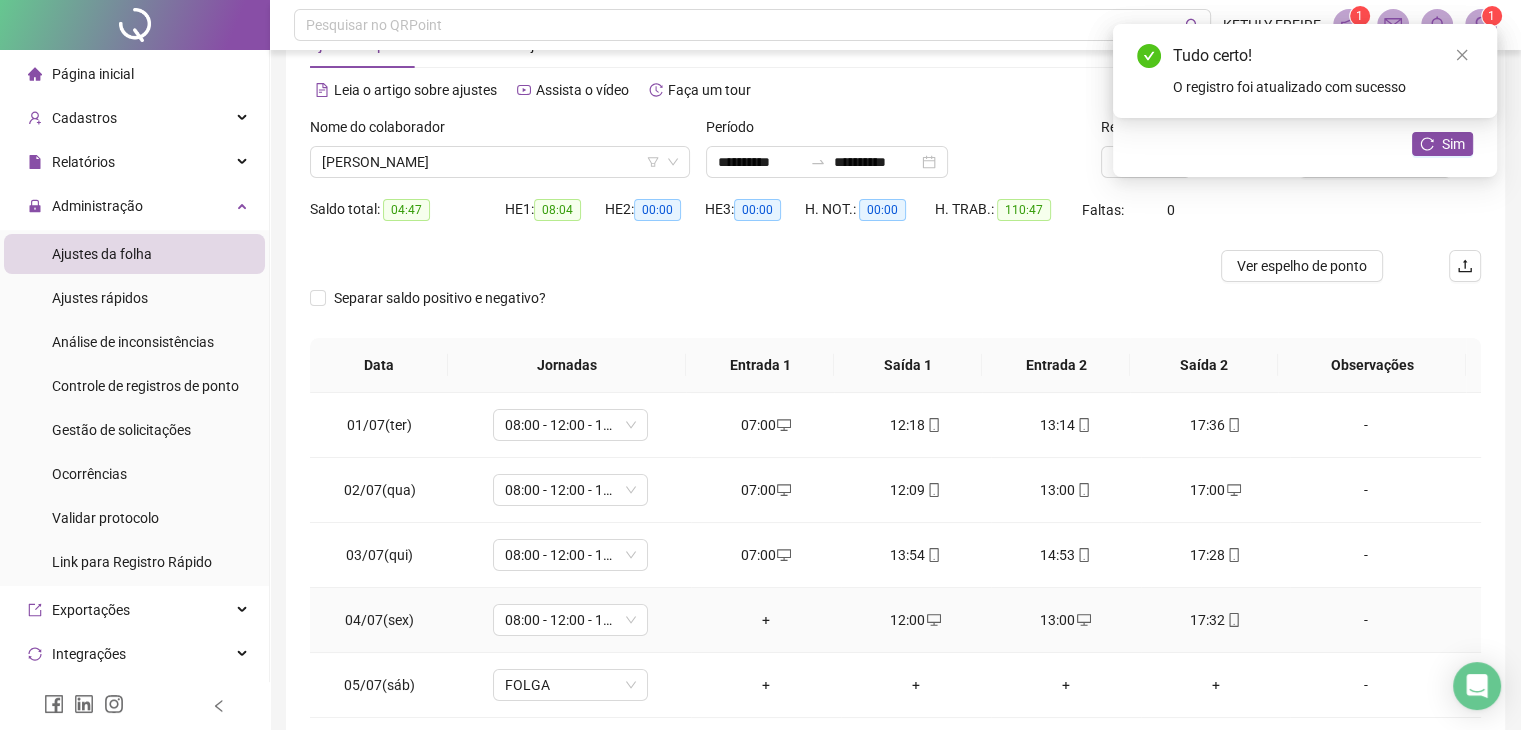 click on "+" at bounding box center [766, 620] 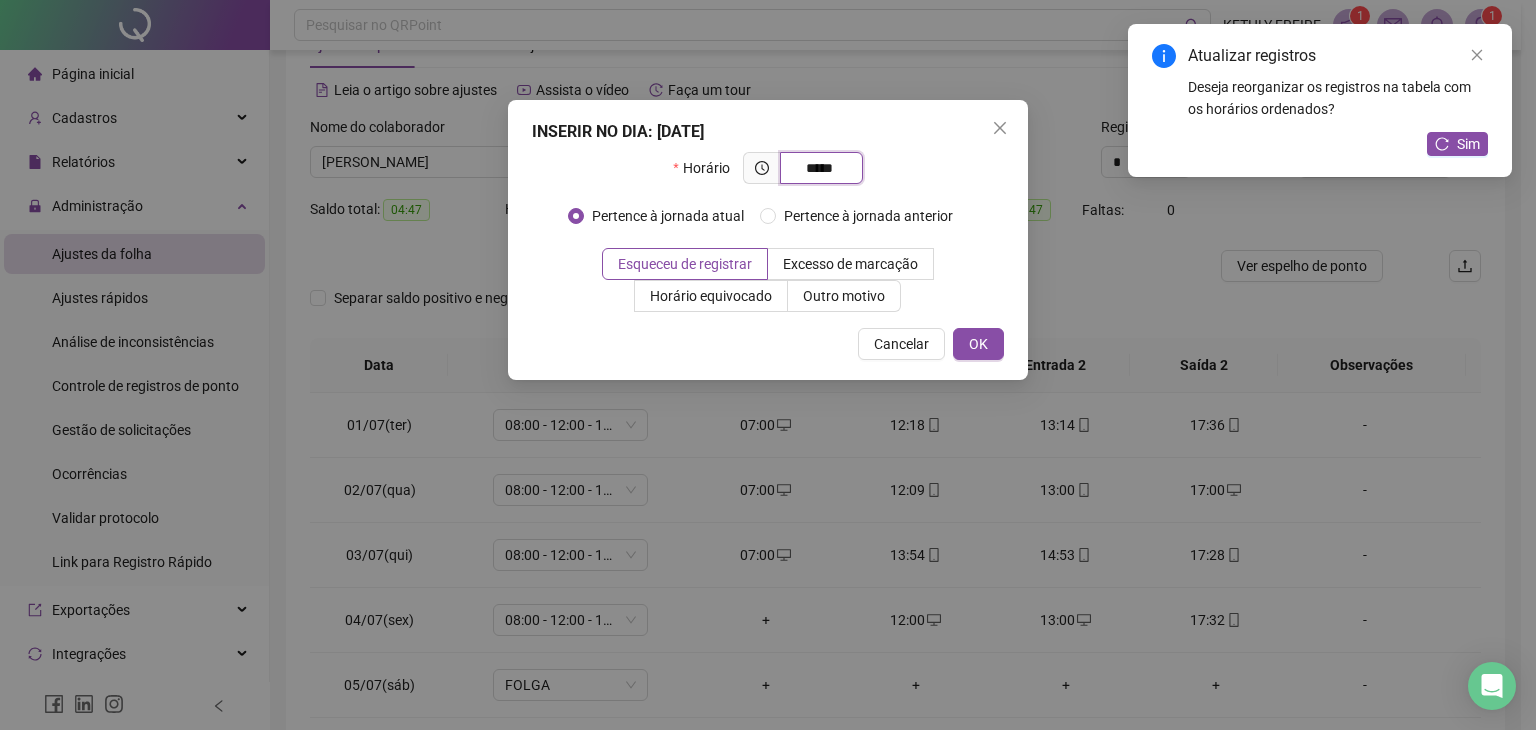 type on "*****" 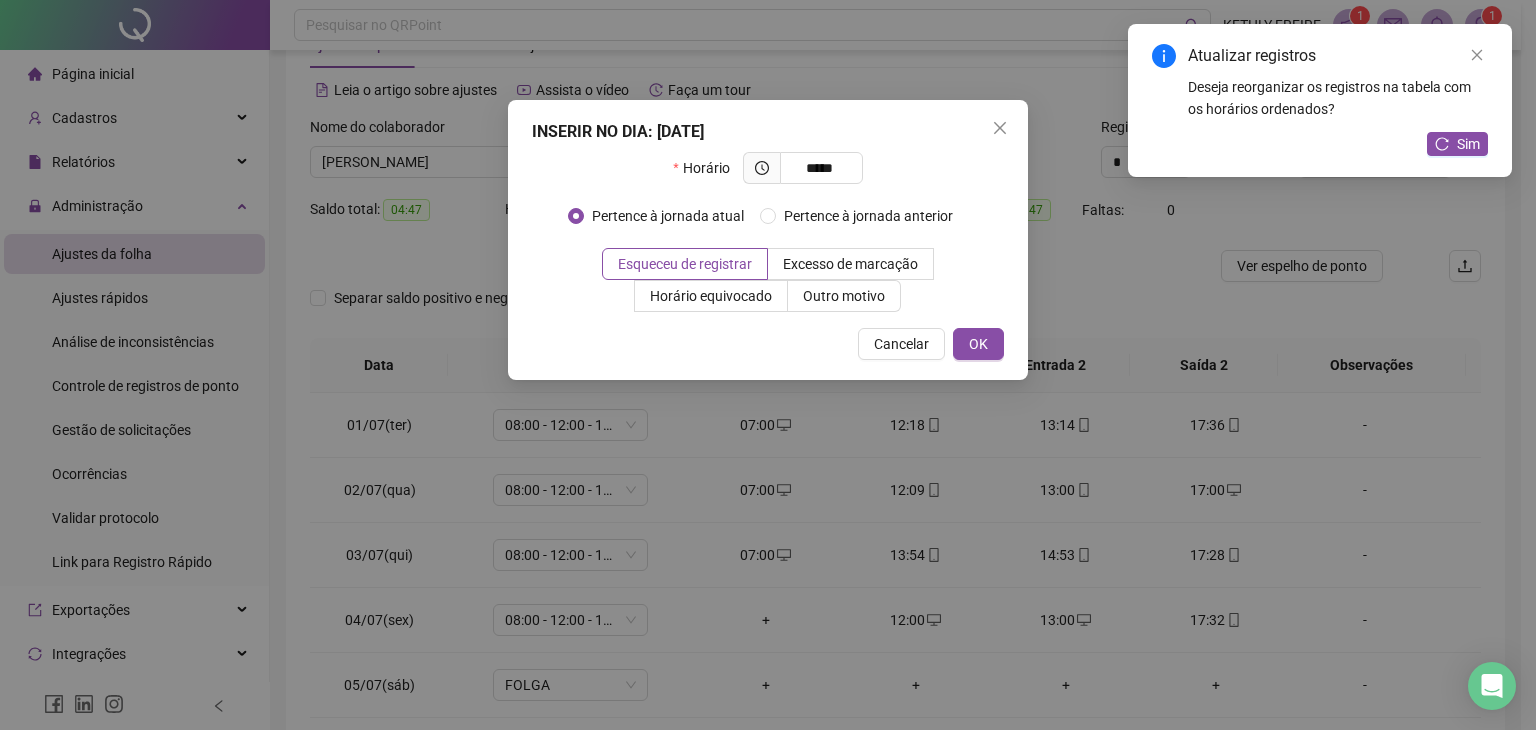 click on "INSERIR NO DIA :   [DATE] Horário ***** Pertence à jornada atual Pertence à jornada anterior Esqueceu de registrar Excesso de marcação Horário equivocado Outro motivo Motivo Cancelar OK" at bounding box center (768, 365) 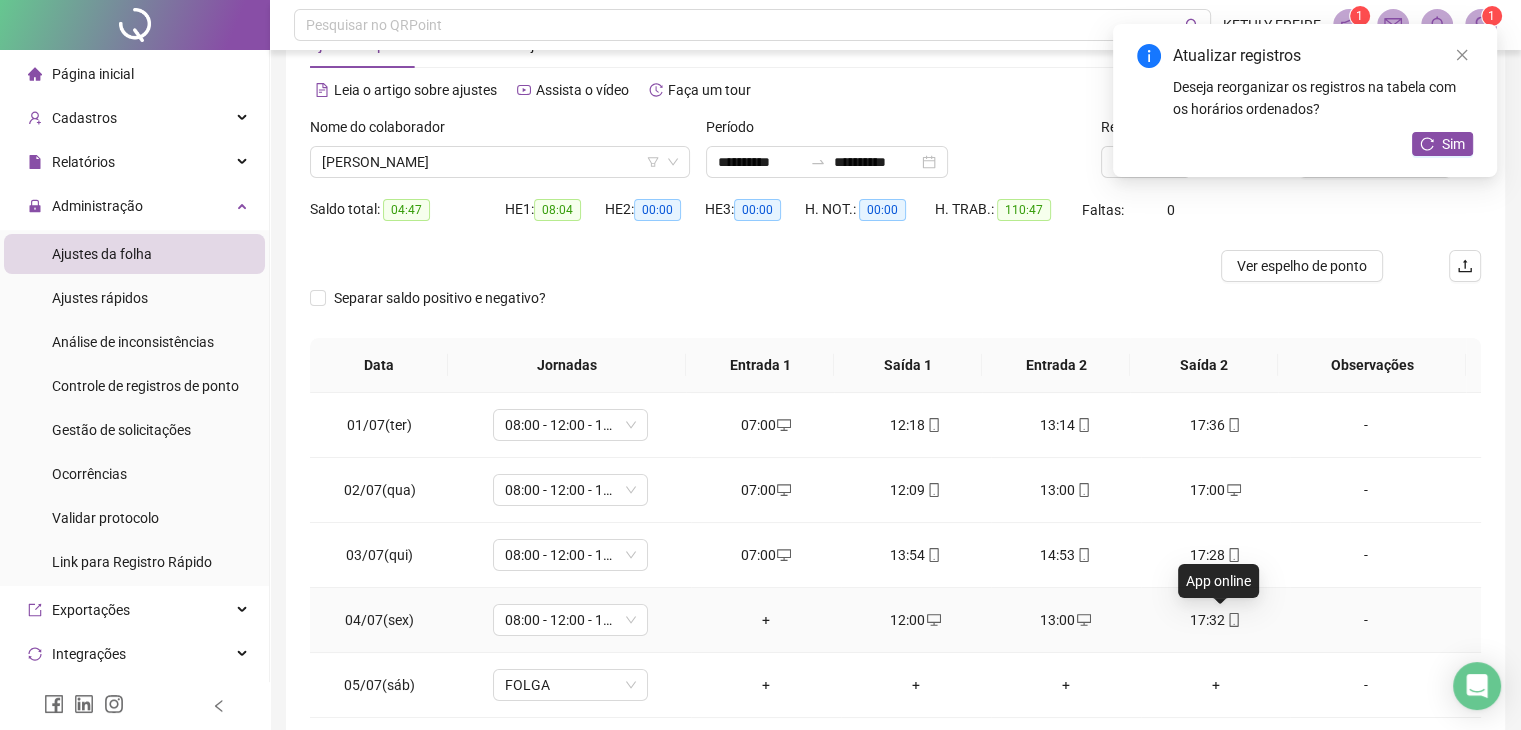 click 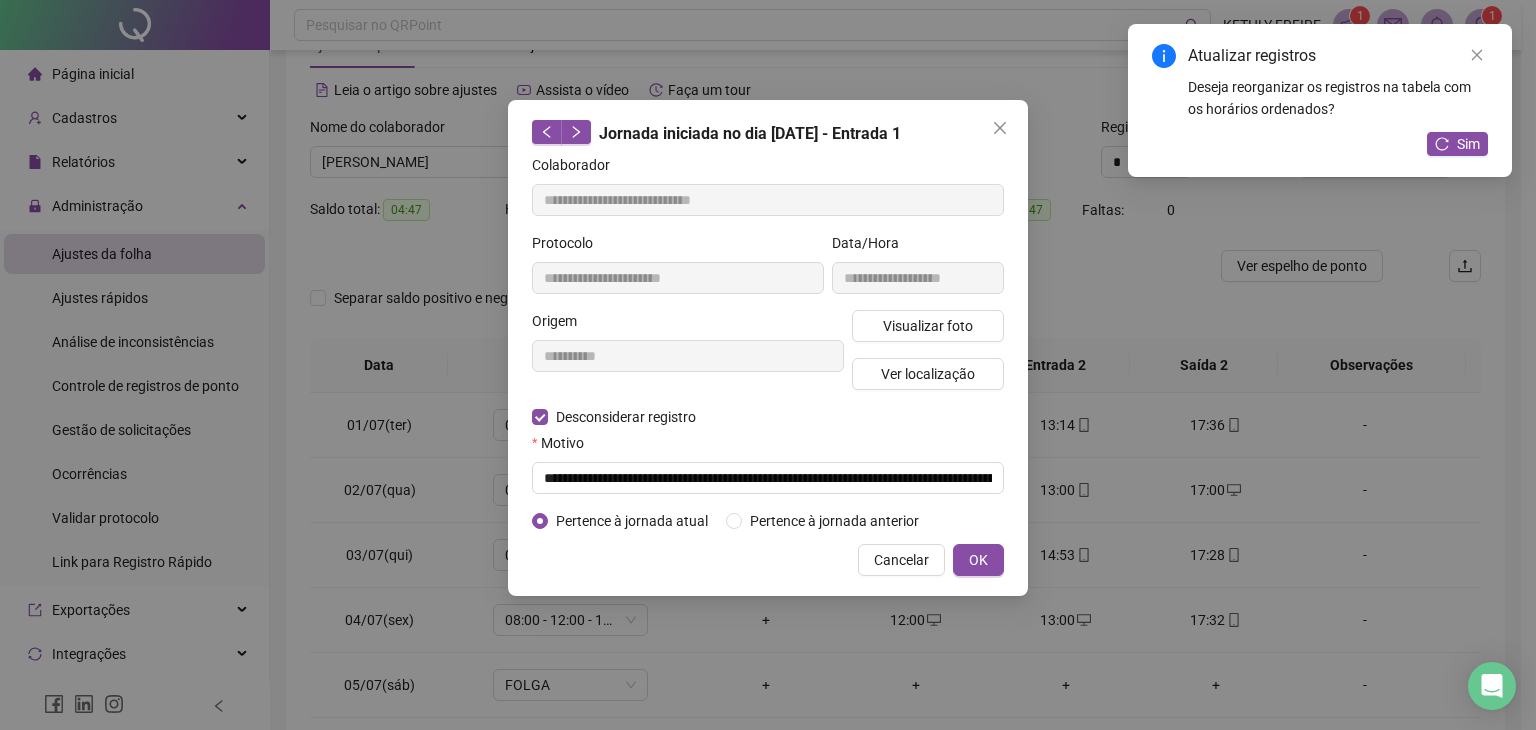 type on "**********" 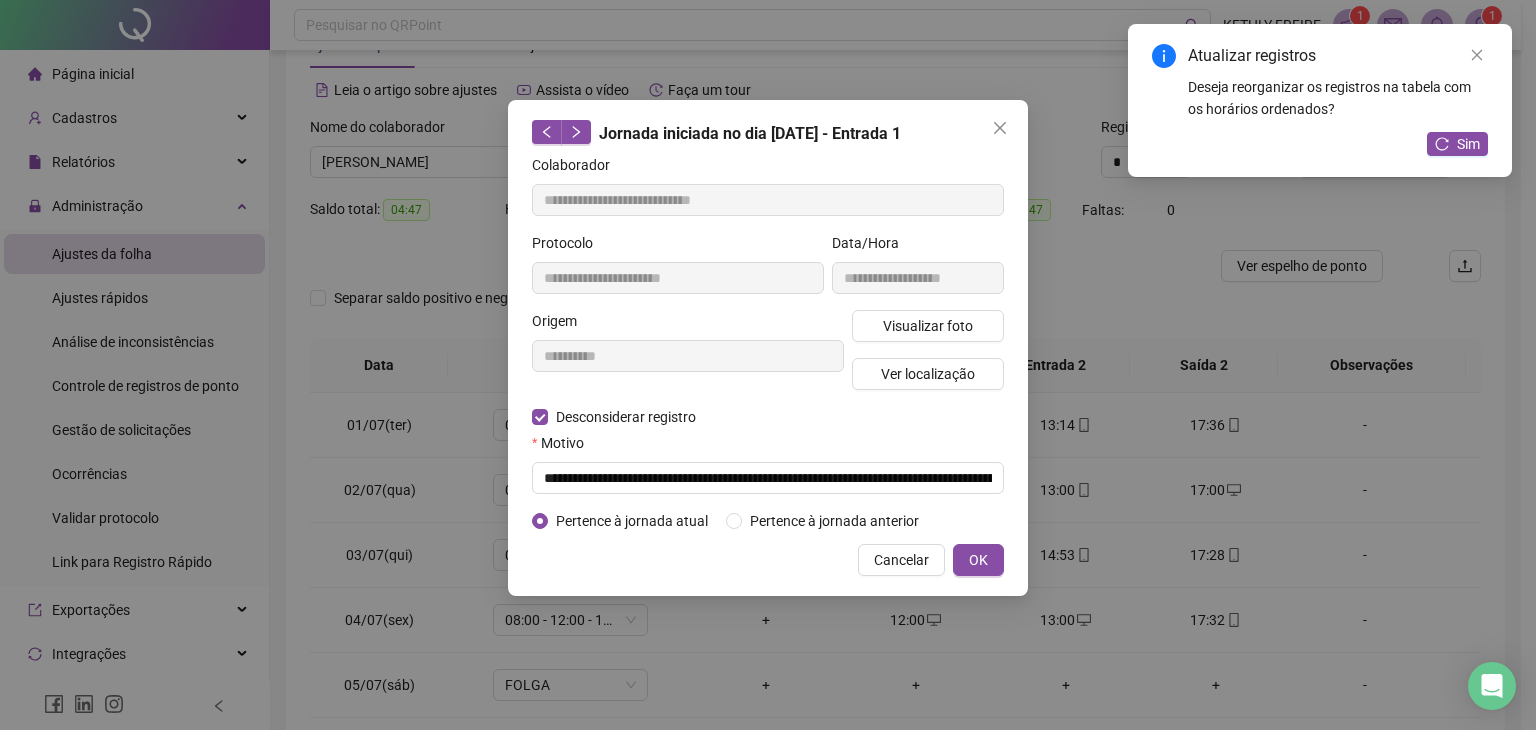 type on "**********" 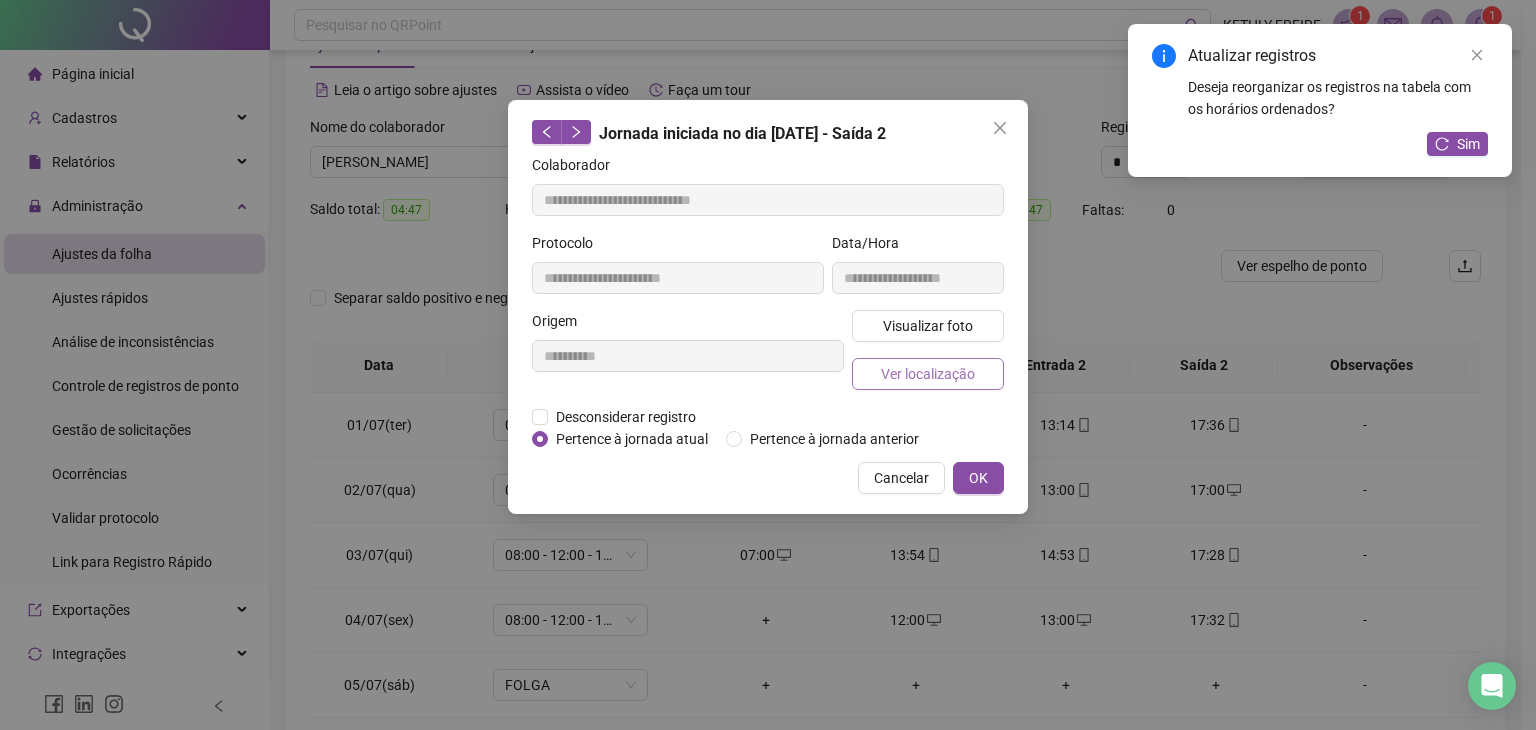 click on "Ver localização" at bounding box center (928, 374) 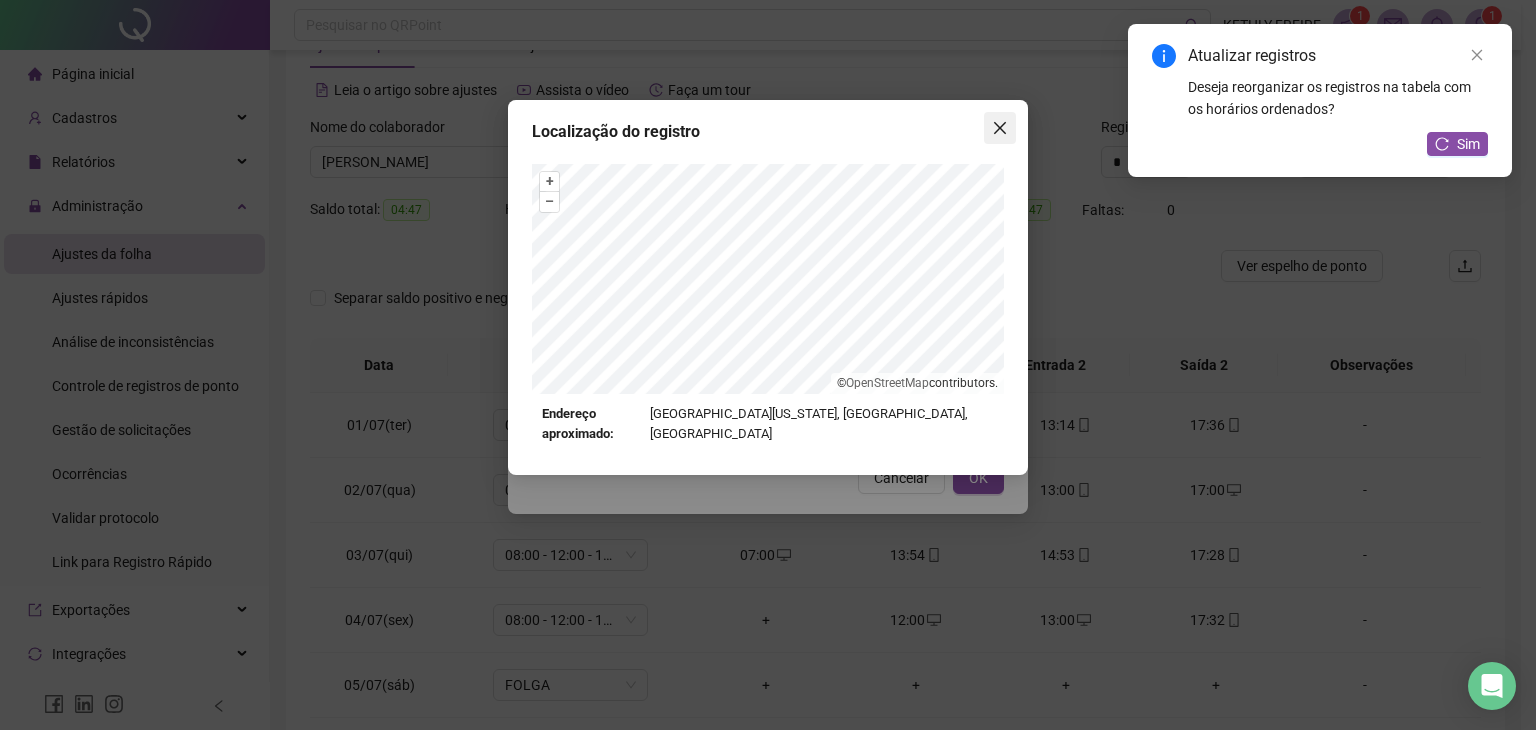 click 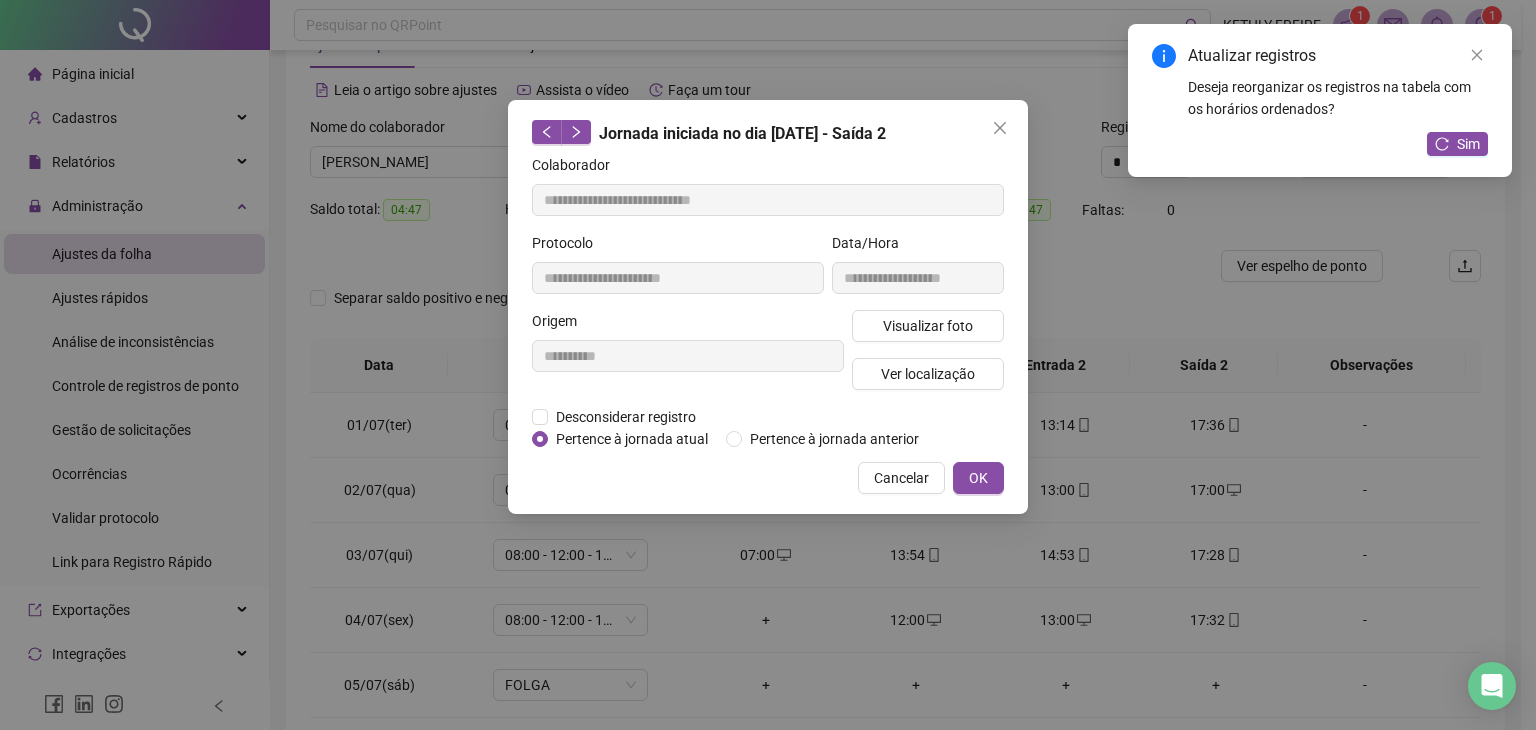 click 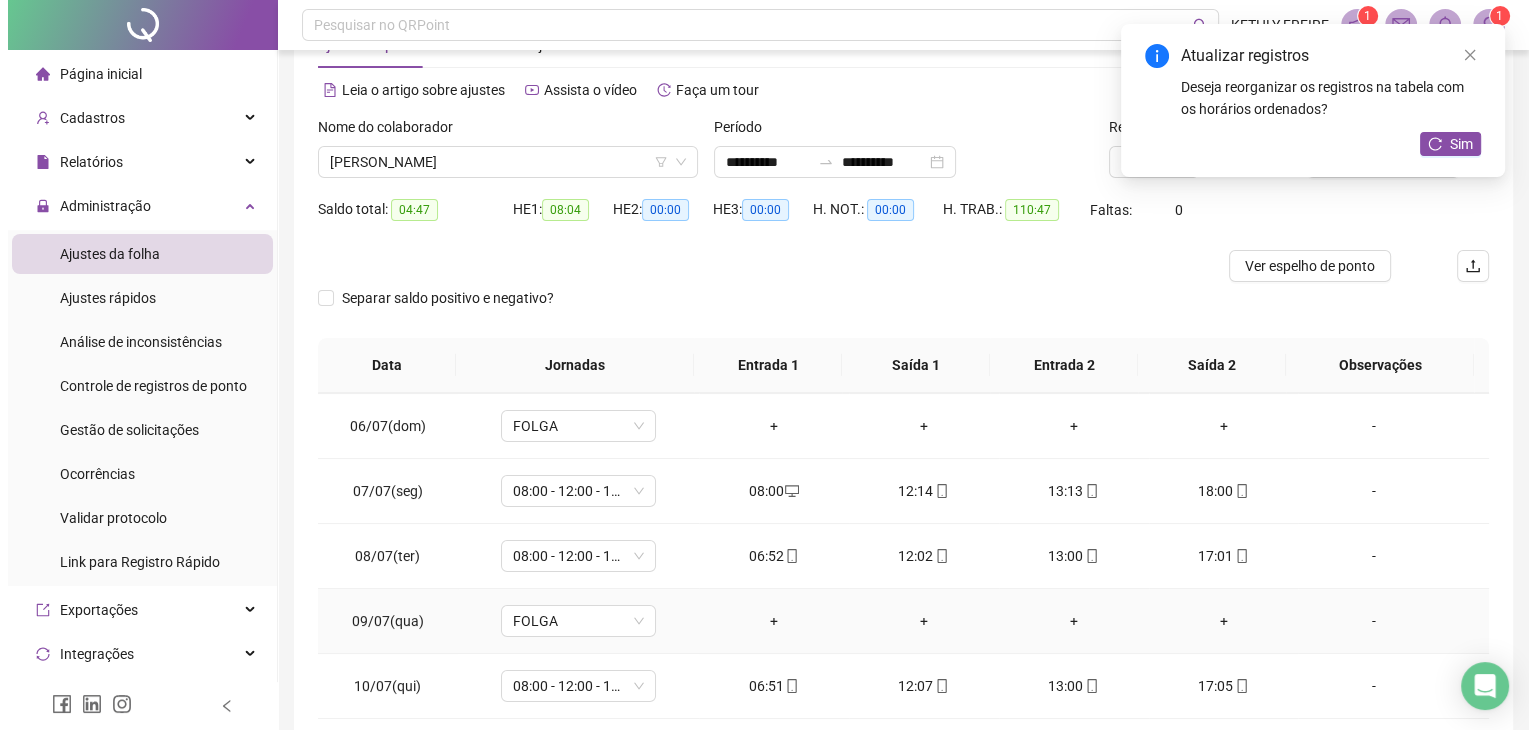 scroll, scrollTop: 300, scrollLeft: 0, axis: vertical 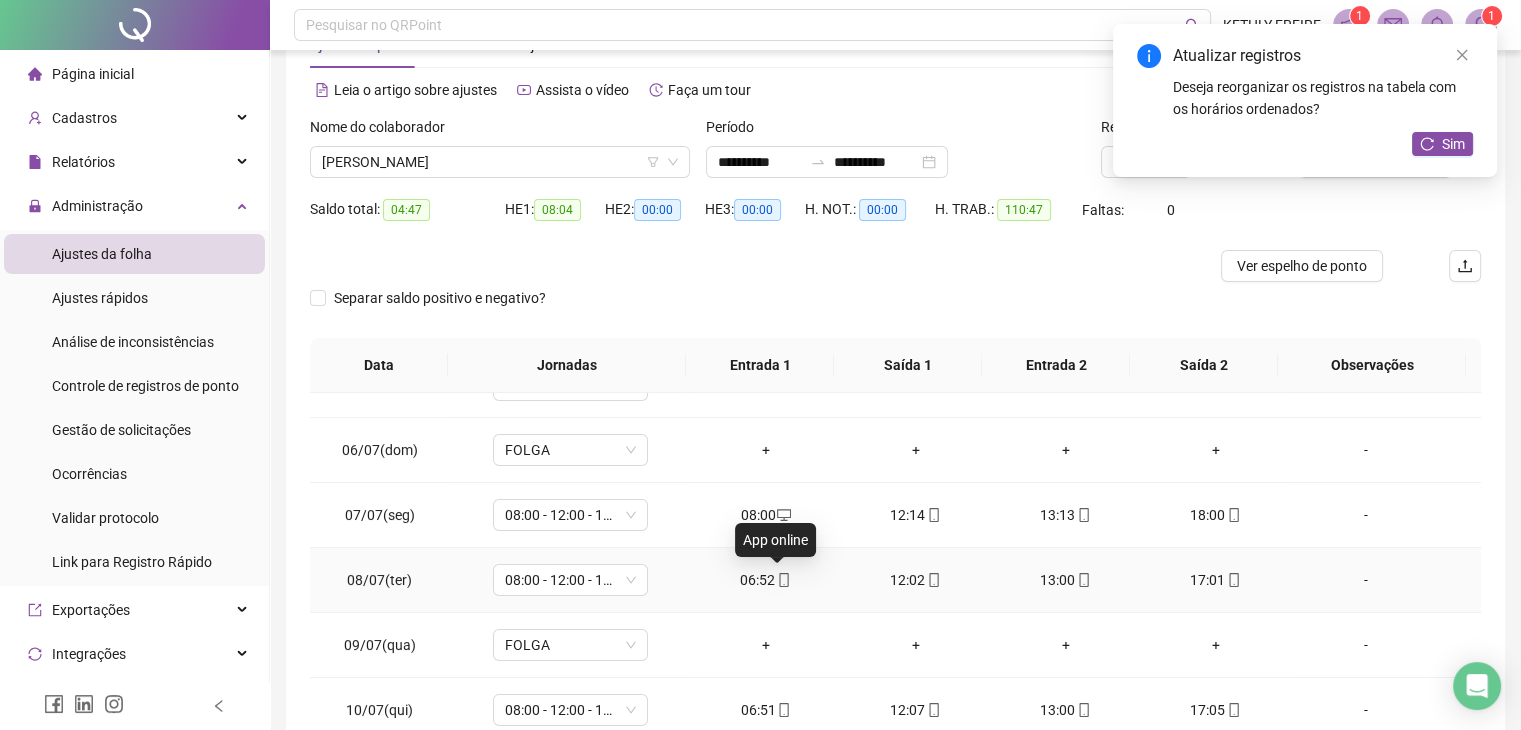 click 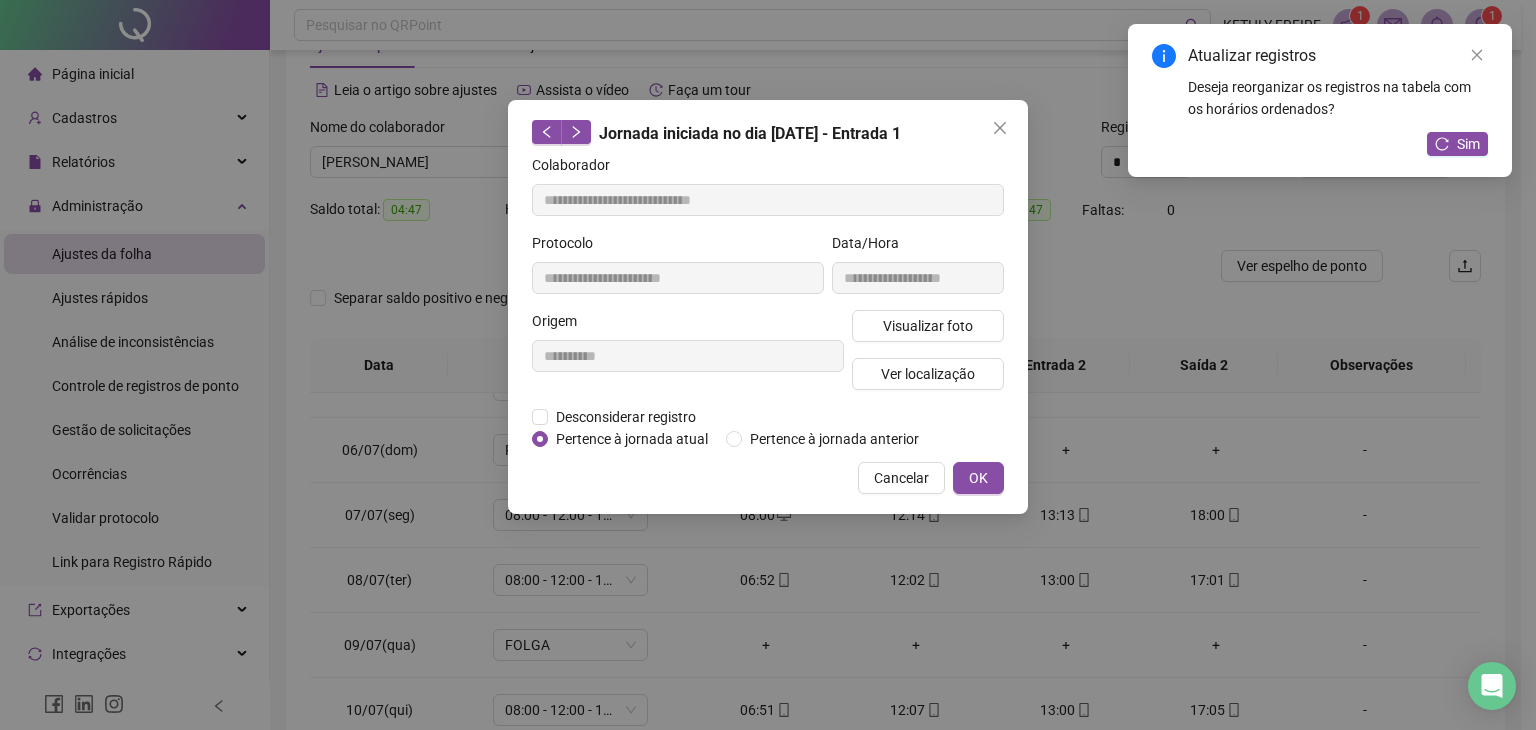 type on "**********" 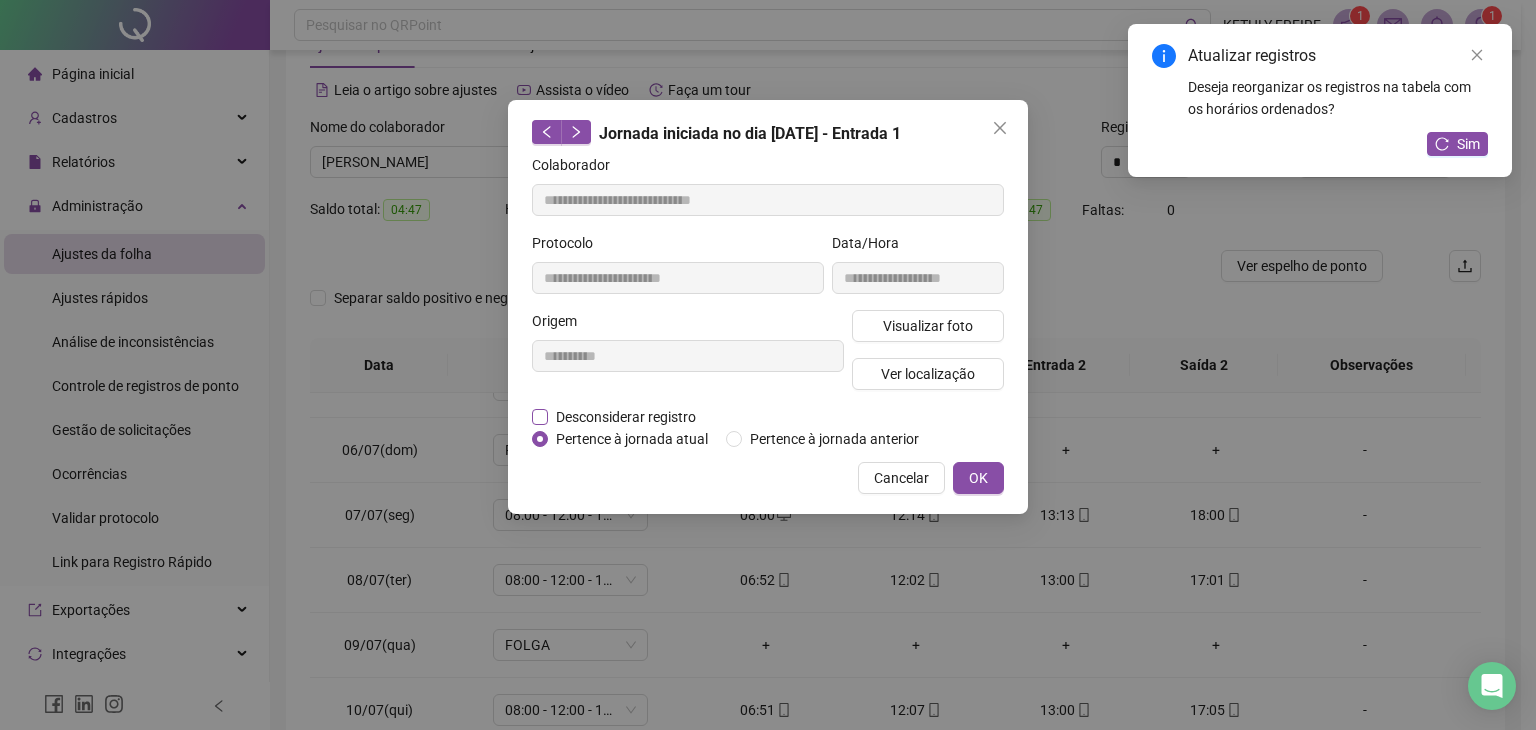 click on "Desconsiderar registro" at bounding box center (626, 417) 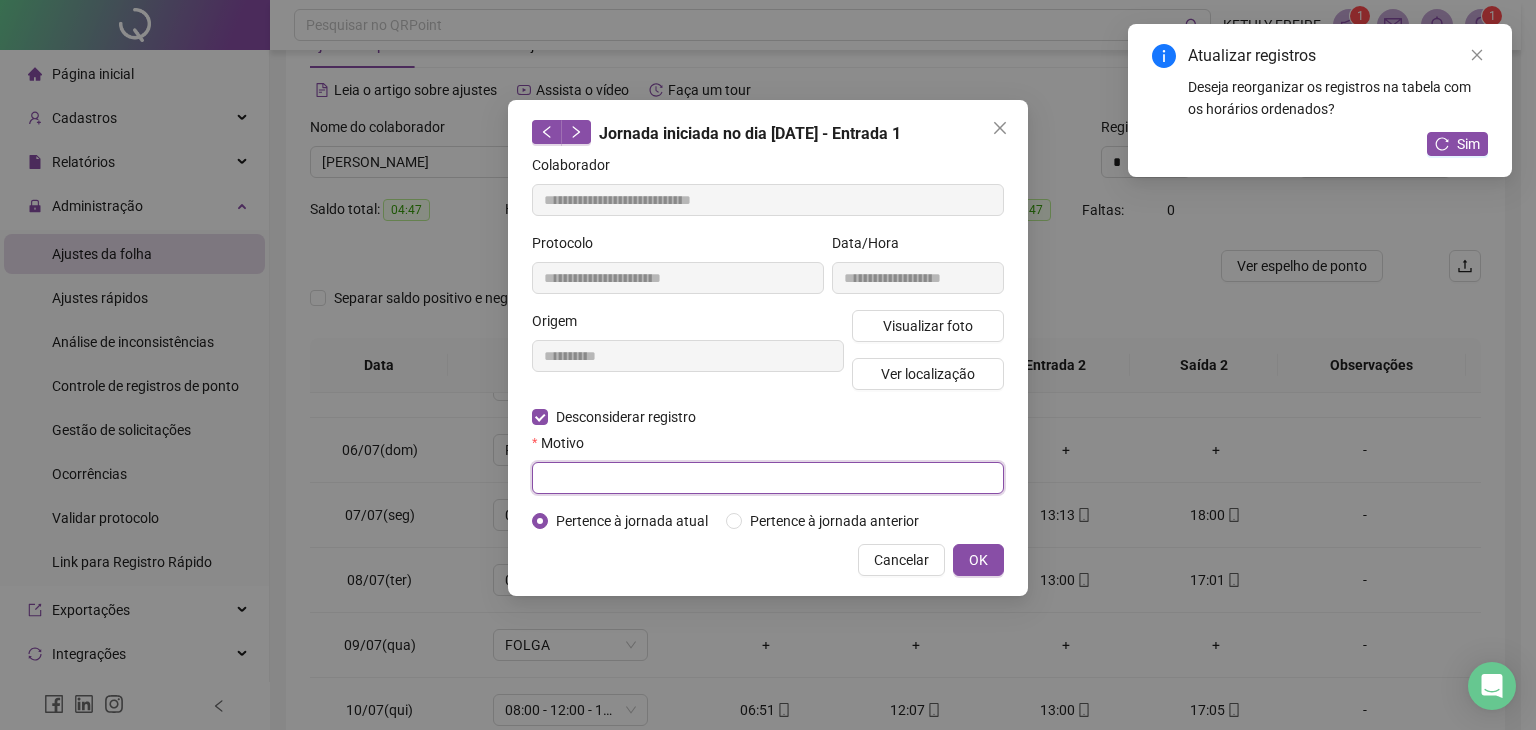 click at bounding box center (768, 478) 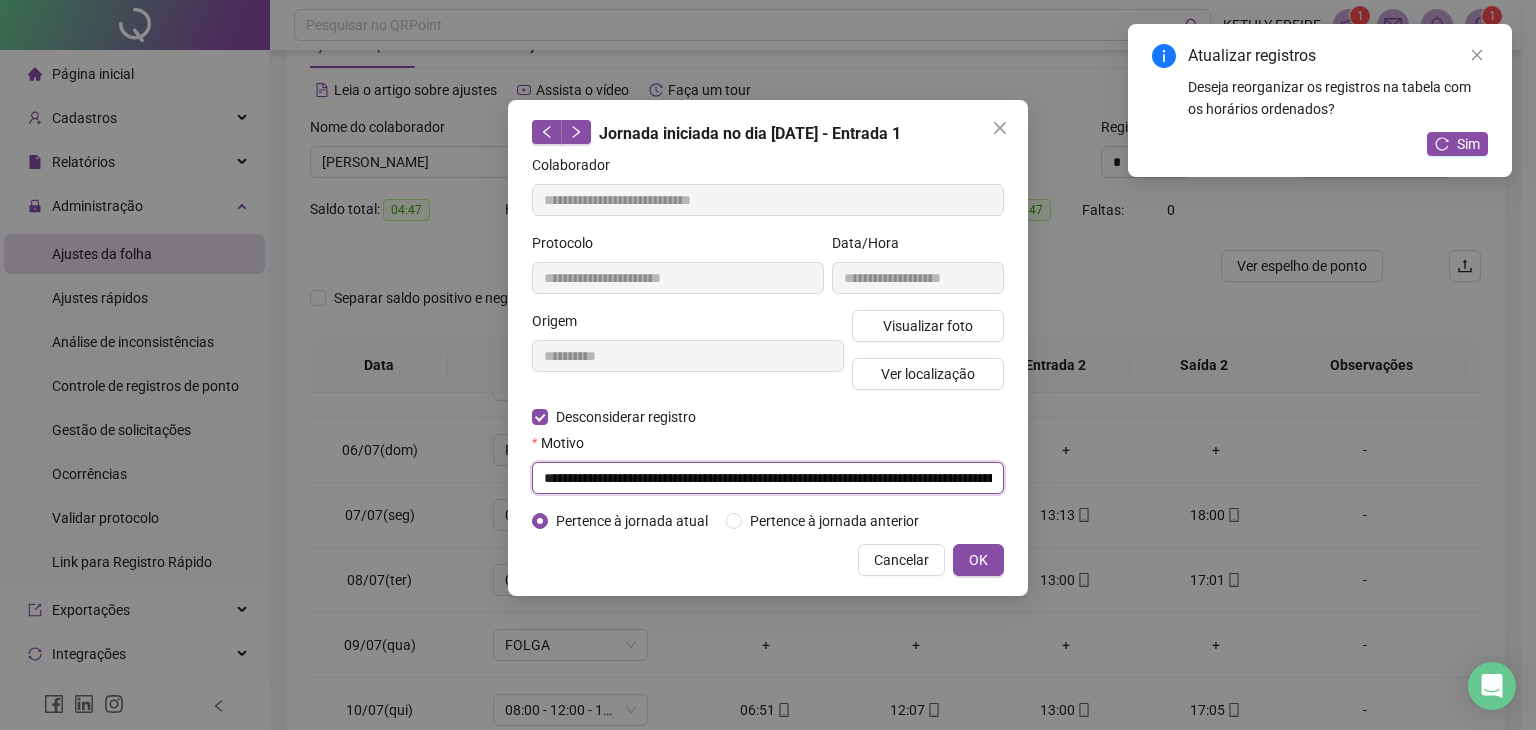 scroll, scrollTop: 0, scrollLeft: 162, axis: horizontal 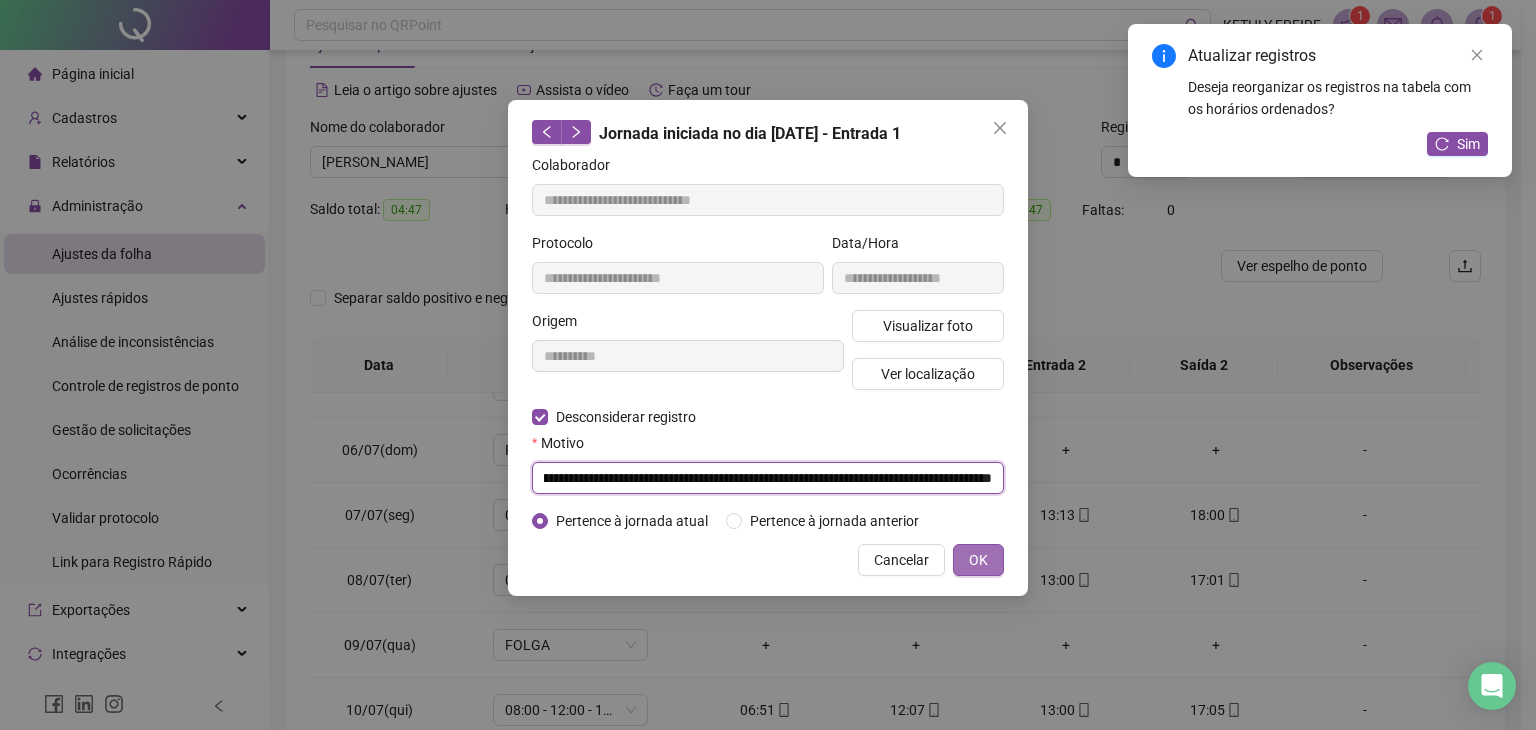 type on "**********" 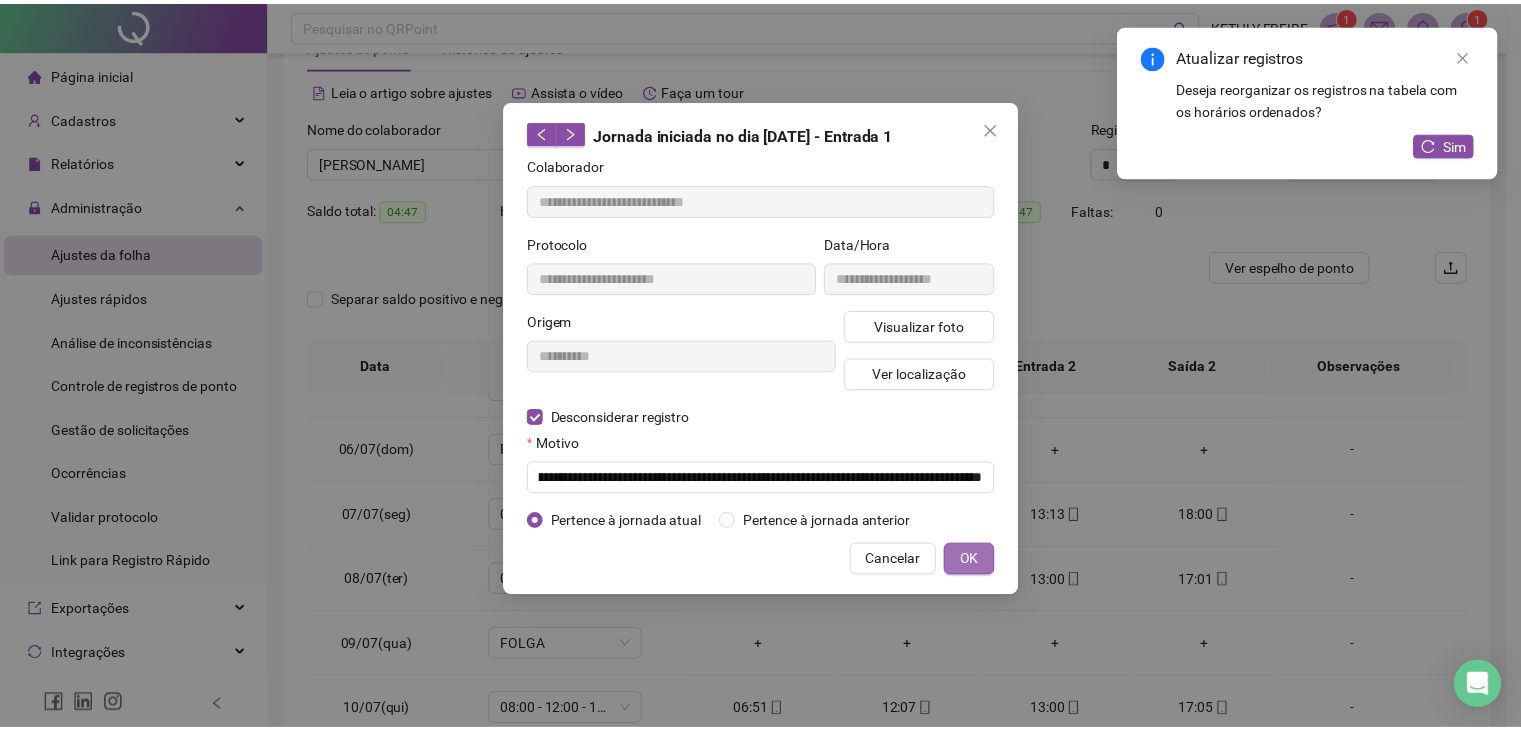 scroll, scrollTop: 0, scrollLeft: 0, axis: both 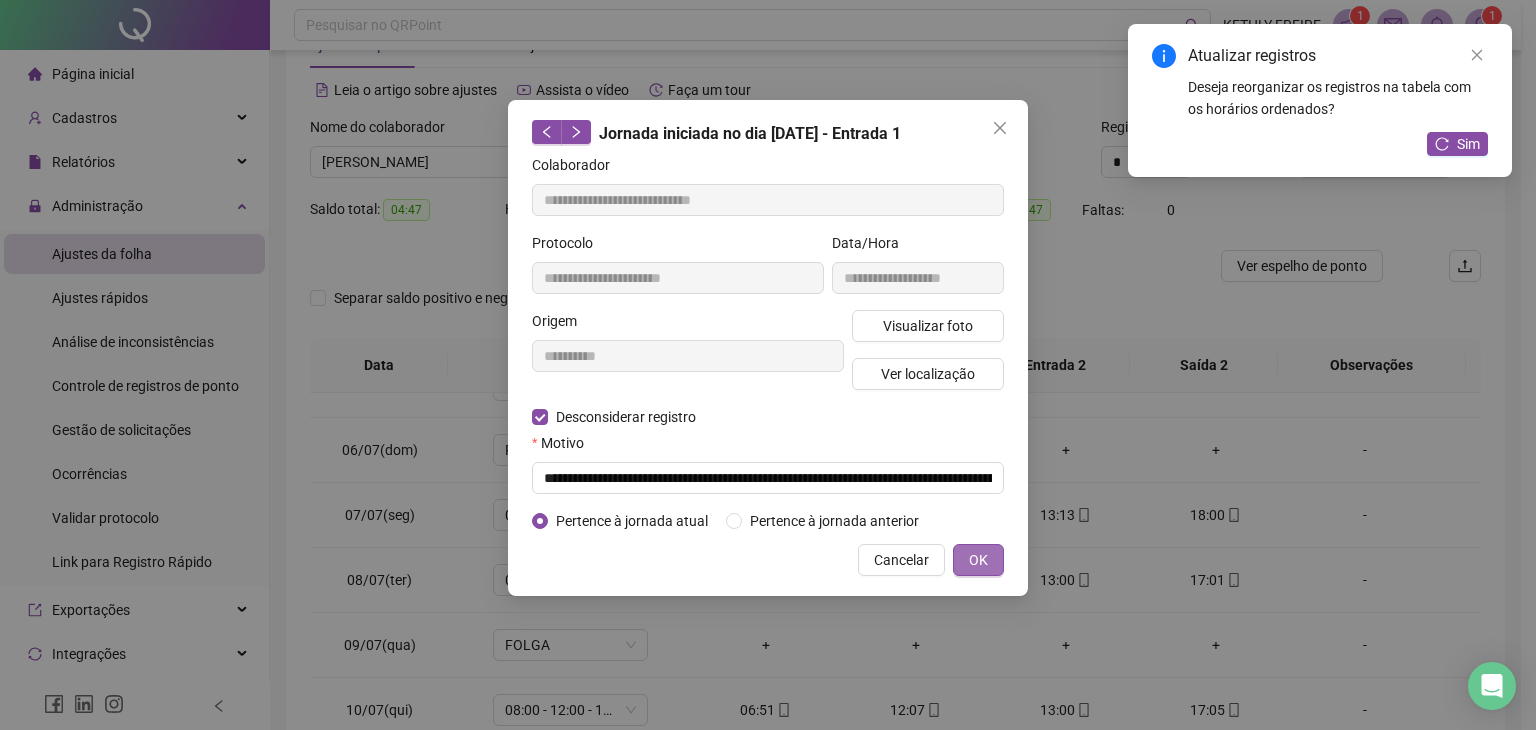 drag, startPoint x: 995, startPoint y: 557, endPoint x: 981, endPoint y: 552, distance: 14.866069 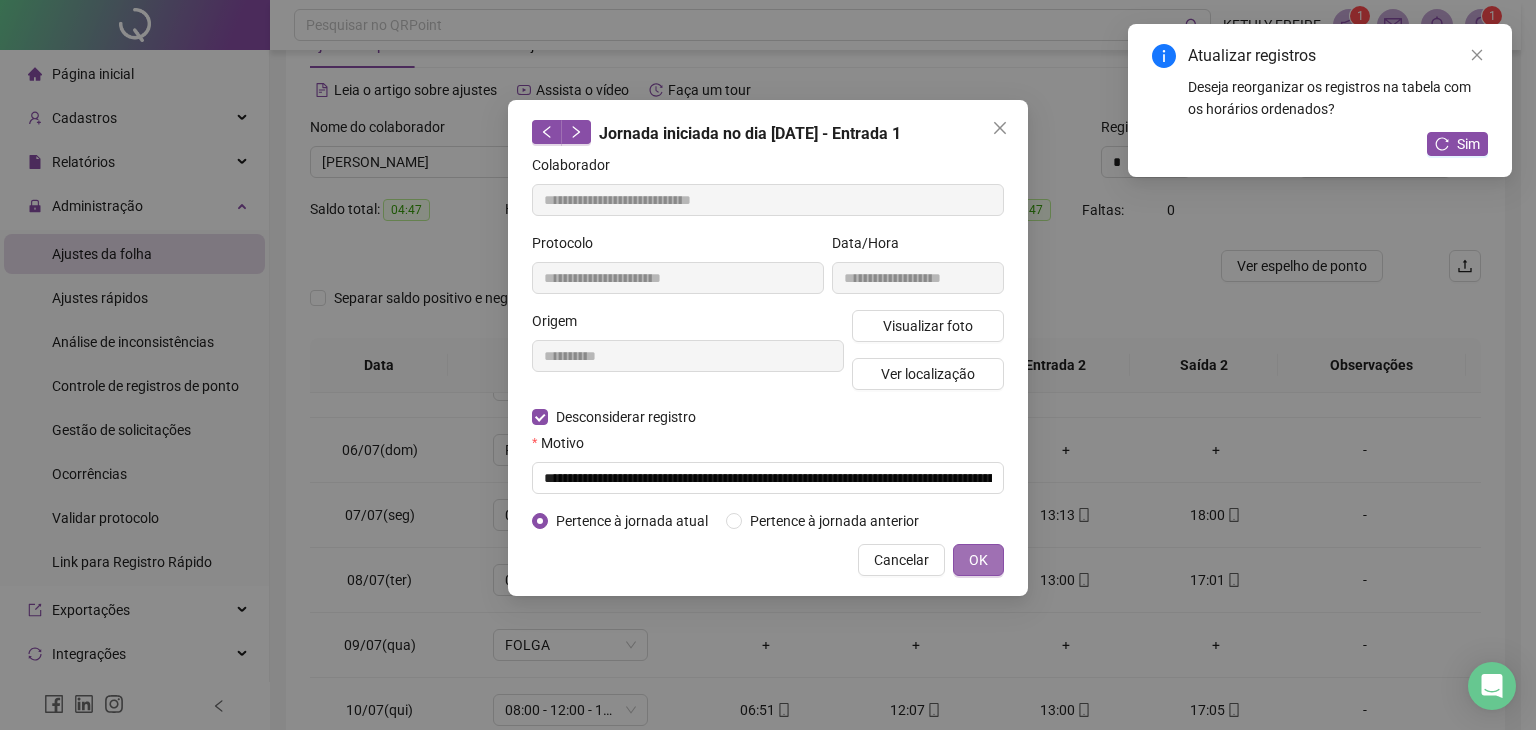 click on "OK" at bounding box center [978, 560] 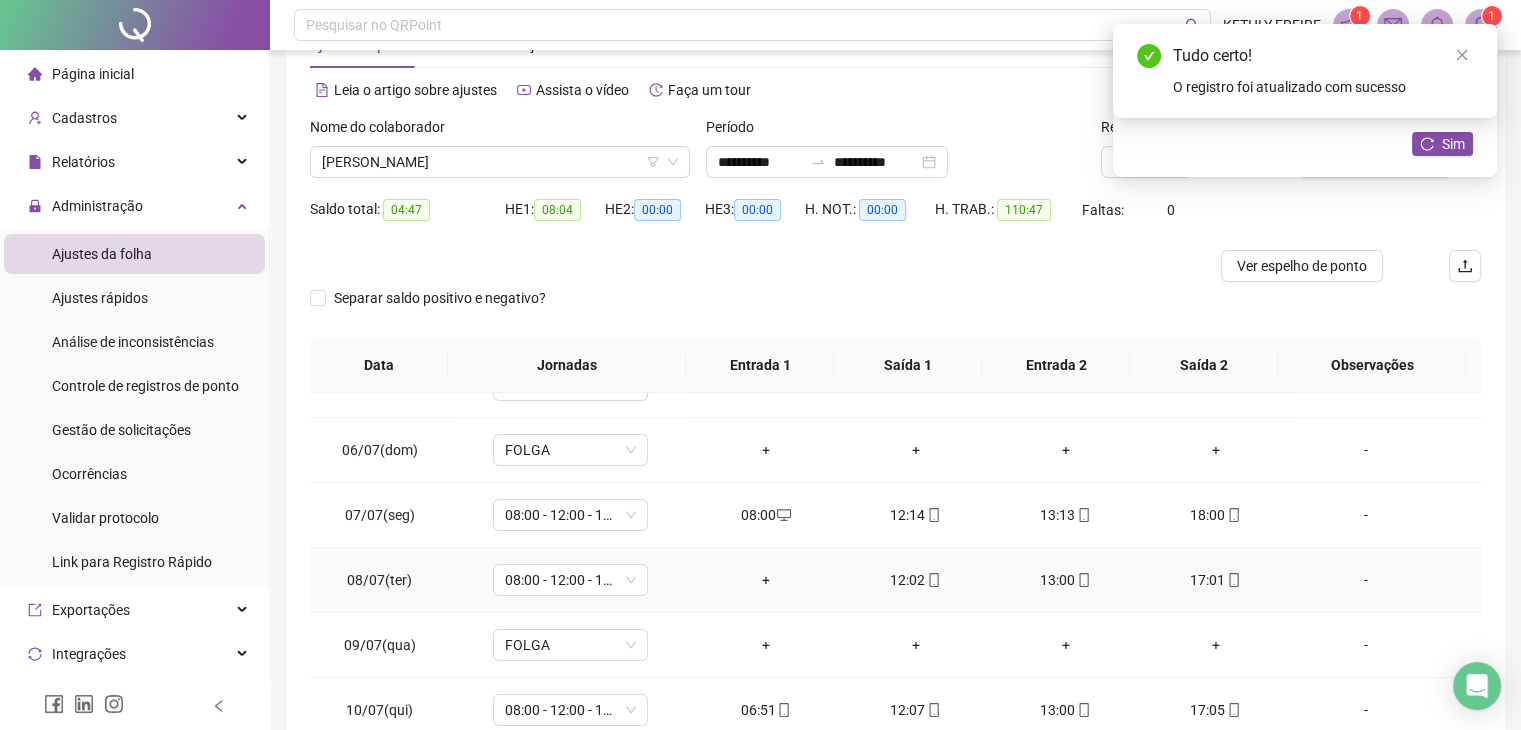 click on "+" at bounding box center (766, 580) 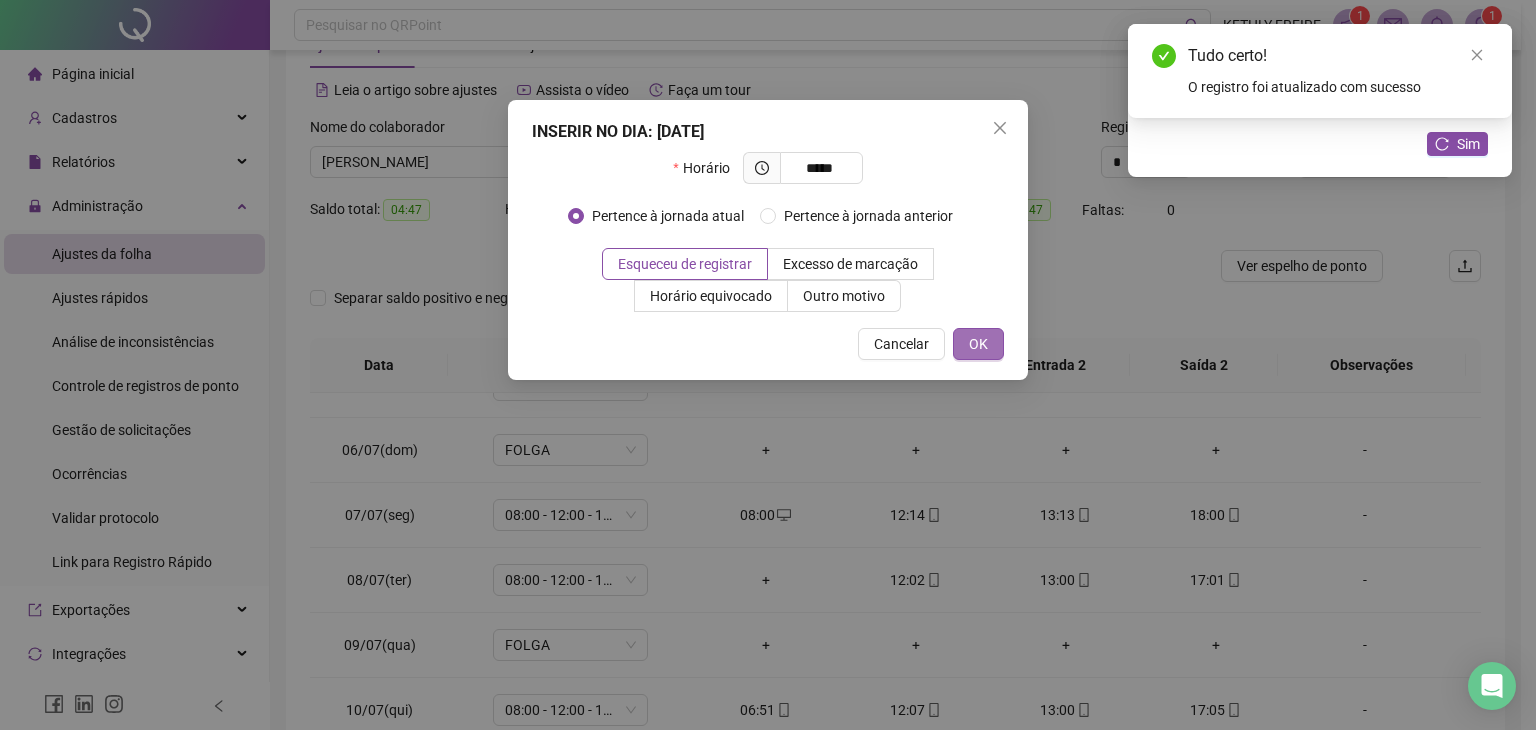 type on "*****" 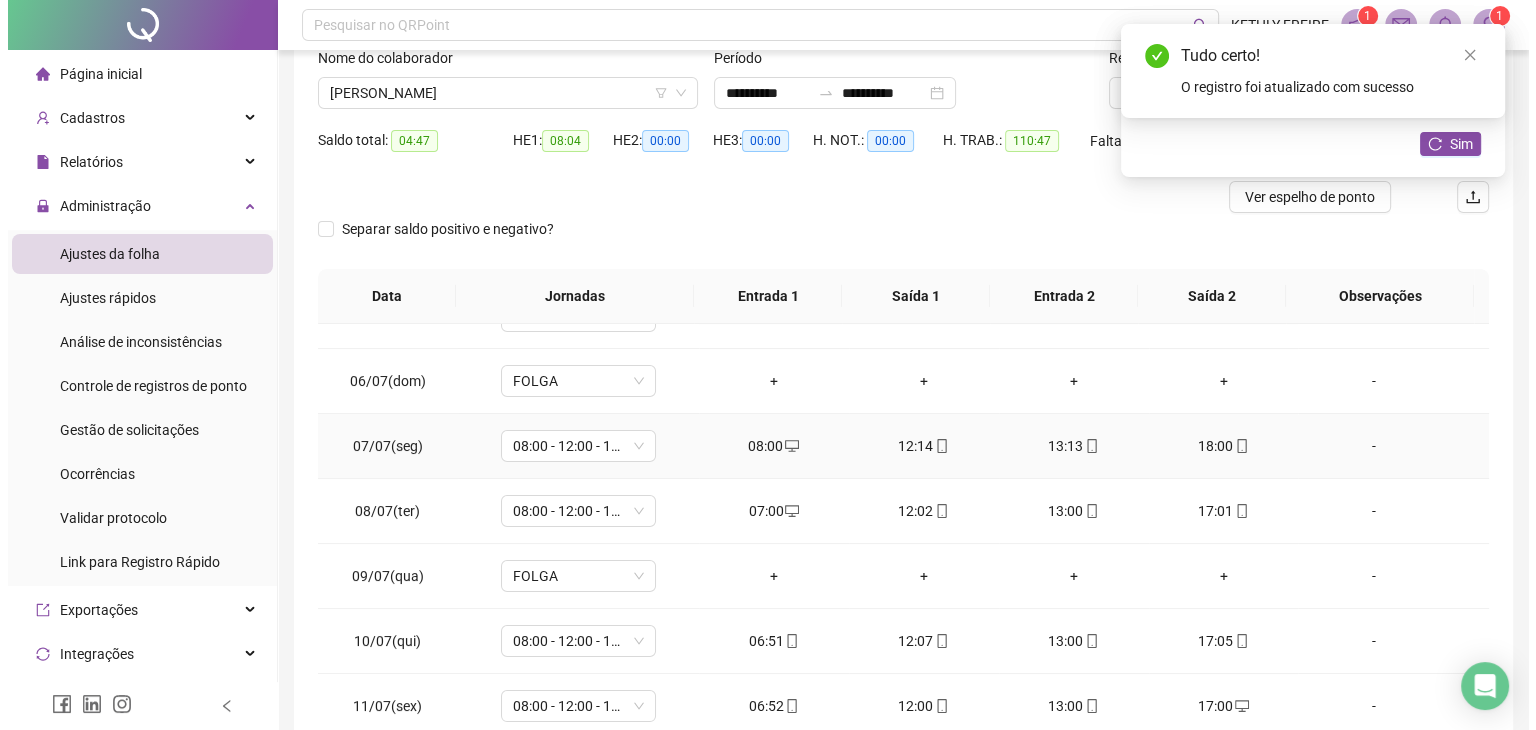 scroll, scrollTop: 268, scrollLeft: 0, axis: vertical 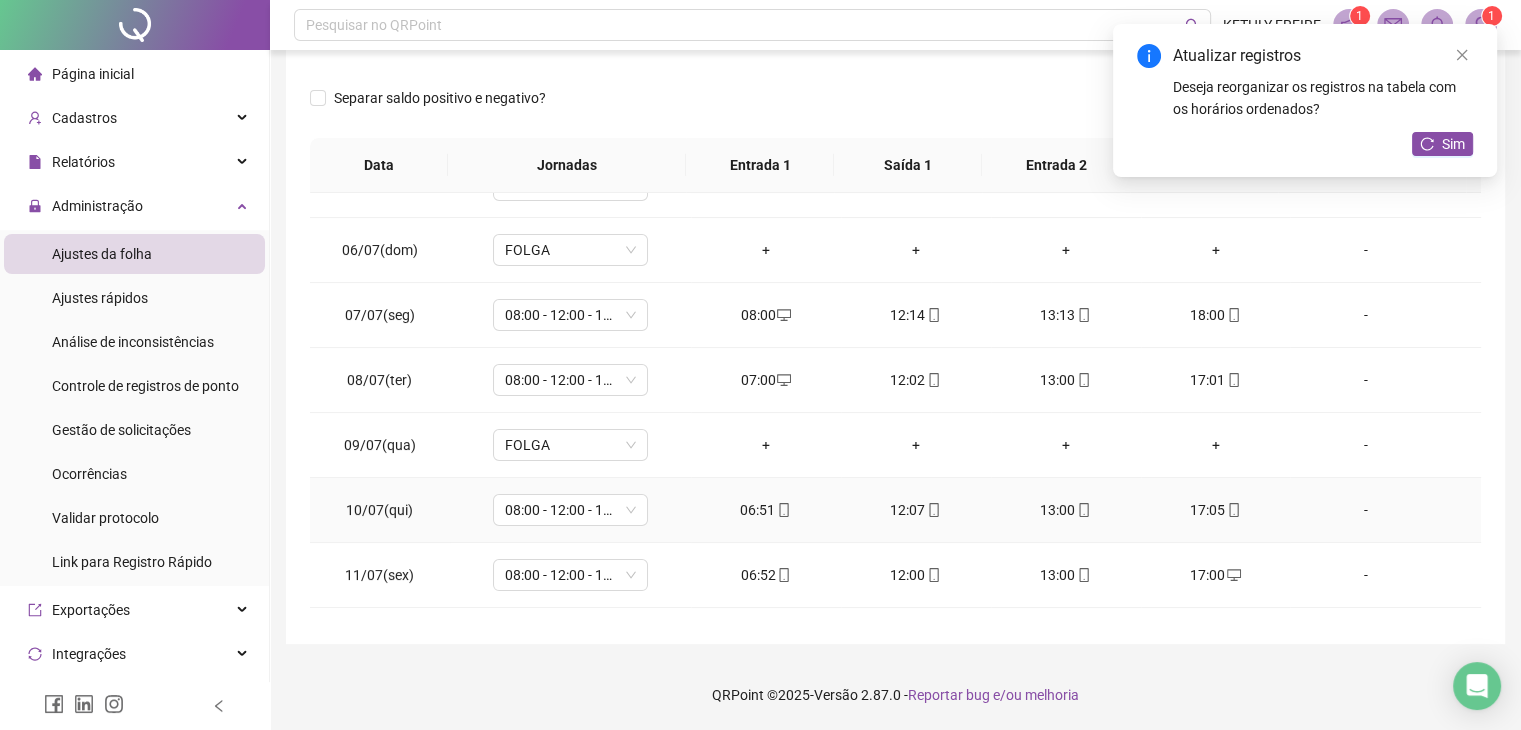 click on "06:51" at bounding box center [766, 510] 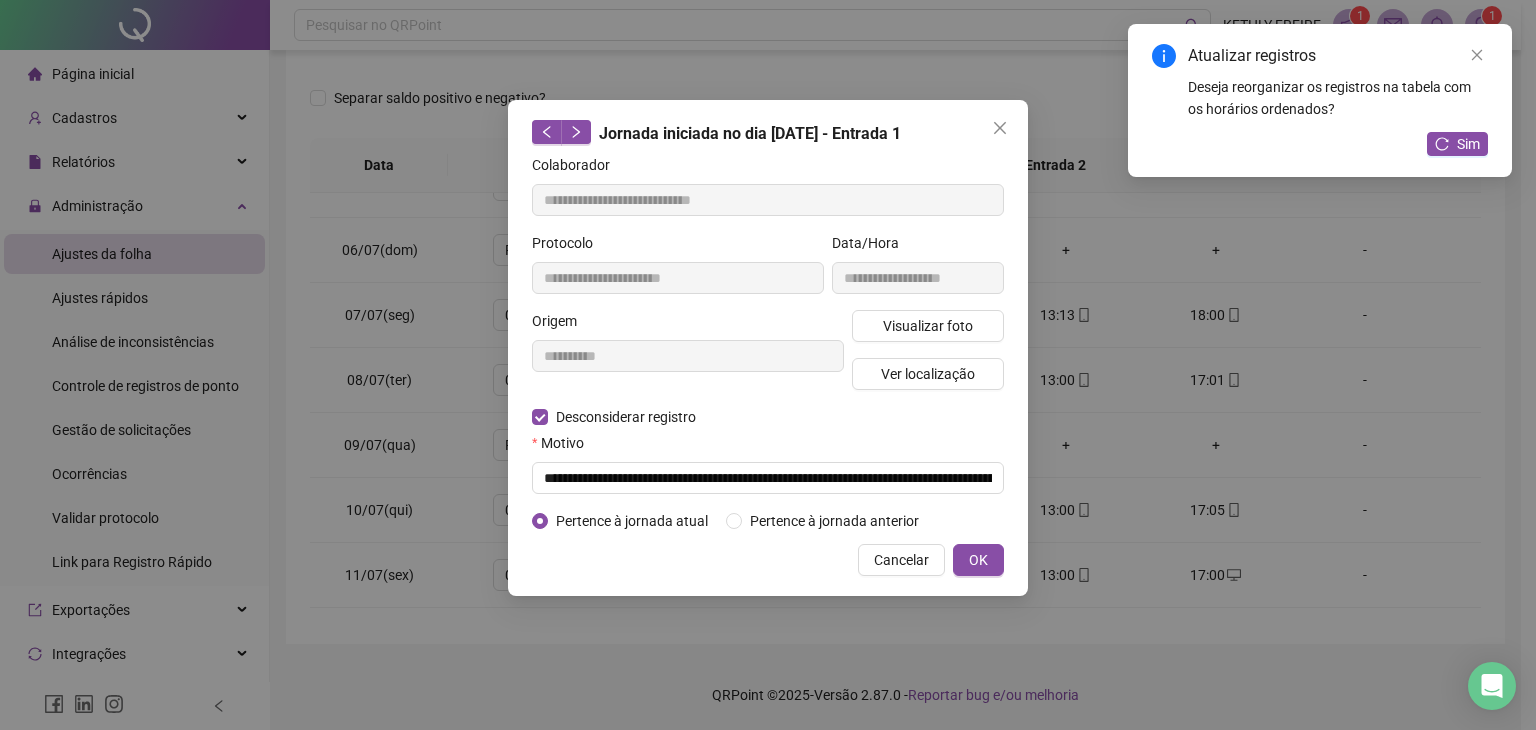 type on "**********" 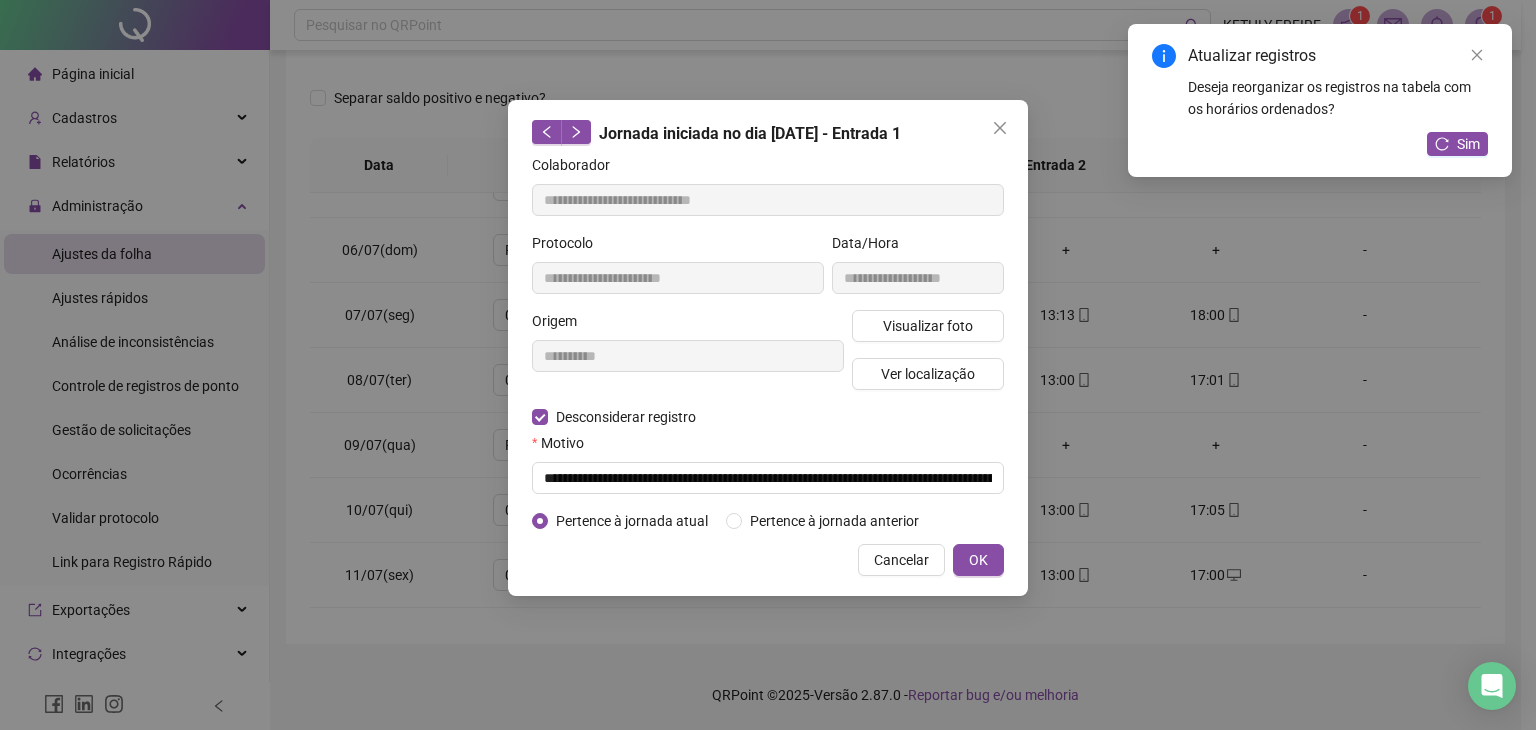 type on "**********" 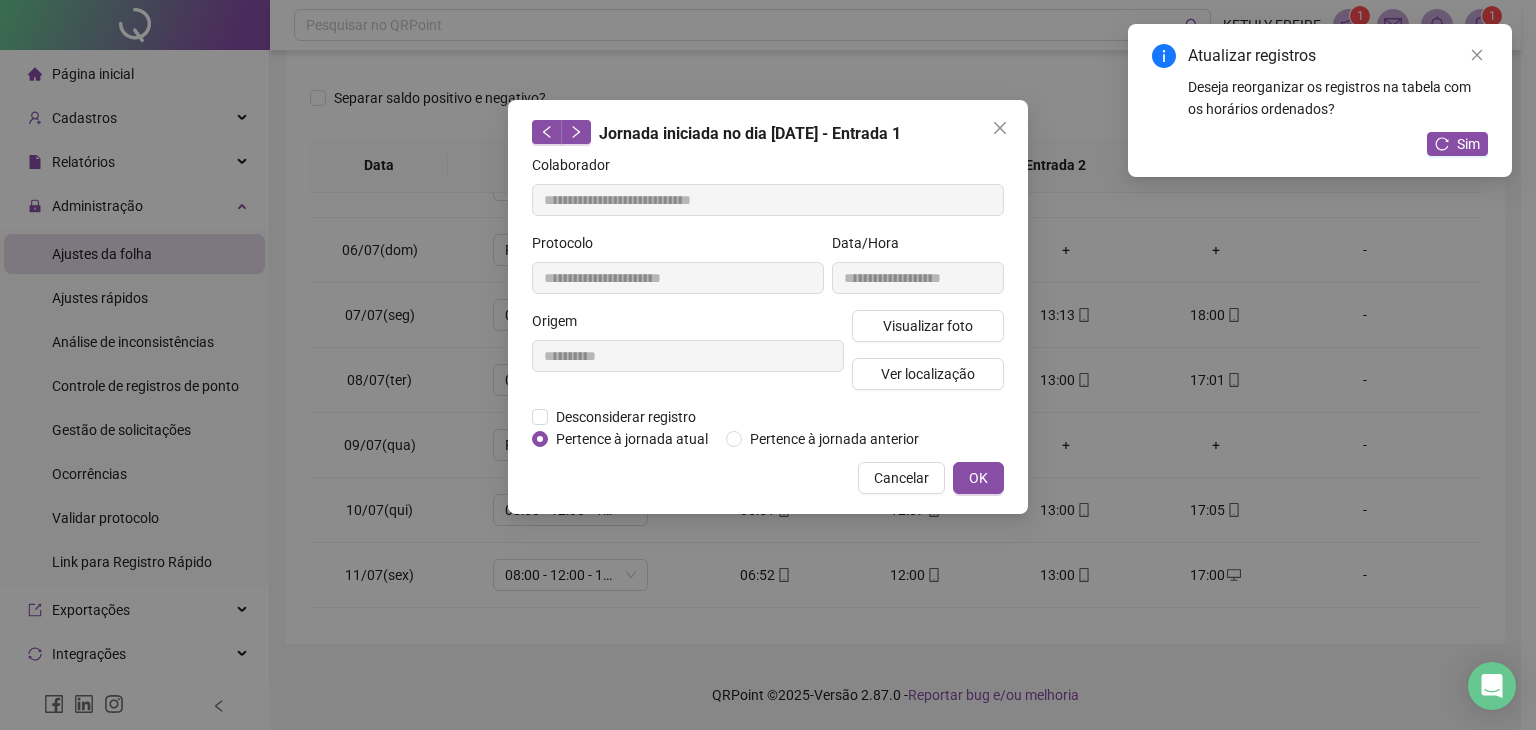 click on "**********" at bounding box center (688, 358) 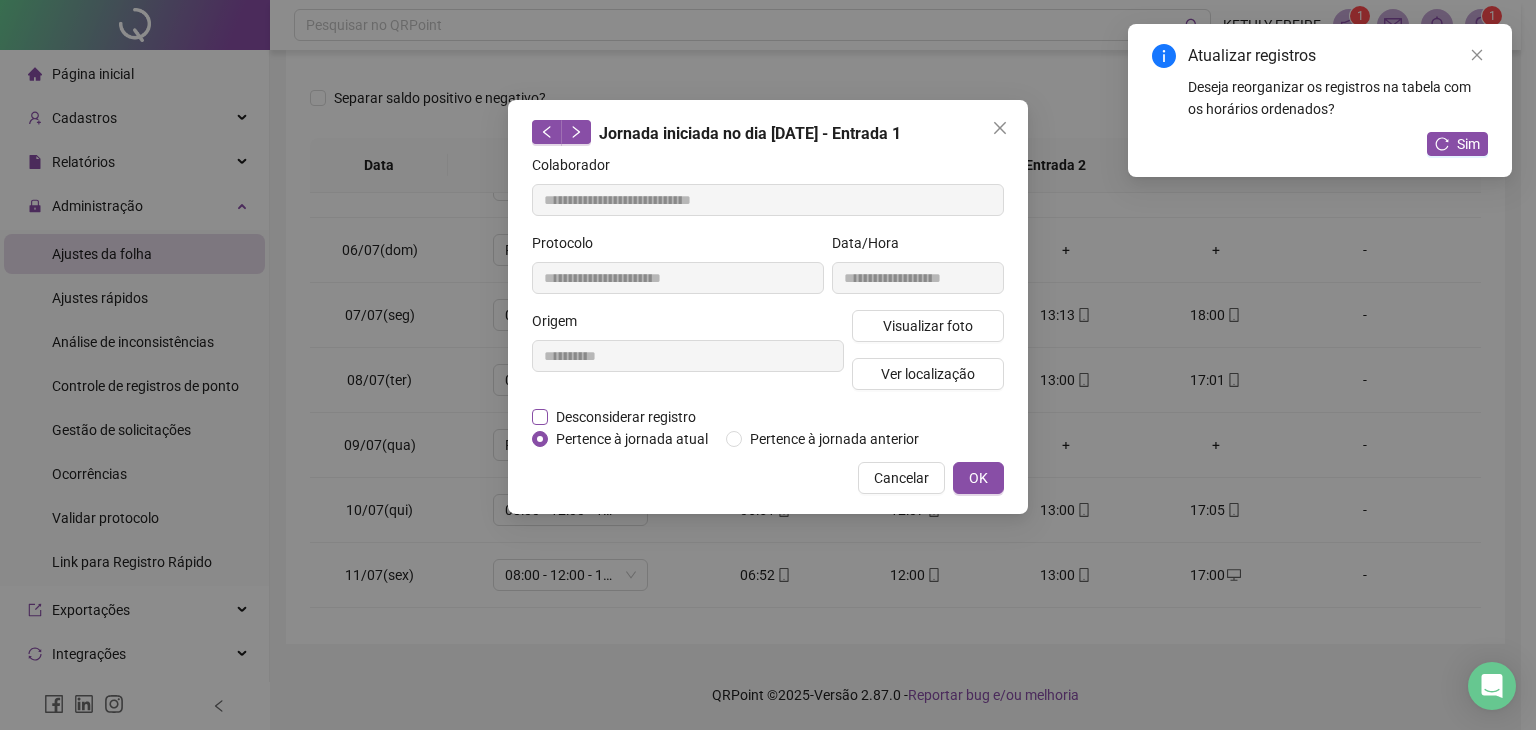 click on "Desconsiderar registro" at bounding box center (626, 417) 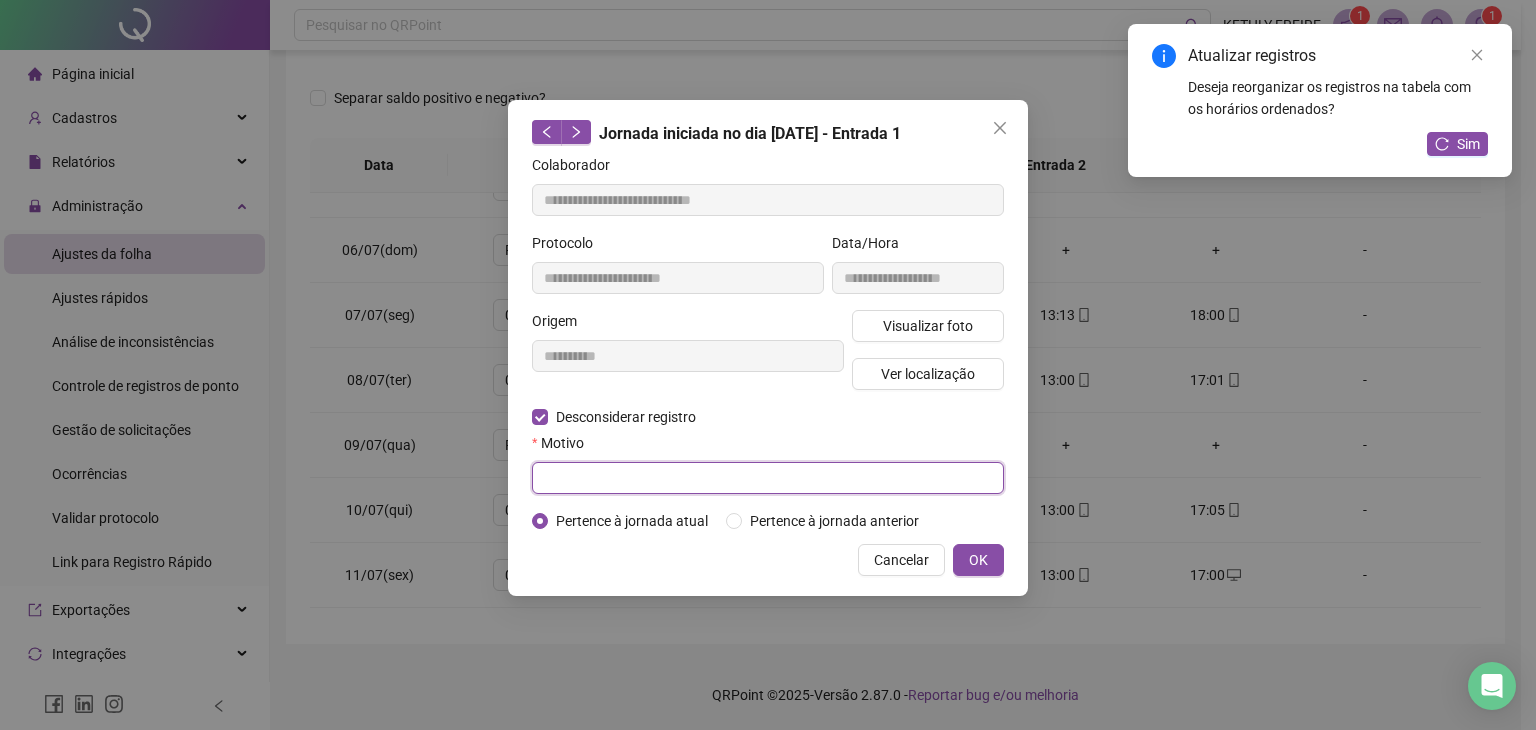 click at bounding box center [768, 478] 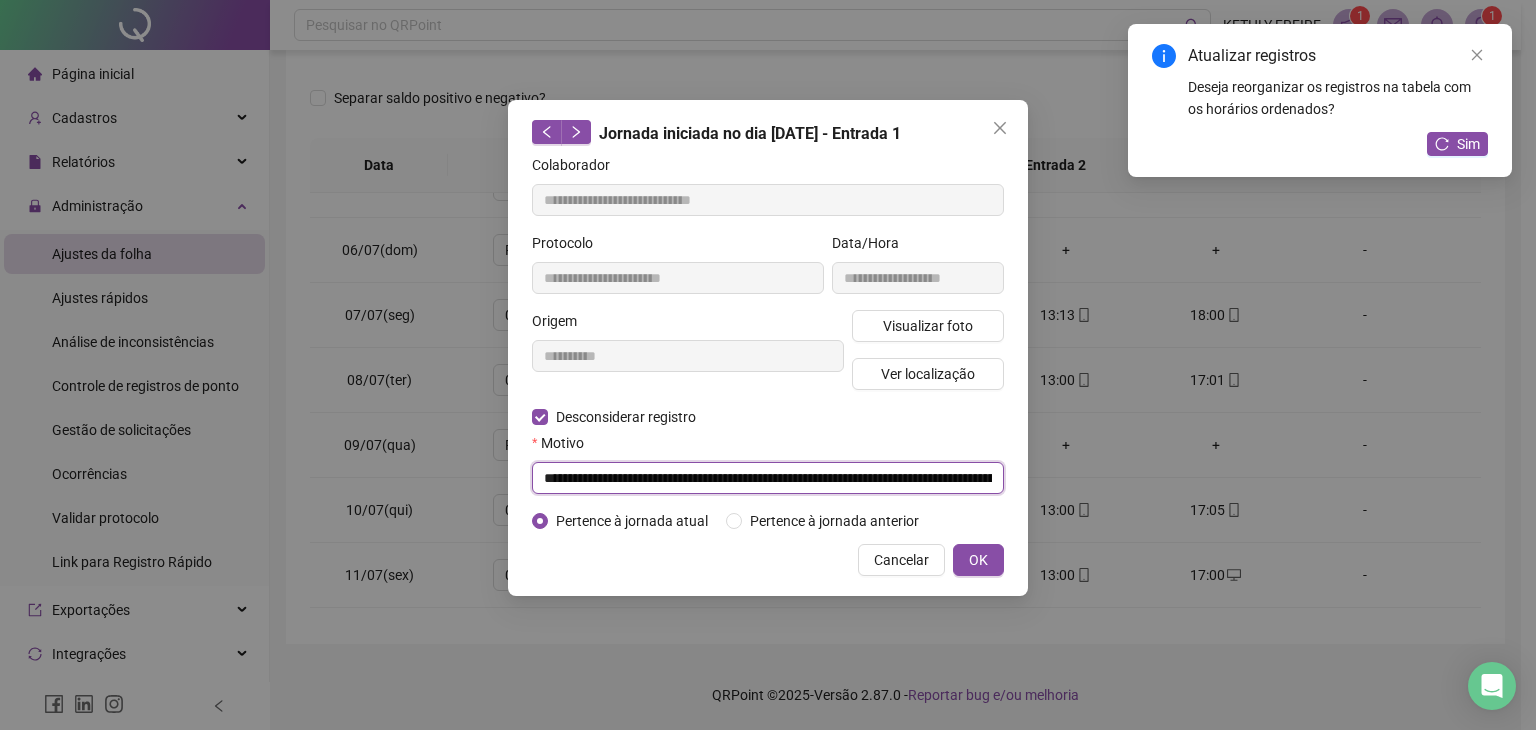 scroll, scrollTop: 0, scrollLeft: 162, axis: horizontal 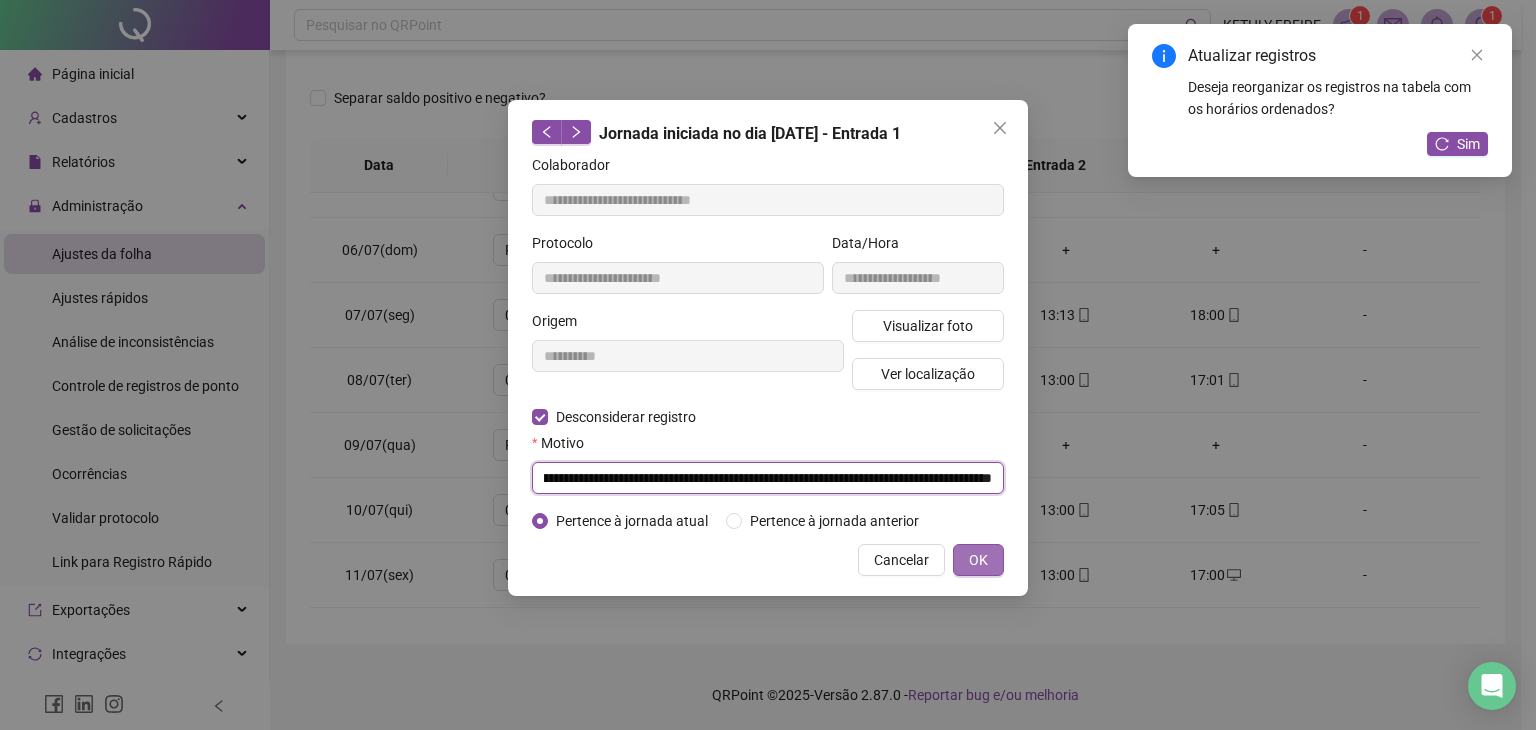 type on "**********" 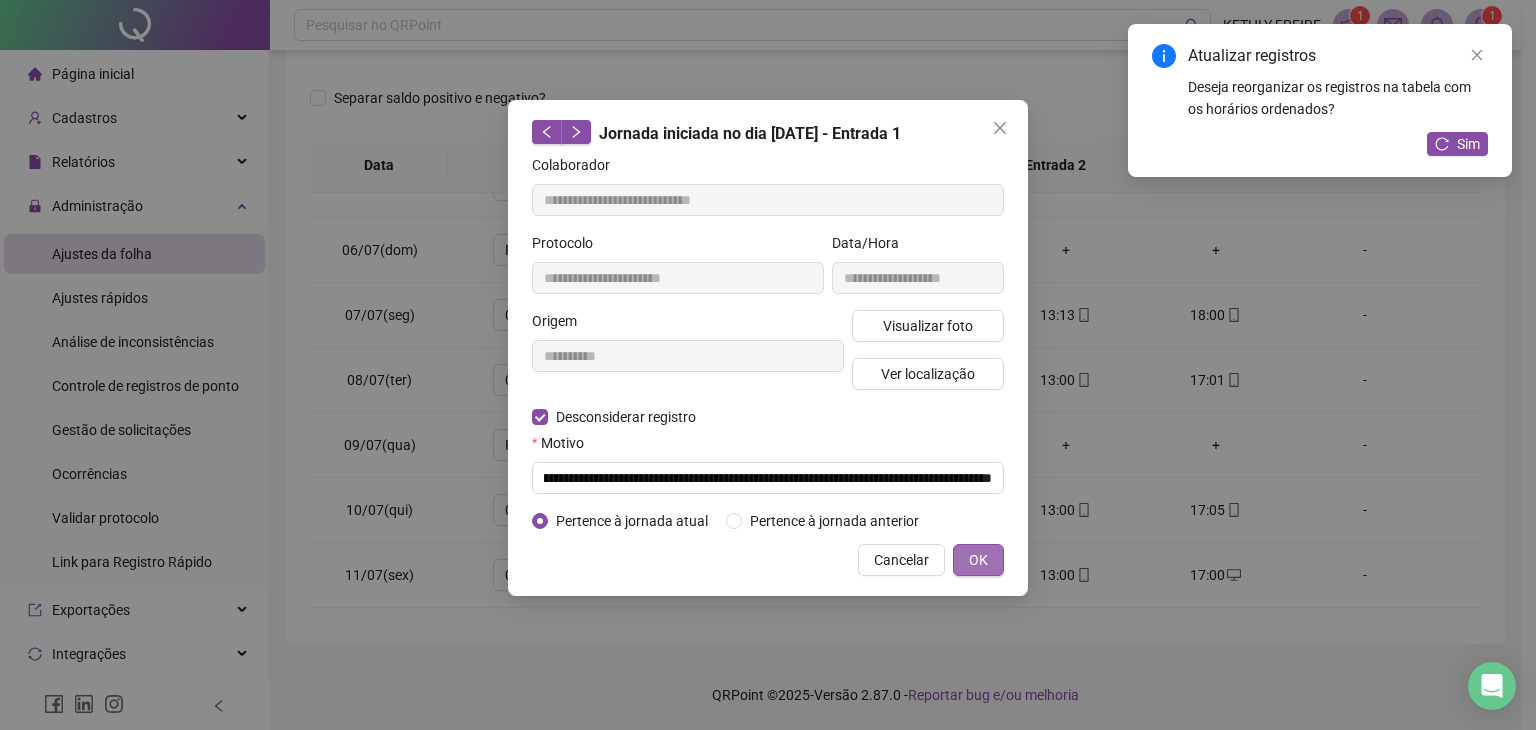 scroll, scrollTop: 0, scrollLeft: 0, axis: both 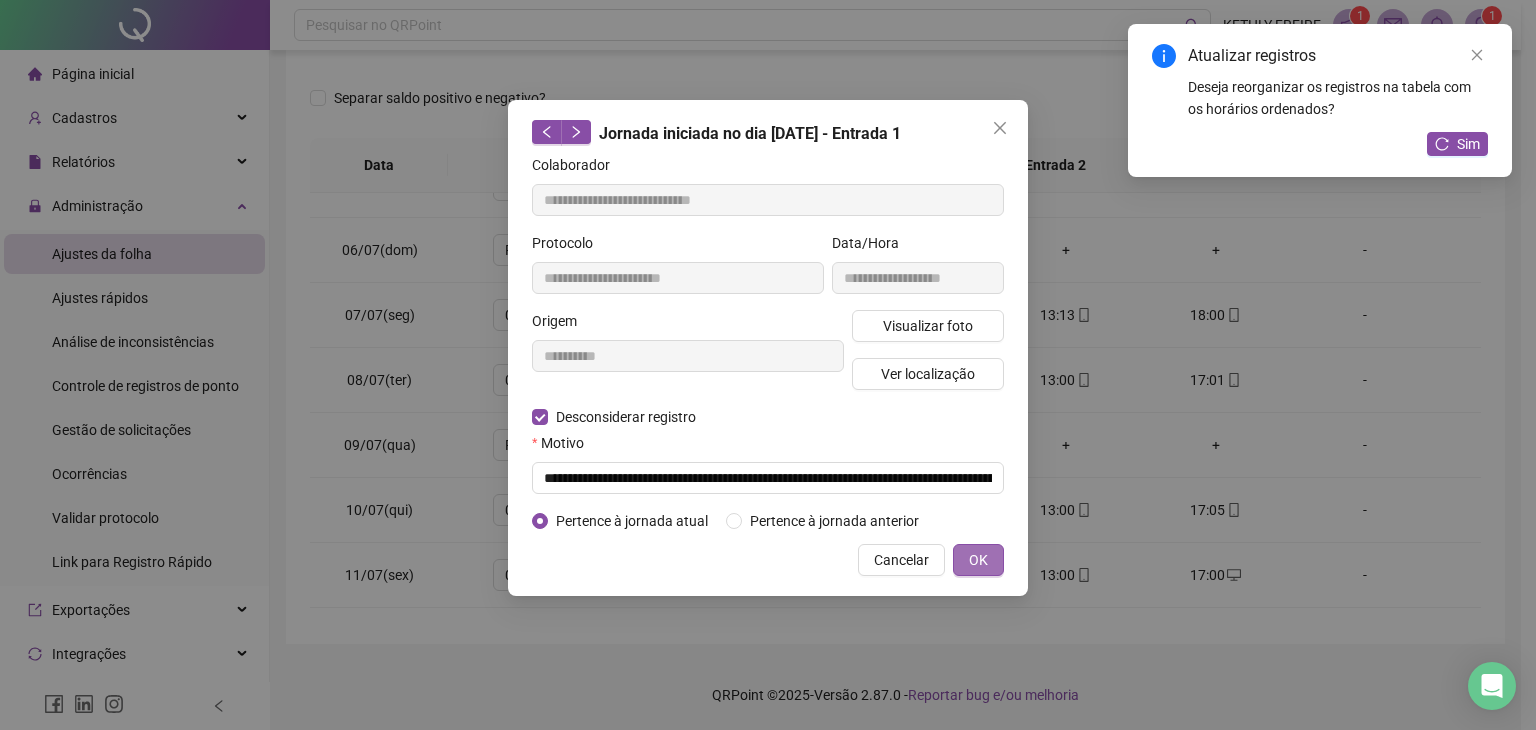 click on "OK" at bounding box center (978, 560) 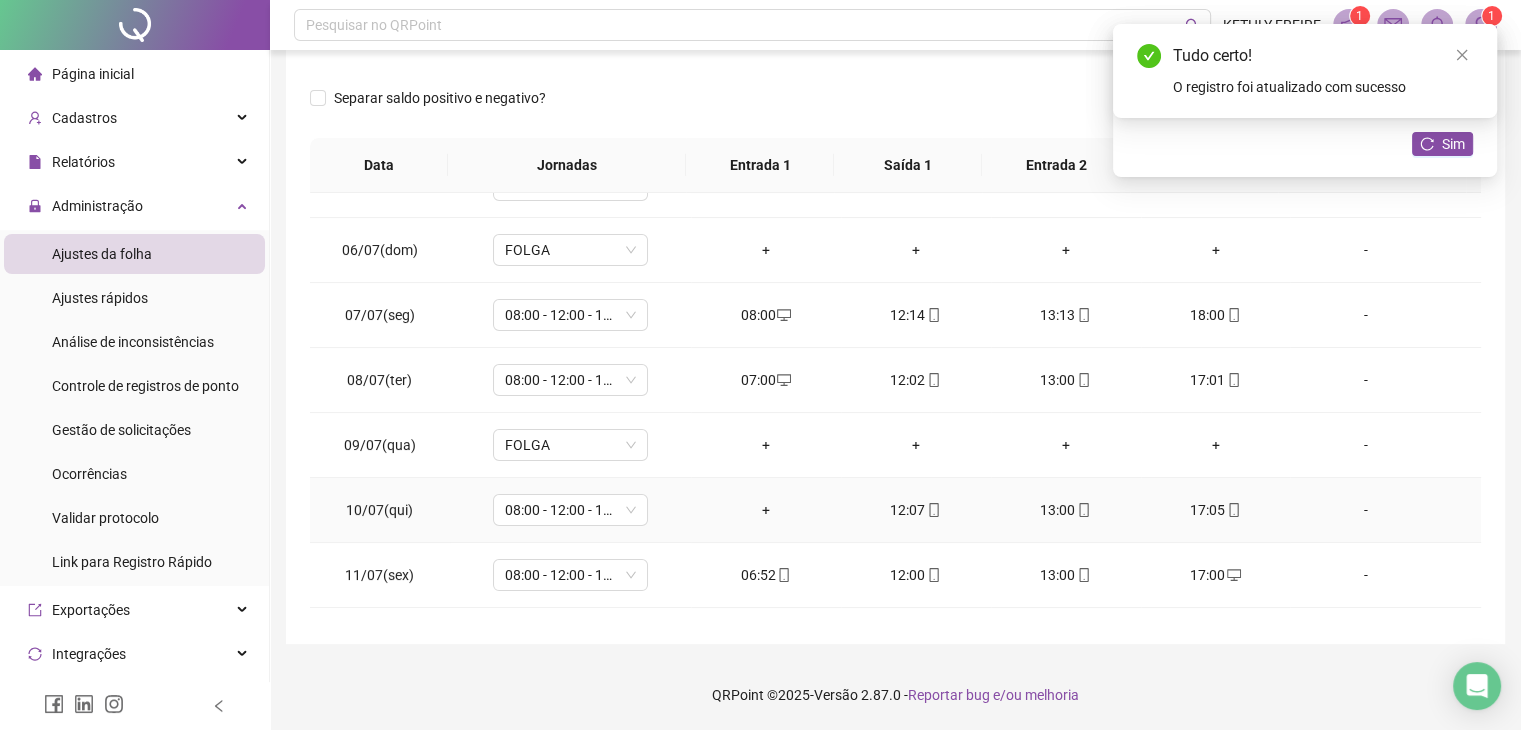 click on "+" at bounding box center (766, 510) 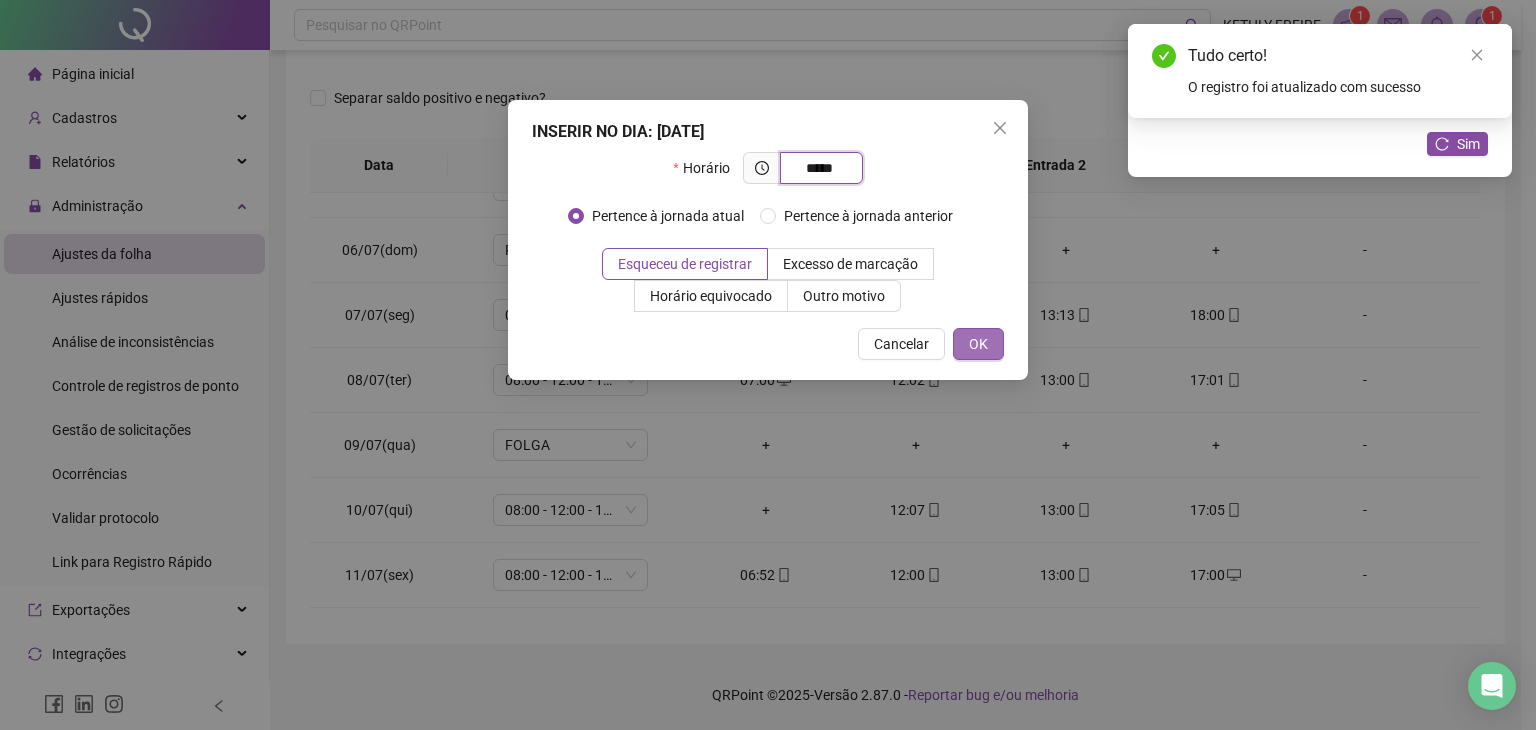 type on "*****" 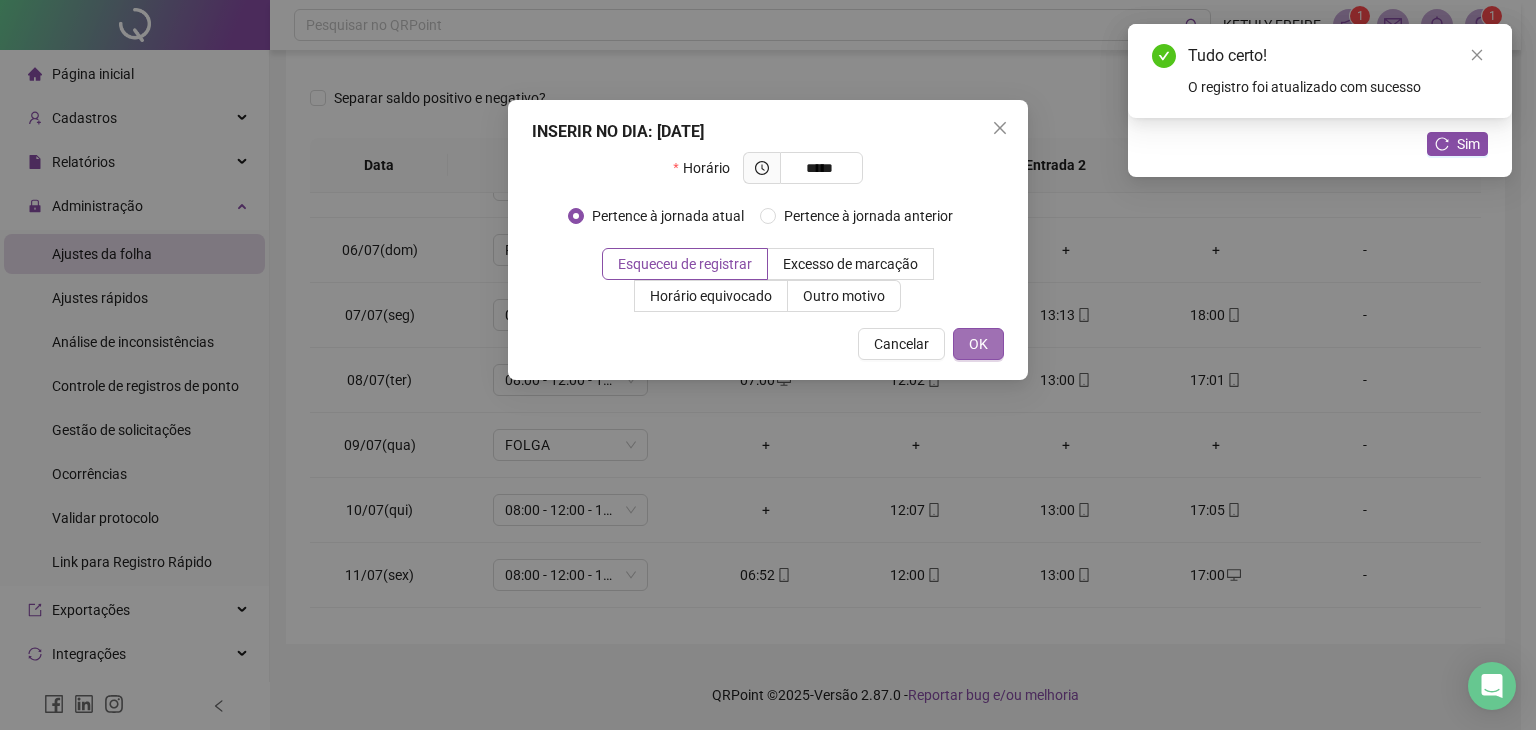 drag, startPoint x: 974, startPoint y: 349, endPoint x: 965, endPoint y: 356, distance: 11.401754 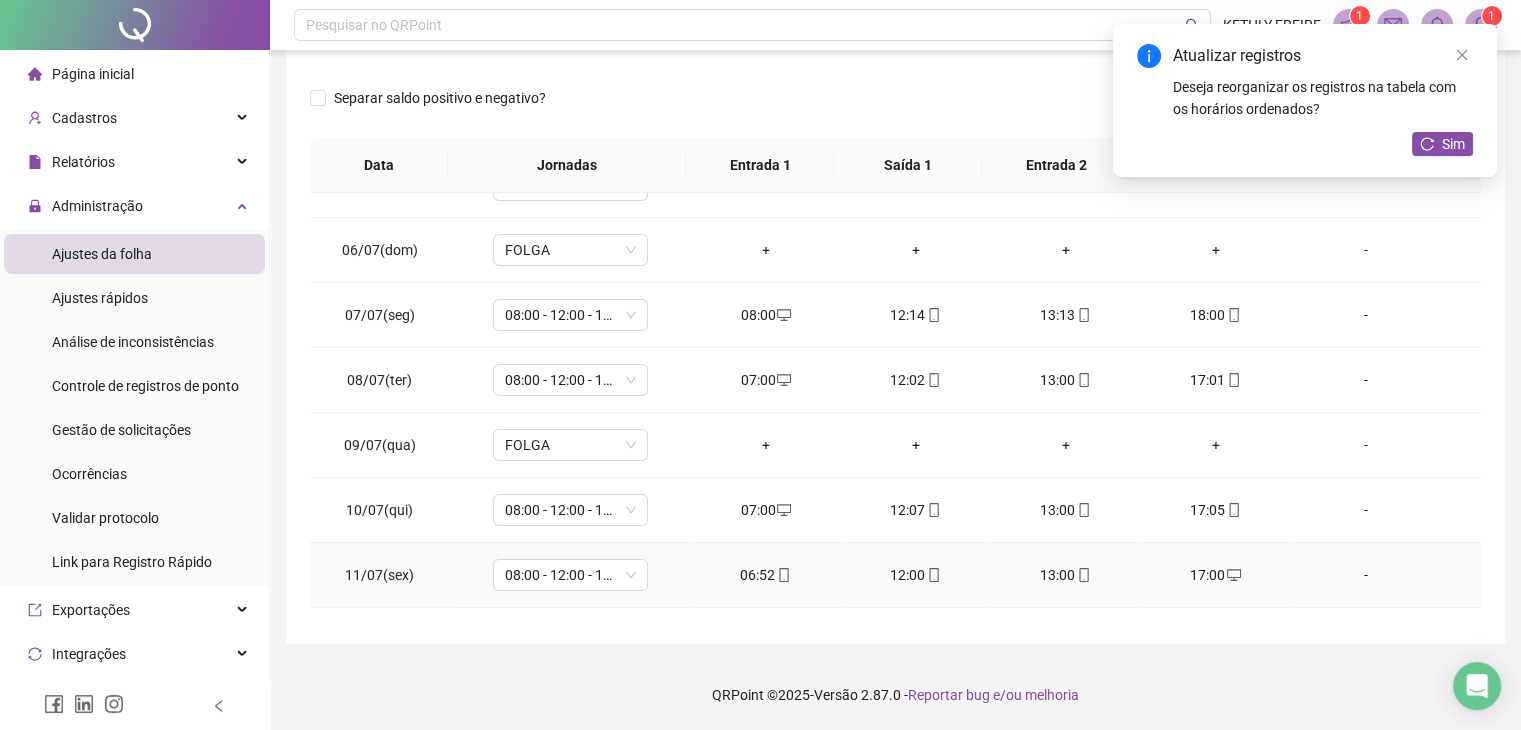 click 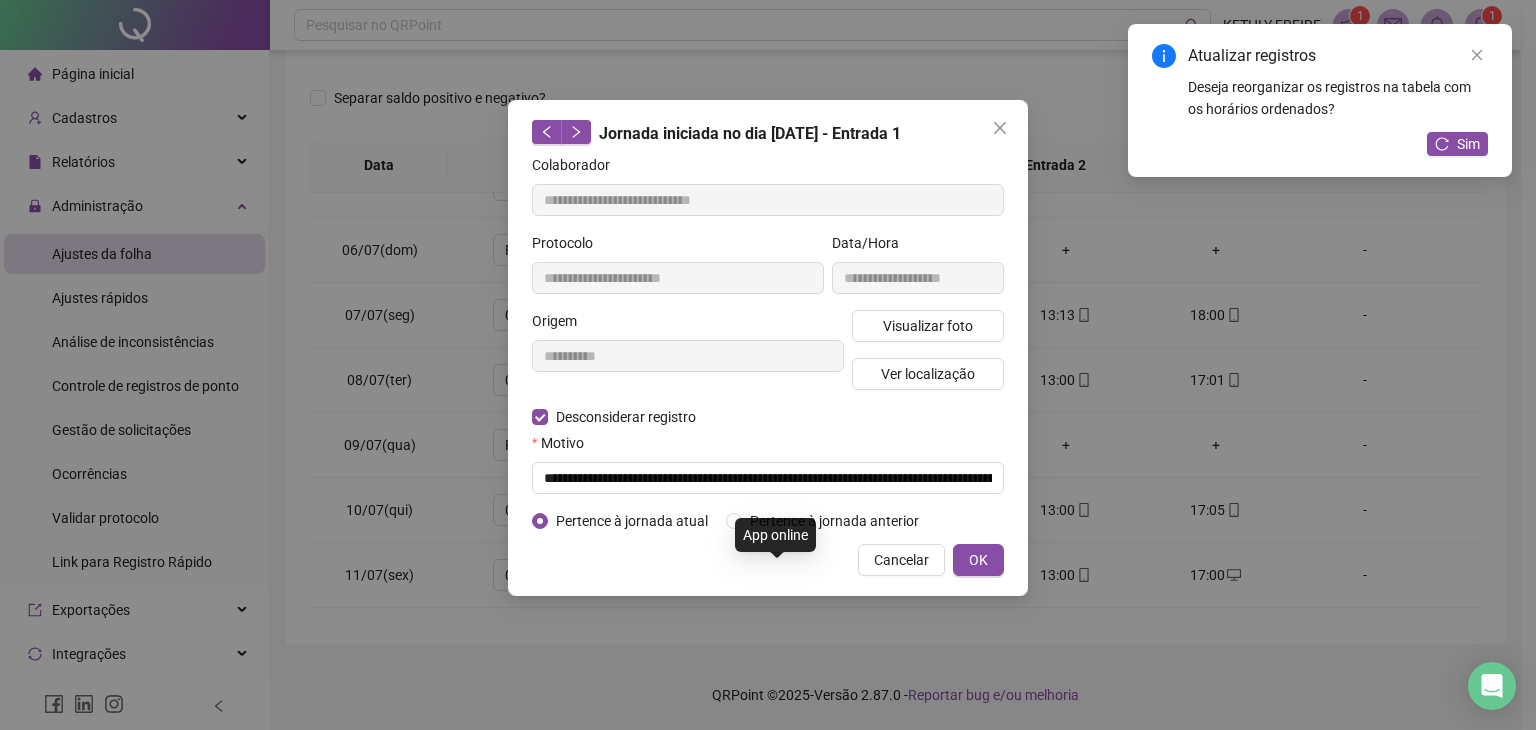 type on "**********" 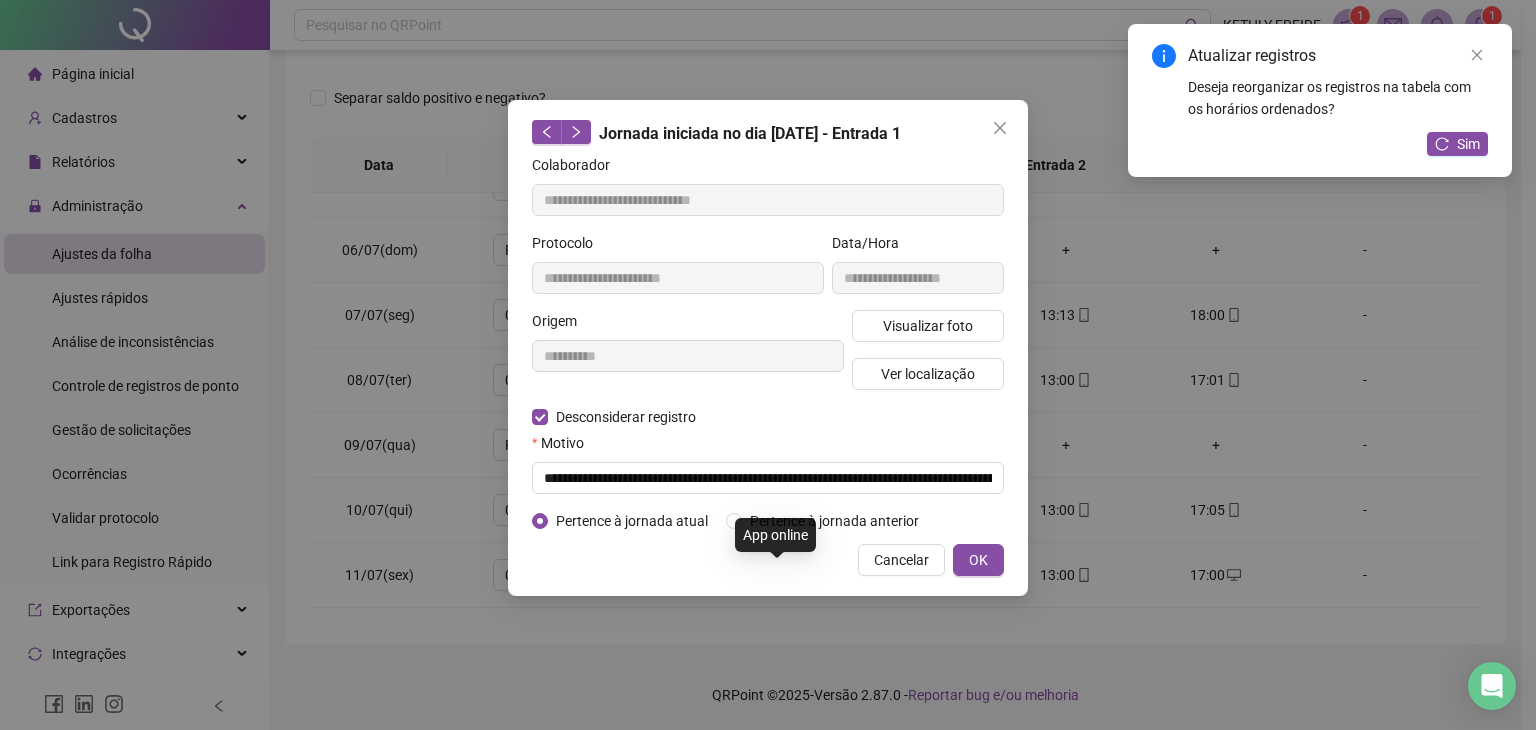 type on "**********" 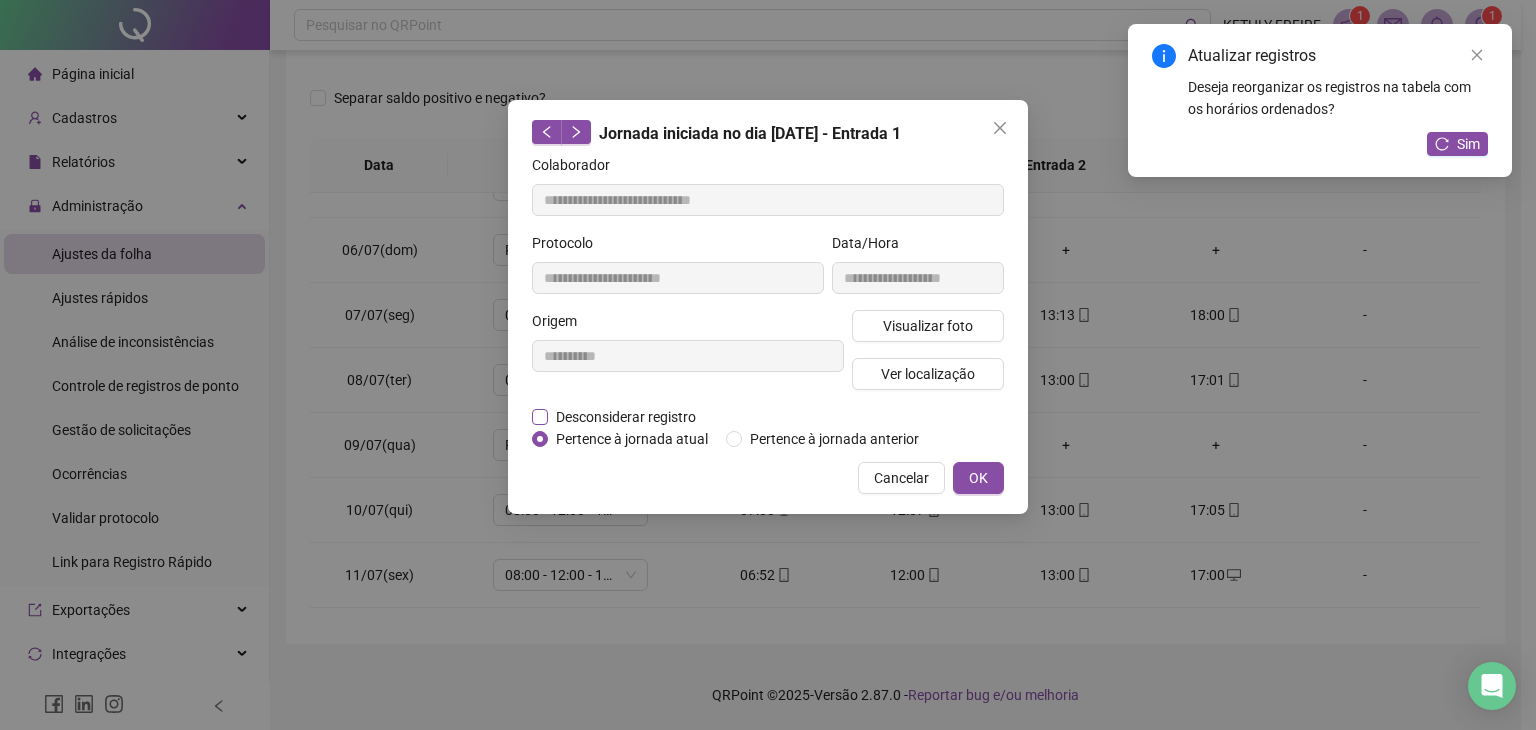 click on "Desconsiderar registro" at bounding box center (626, 417) 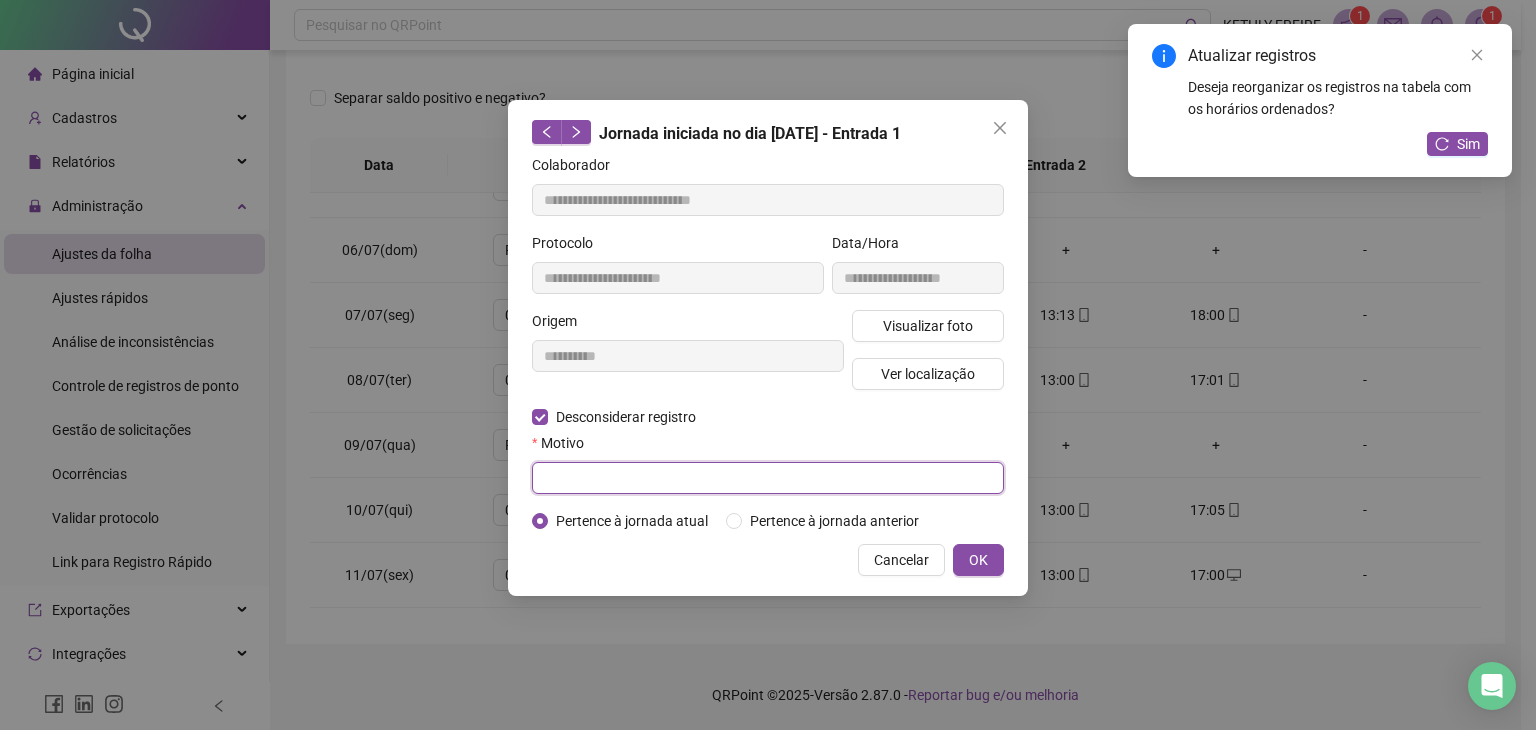 paste on "**********" 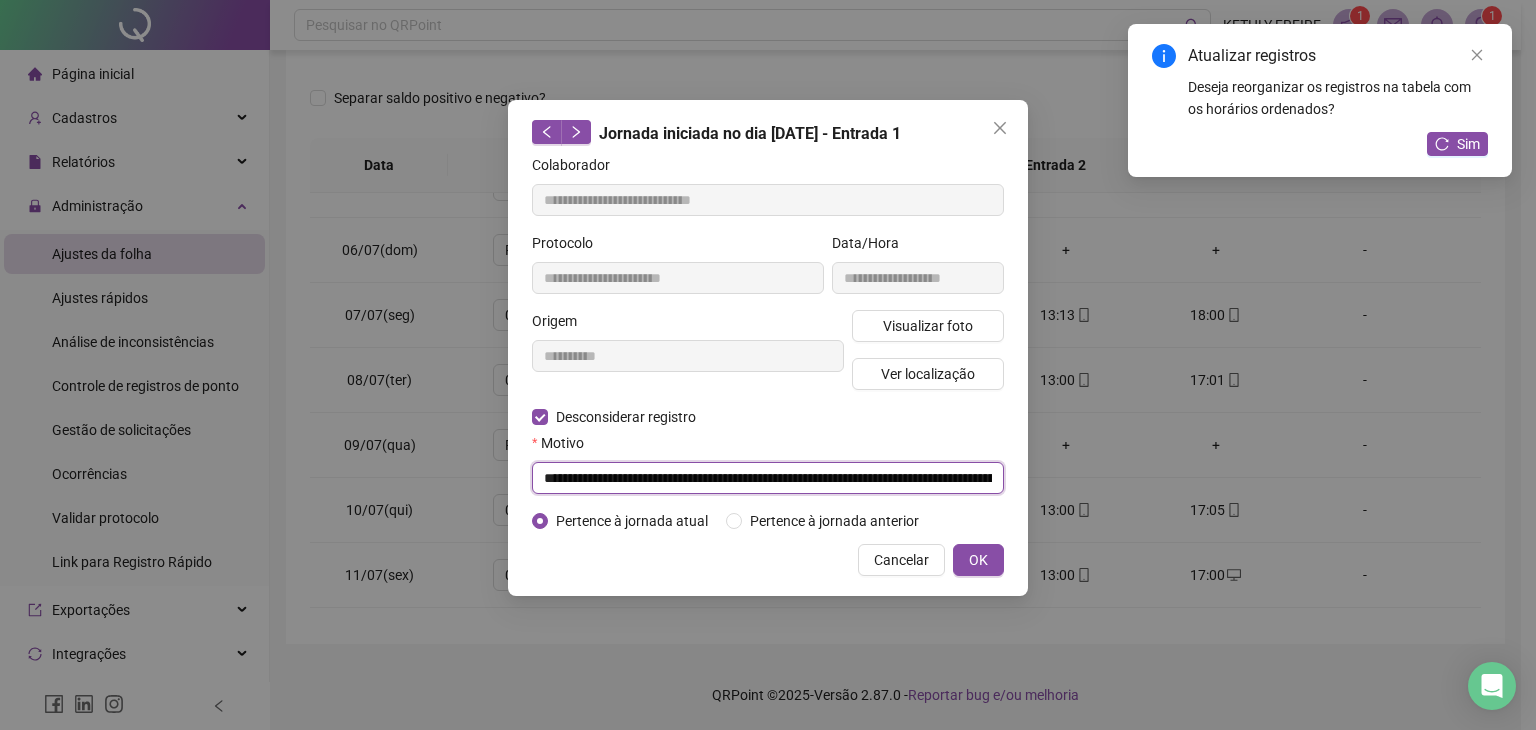 drag, startPoint x: 645, startPoint y: 469, endPoint x: 646, endPoint y: 483, distance: 14.035668 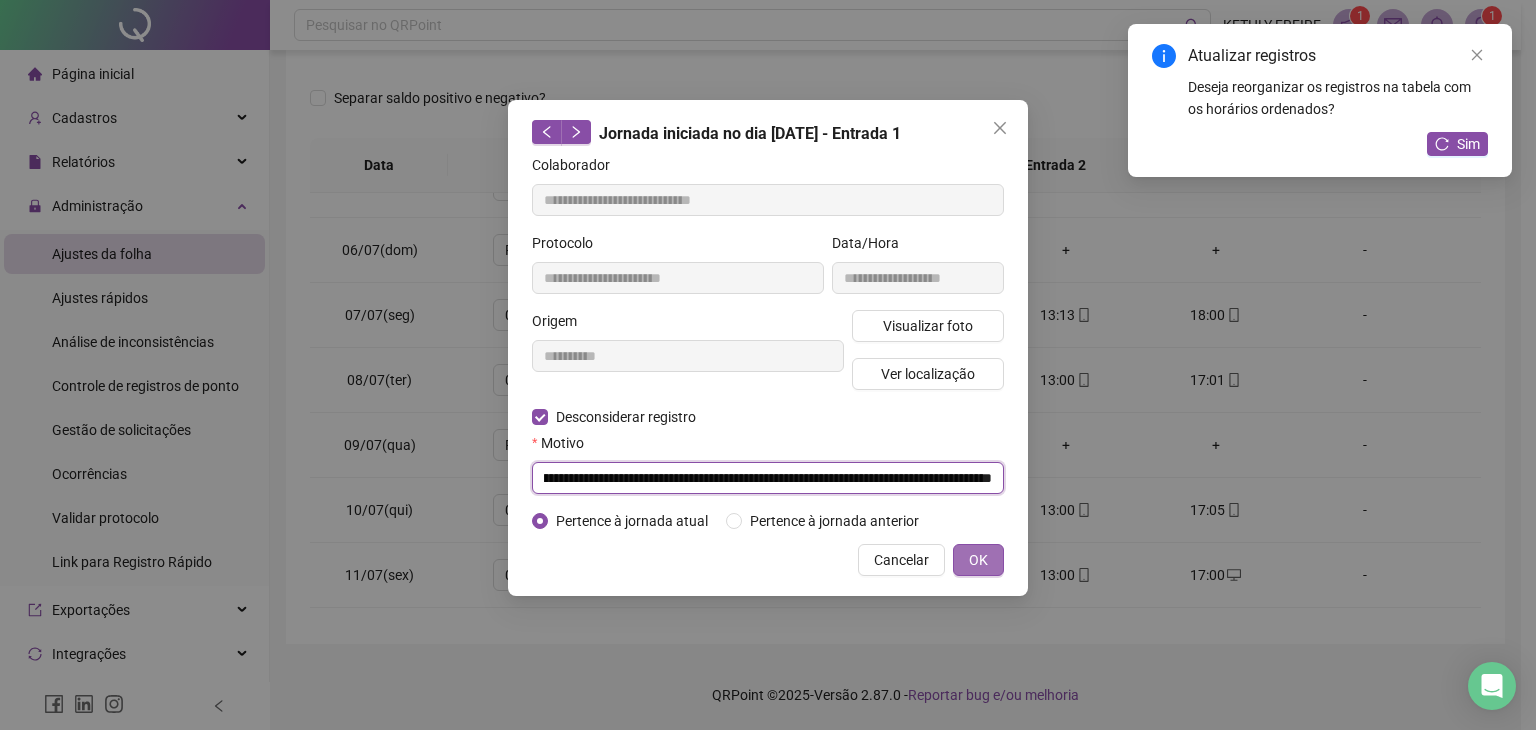 type on "**********" 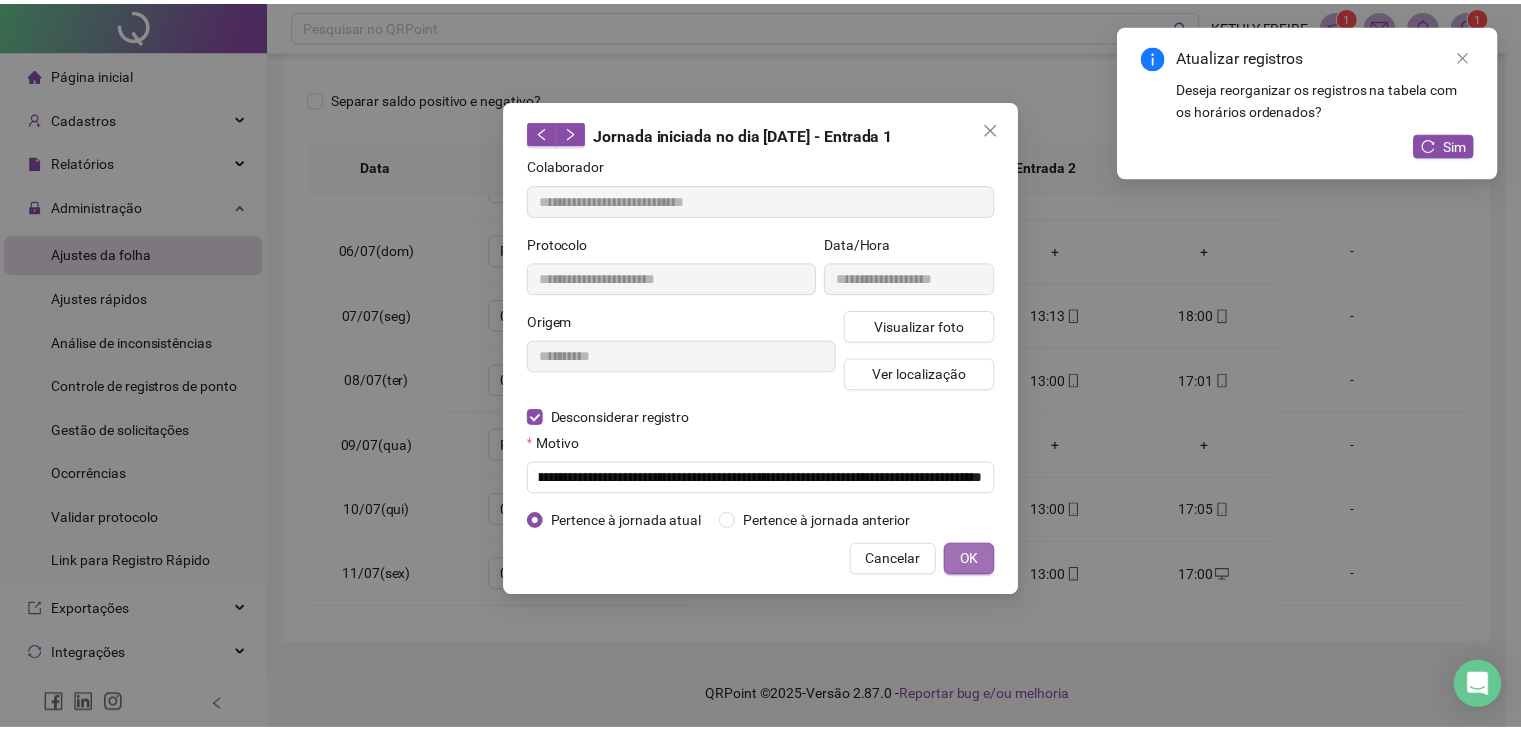 scroll, scrollTop: 0, scrollLeft: 0, axis: both 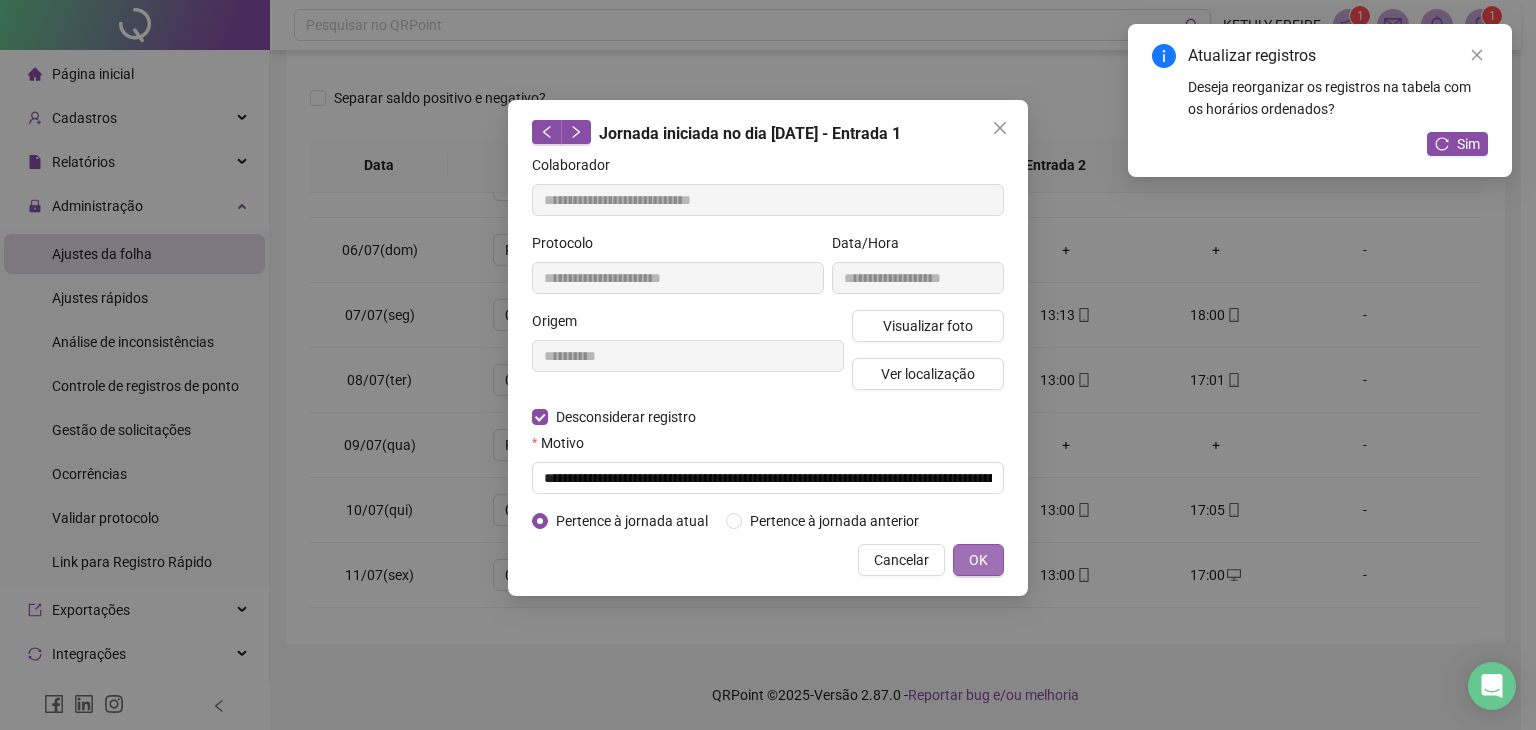 drag, startPoint x: 984, startPoint y: 562, endPoint x: 974, endPoint y: 571, distance: 13.453624 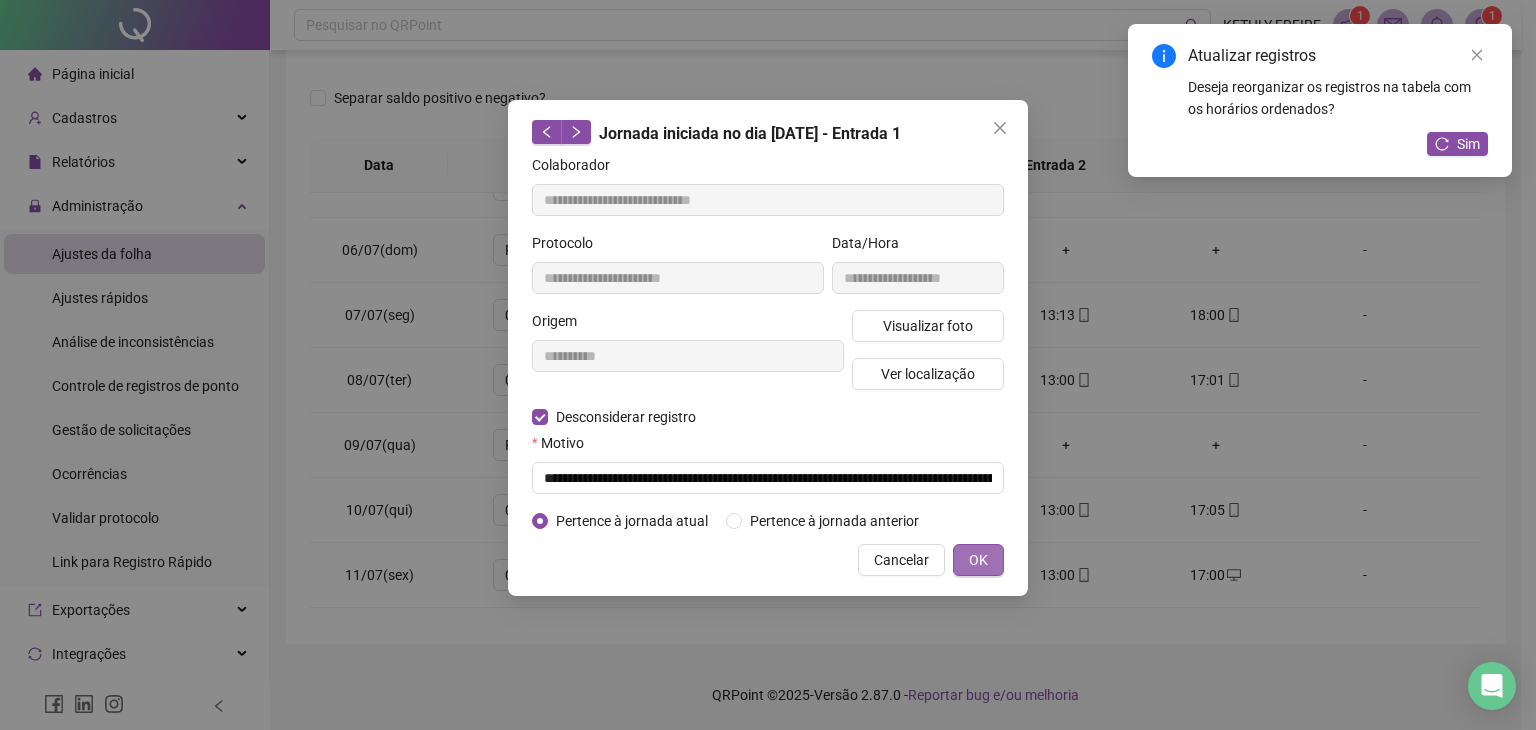 click on "OK" at bounding box center (978, 560) 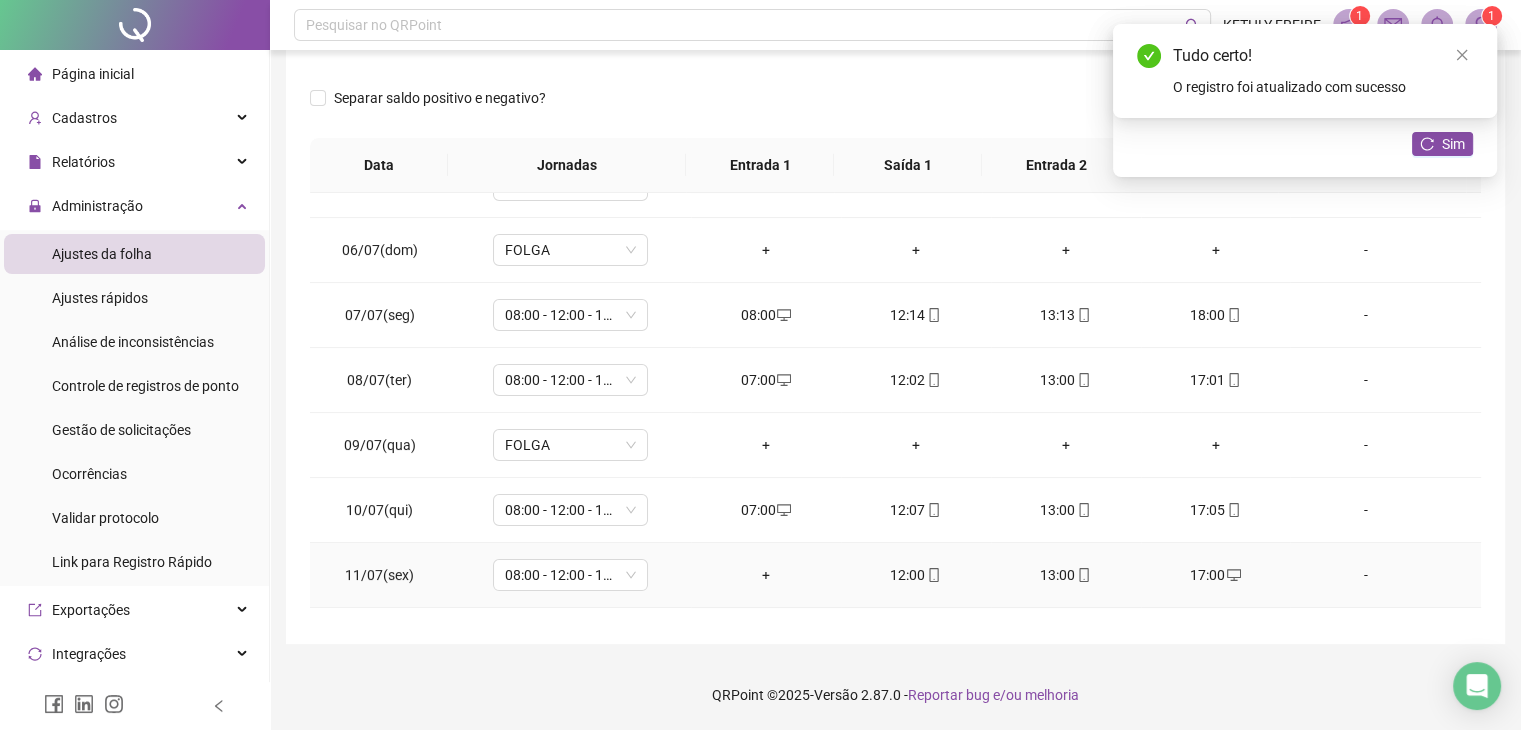 click on "+" at bounding box center (766, 575) 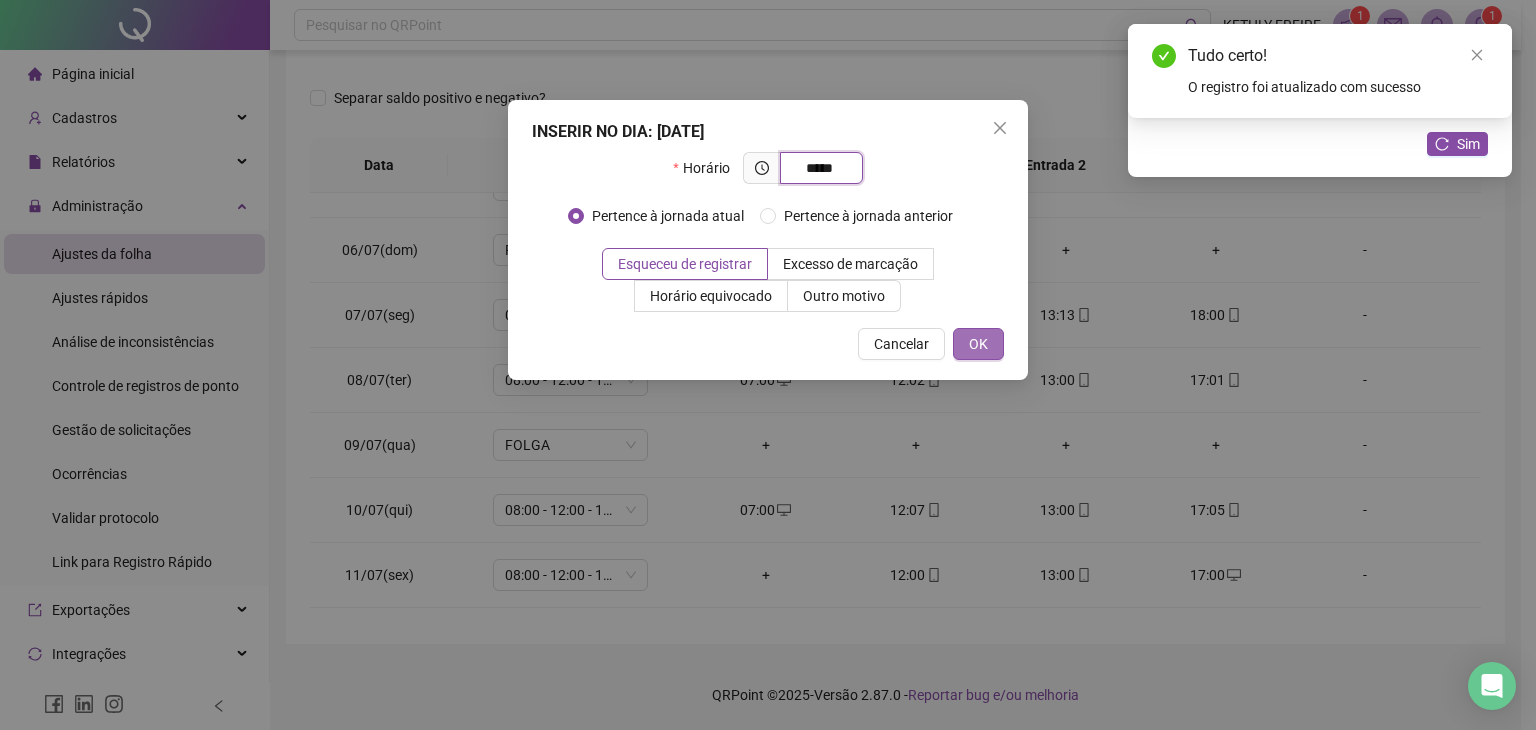 type on "*****" 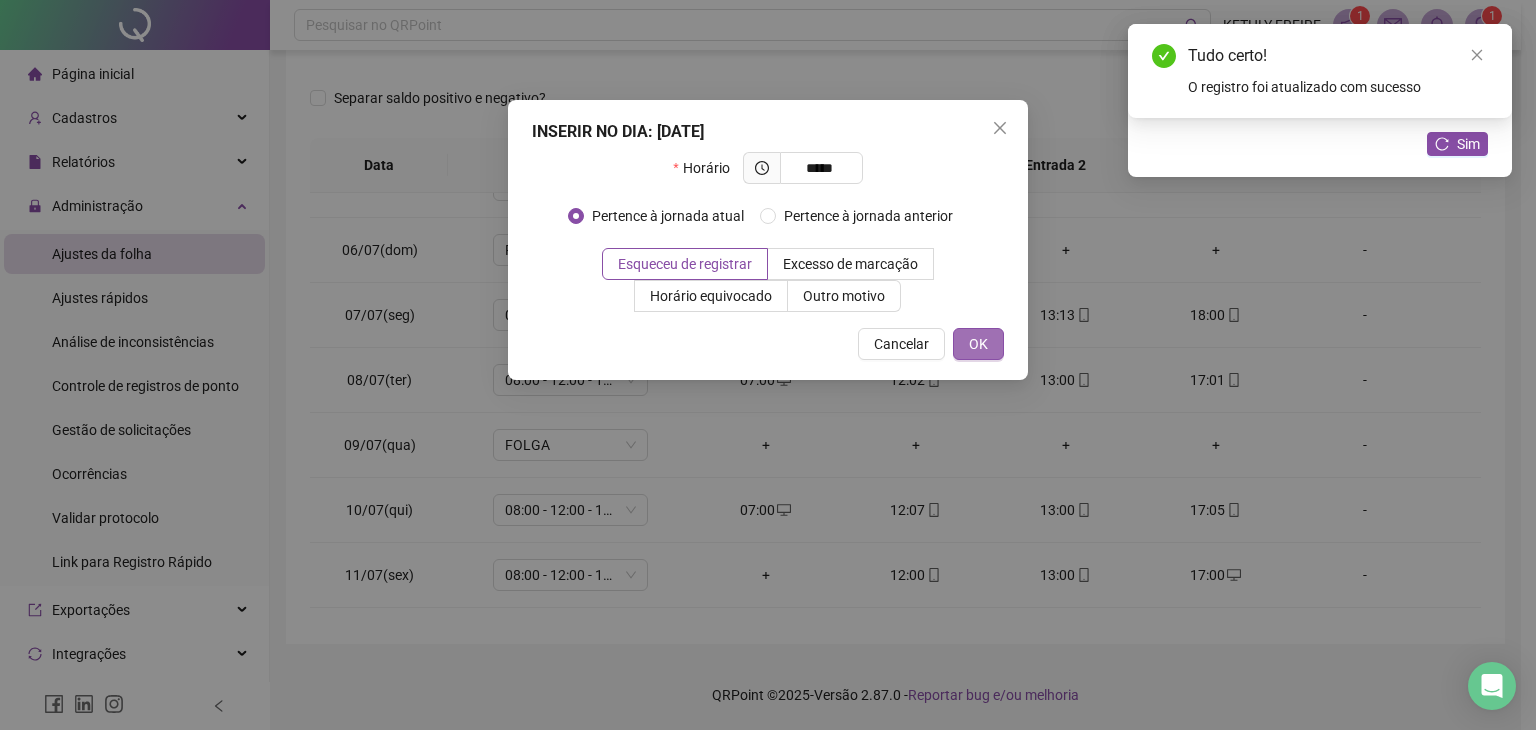 click on "OK" at bounding box center (978, 344) 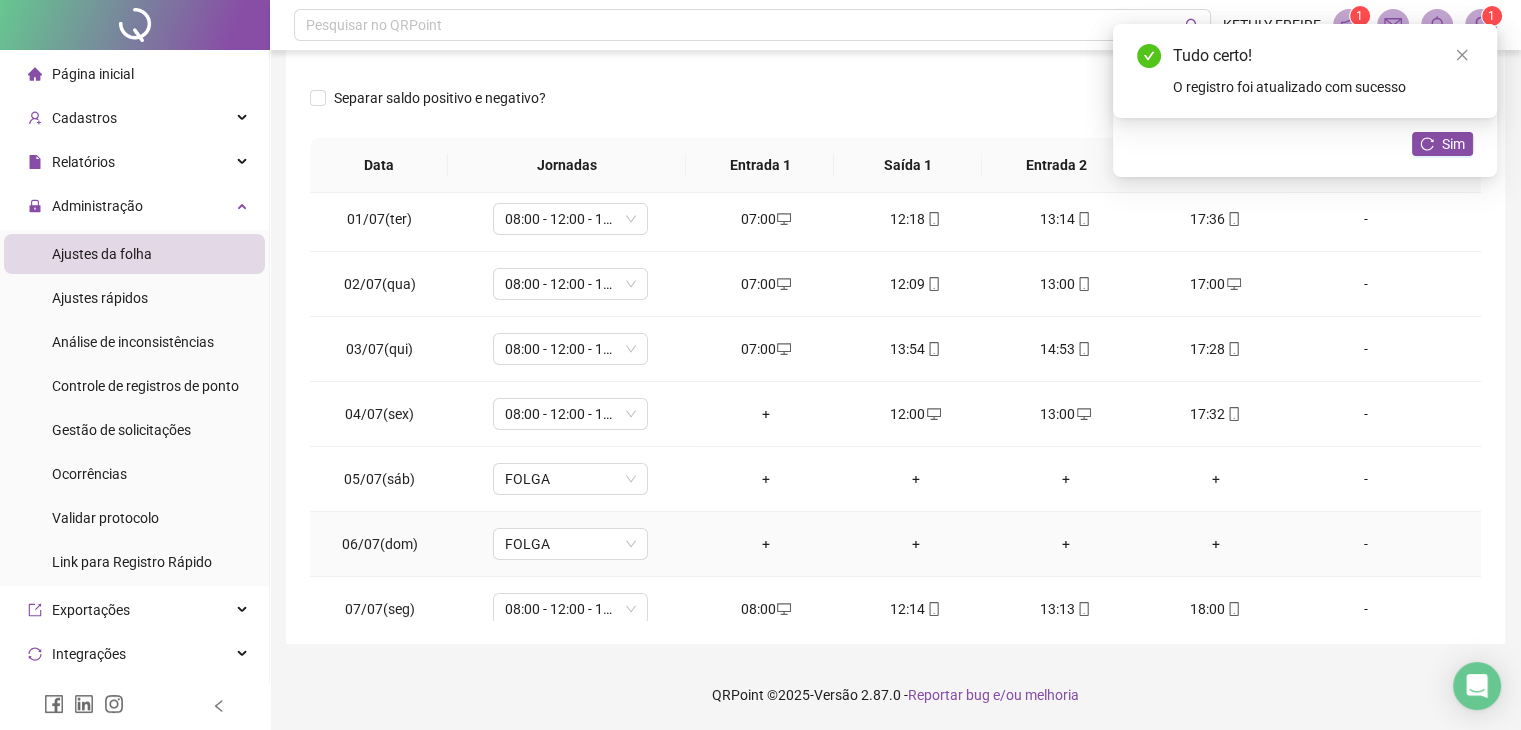 scroll, scrollTop: 0, scrollLeft: 0, axis: both 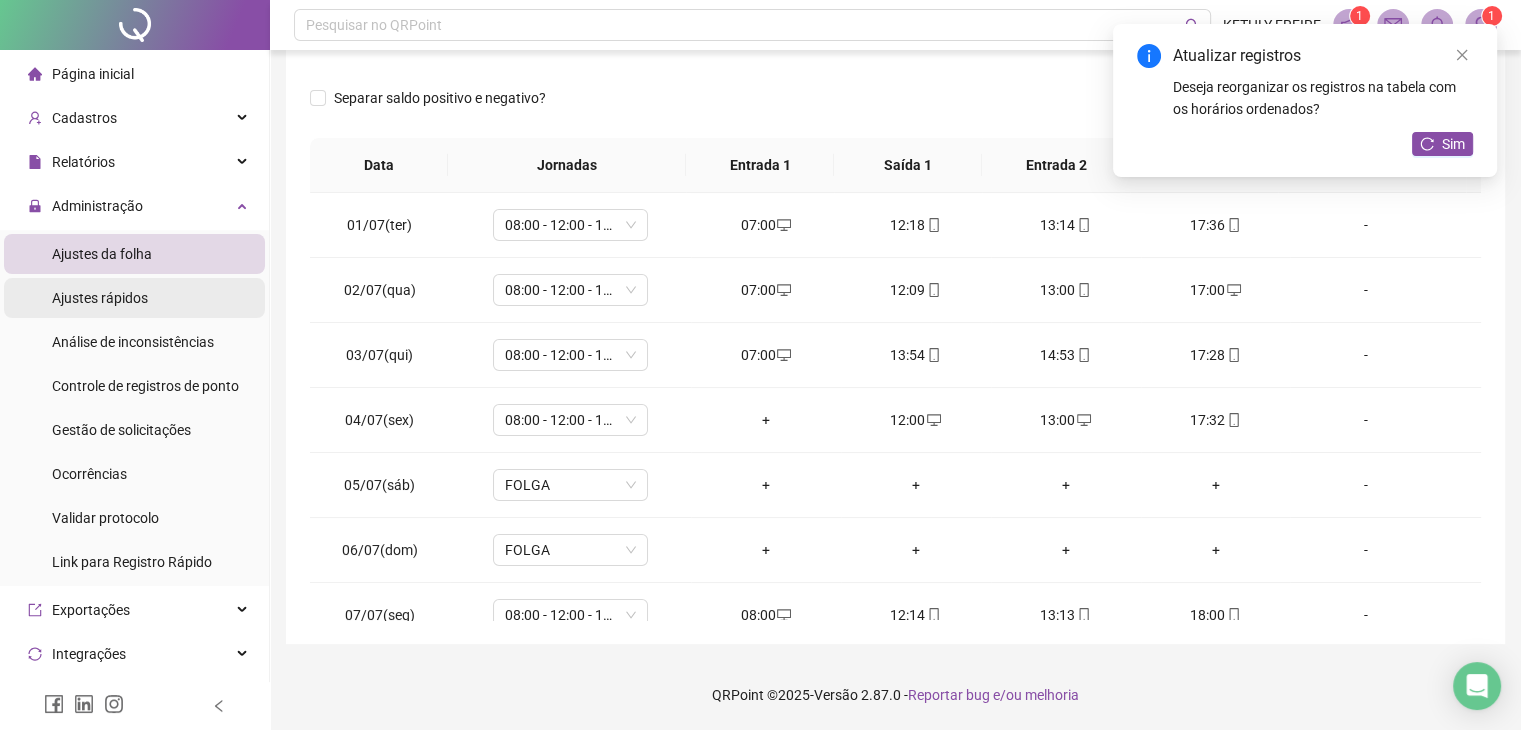 click on "Ajustes rápidos" at bounding box center (100, 298) 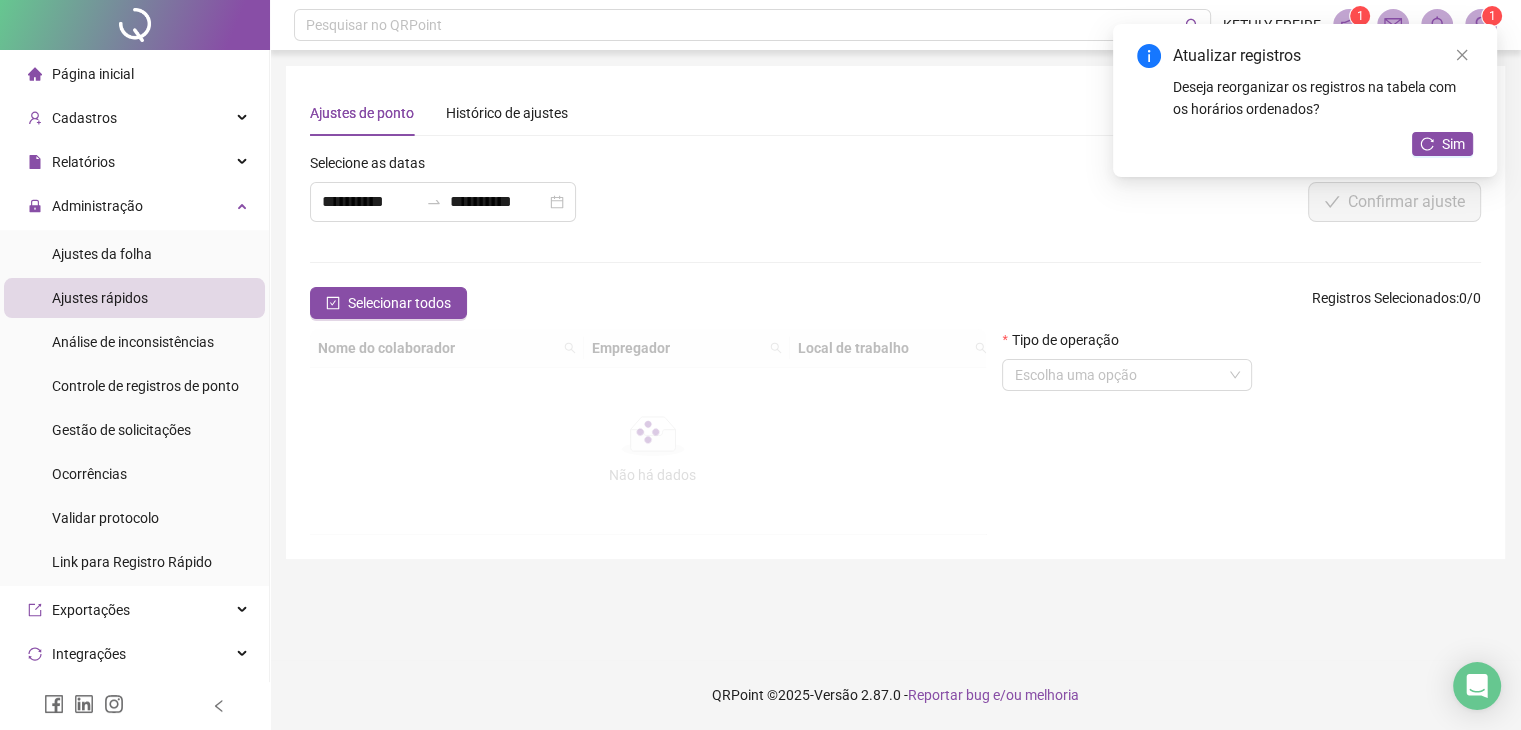 scroll, scrollTop: 0, scrollLeft: 0, axis: both 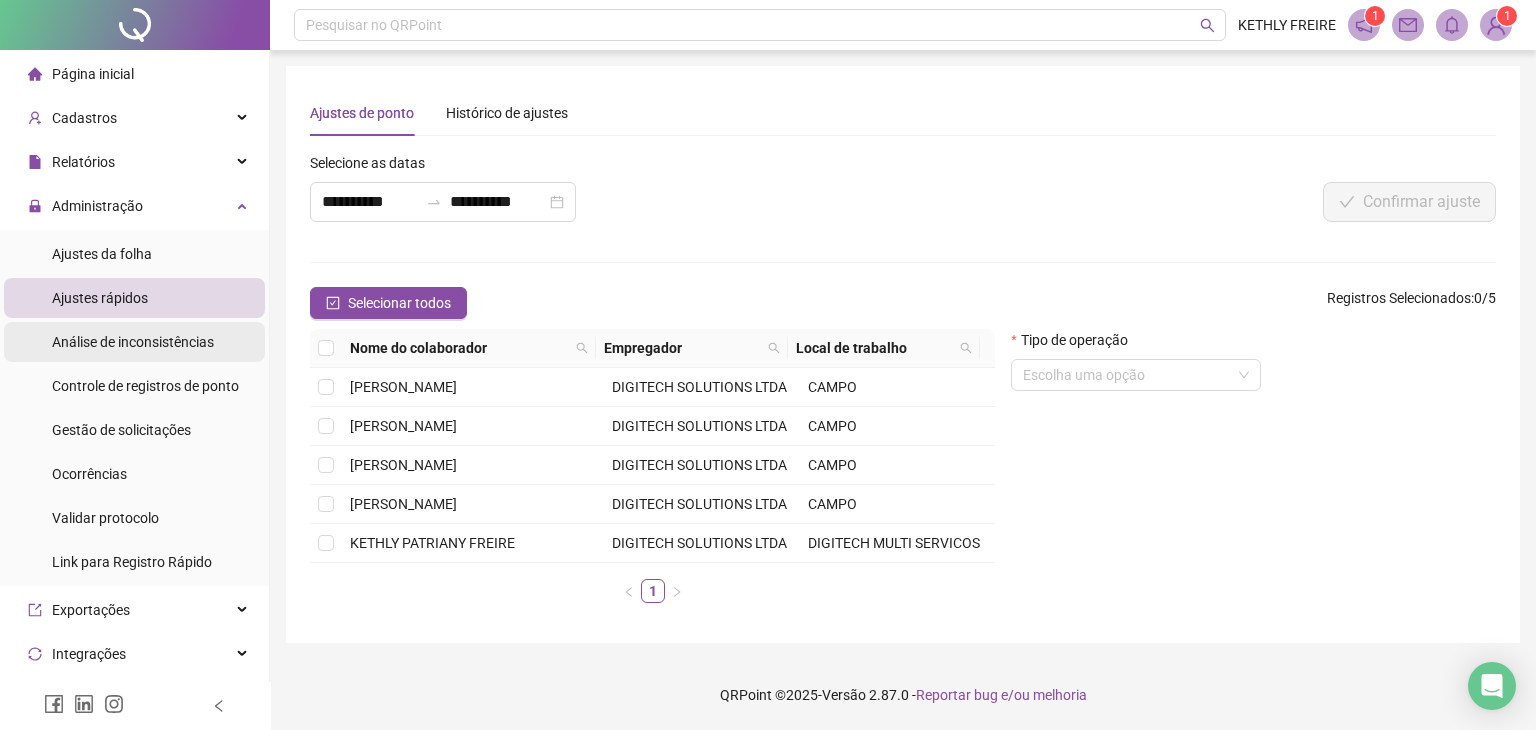 click on "Análise de inconsistências" at bounding box center [133, 342] 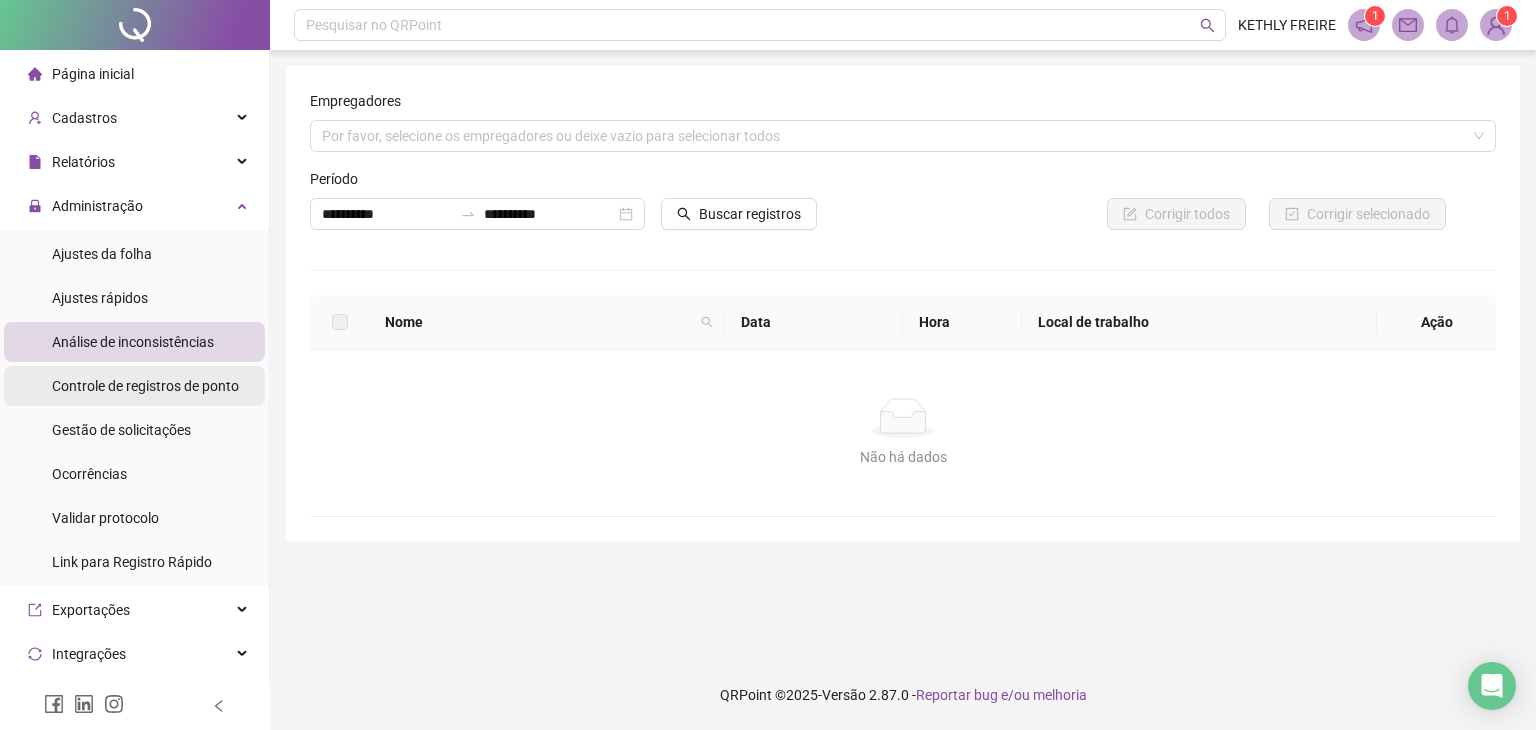 click on "Controle de registros de ponto" at bounding box center (145, 386) 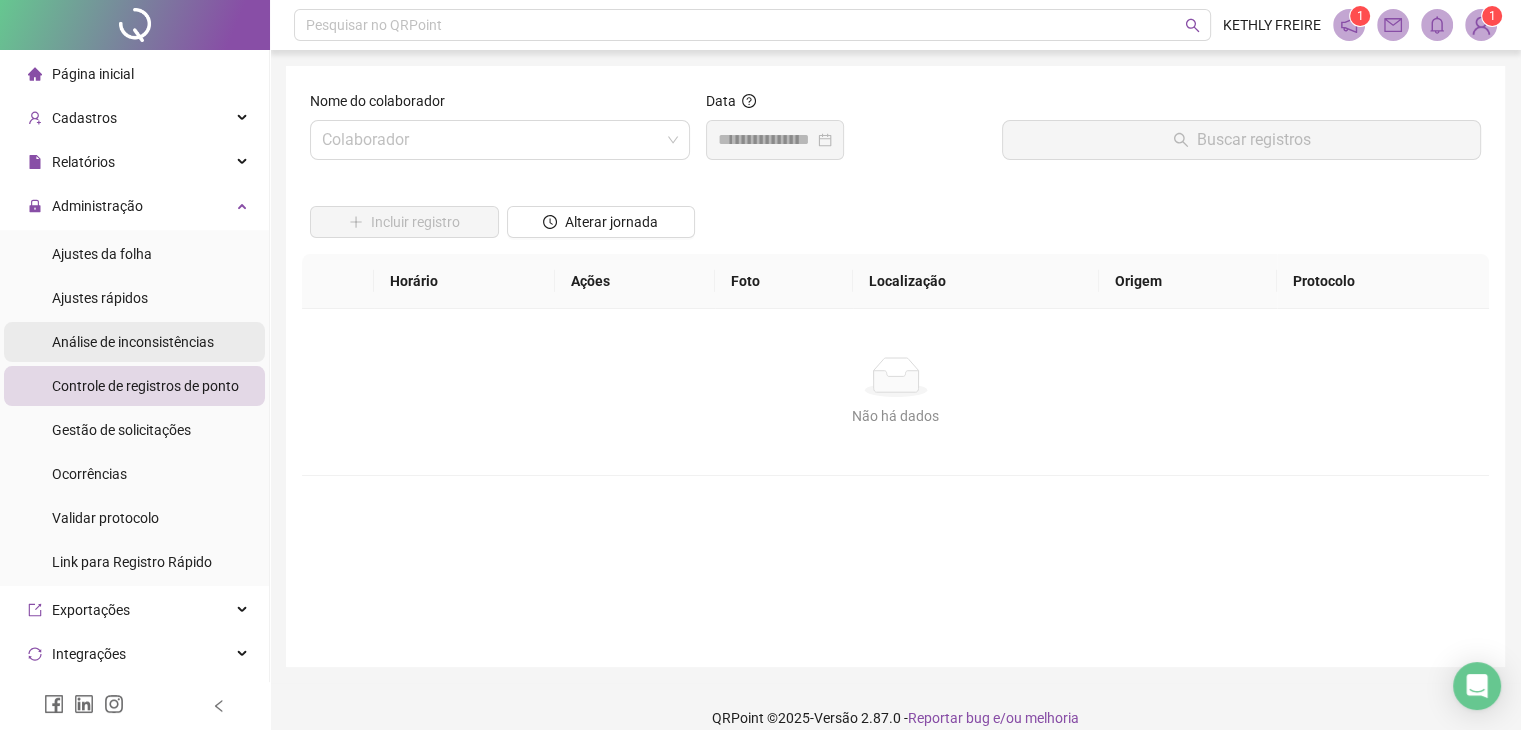click on "Análise de inconsistências" at bounding box center [133, 342] 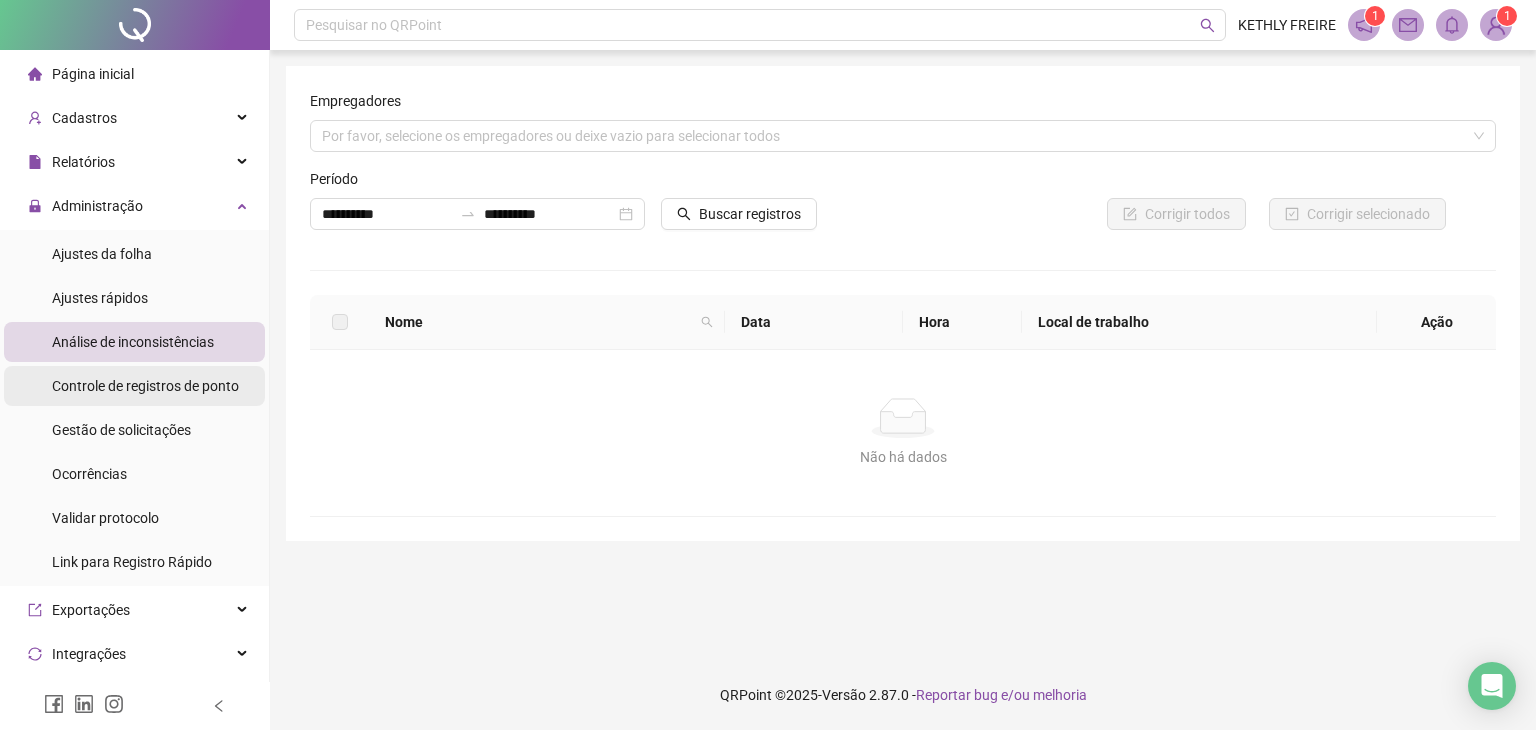 click on "Controle de registros de ponto" at bounding box center [145, 386] 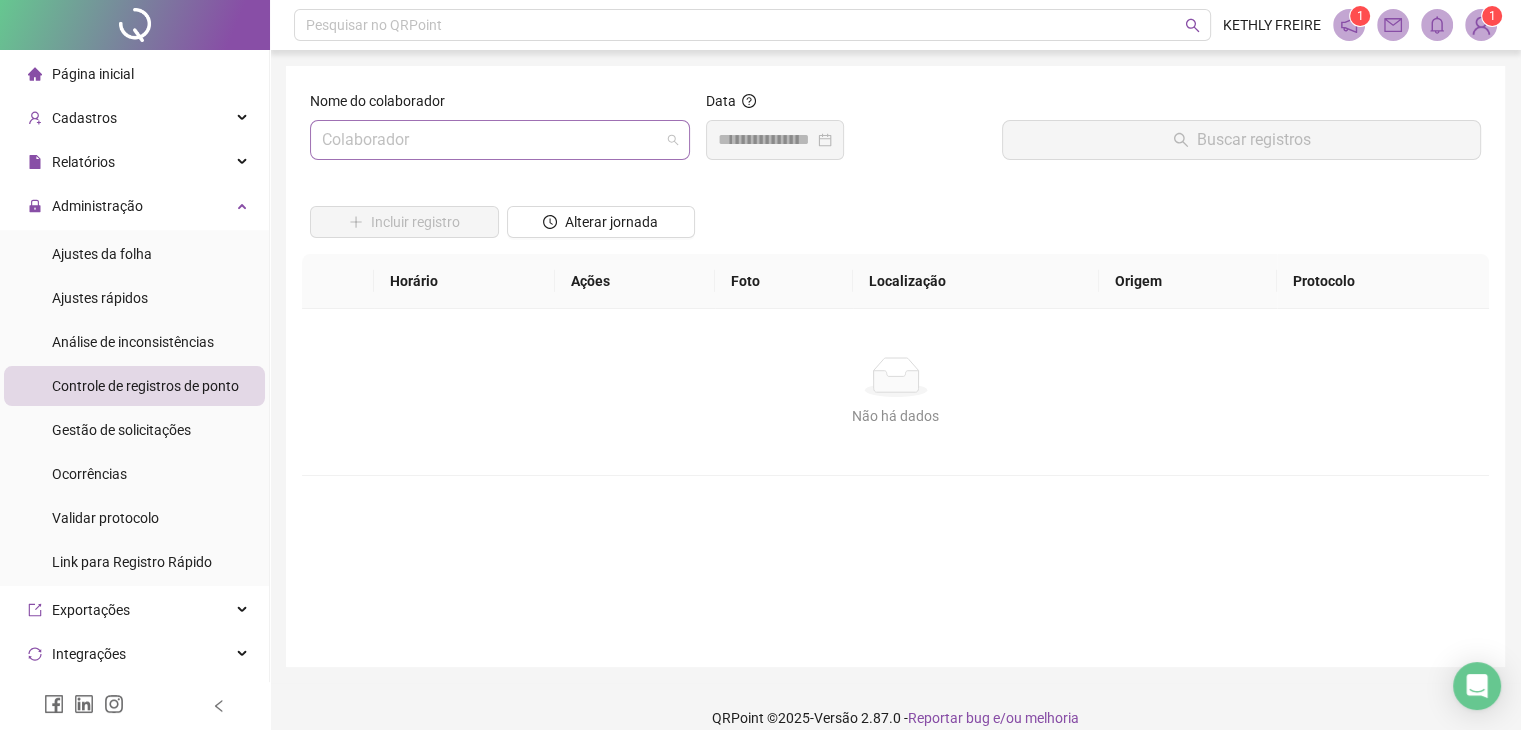 click at bounding box center [494, 140] 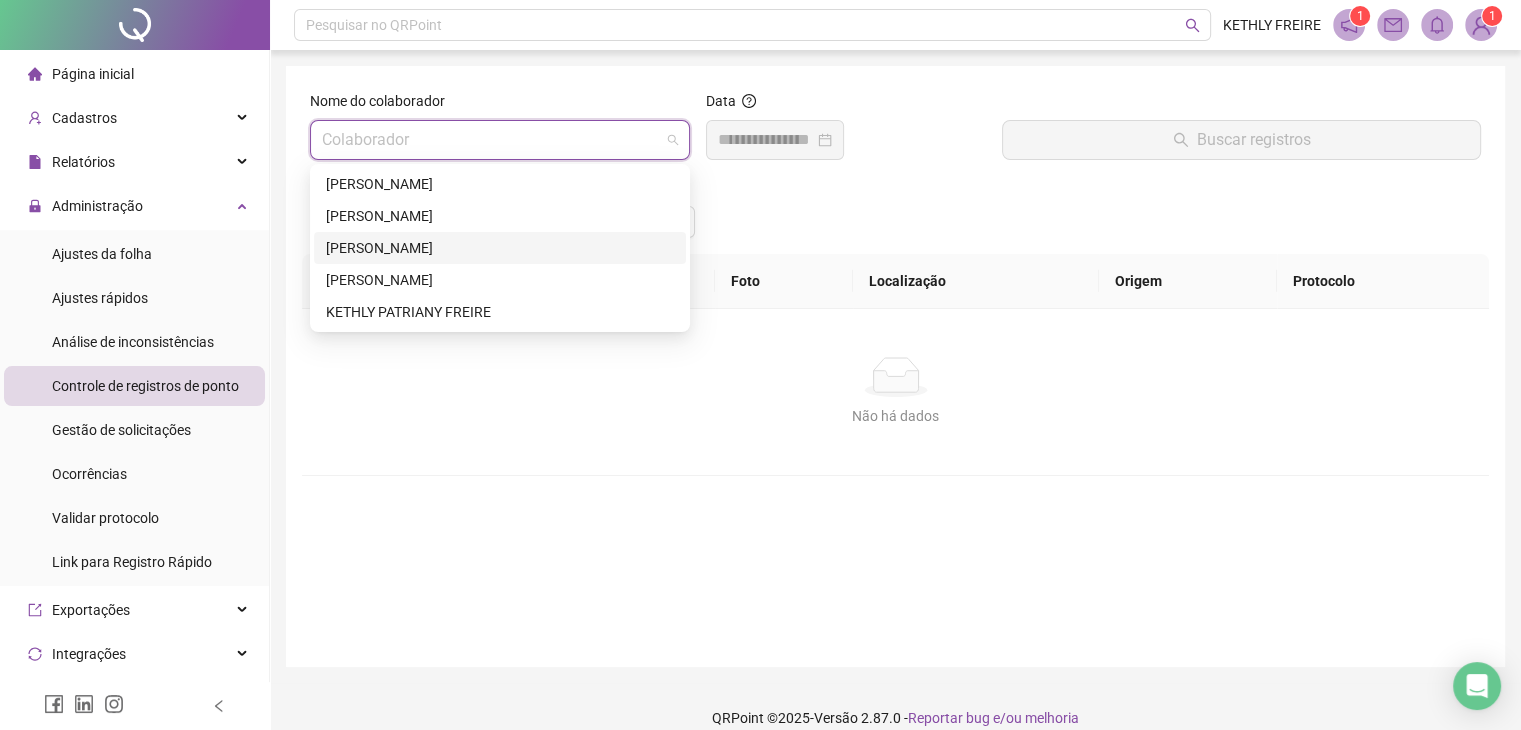 click on "[PERSON_NAME]" at bounding box center [500, 248] 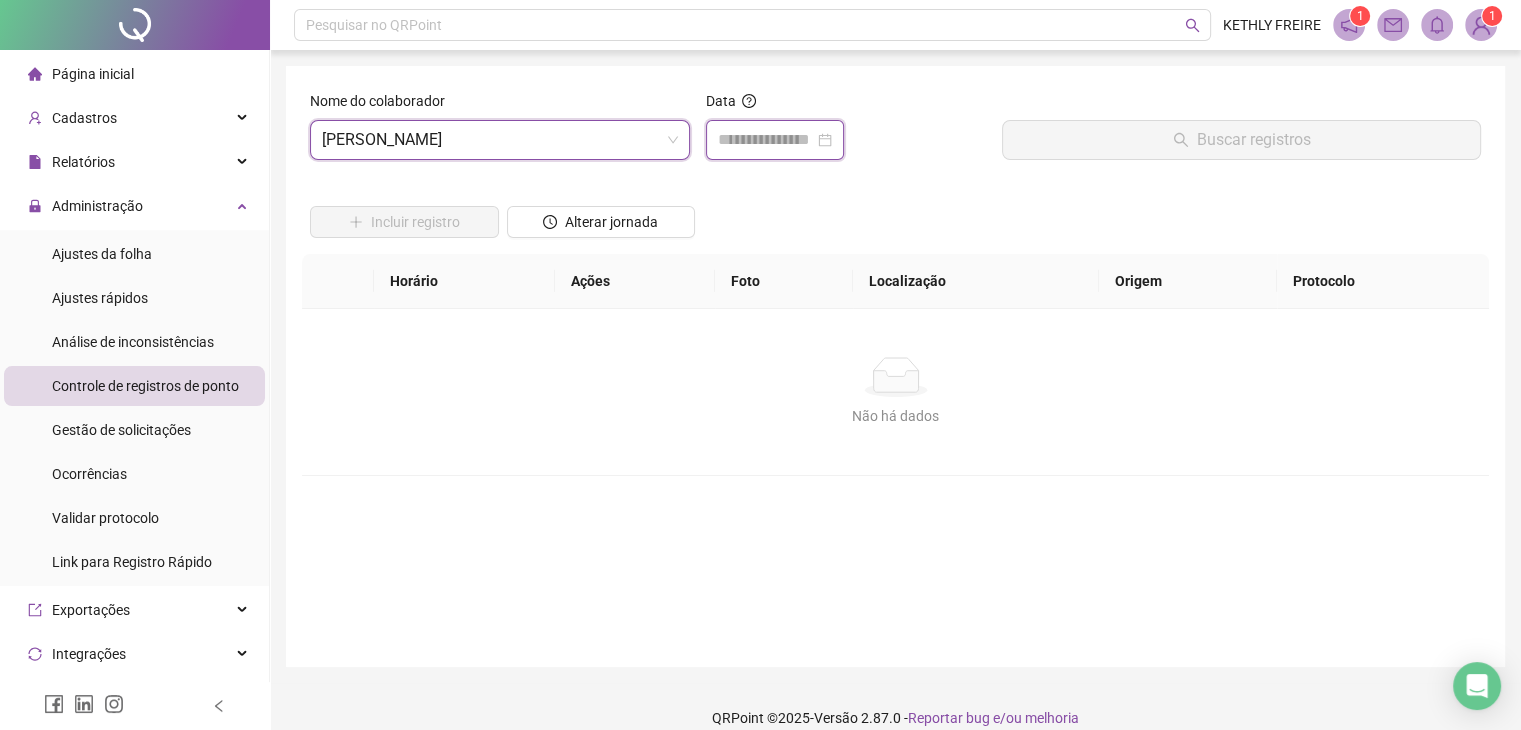 click at bounding box center [766, 140] 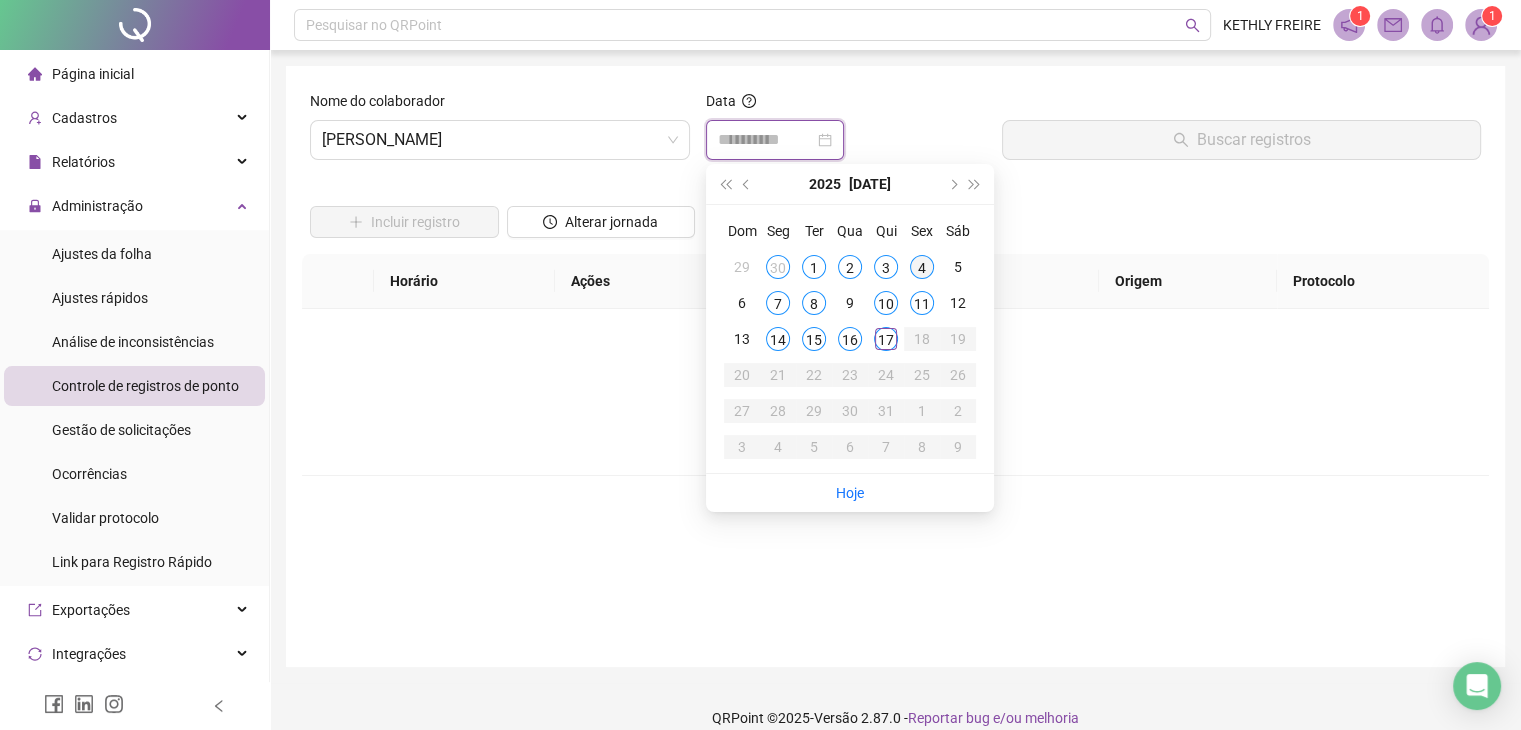 type on "**********" 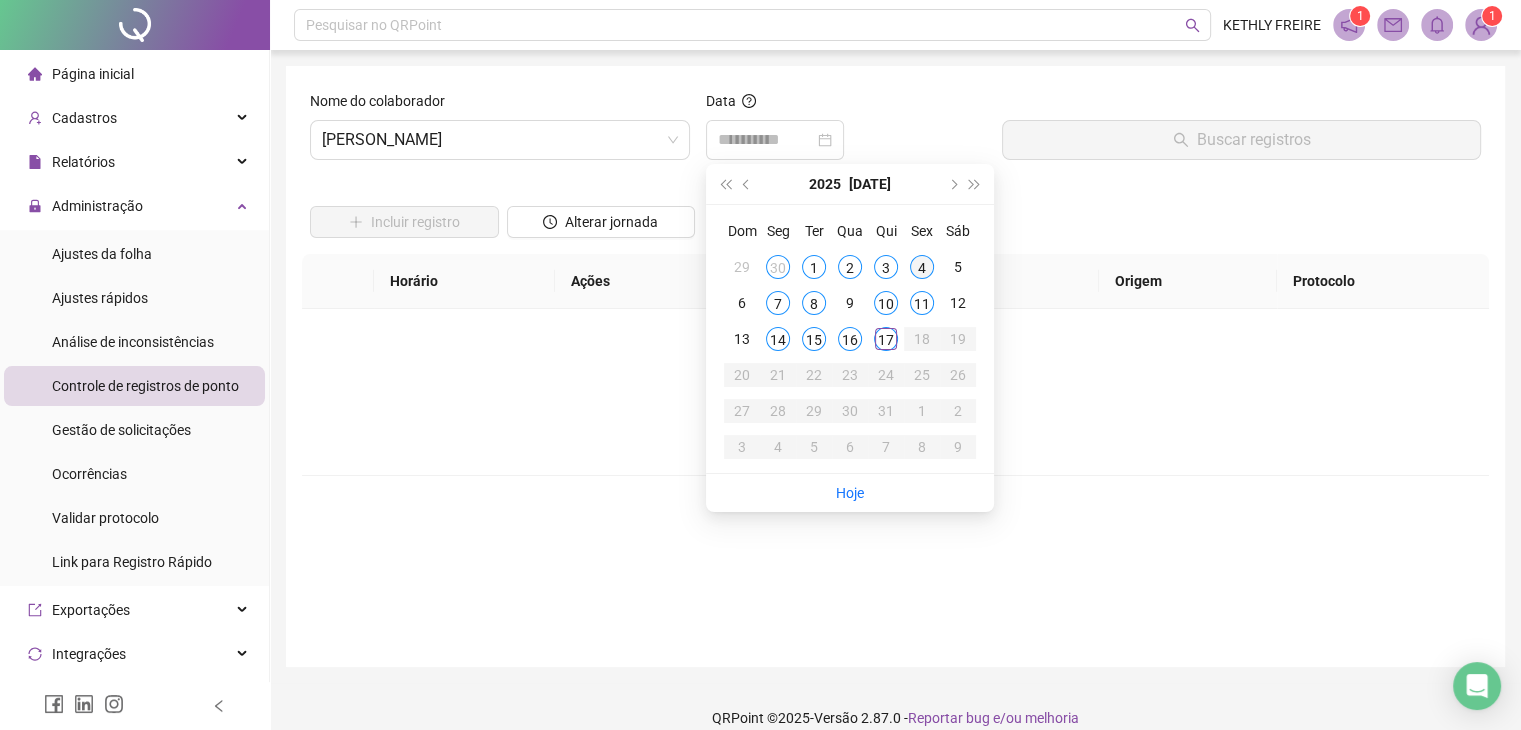 click on "4" at bounding box center [922, 267] 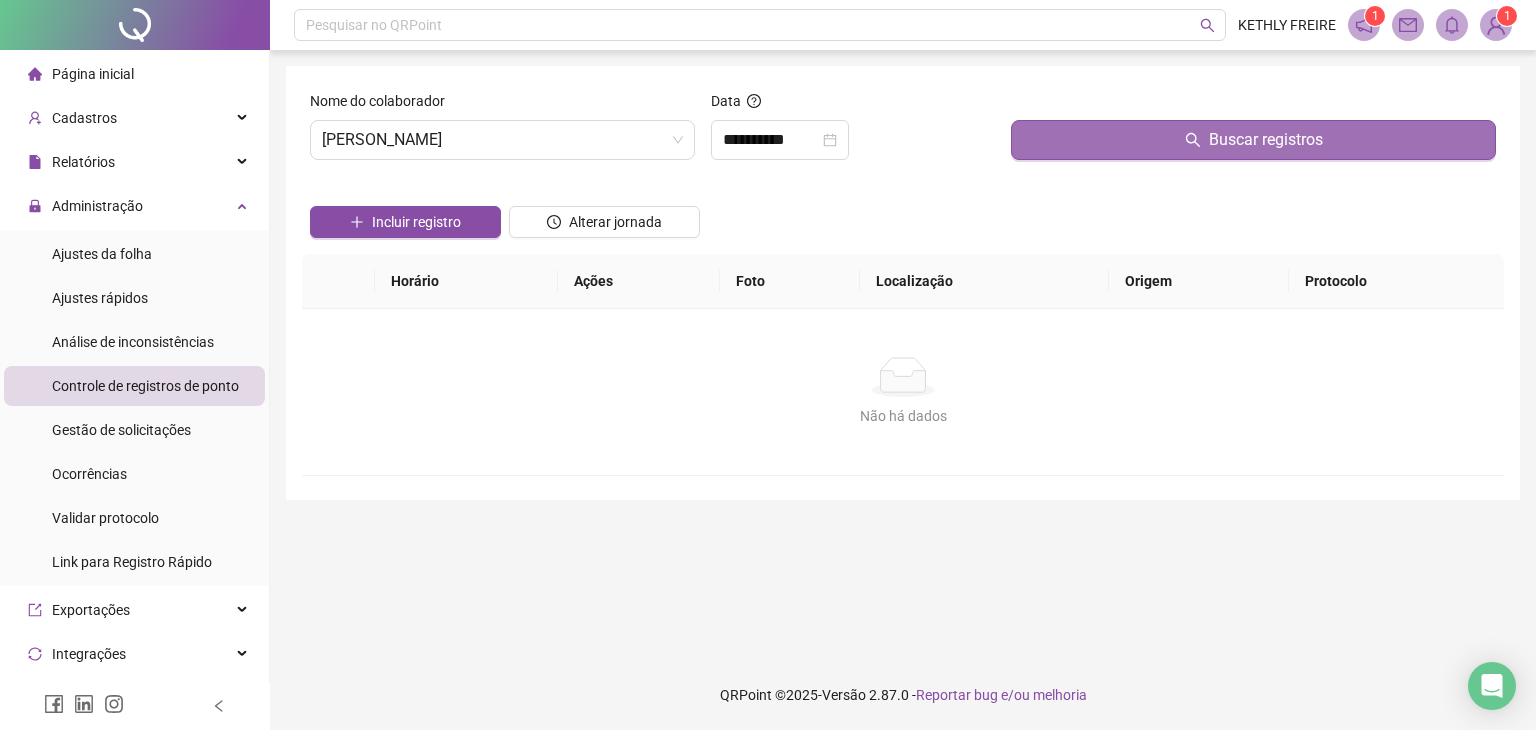 click on "Buscar registros" at bounding box center (1253, 140) 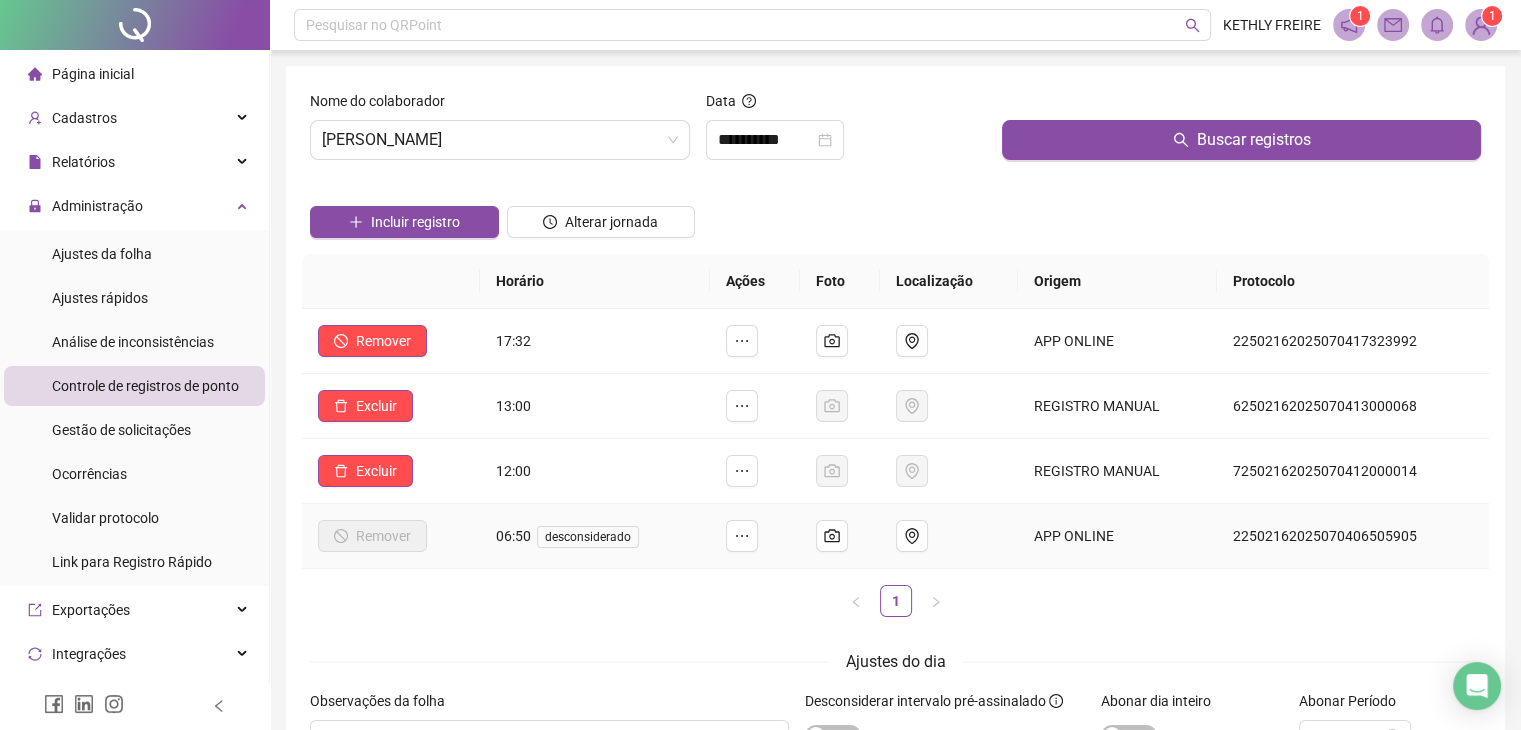 click on "Remover" at bounding box center (391, 536) 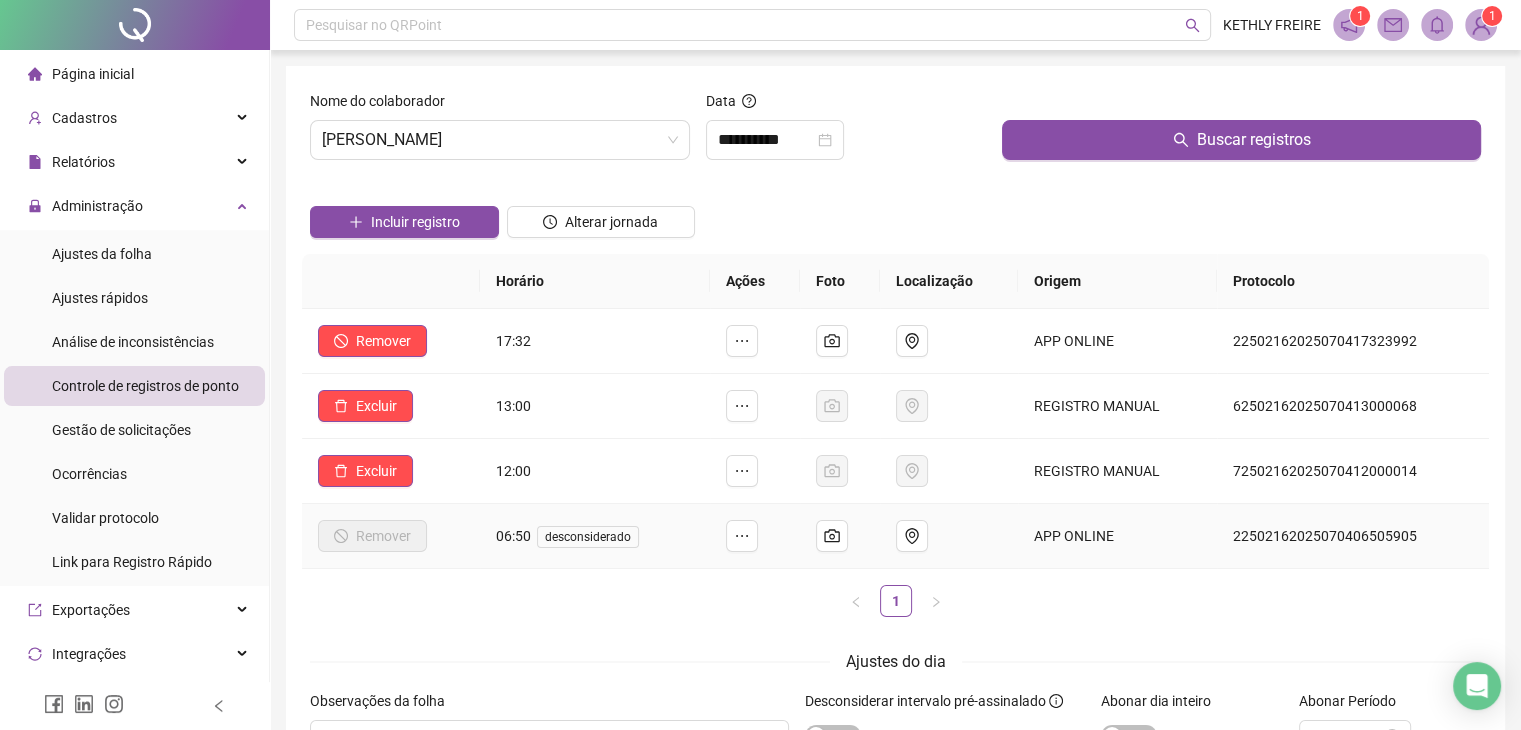click on "06:50    desconsiderado" at bounding box center [595, 536] 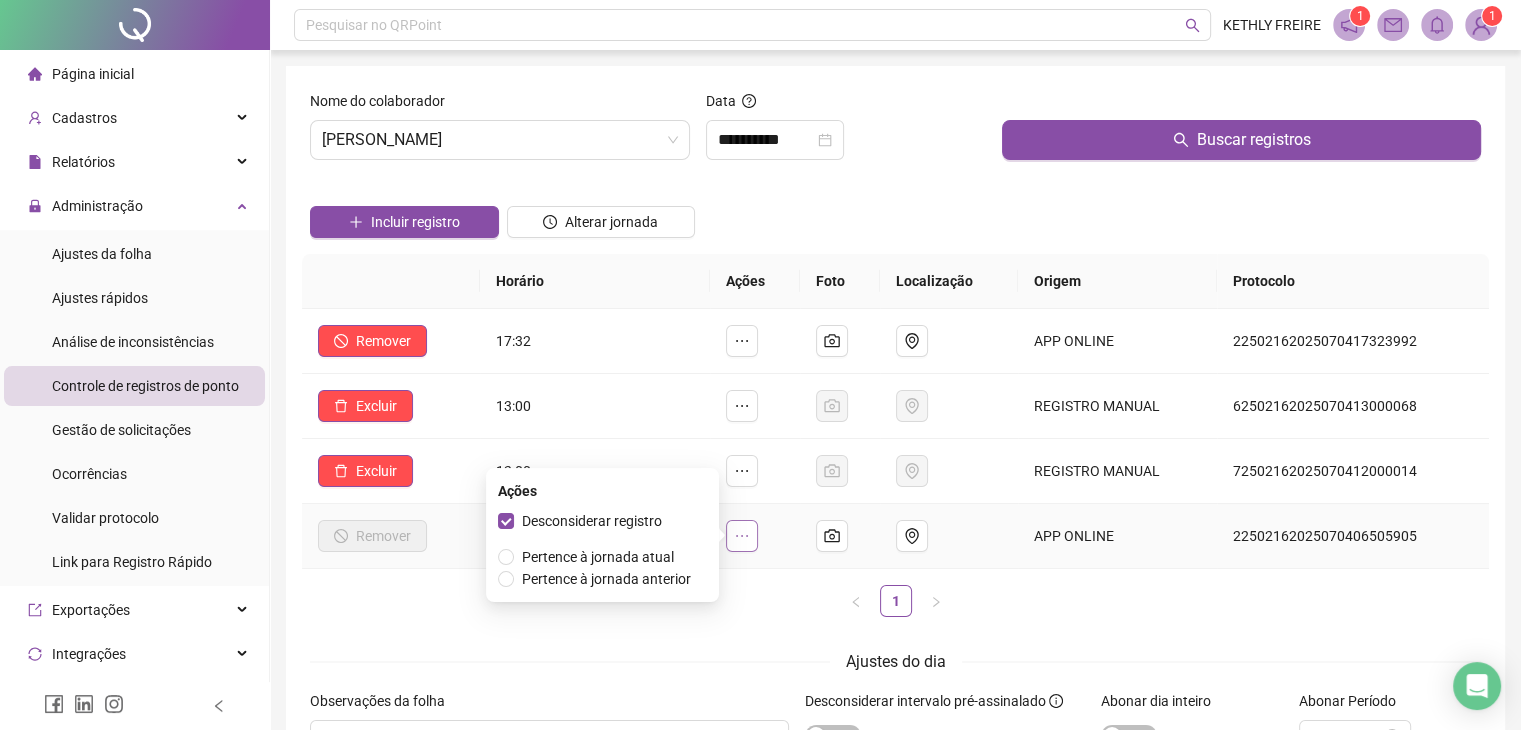click at bounding box center (742, 536) 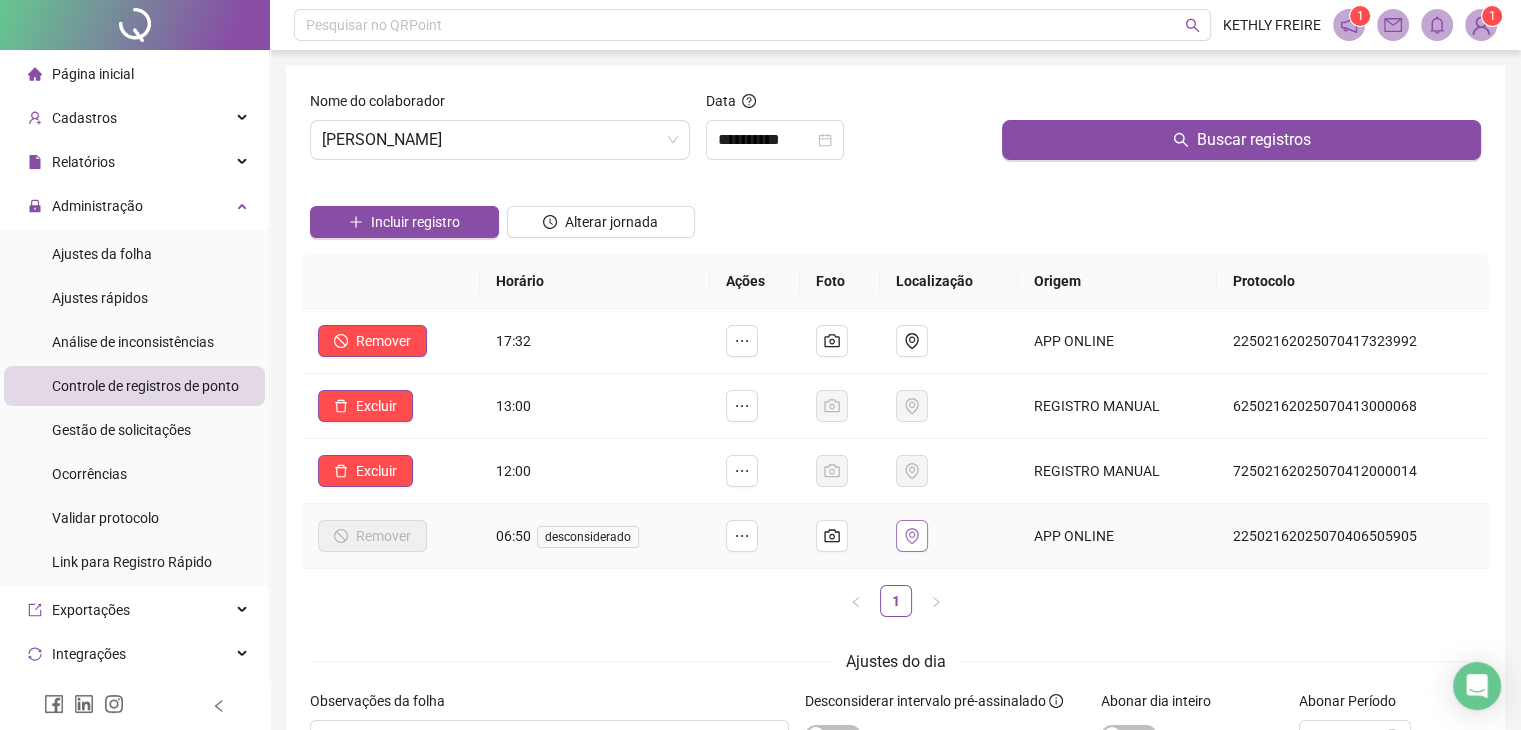 click at bounding box center (912, 536) 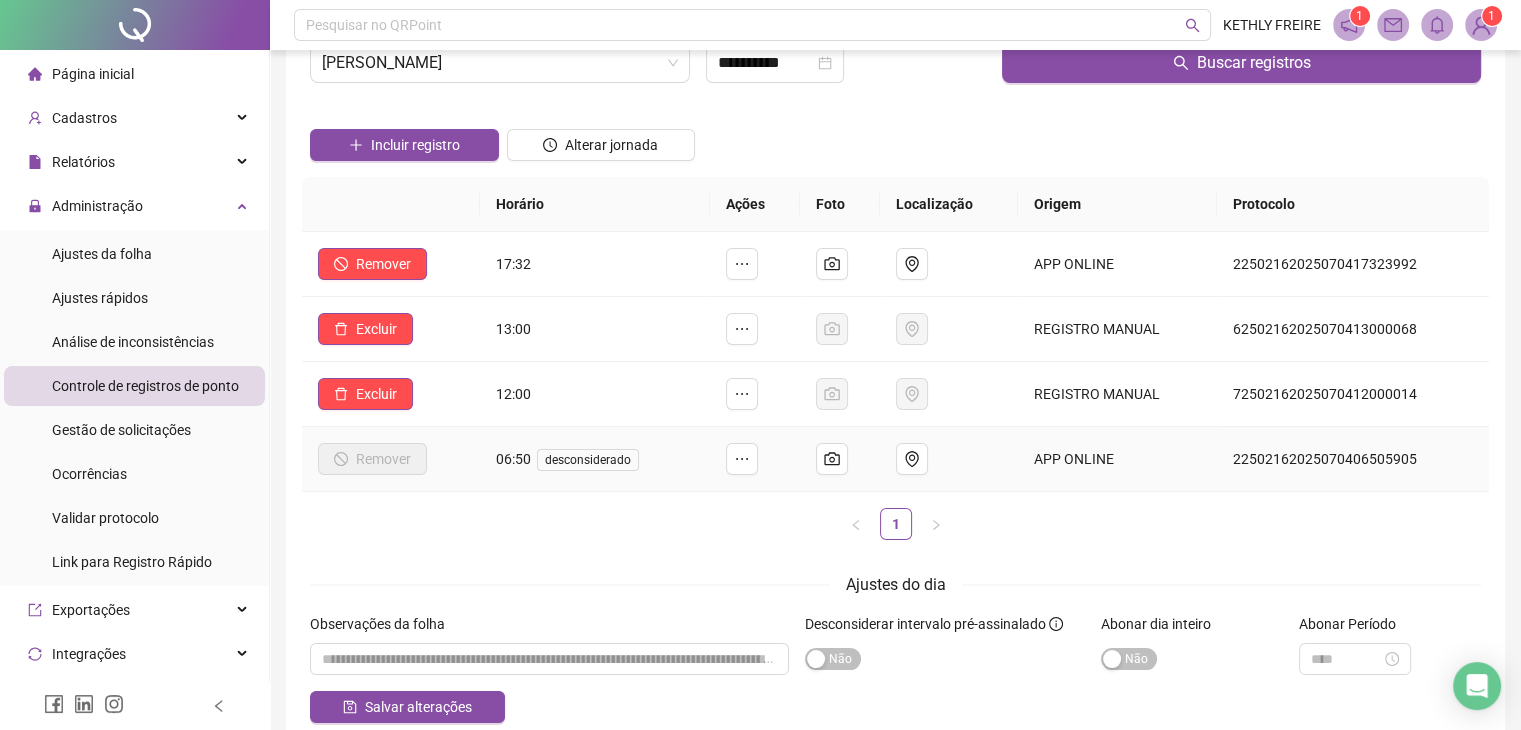 scroll, scrollTop: 100, scrollLeft: 0, axis: vertical 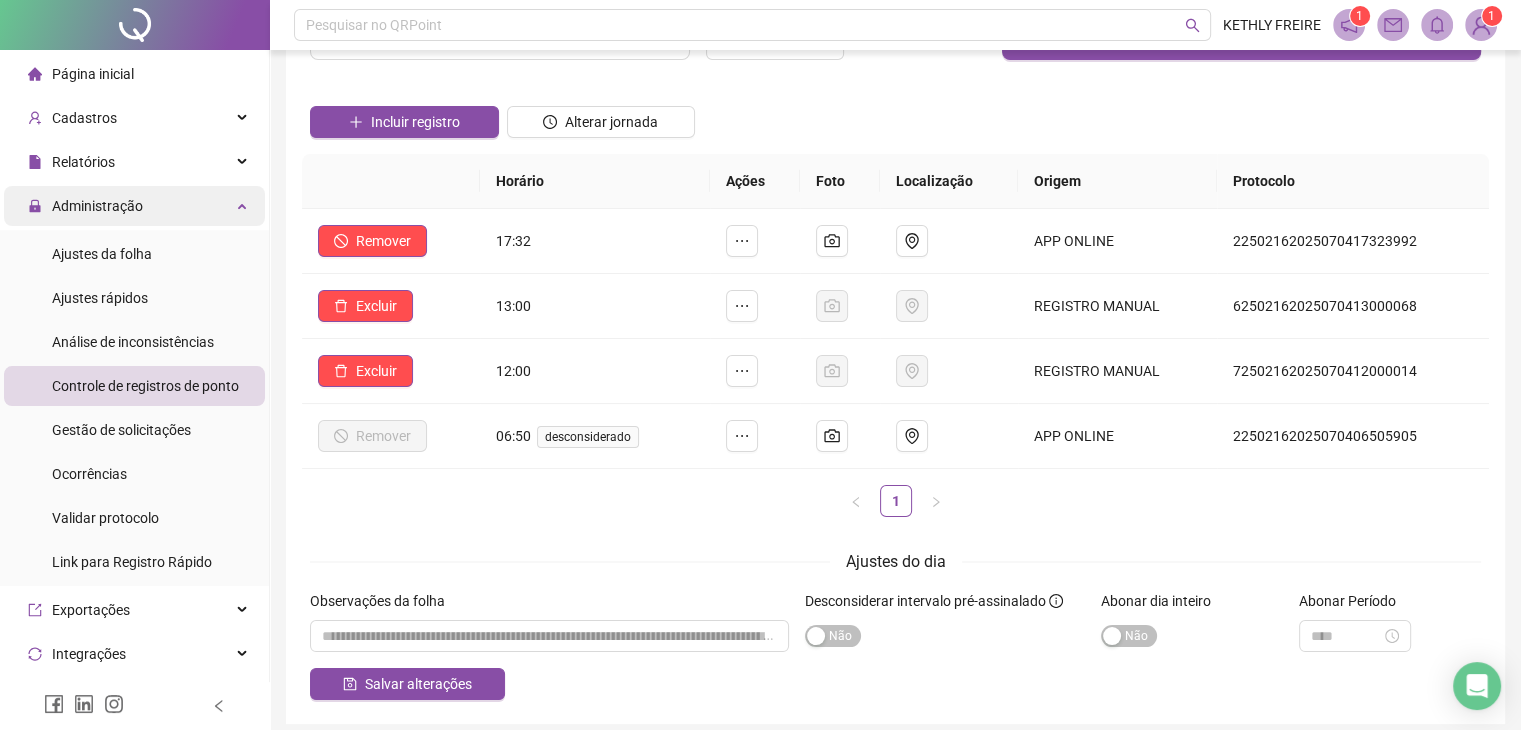 click on "Administração" at bounding box center (134, 206) 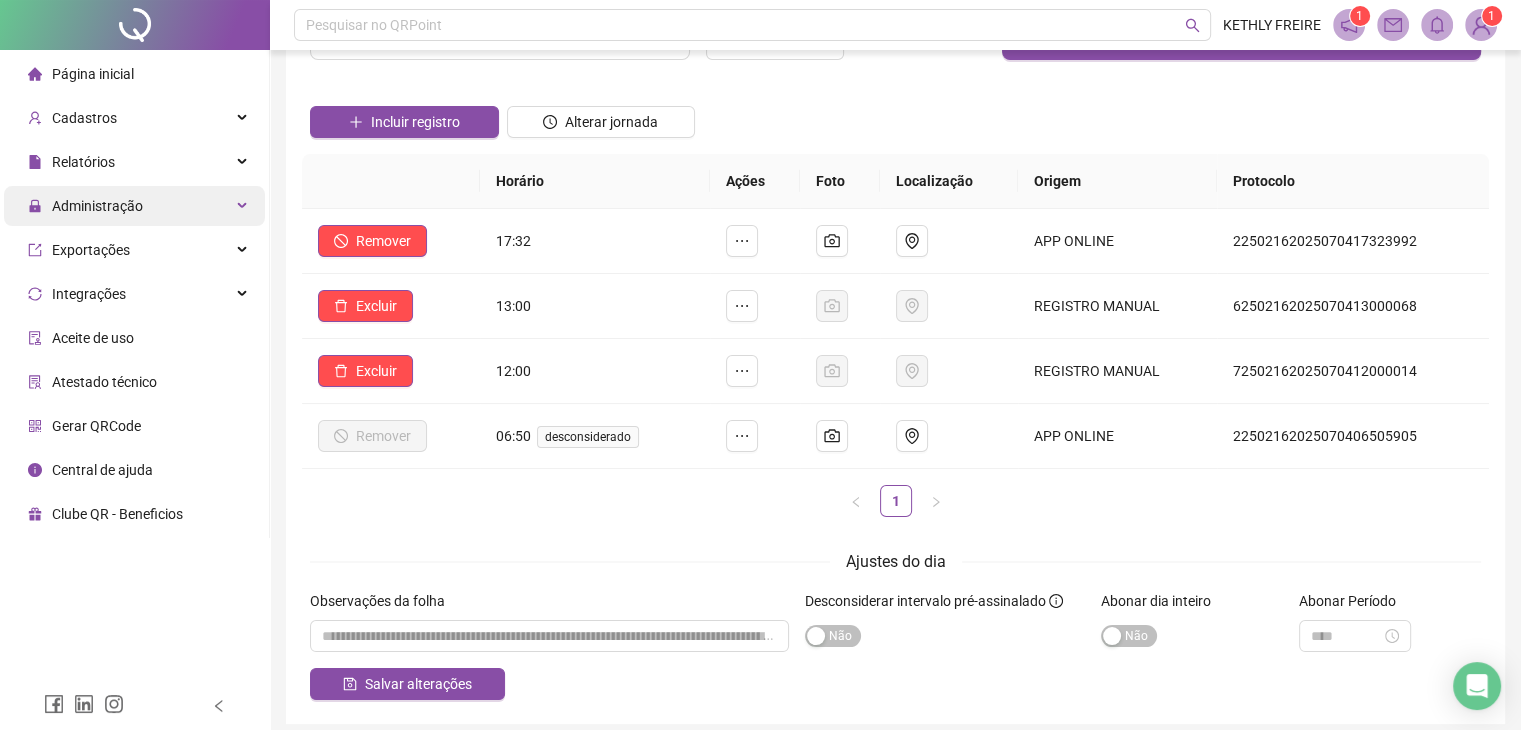 click on "Administração" at bounding box center (134, 206) 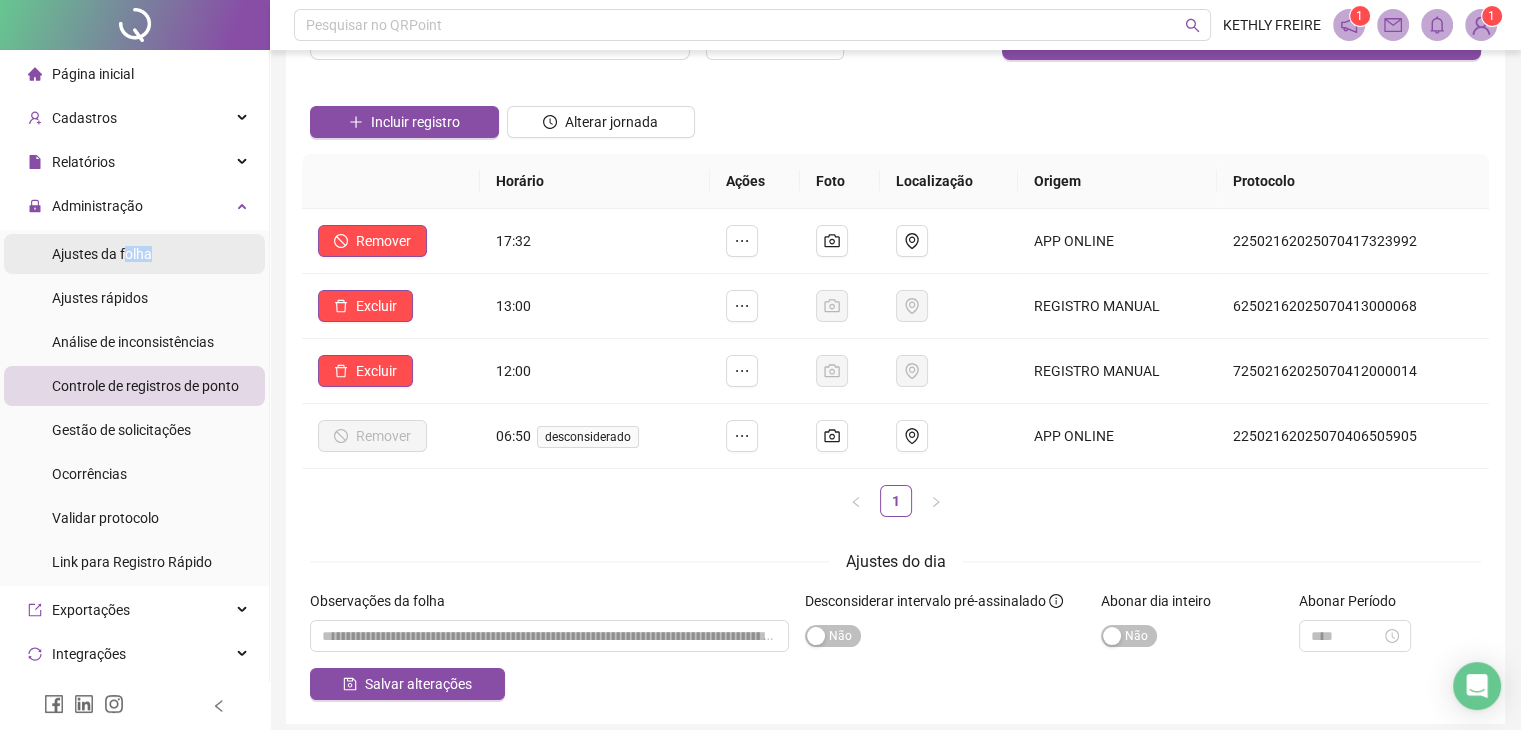click on "Ajustes da folha" at bounding box center [102, 254] 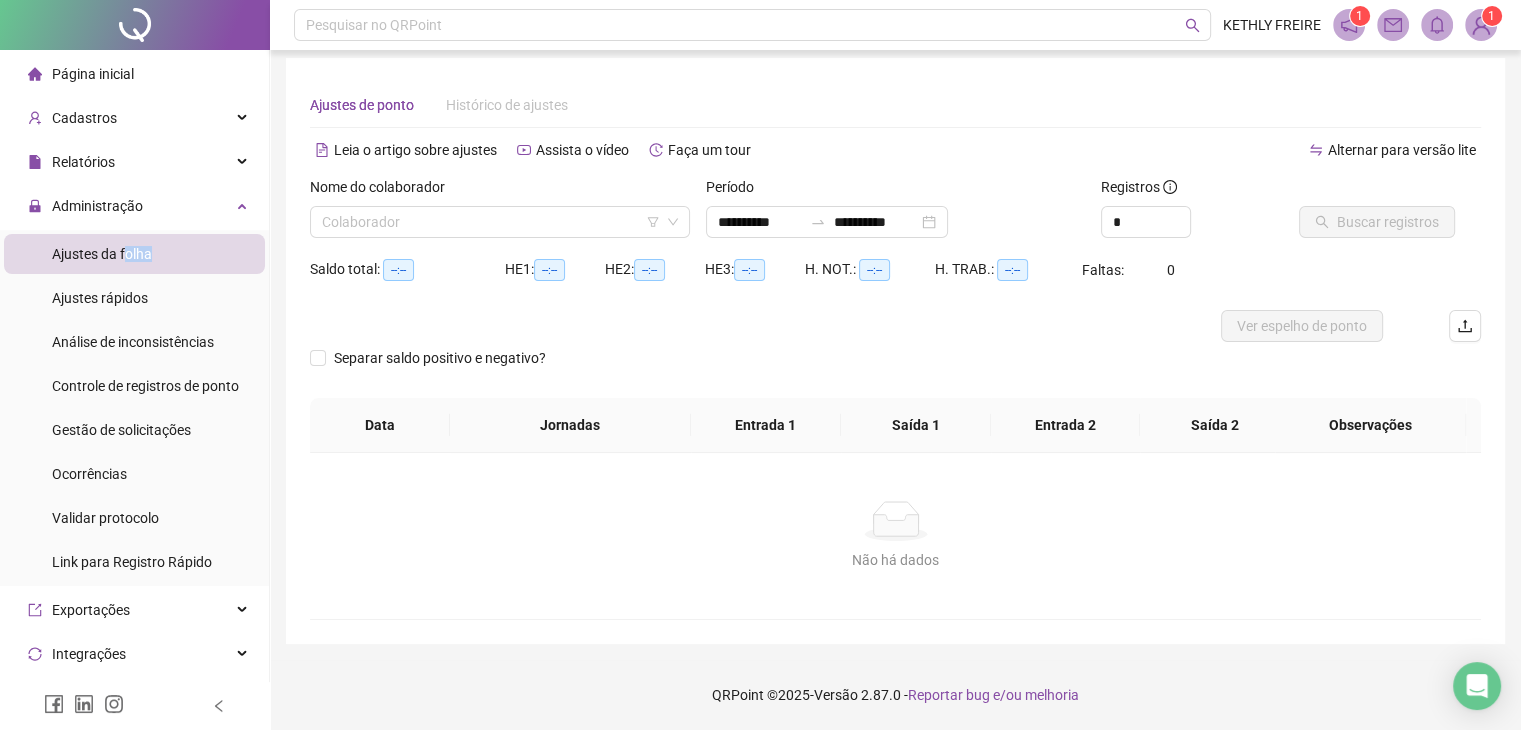 scroll, scrollTop: 8, scrollLeft: 0, axis: vertical 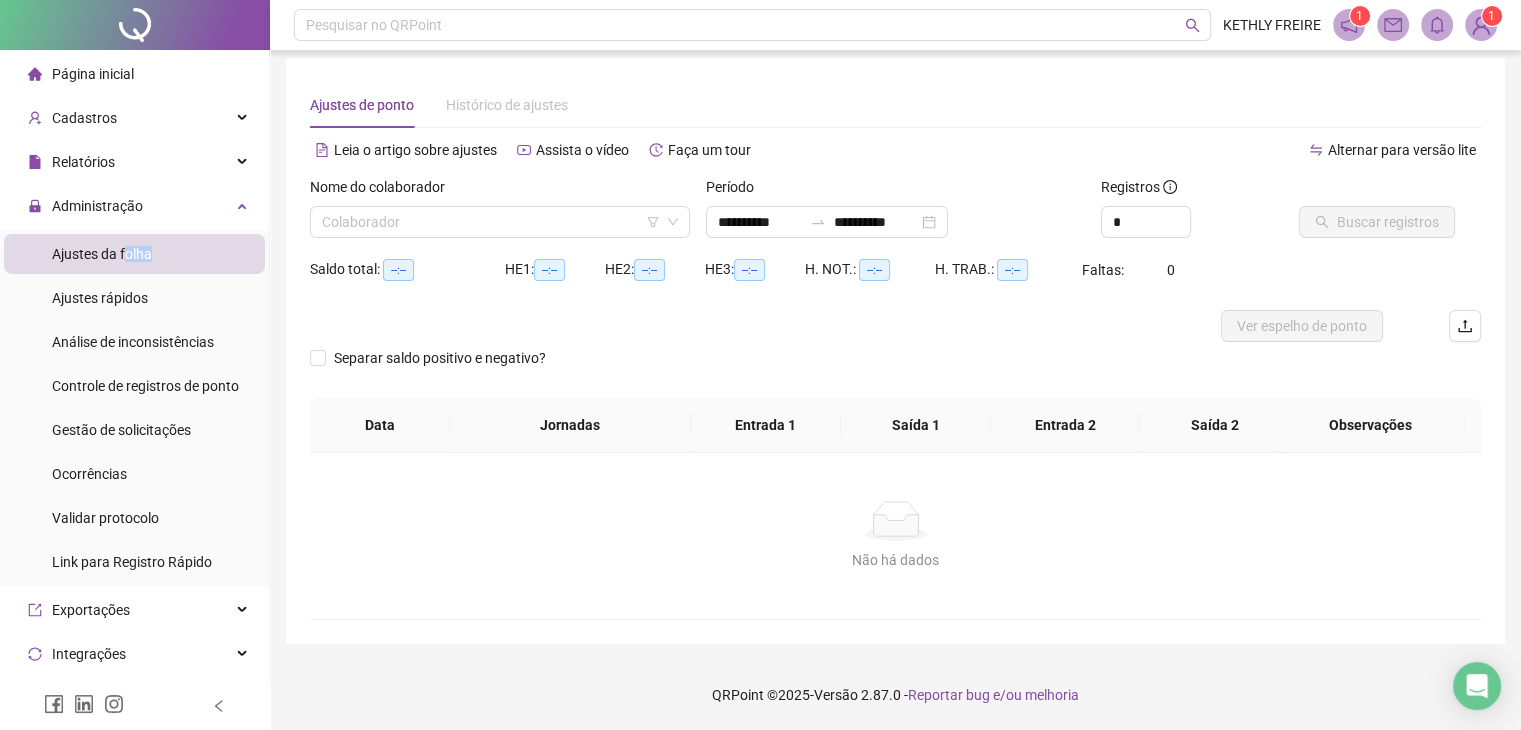 type on "**********" 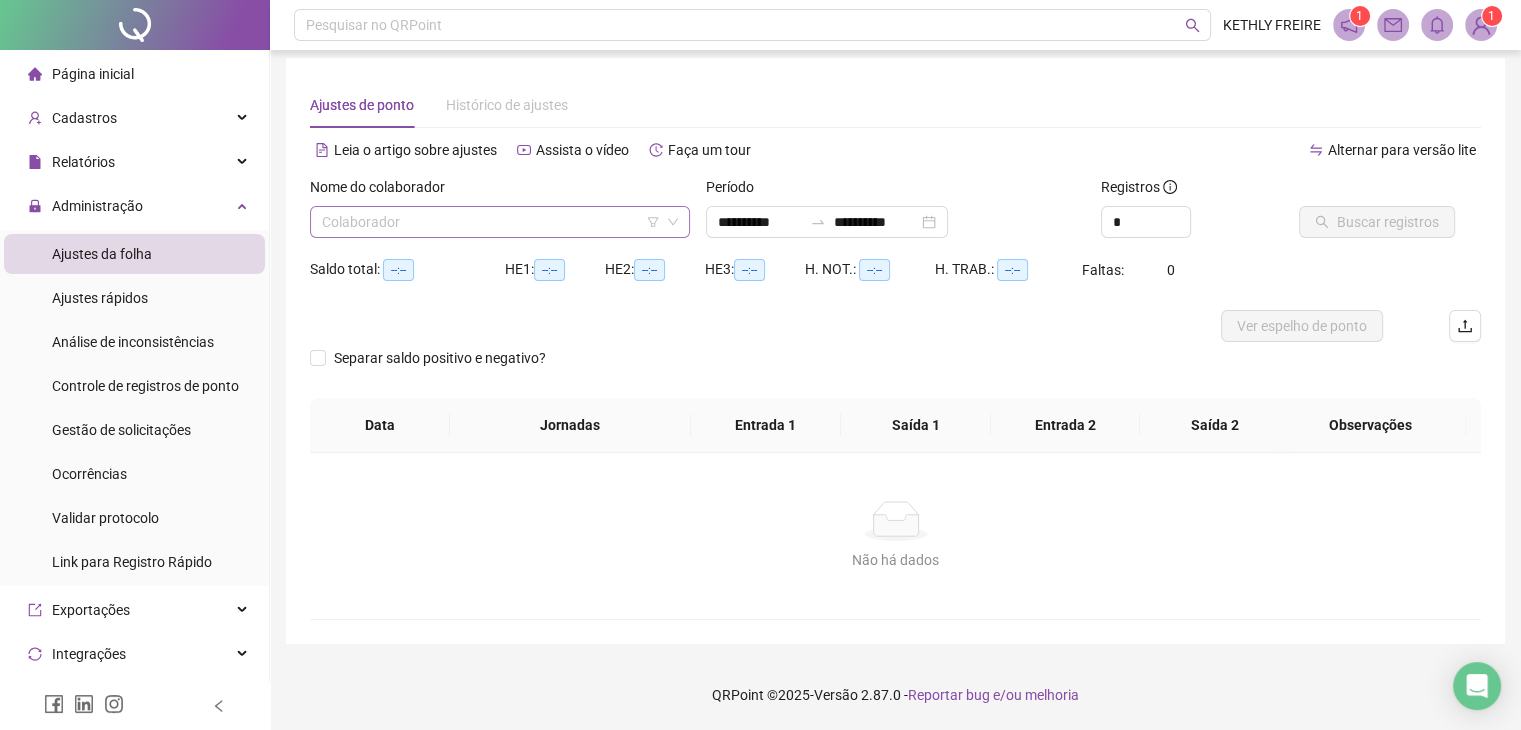 drag, startPoint x: 524, startPoint y: 229, endPoint x: 516, endPoint y: 240, distance: 13.601471 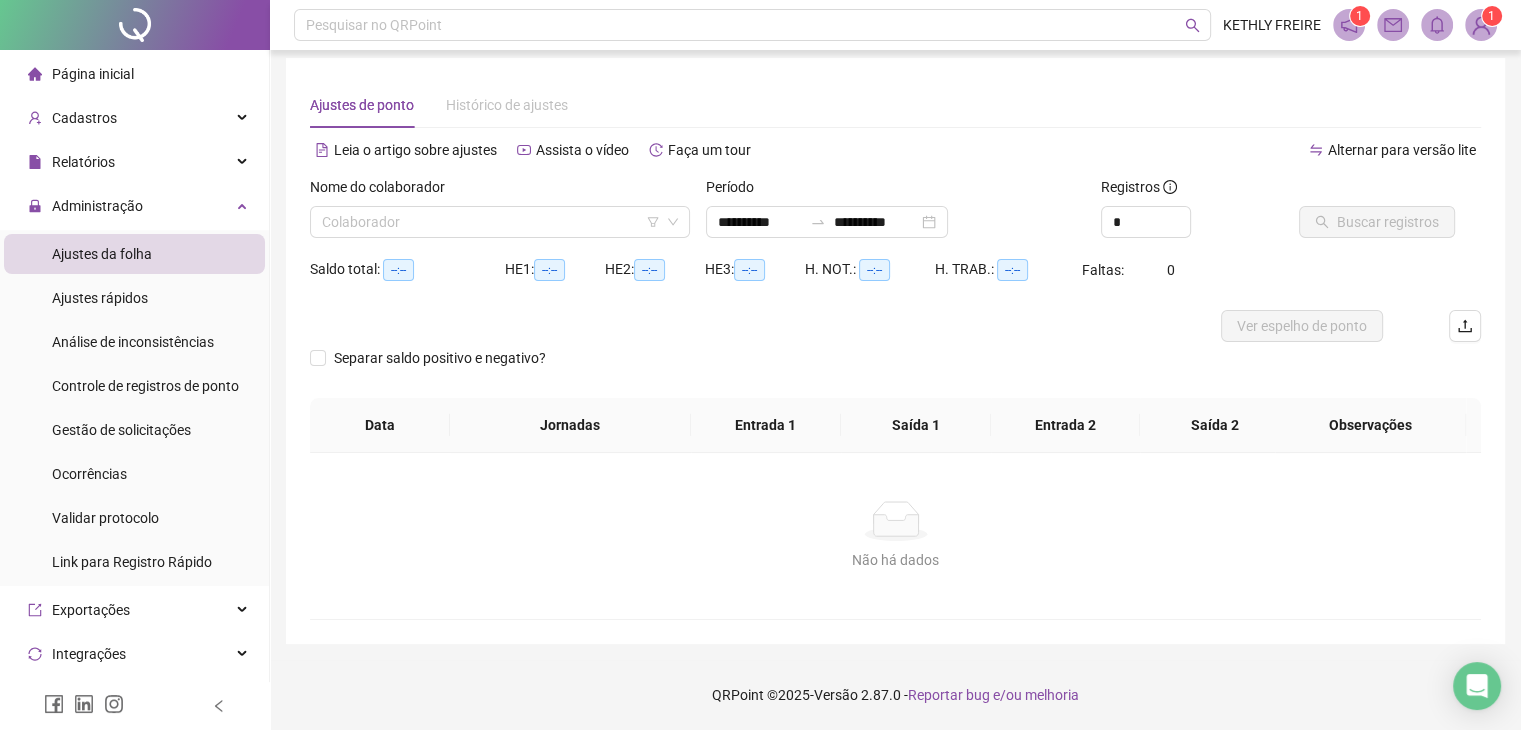 click at bounding box center (494, 222) 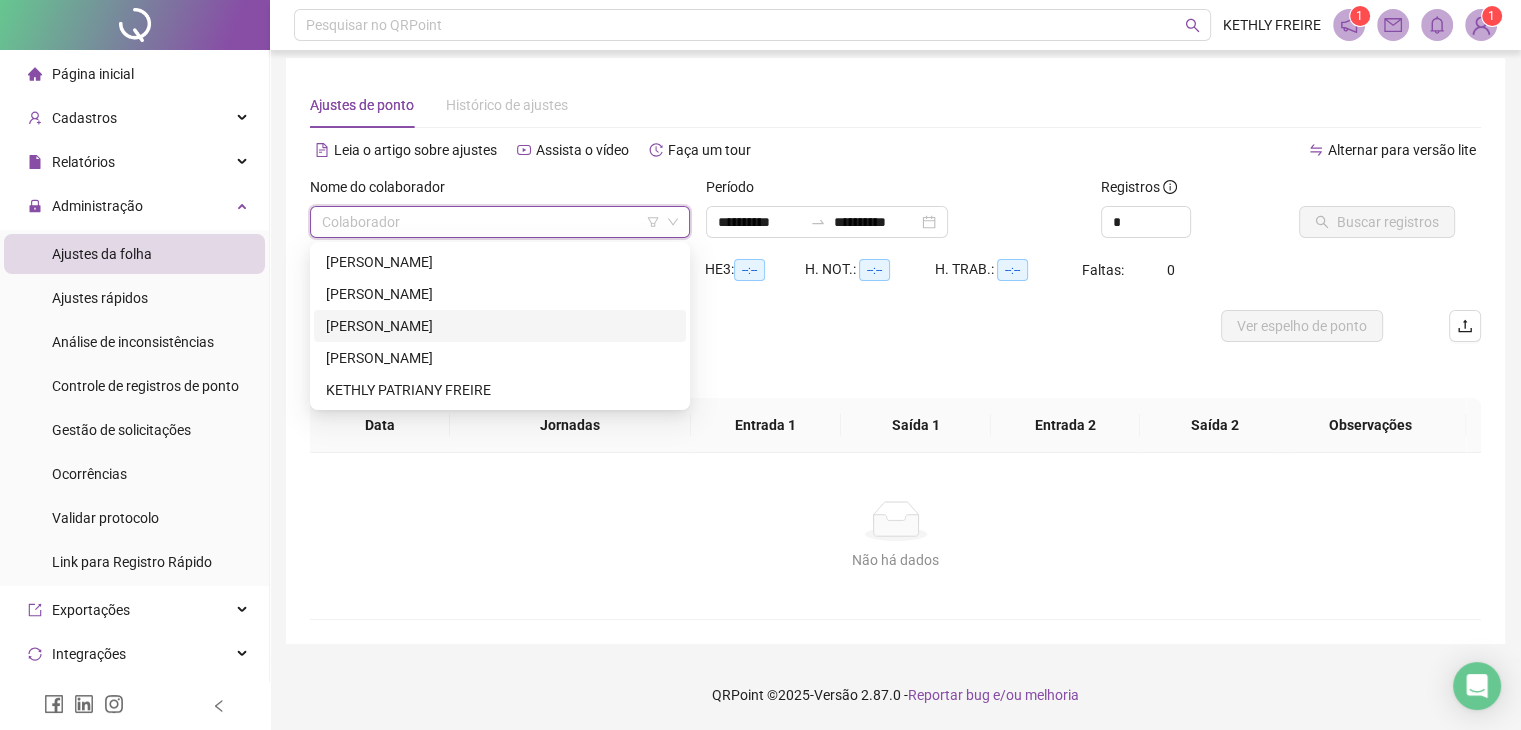 drag, startPoint x: 446, startPoint y: 310, endPoint x: 452, endPoint y: 320, distance: 11.661903 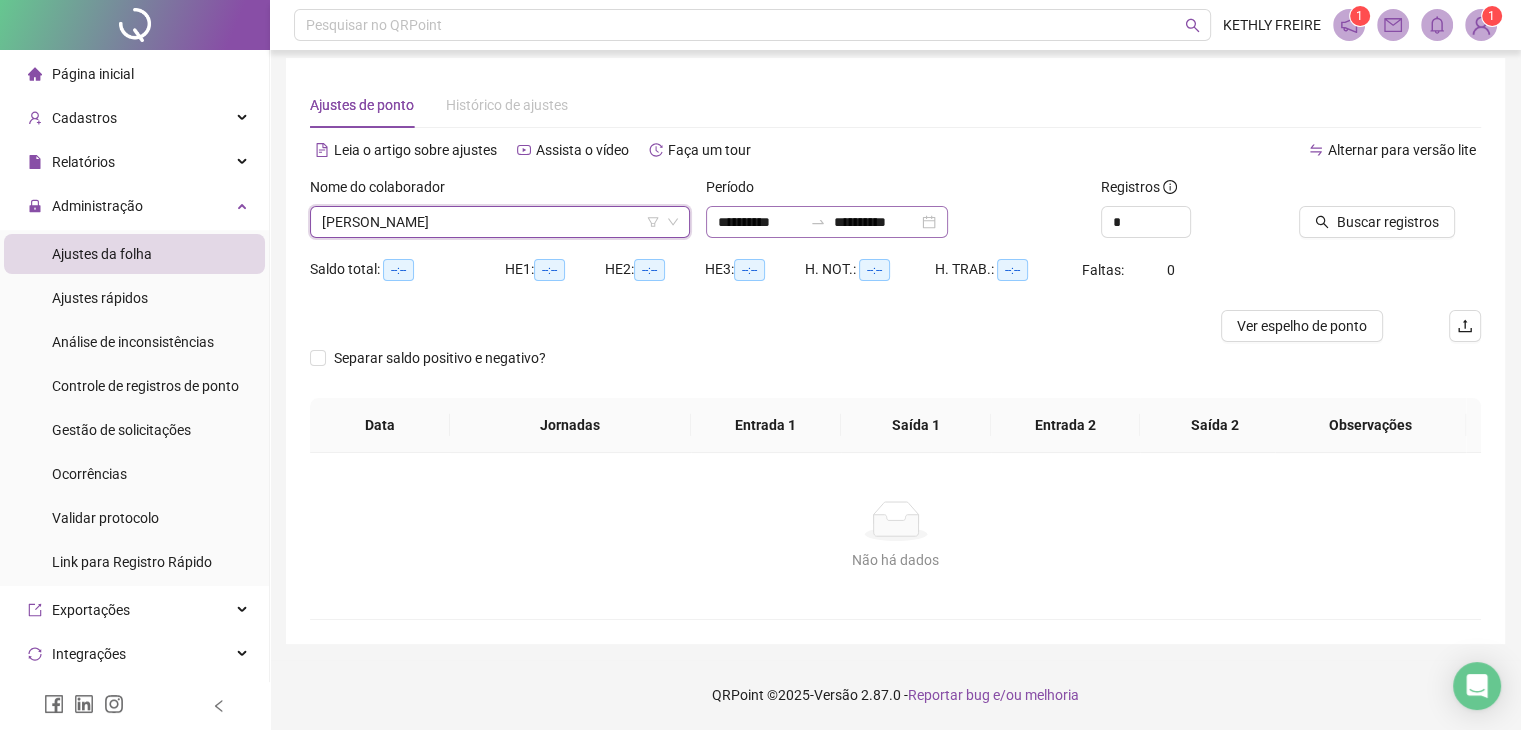 click on "**********" at bounding box center [827, 222] 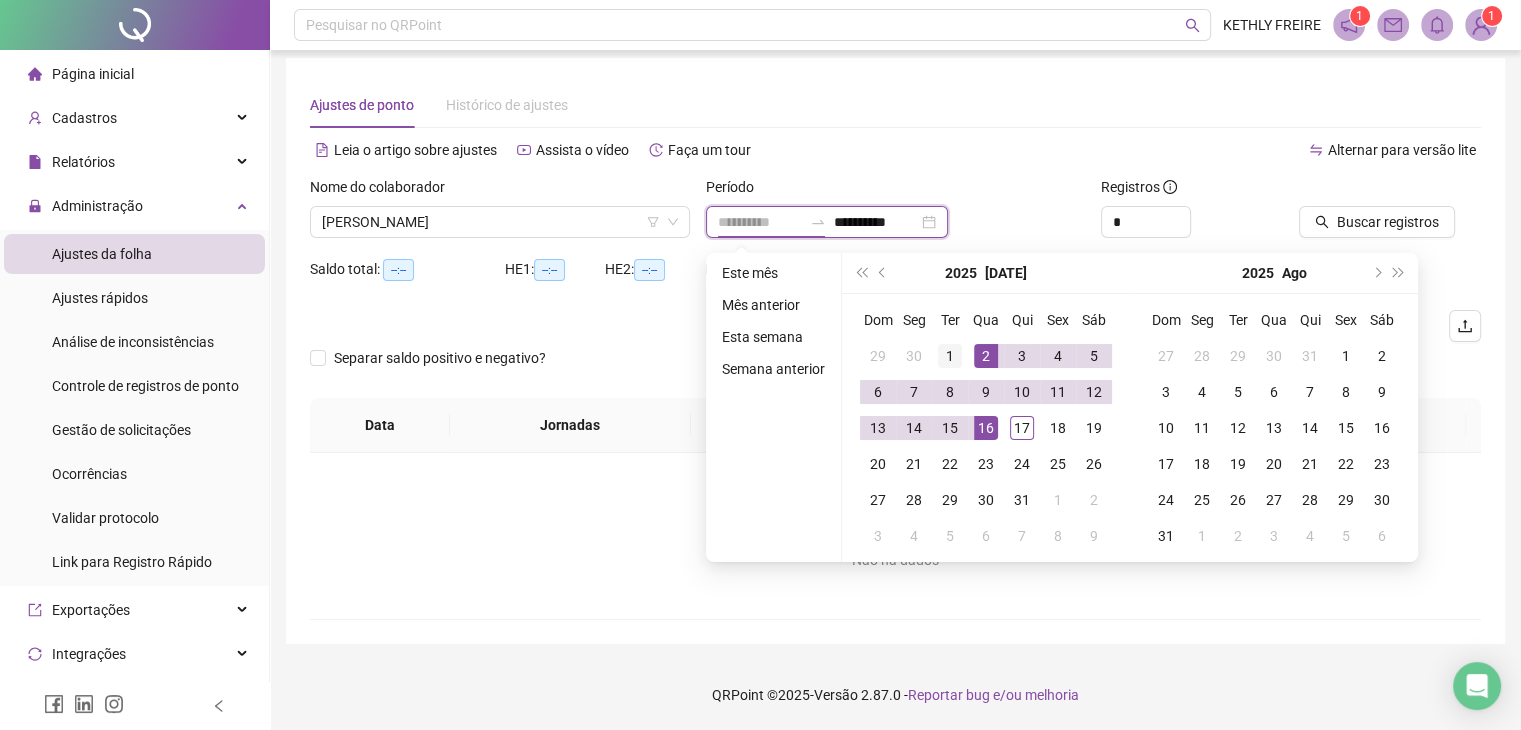 type on "**********" 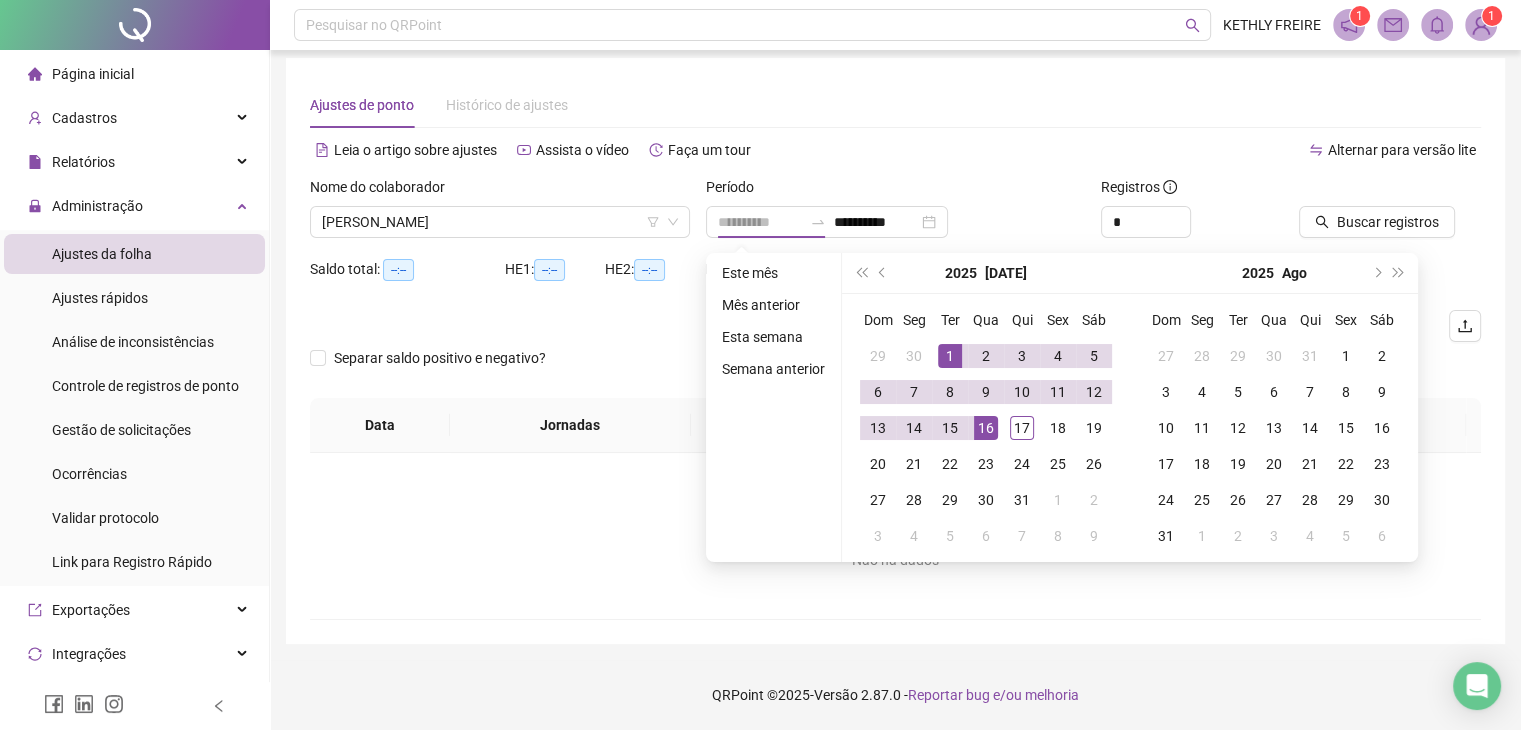 click on "1" at bounding box center [950, 356] 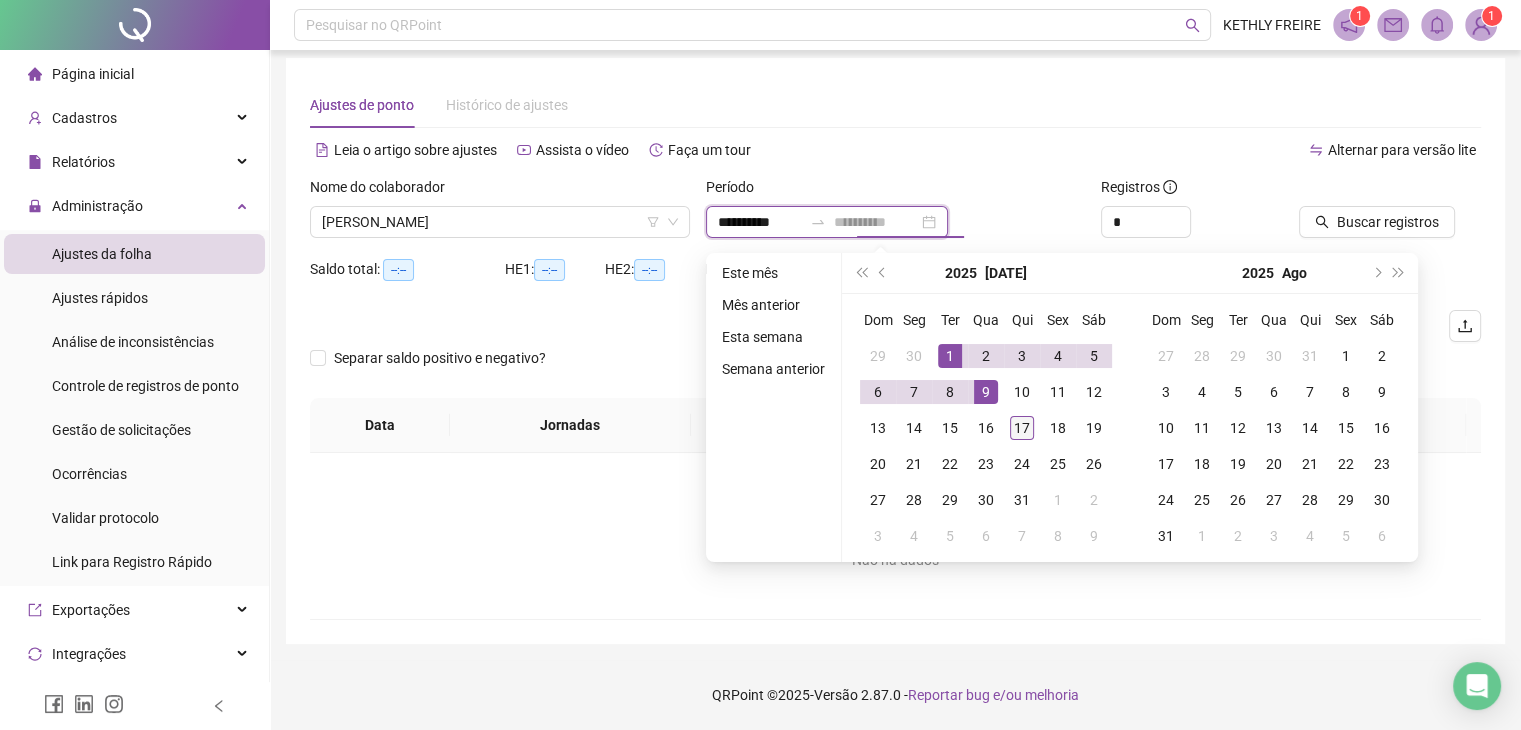 type on "**********" 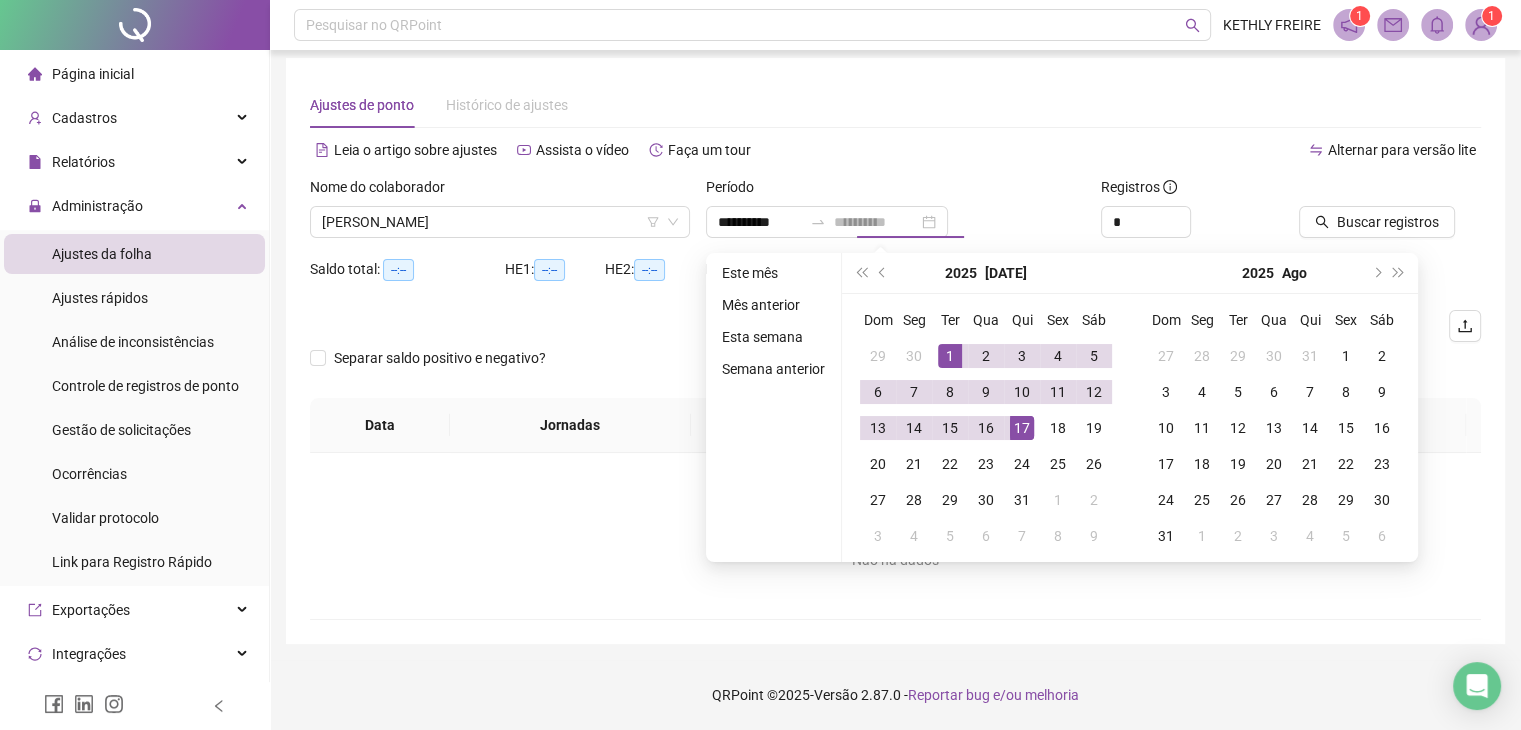 click on "17" at bounding box center (1022, 428) 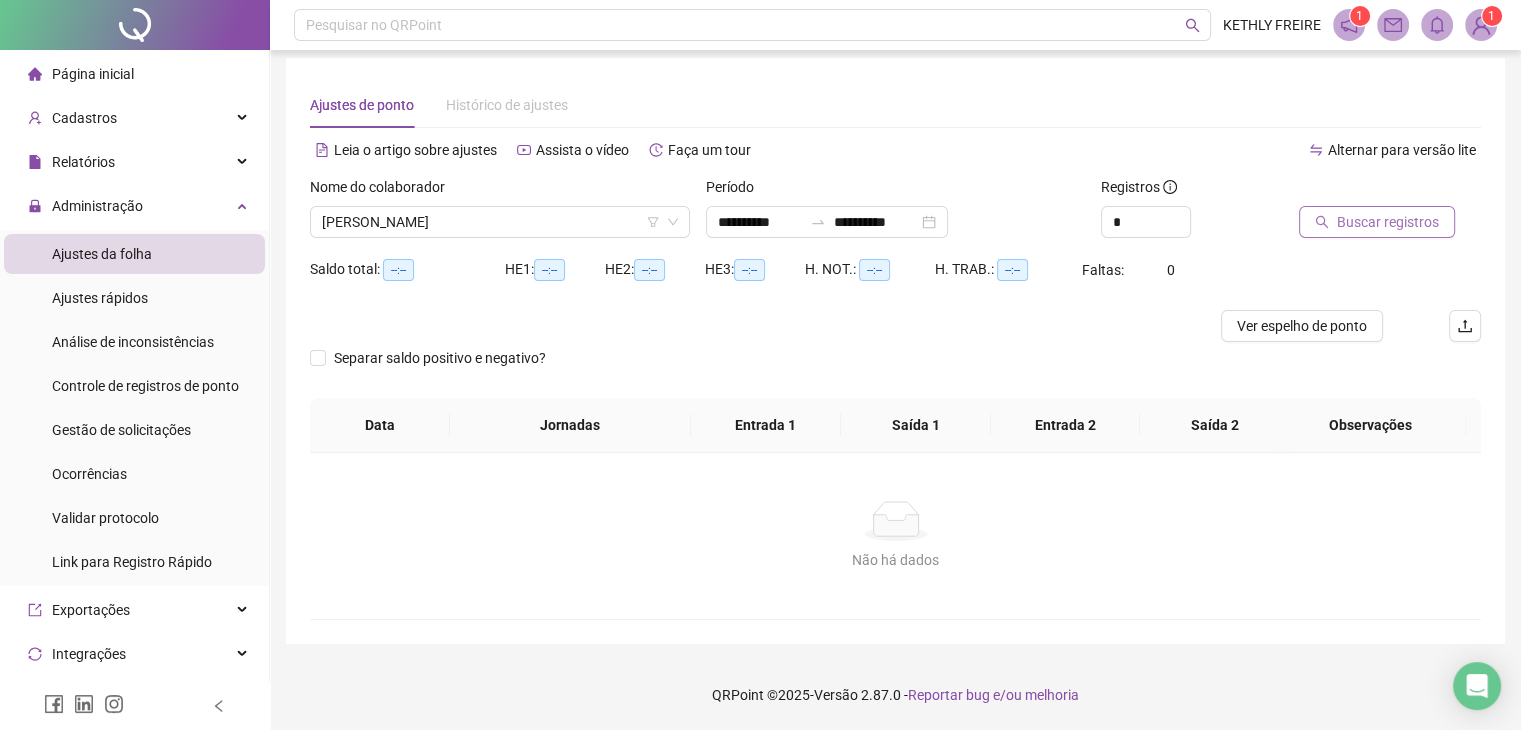 click on "Buscar registros" at bounding box center (1388, 222) 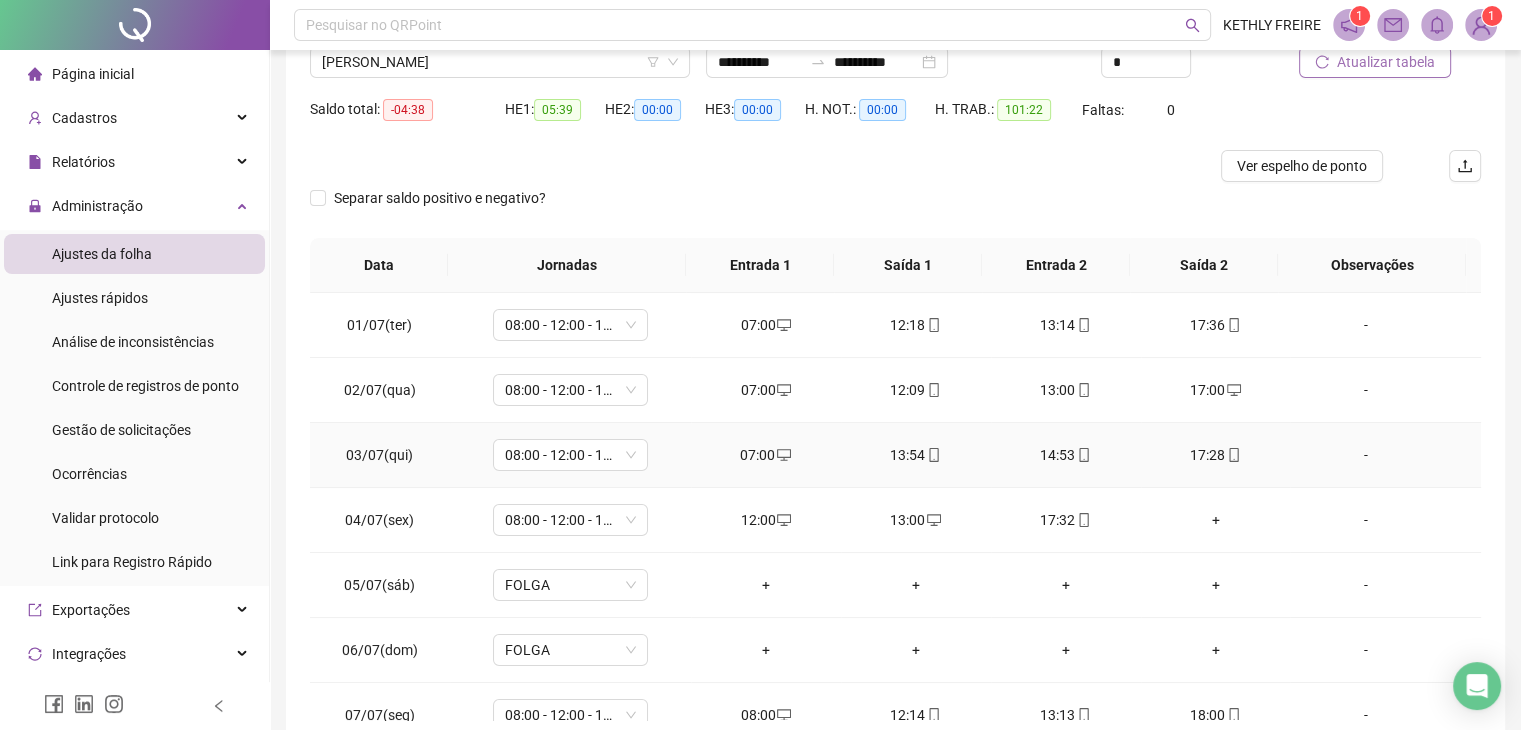 scroll, scrollTop: 268, scrollLeft: 0, axis: vertical 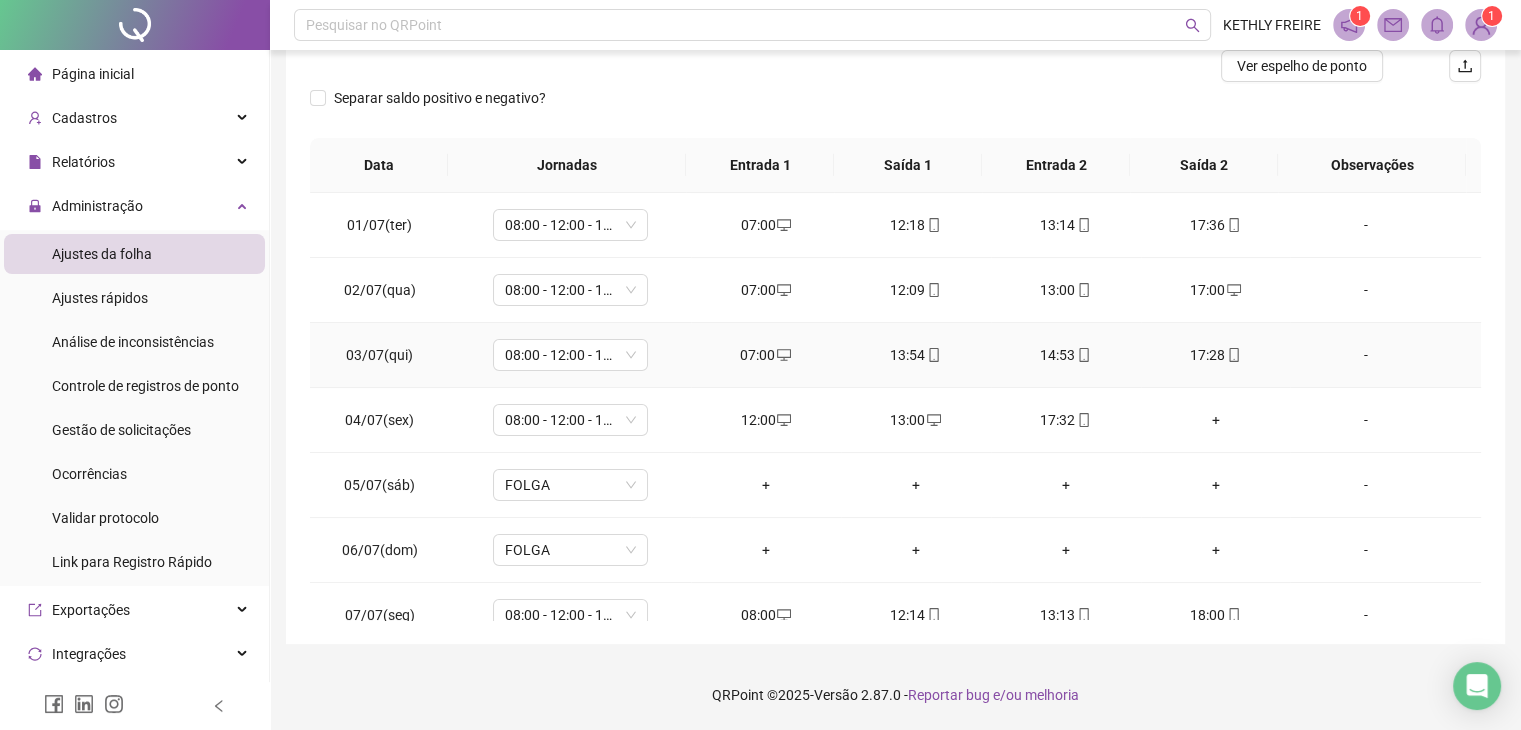 drag, startPoint x: 620, startPoint y: 330, endPoint x: 600, endPoint y: 365, distance: 40.311287 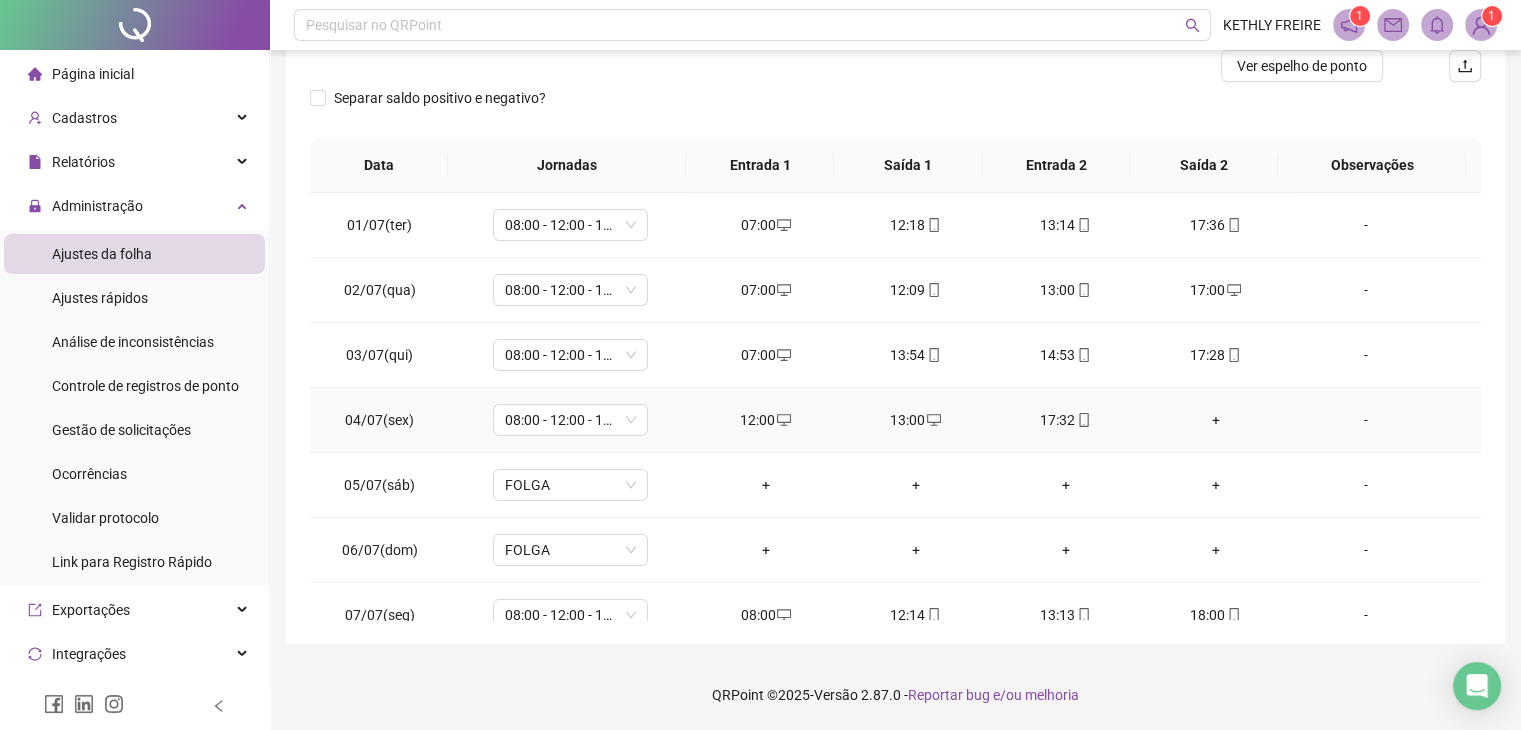 click on "+" at bounding box center (1216, 420) 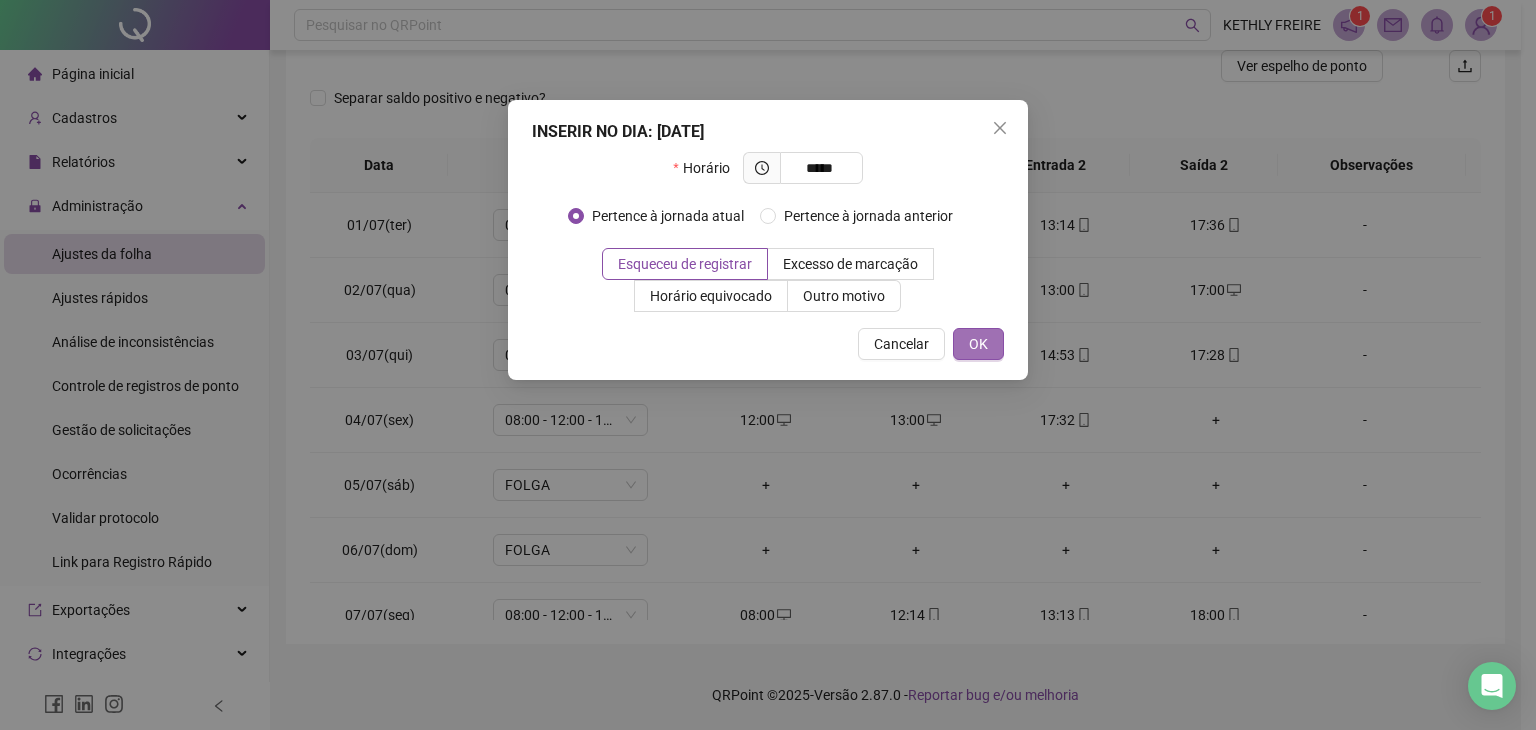 type on "*****" 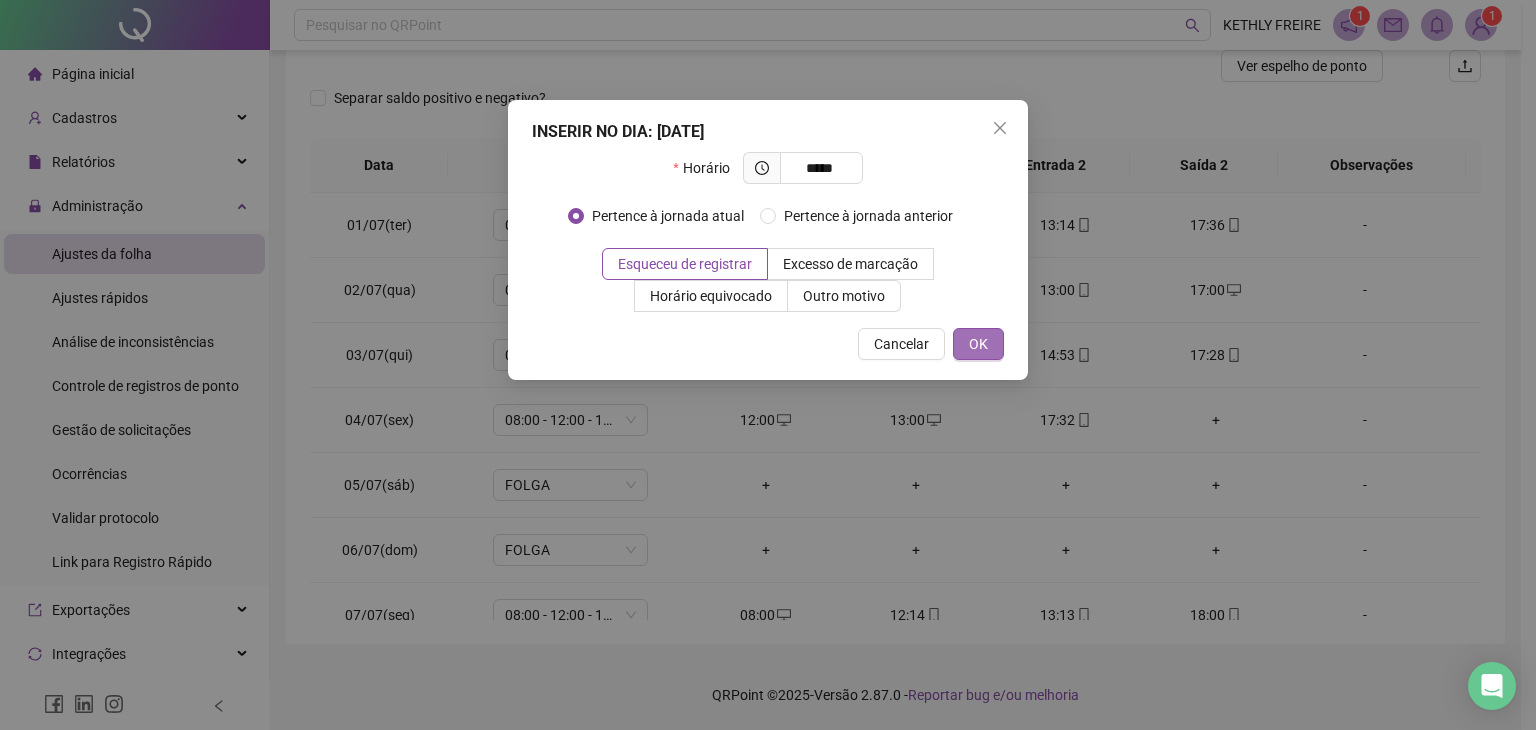 click on "OK" at bounding box center (978, 344) 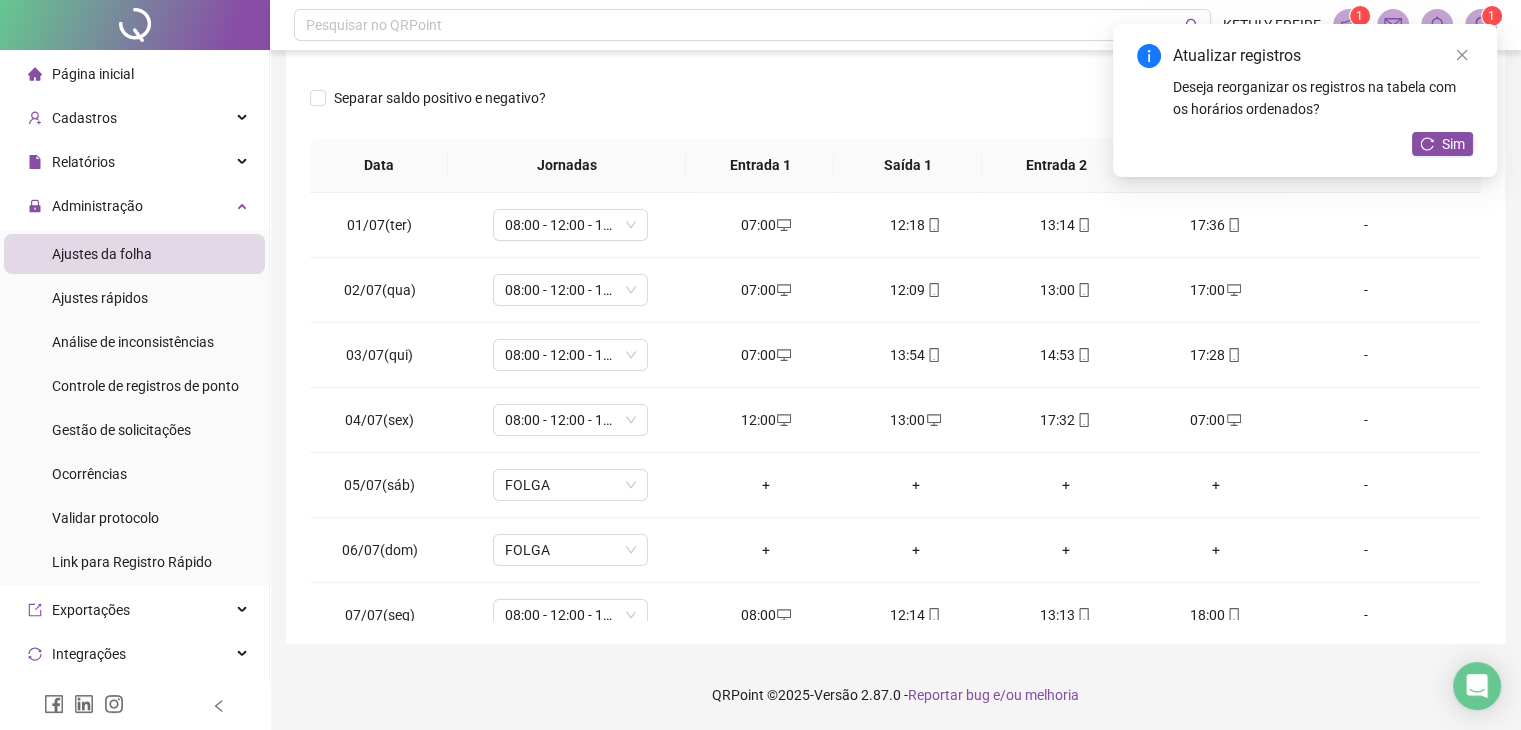scroll, scrollTop: 0, scrollLeft: 0, axis: both 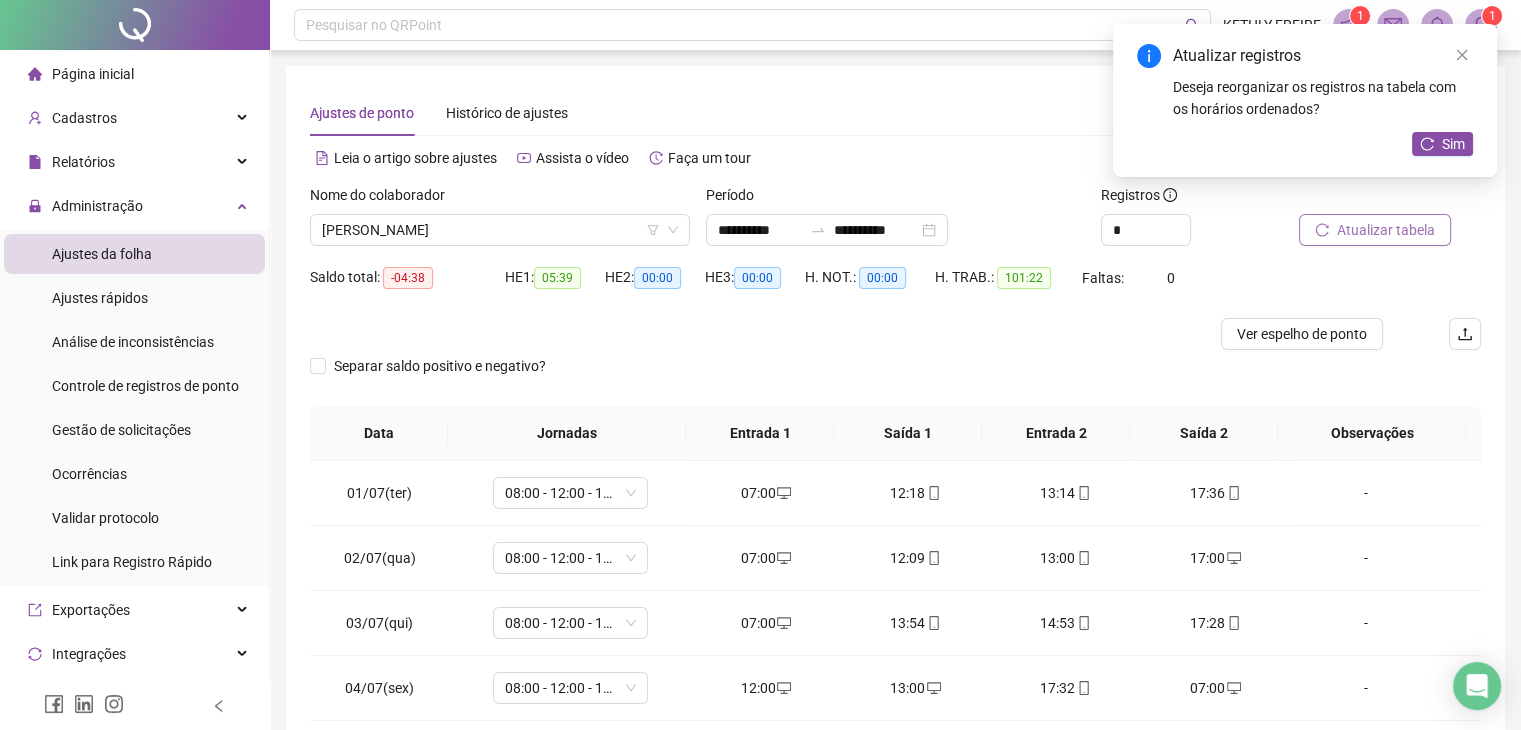 click on "Atualizar tabela" at bounding box center [1375, 230] 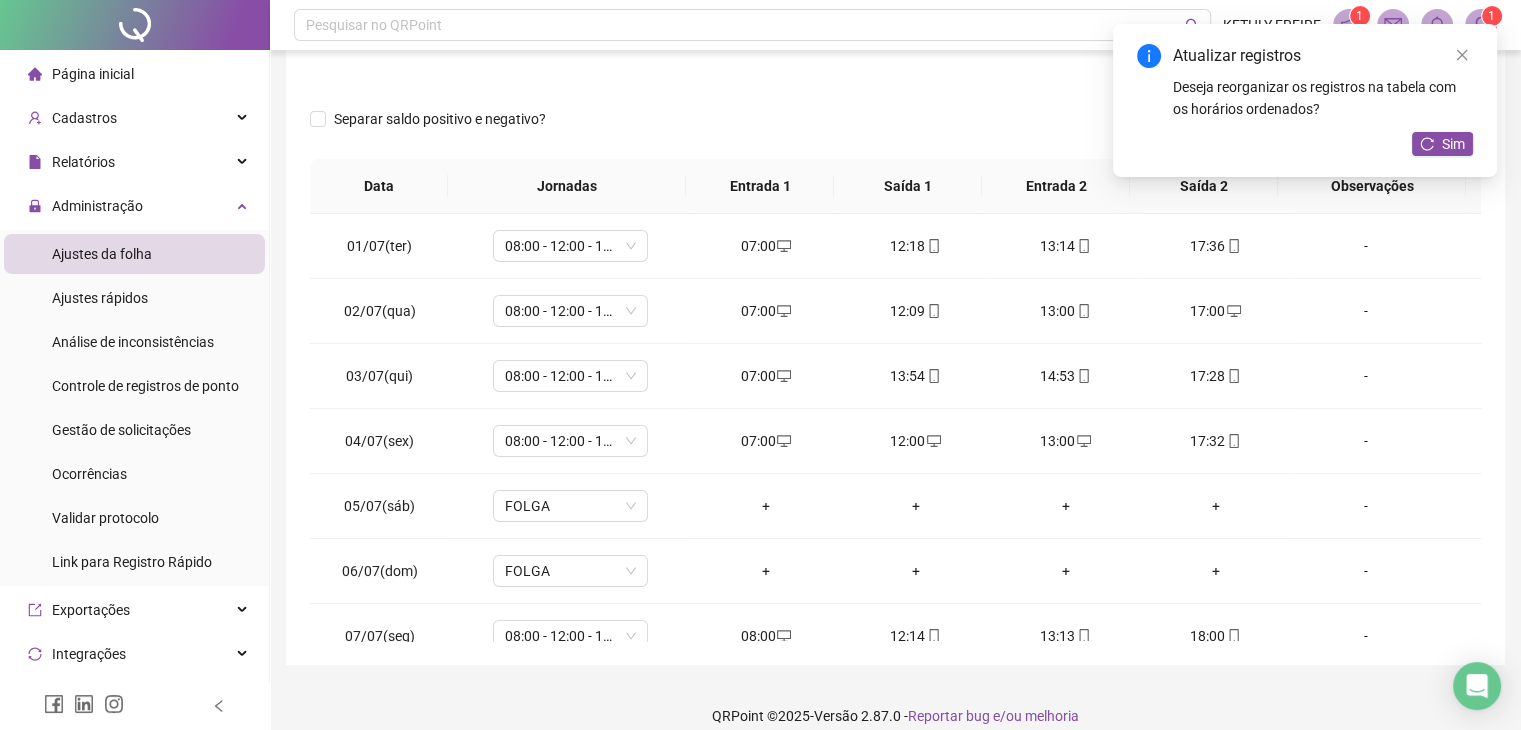 scroll, scrollTop: 268, scrollLeft: 0, axis: vertical 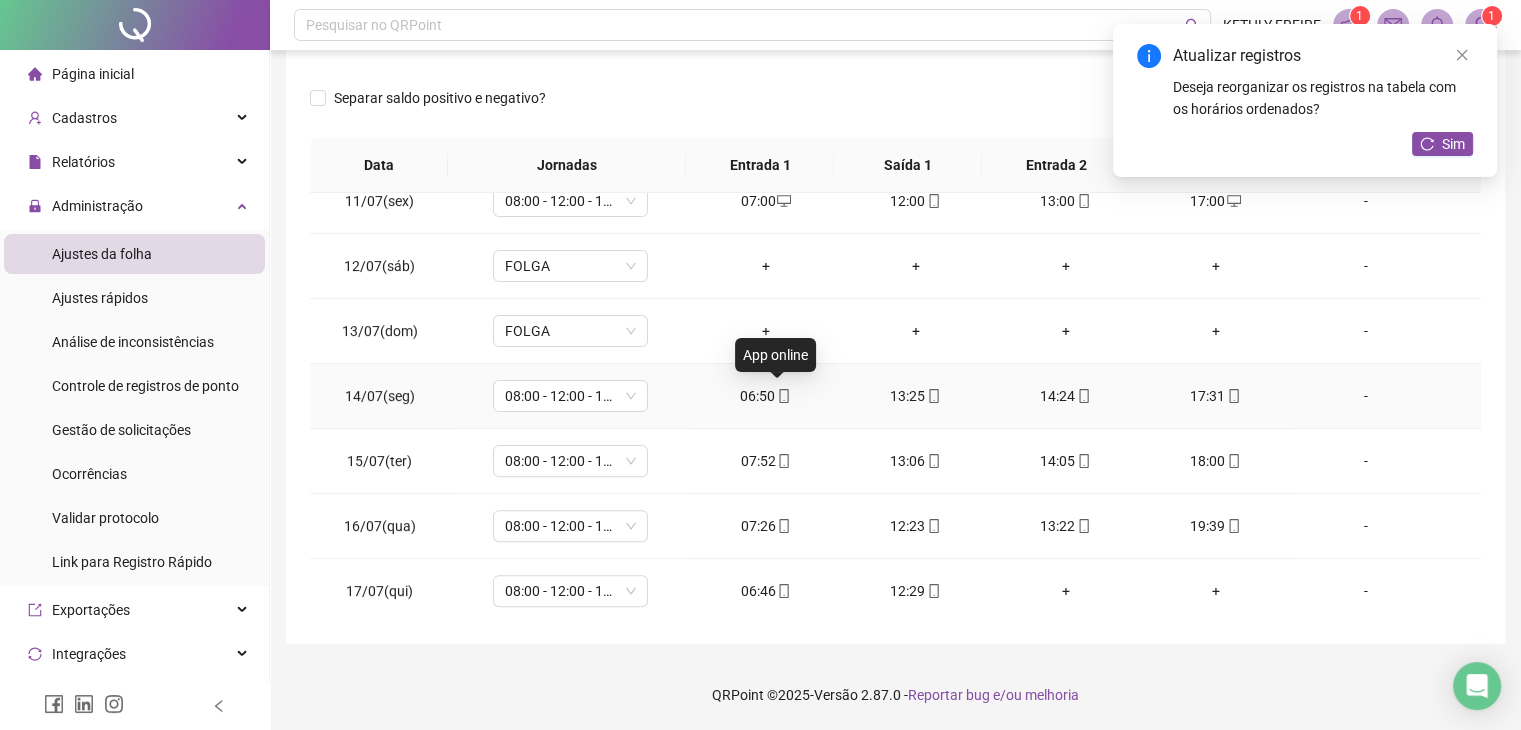click 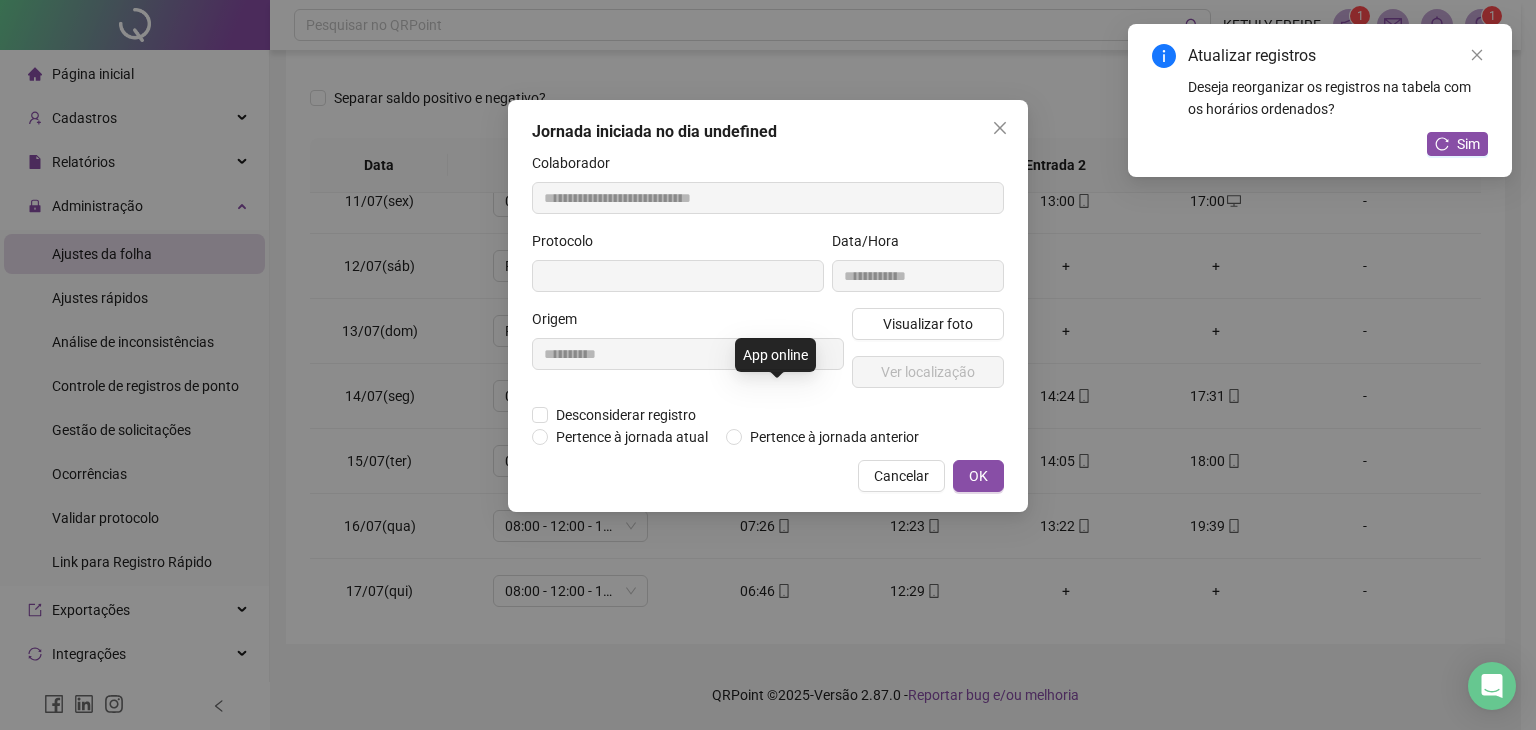 type on "**********" 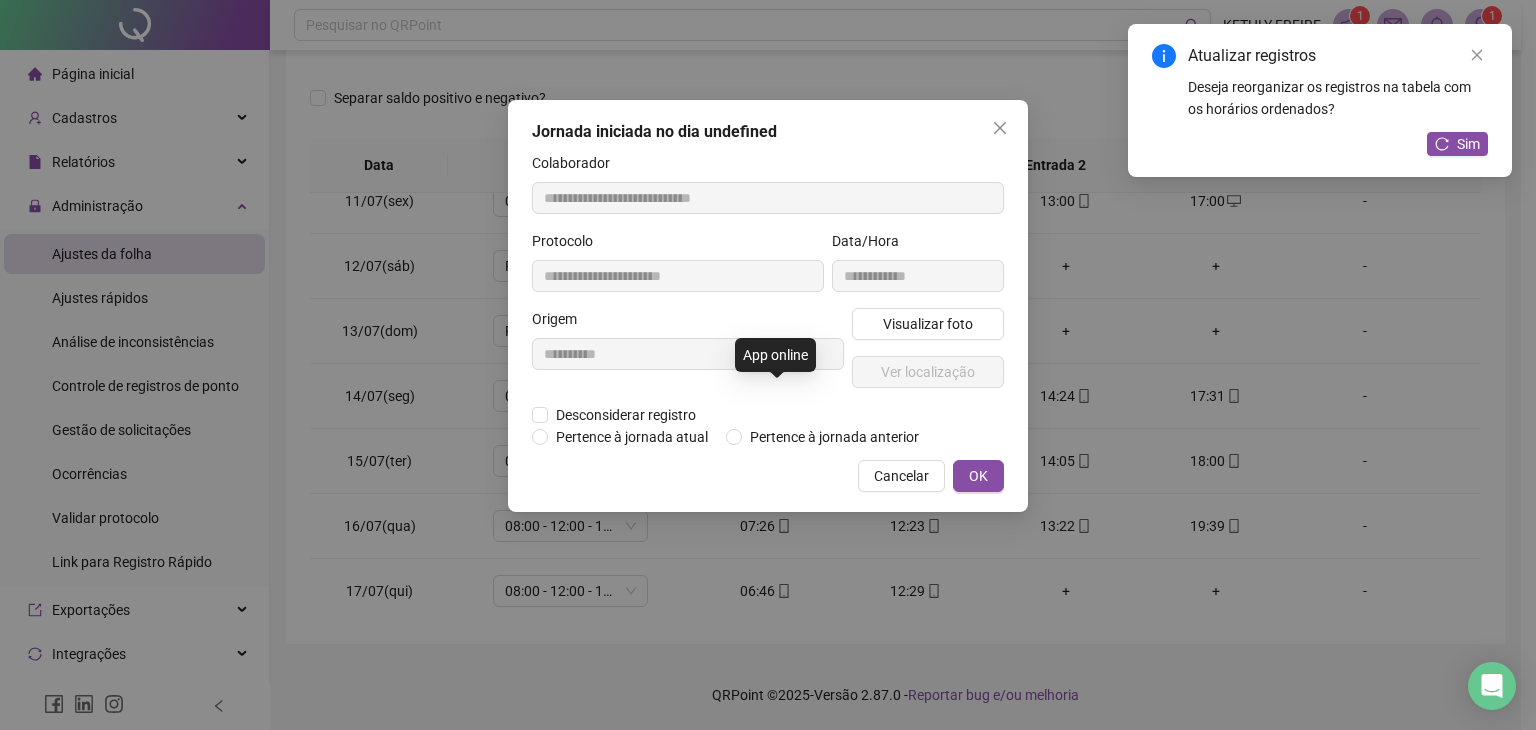 type on "**********" 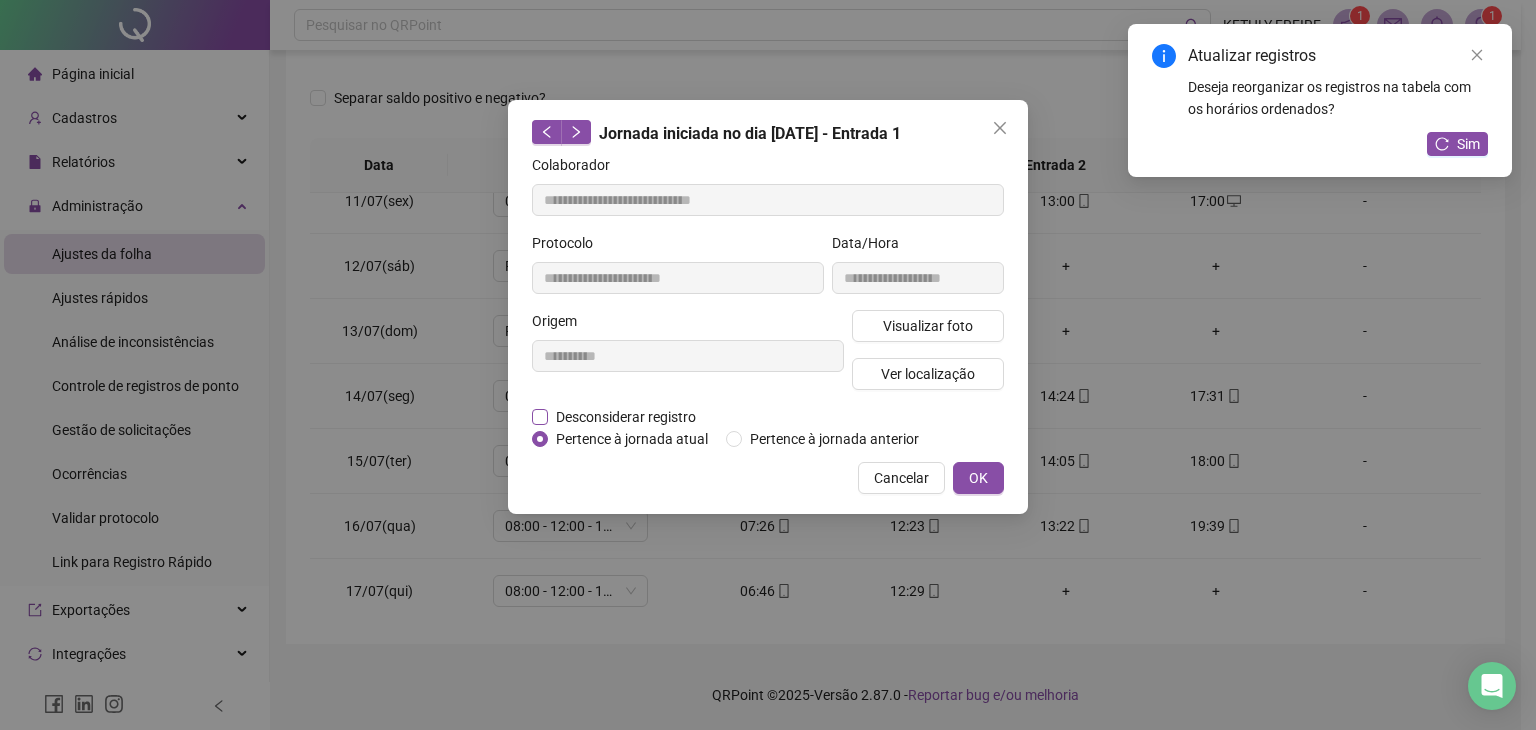 click on "Desconsiderar registro" at bounding box center (626, 417) 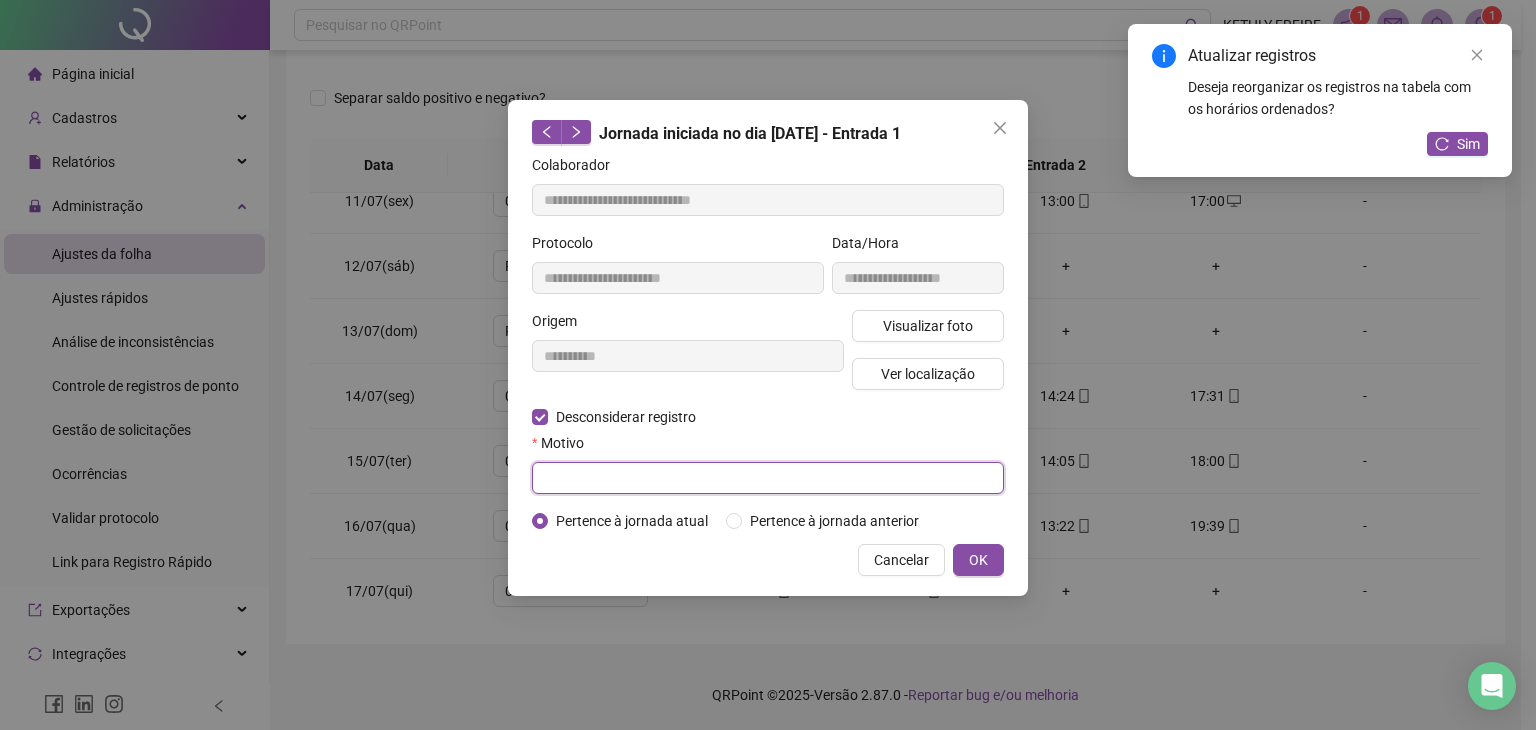 click at bounding box center [768, 478] 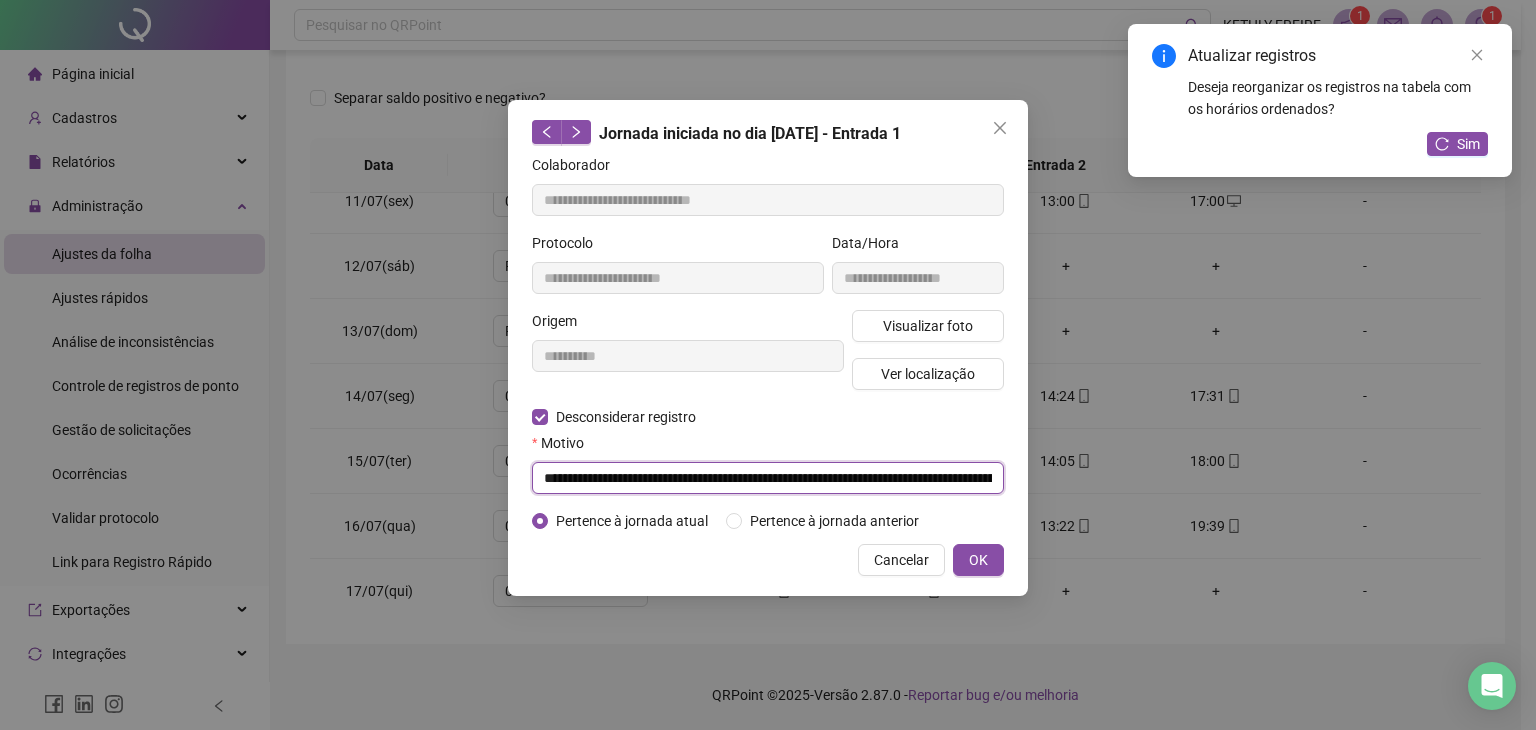 scroll, scrollTop: 0, scrollLeft: 162, axis: horizontal 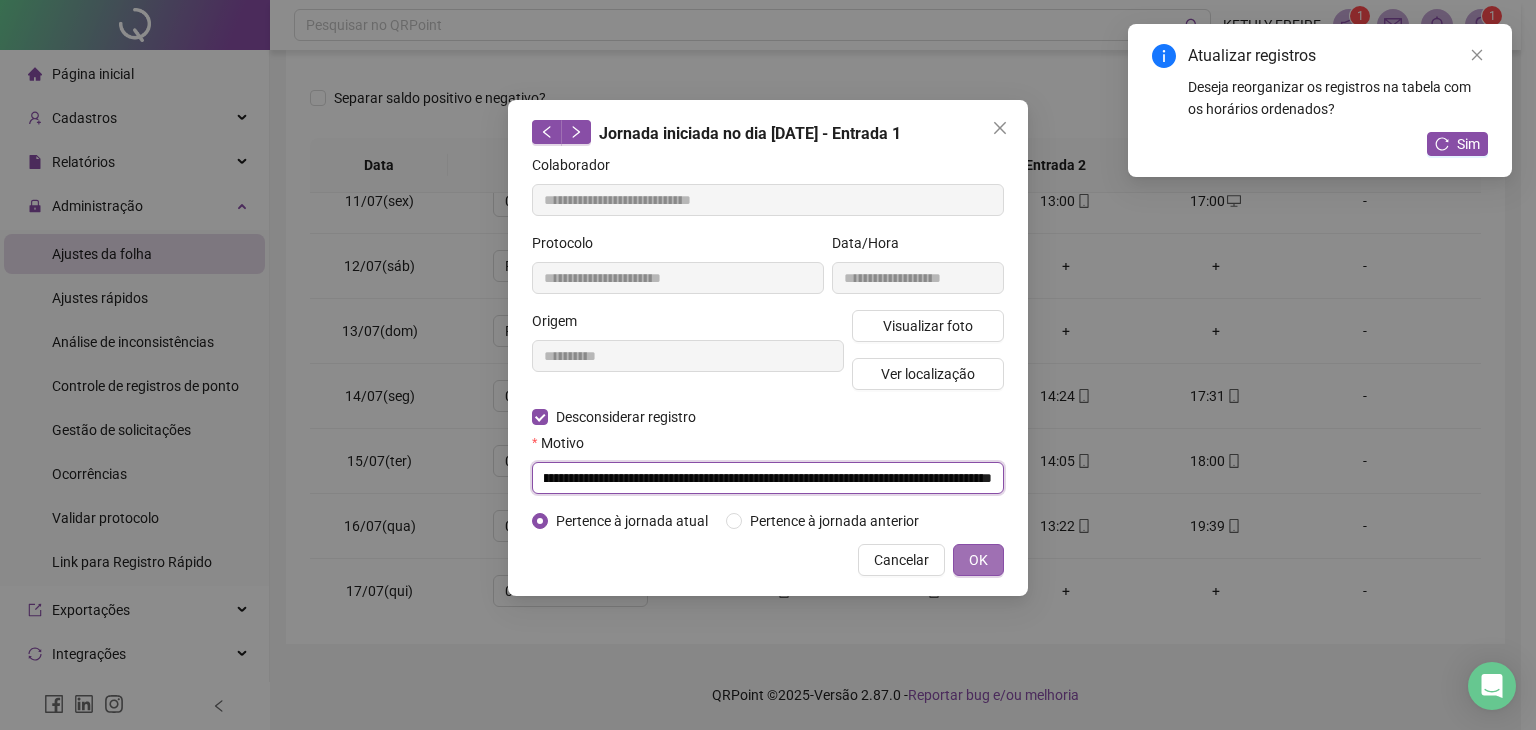 type on "**********" 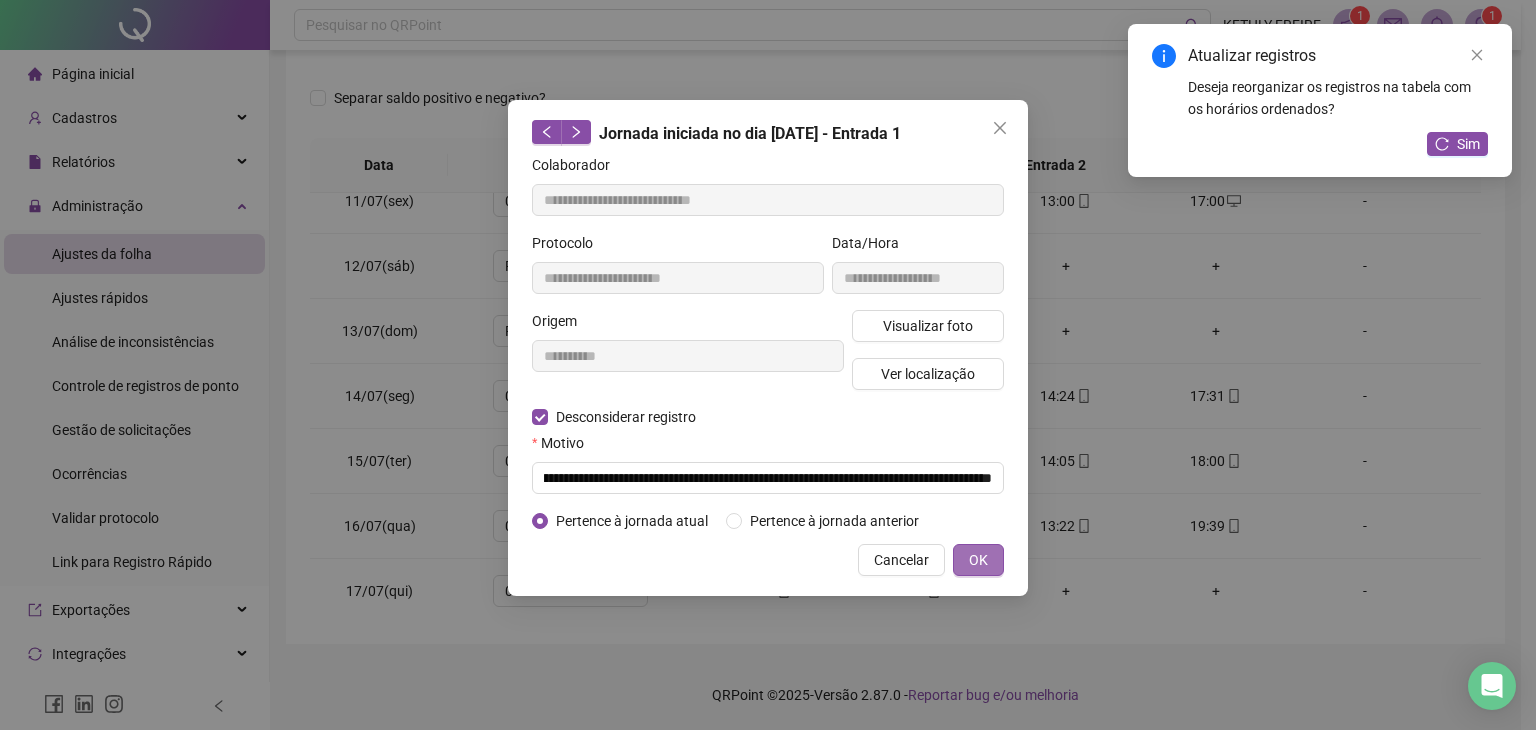 scroll, scrollTop: 0, scrollLeft: 0, axis: both 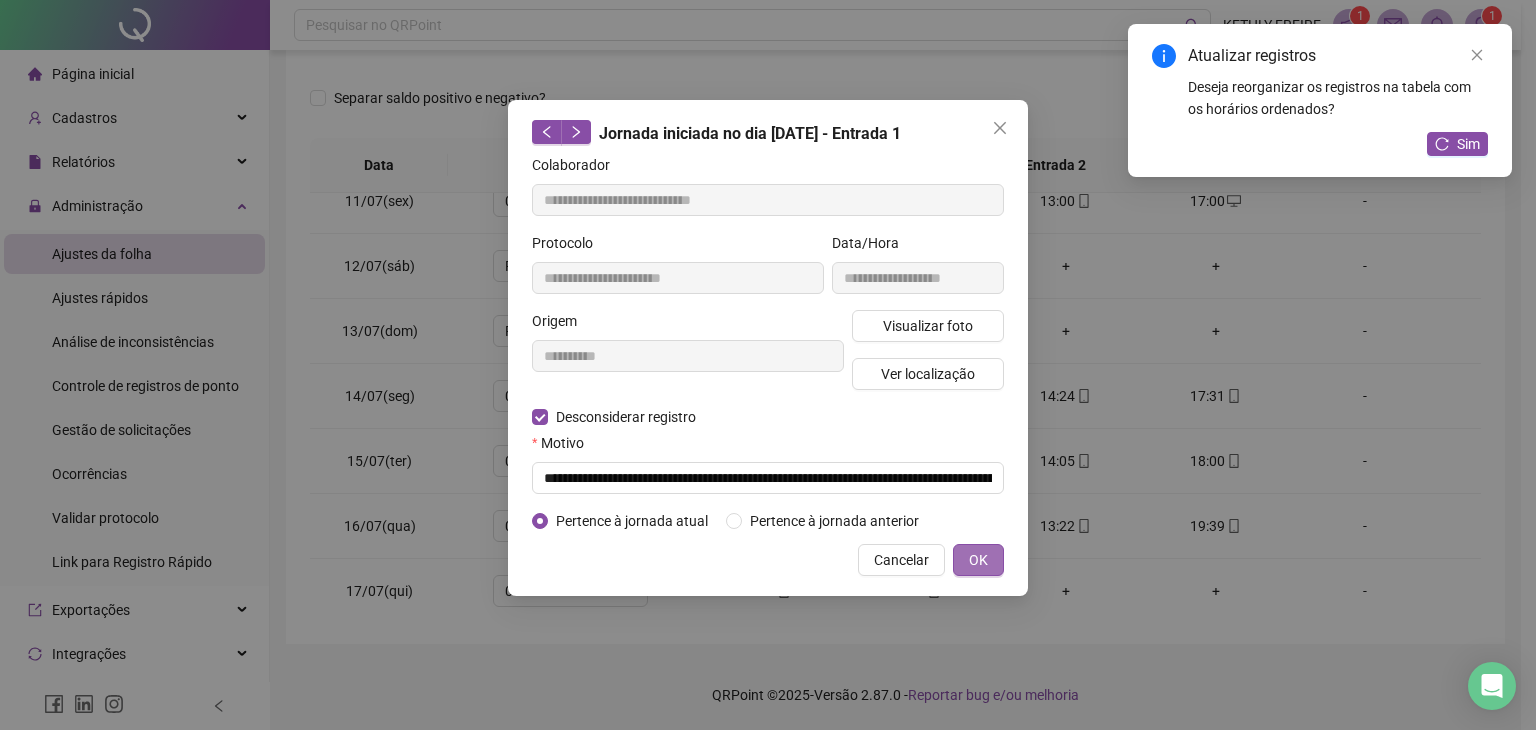 click on "OK" at bounding box center (978, 560) 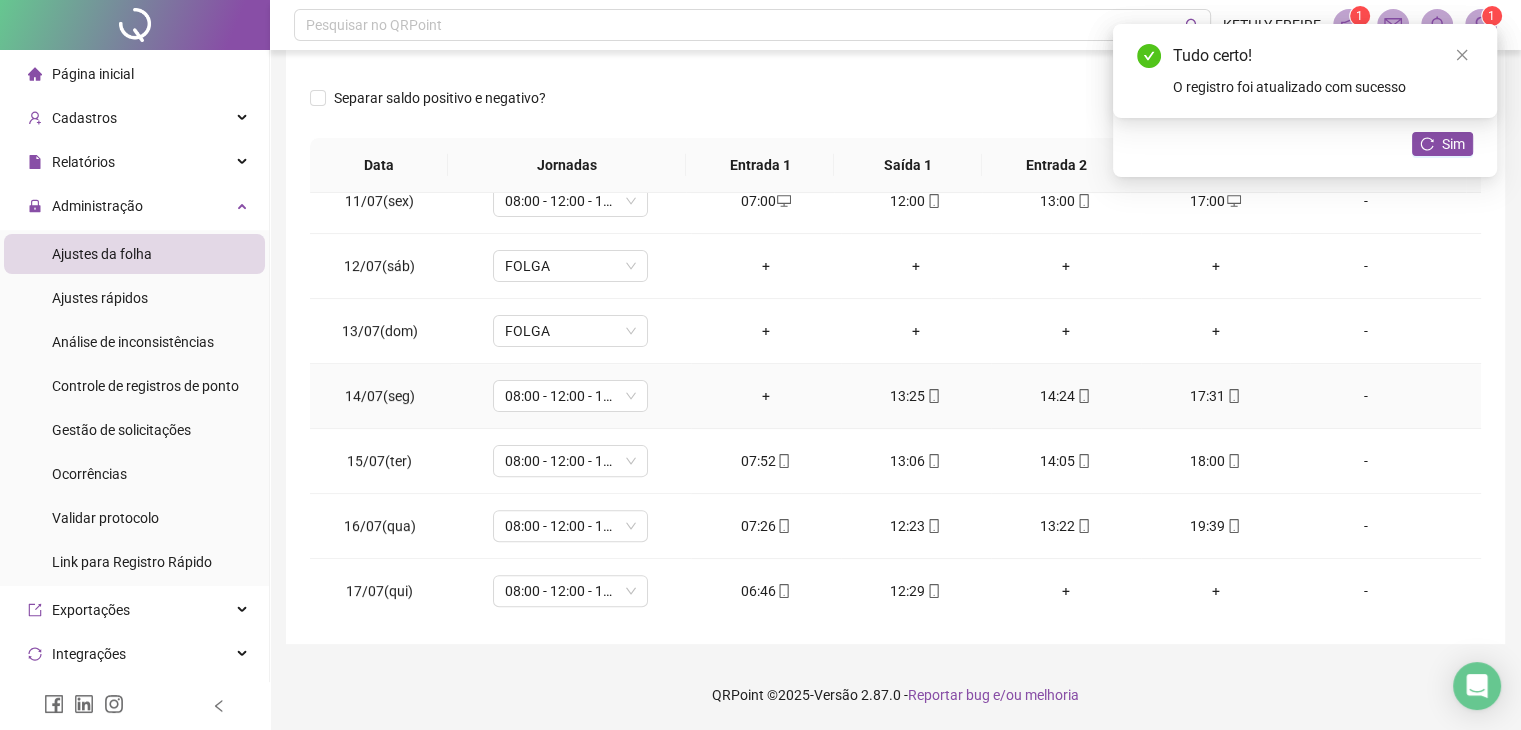 click on "+" at bounding box center [766, 396] 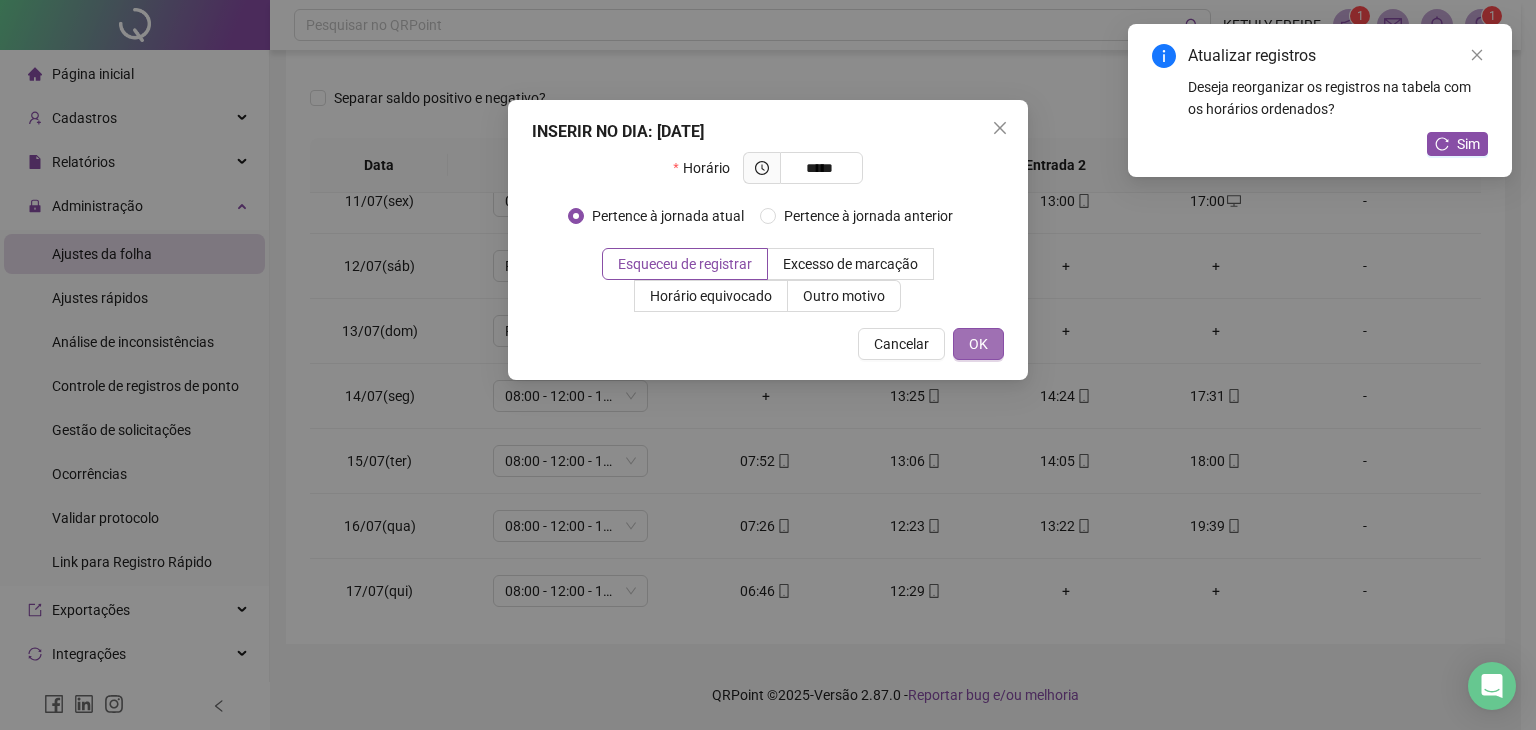 type on "*****" 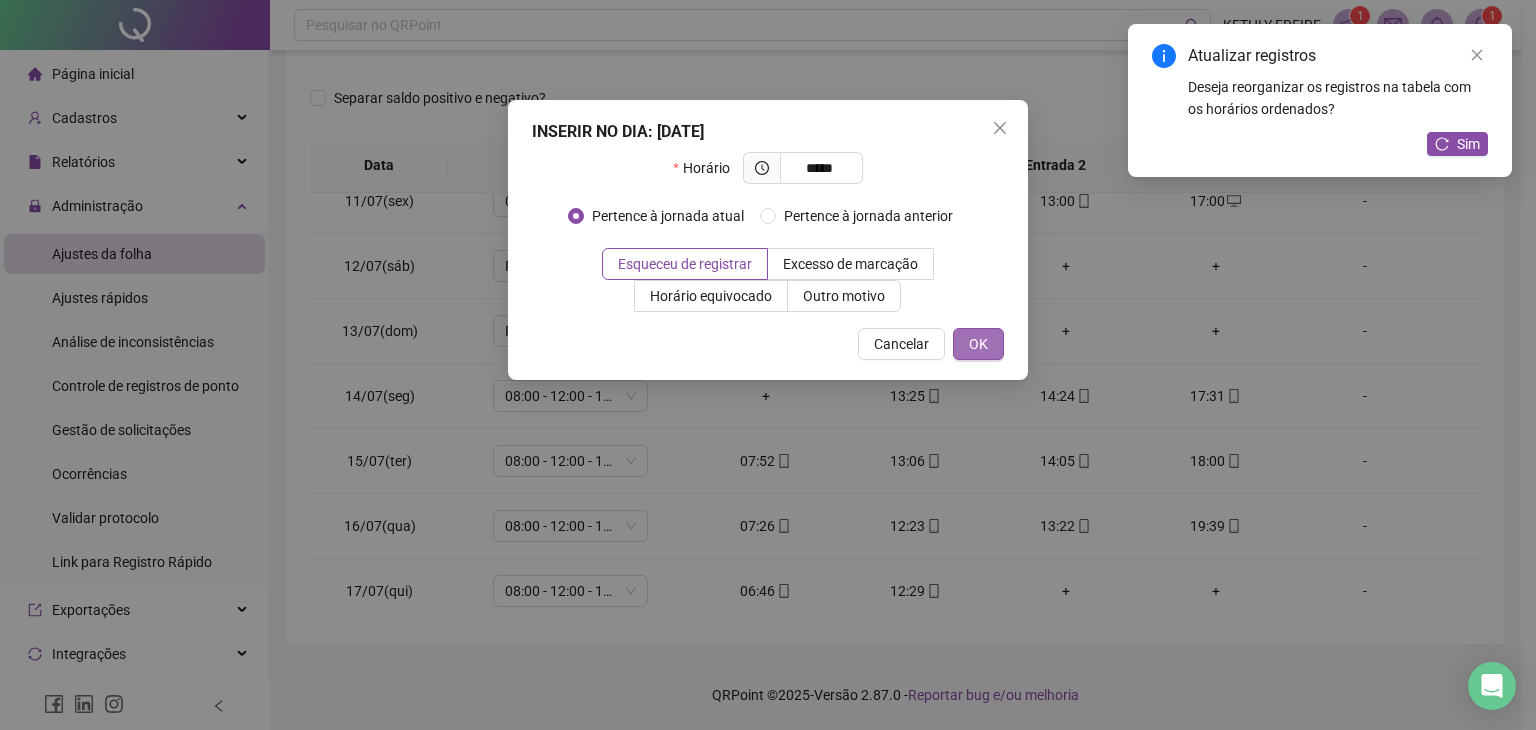 click on "OK" at bounding box center (978, 344) 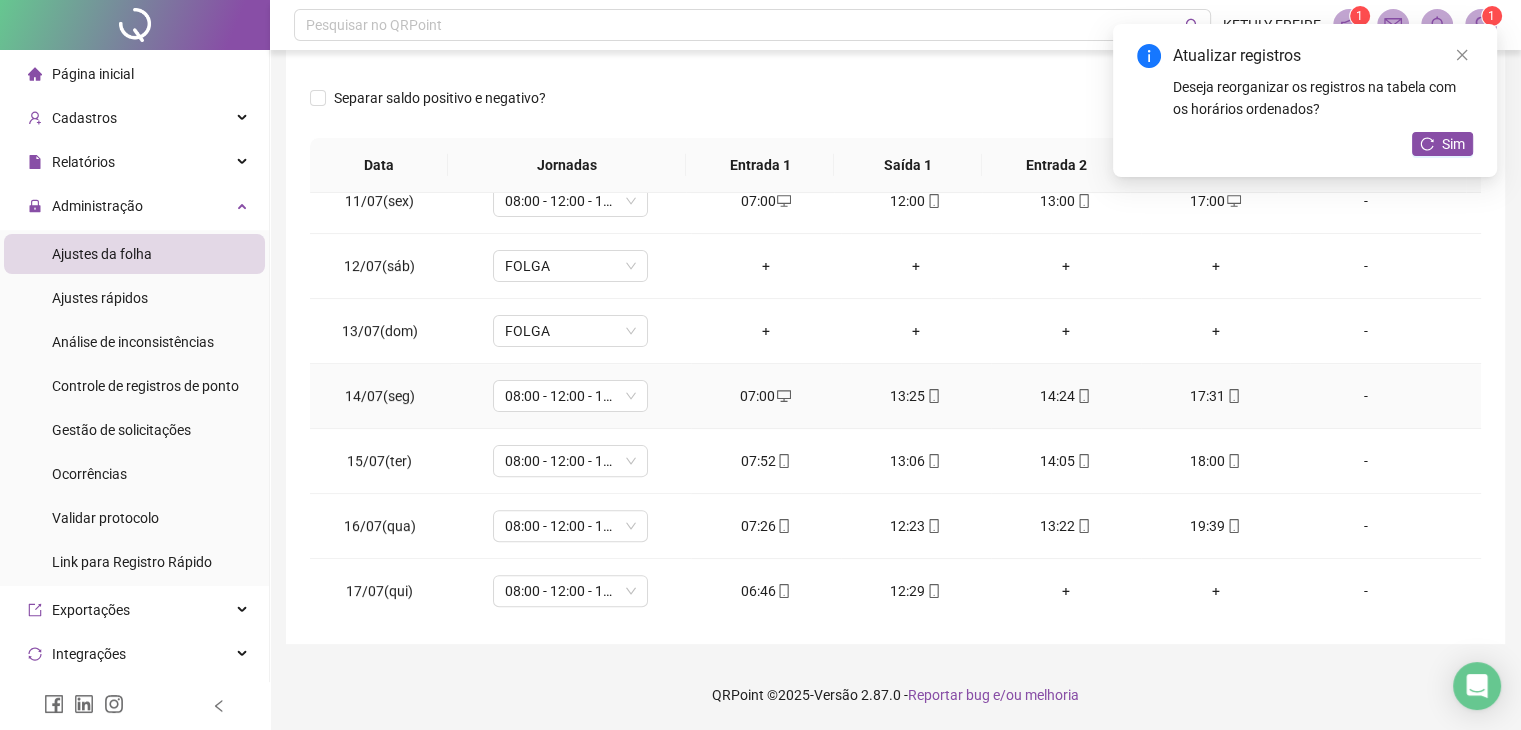 click at bounding box center [933, 396] 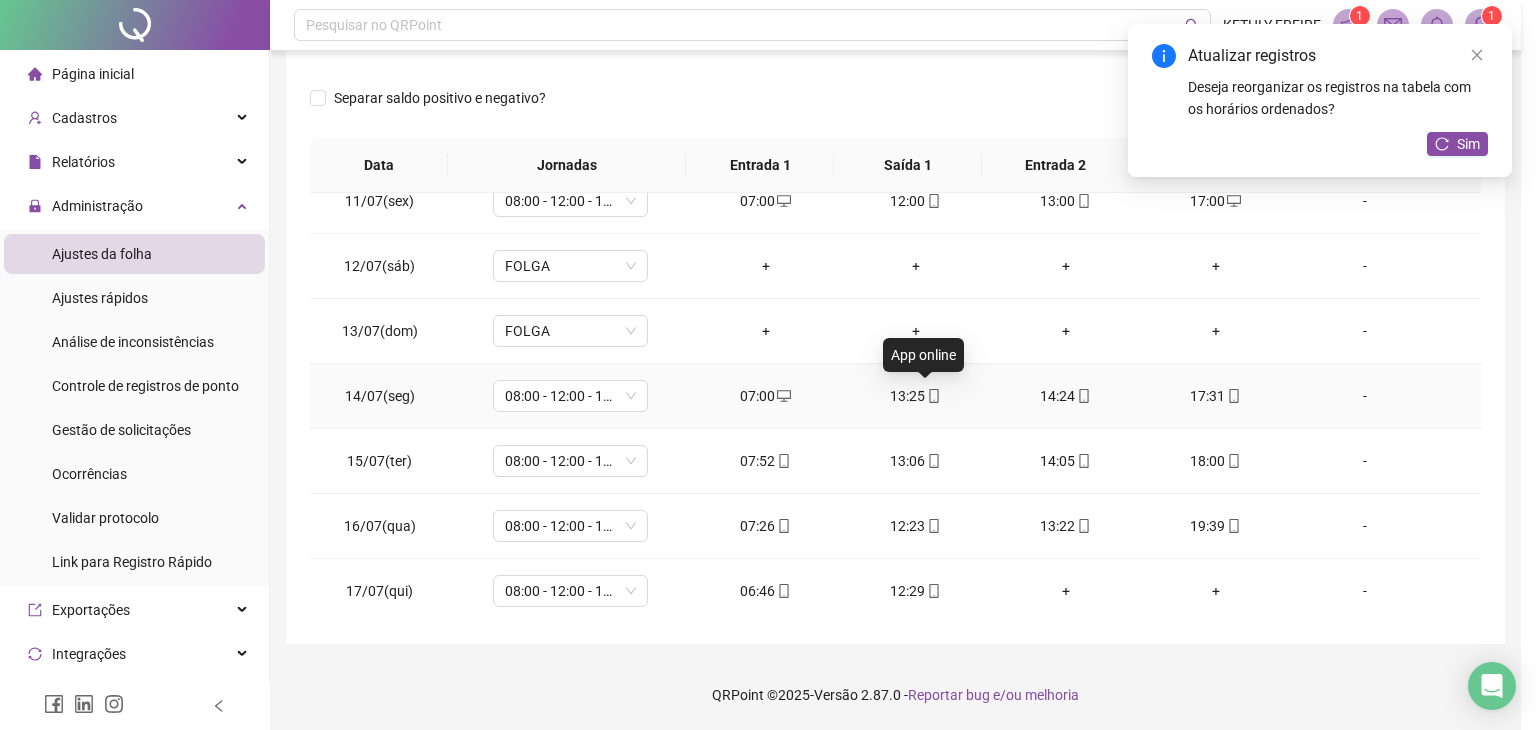 type on "**********" 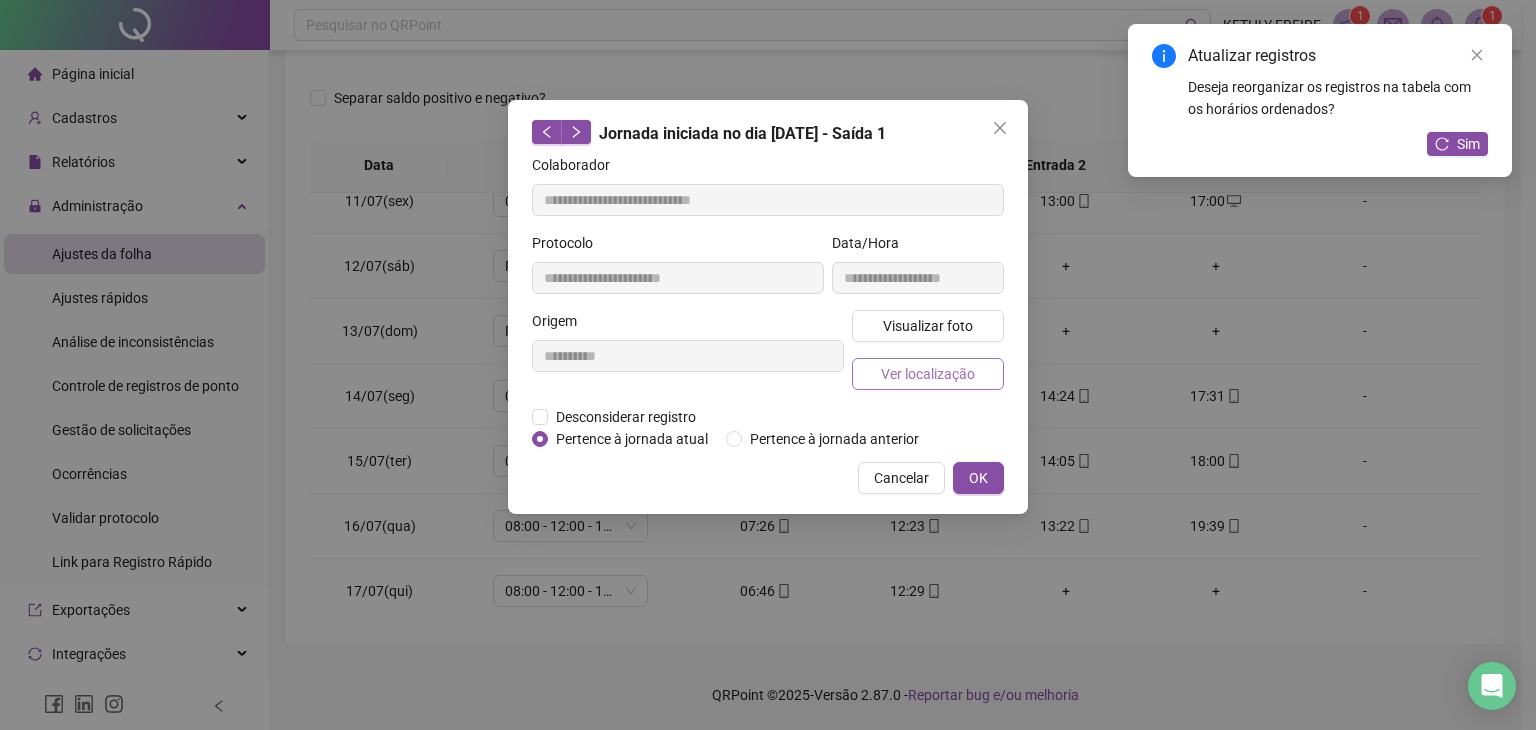click on "Ver localização" at bounding box center (928, 374) 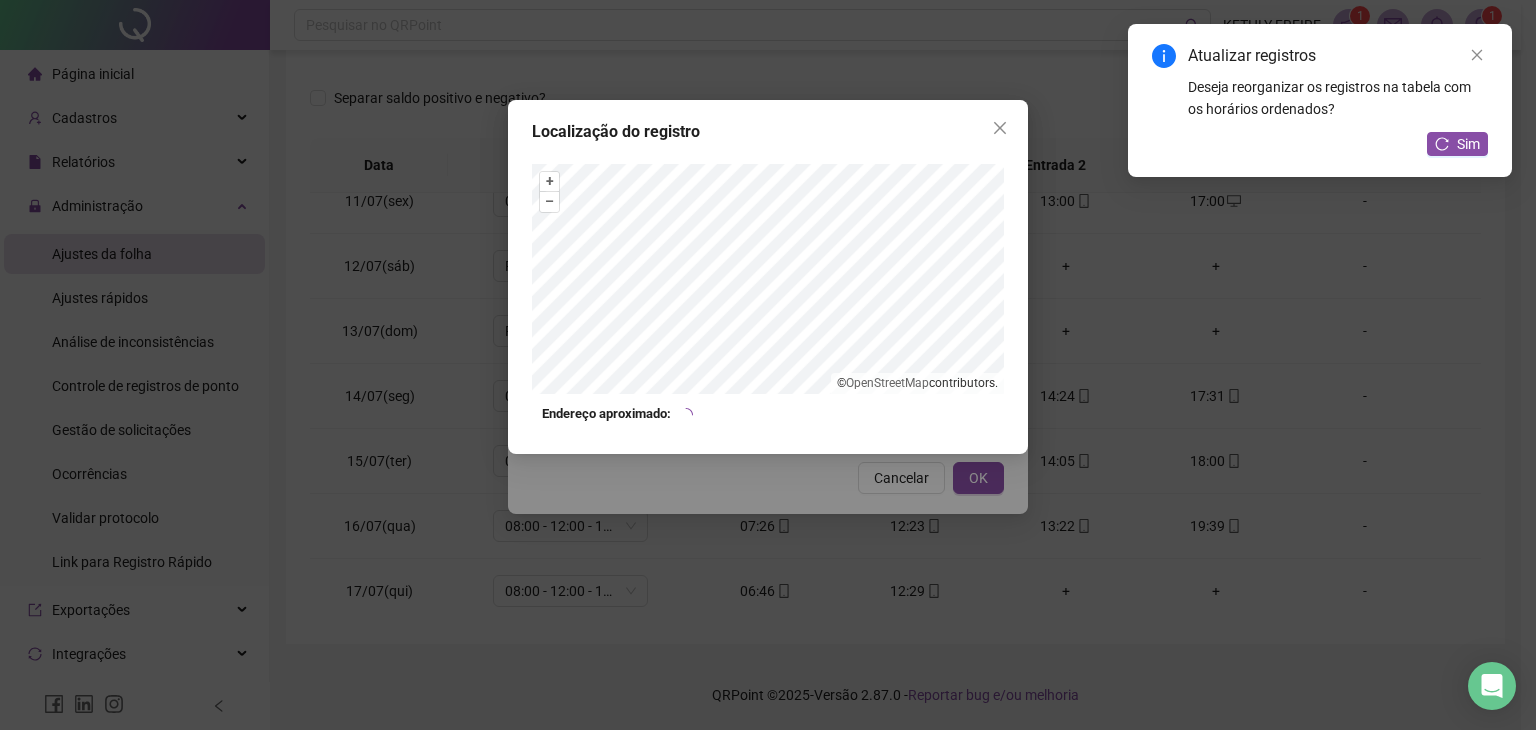 click on "OpenStreetMap" at bounding box center [887, 383] 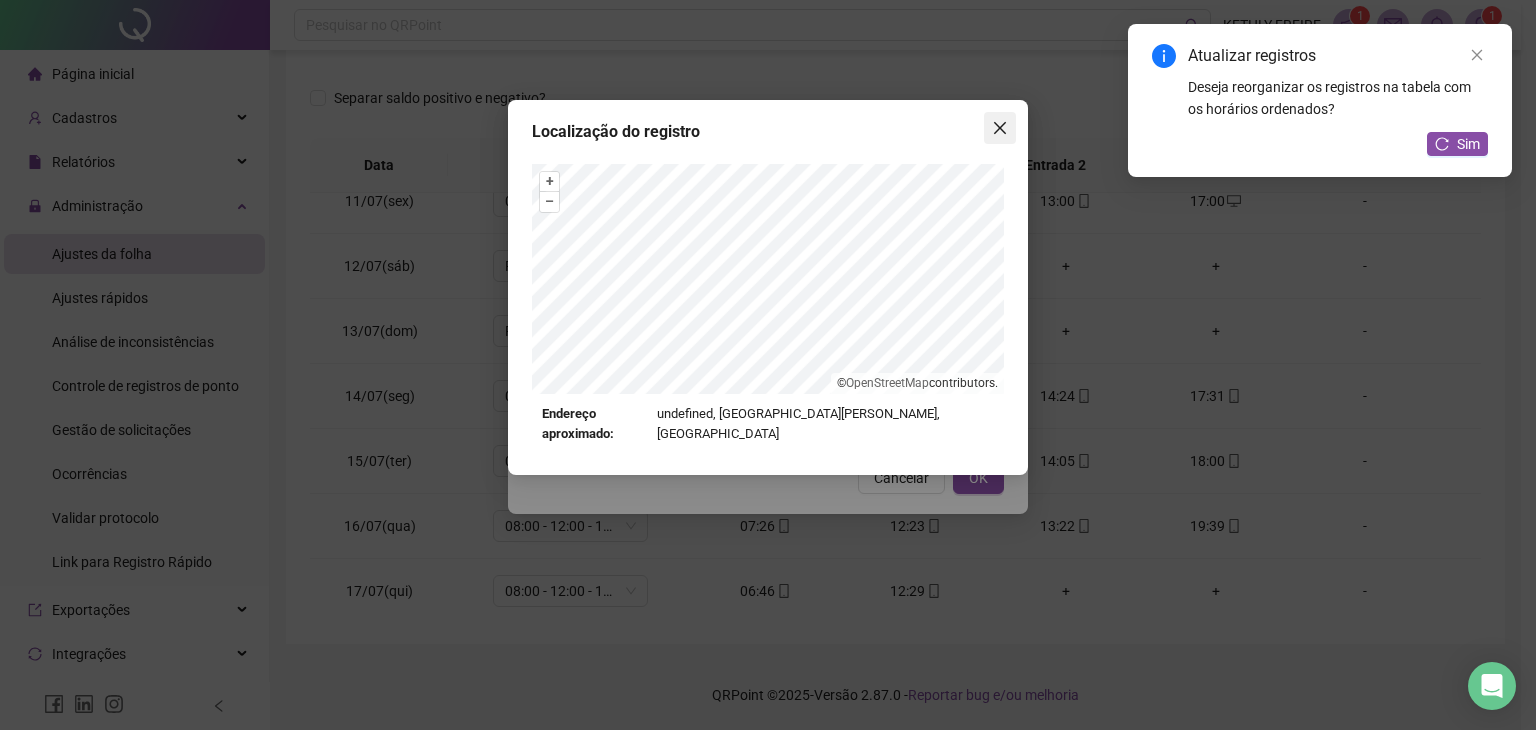 click at bounding box center (1000, 128) 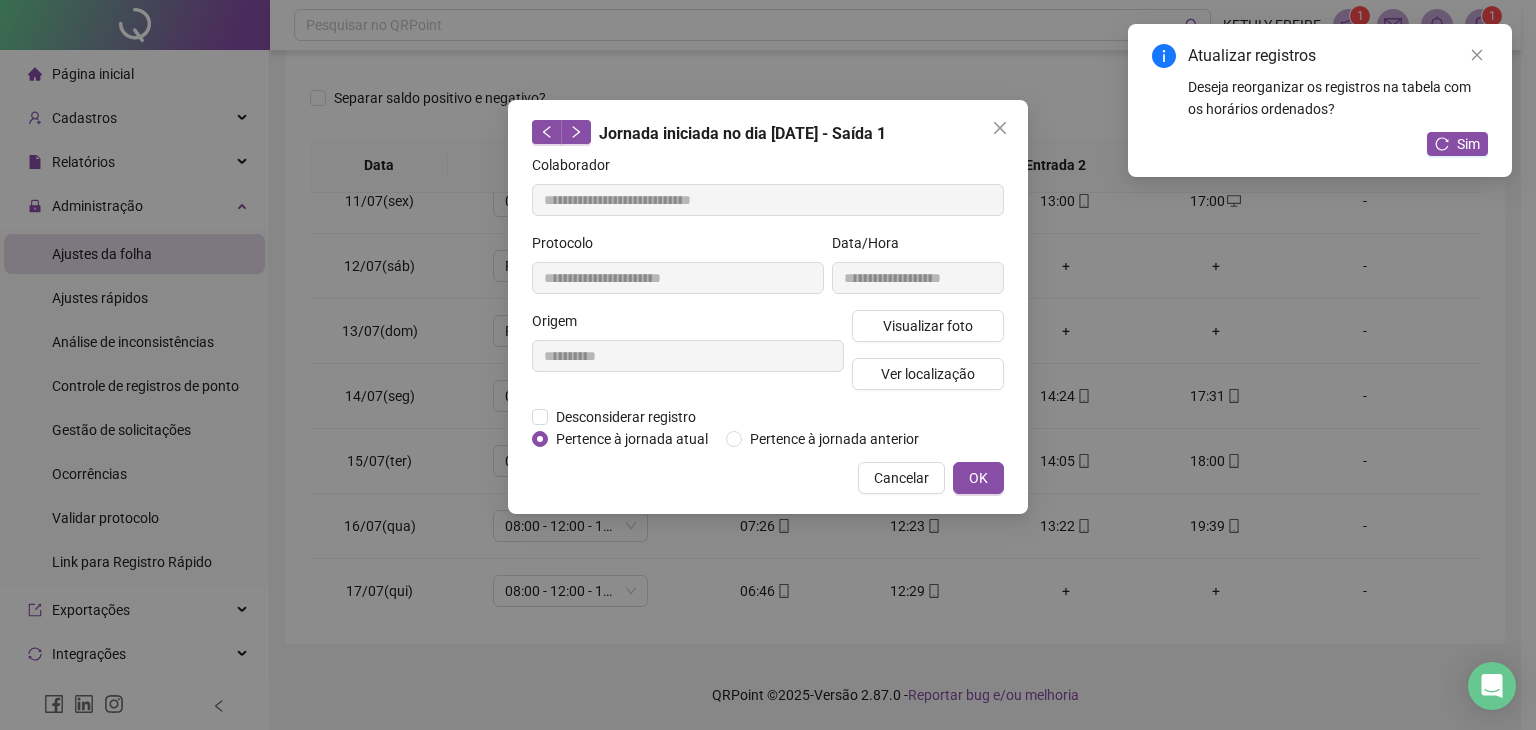 click on "**********" at bounding box center (760, 97) 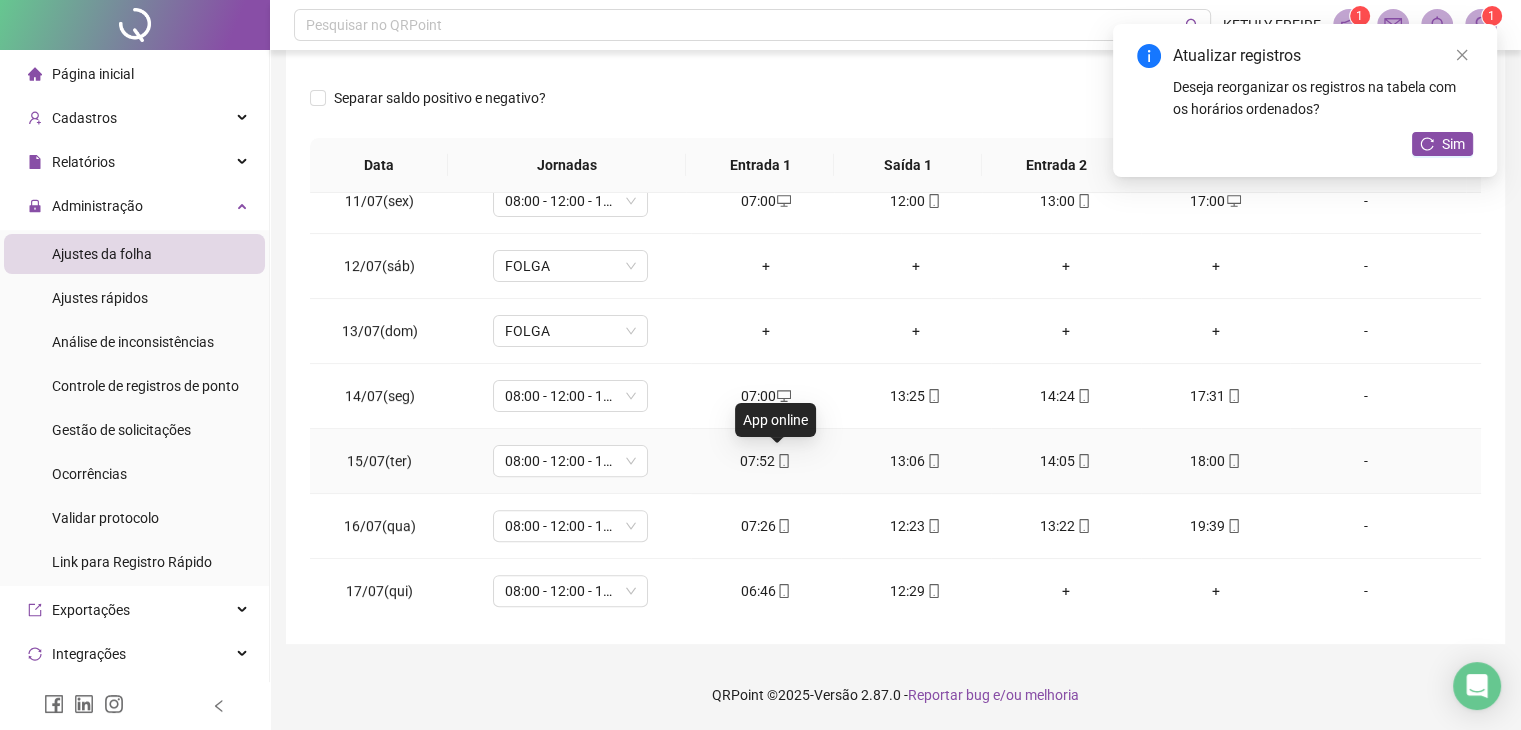 click 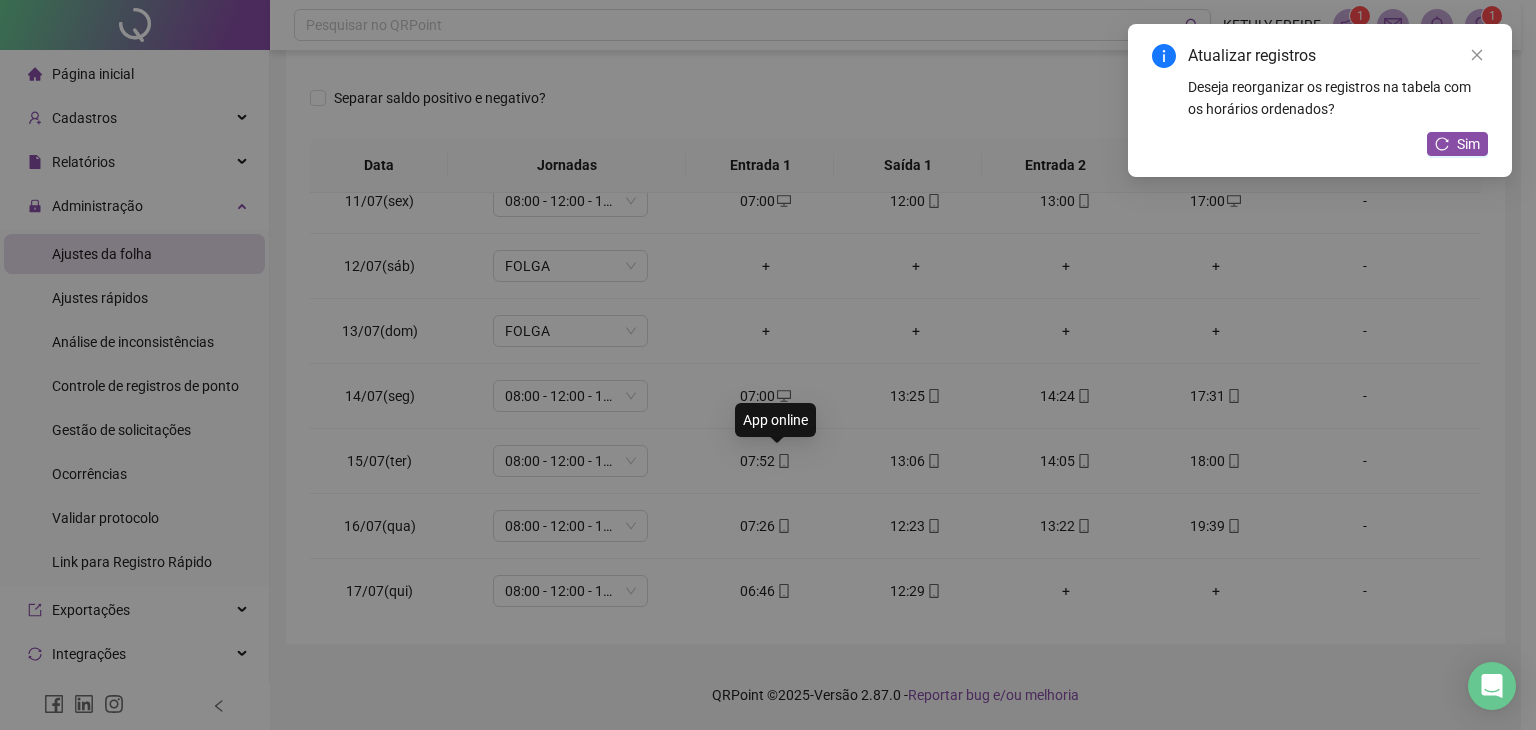 type on "**********" 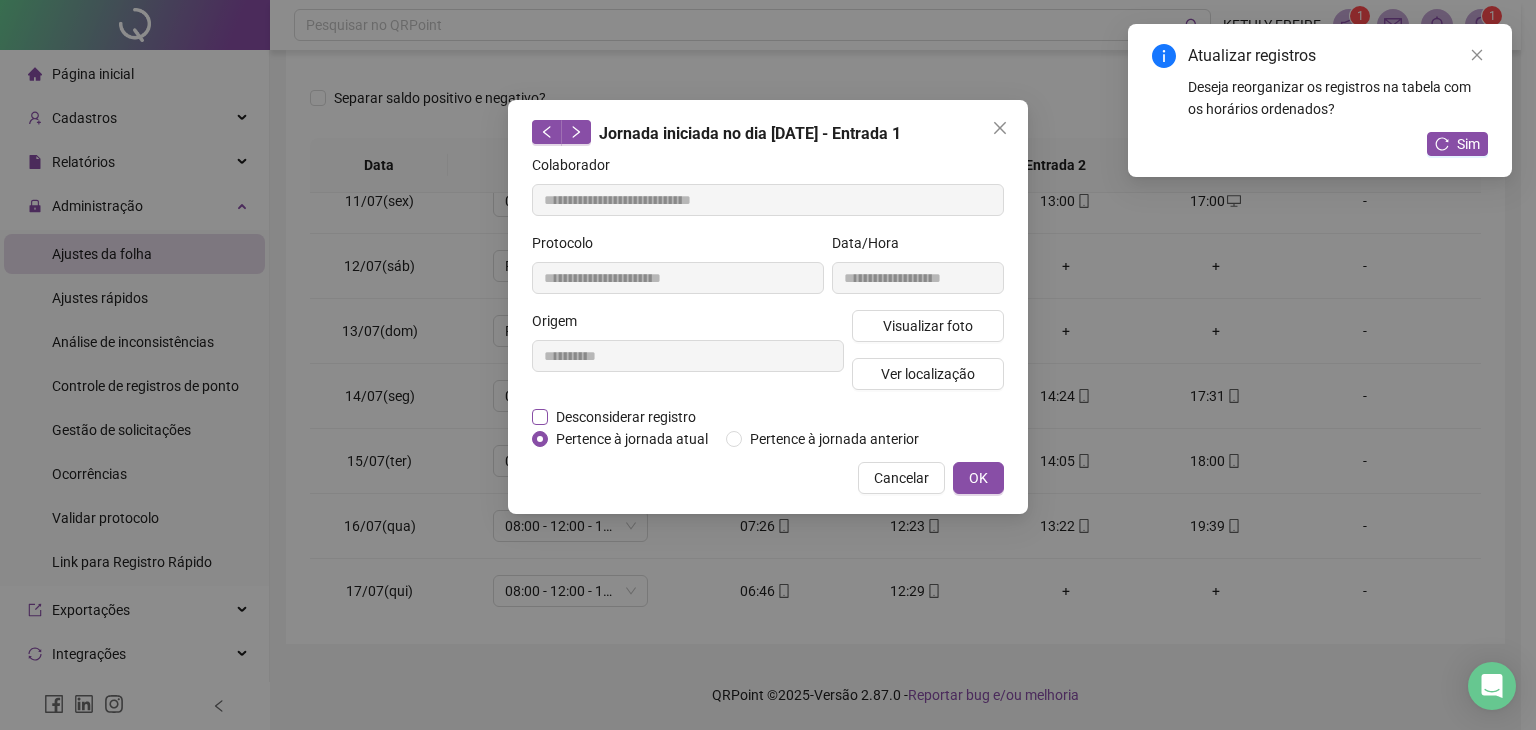 click on "Desconsiderar registro" at bounding box center [626, 417] 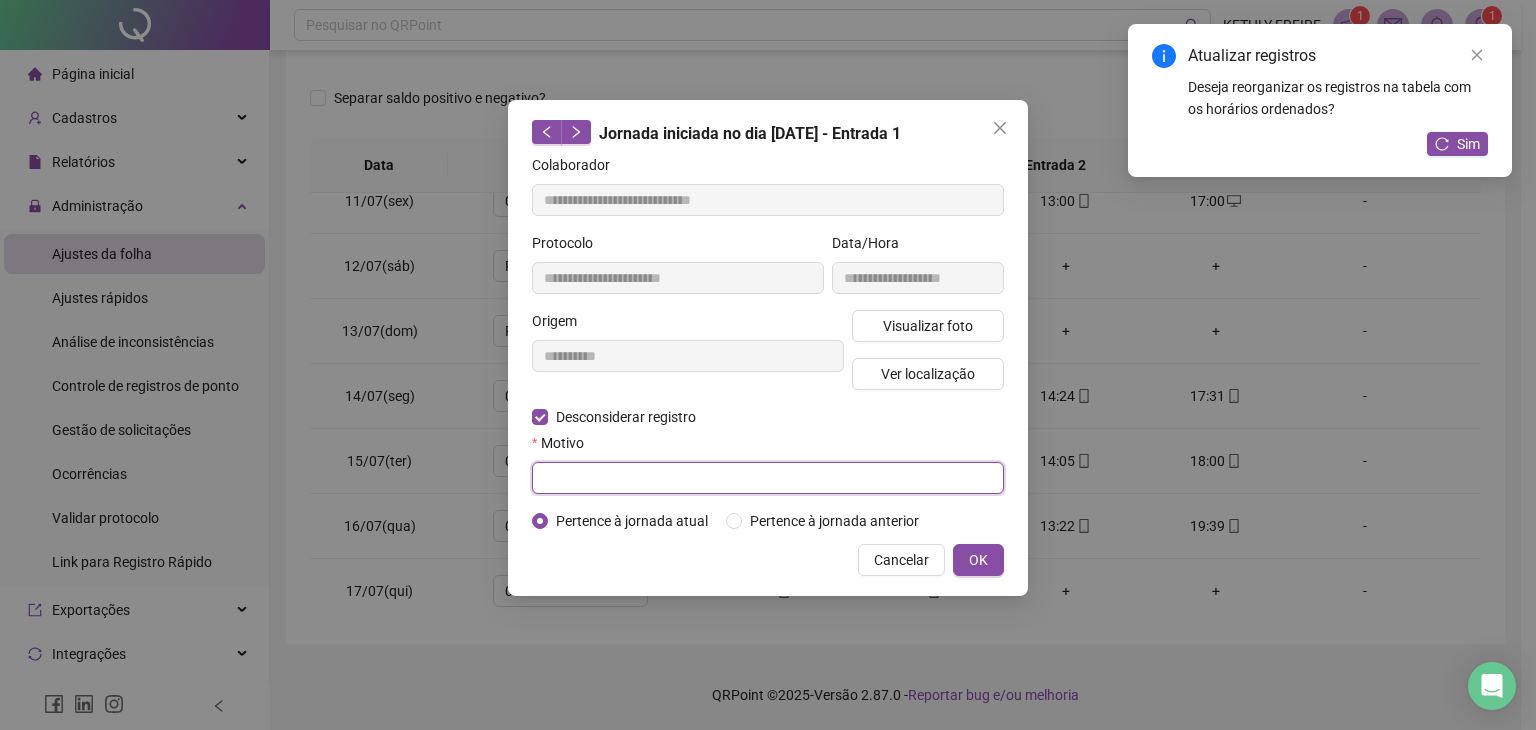 click at bounding box center (768, 478) 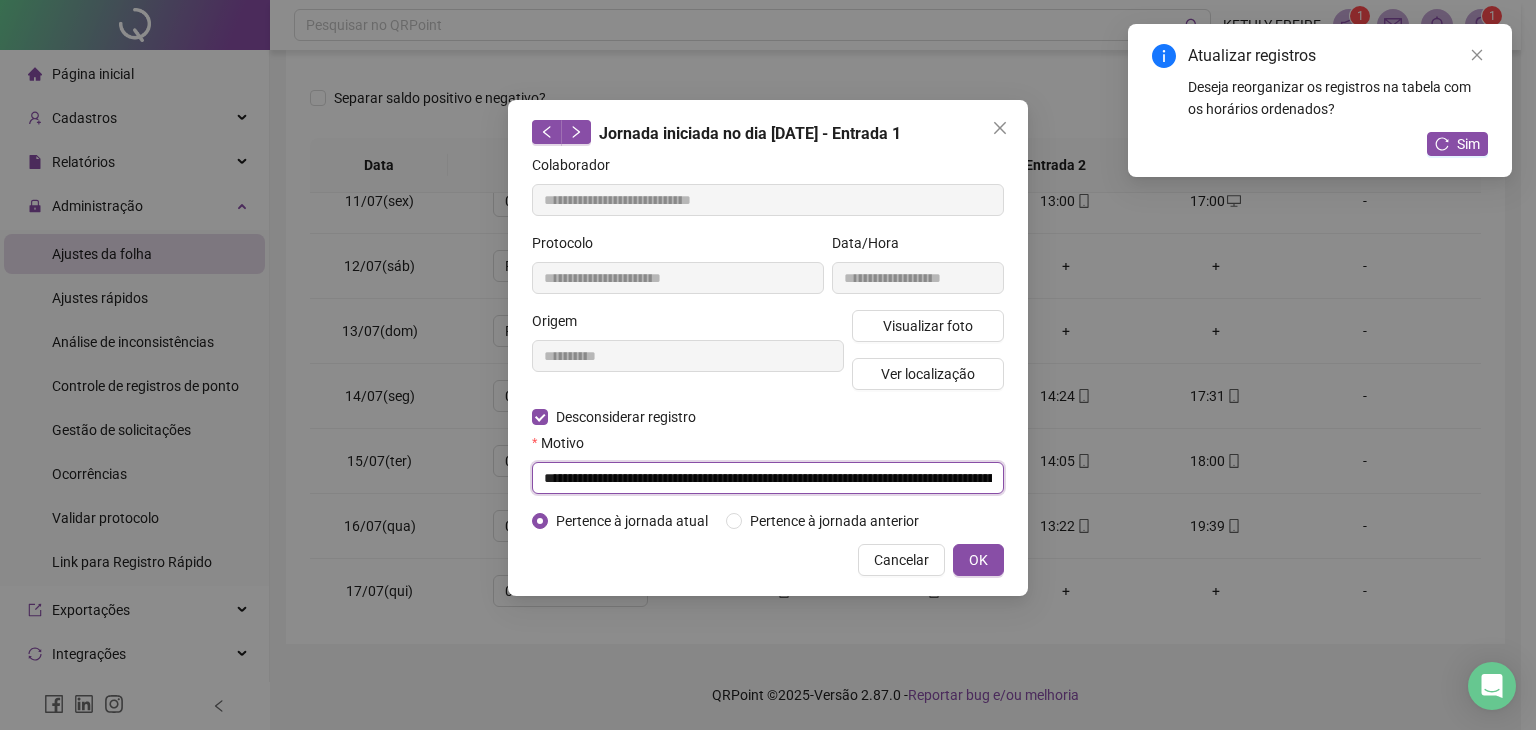 scroll, scrollTop: 0, scrollLeft: 162, axis: horizontal 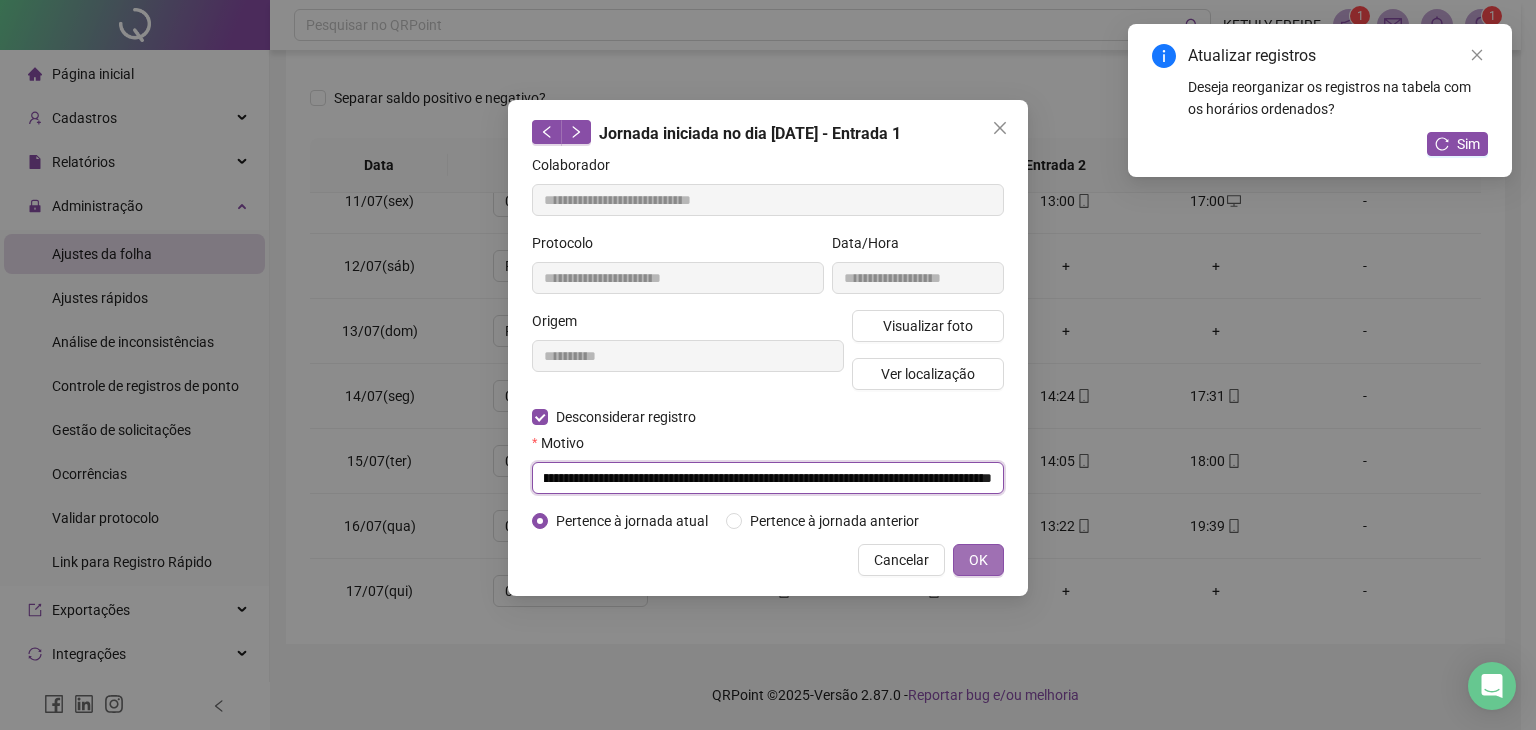type on "**********" 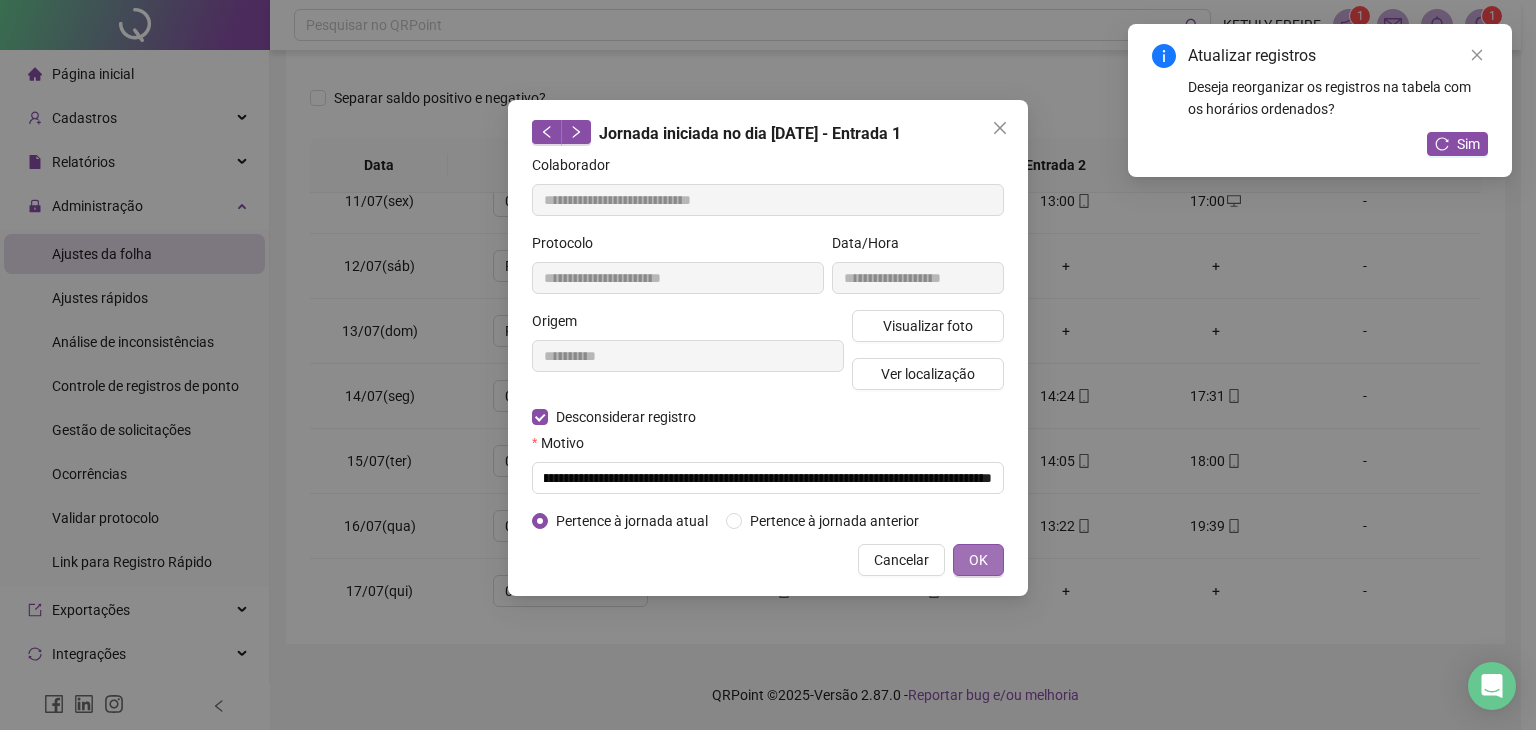 scroll, scrollTop: 0, scrollLeft: 0, axis: both 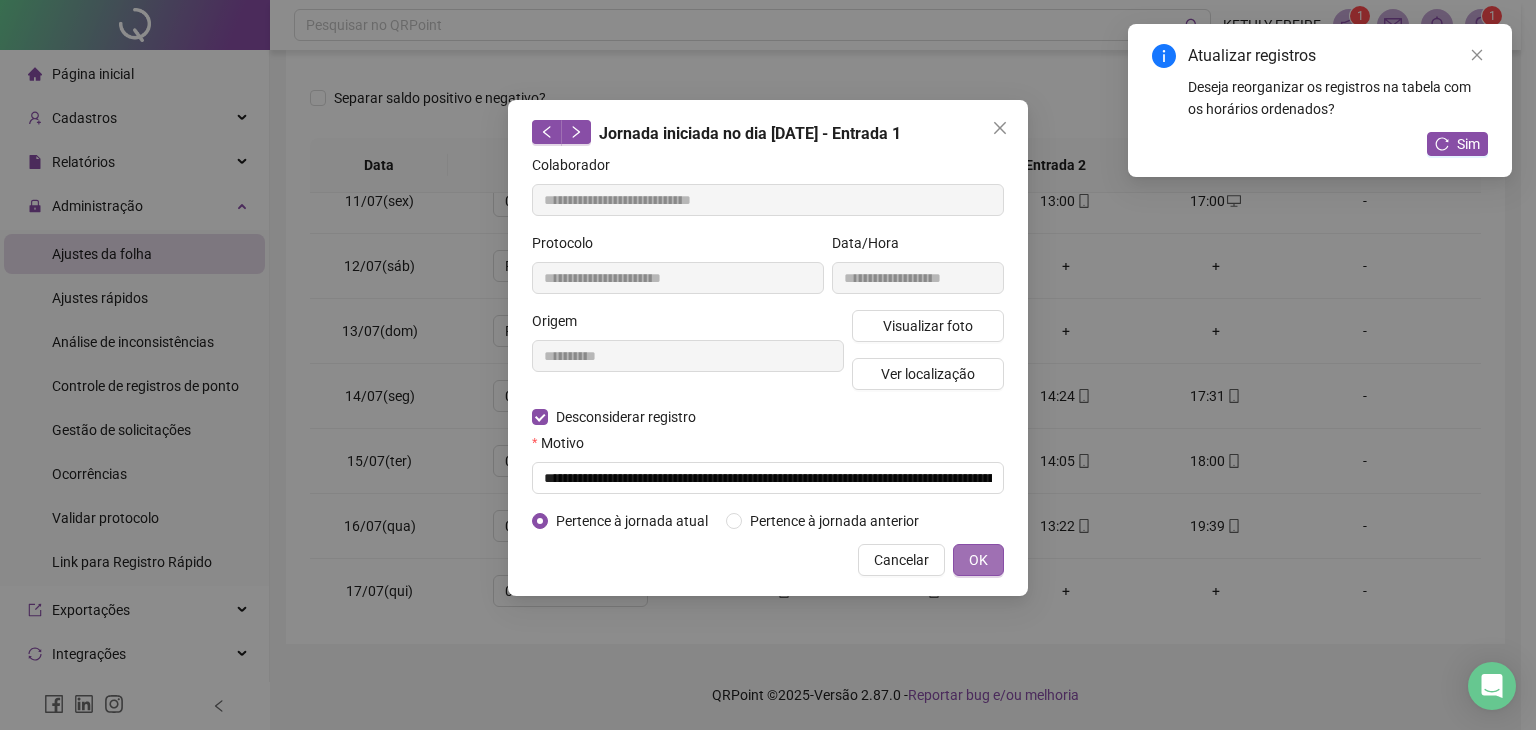 click on "OK" at bounding box center (978, 560) 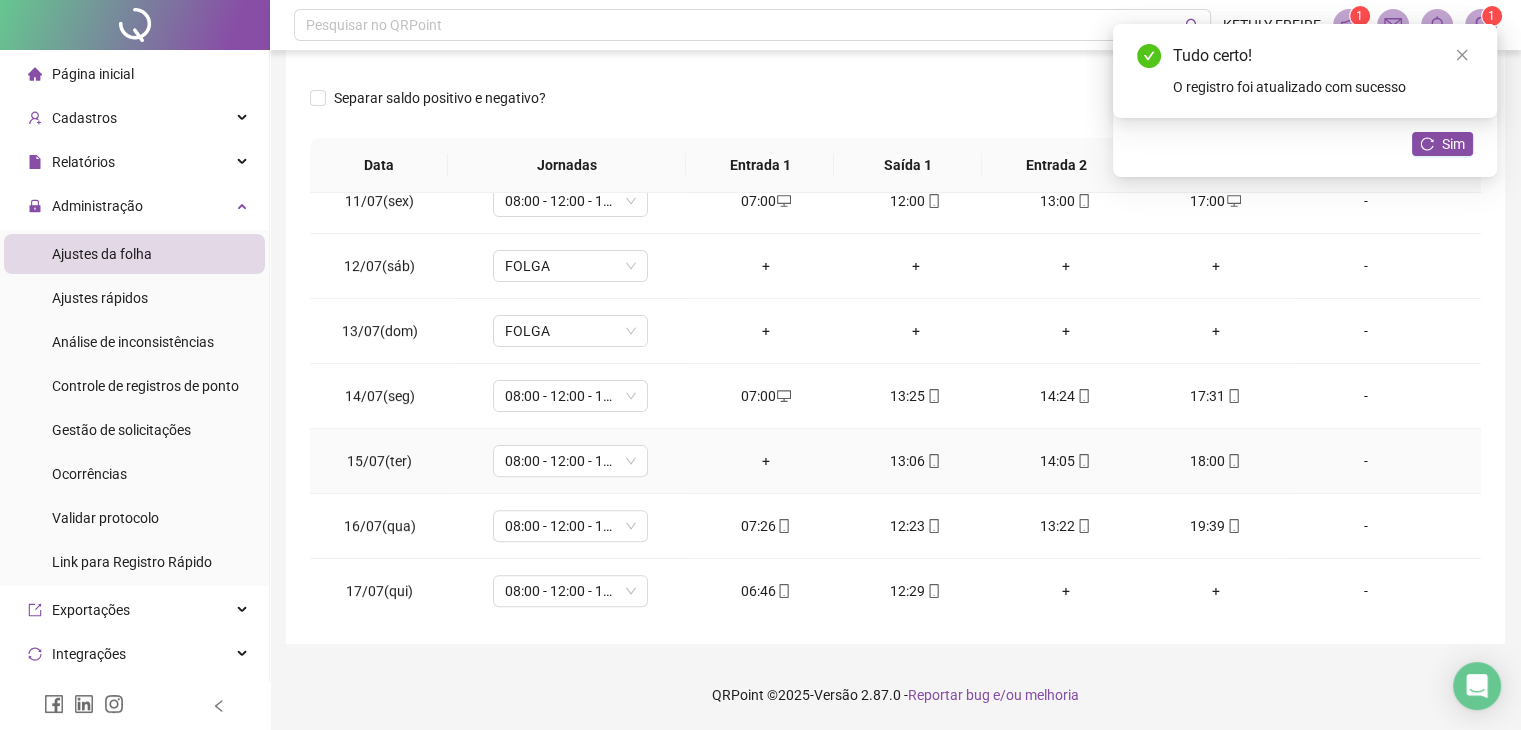 click on "+" at bounding box center [766, 461] 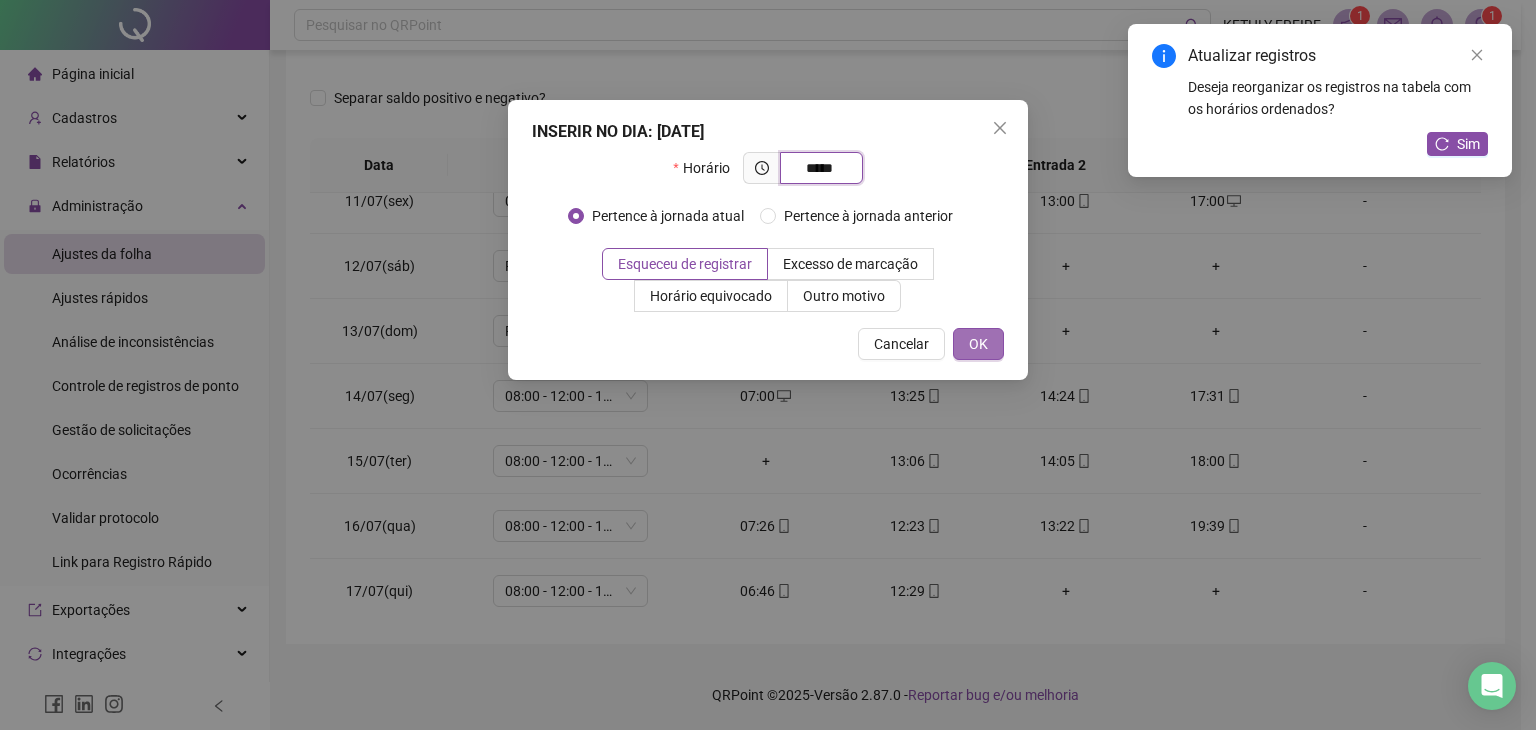 type on "*****" 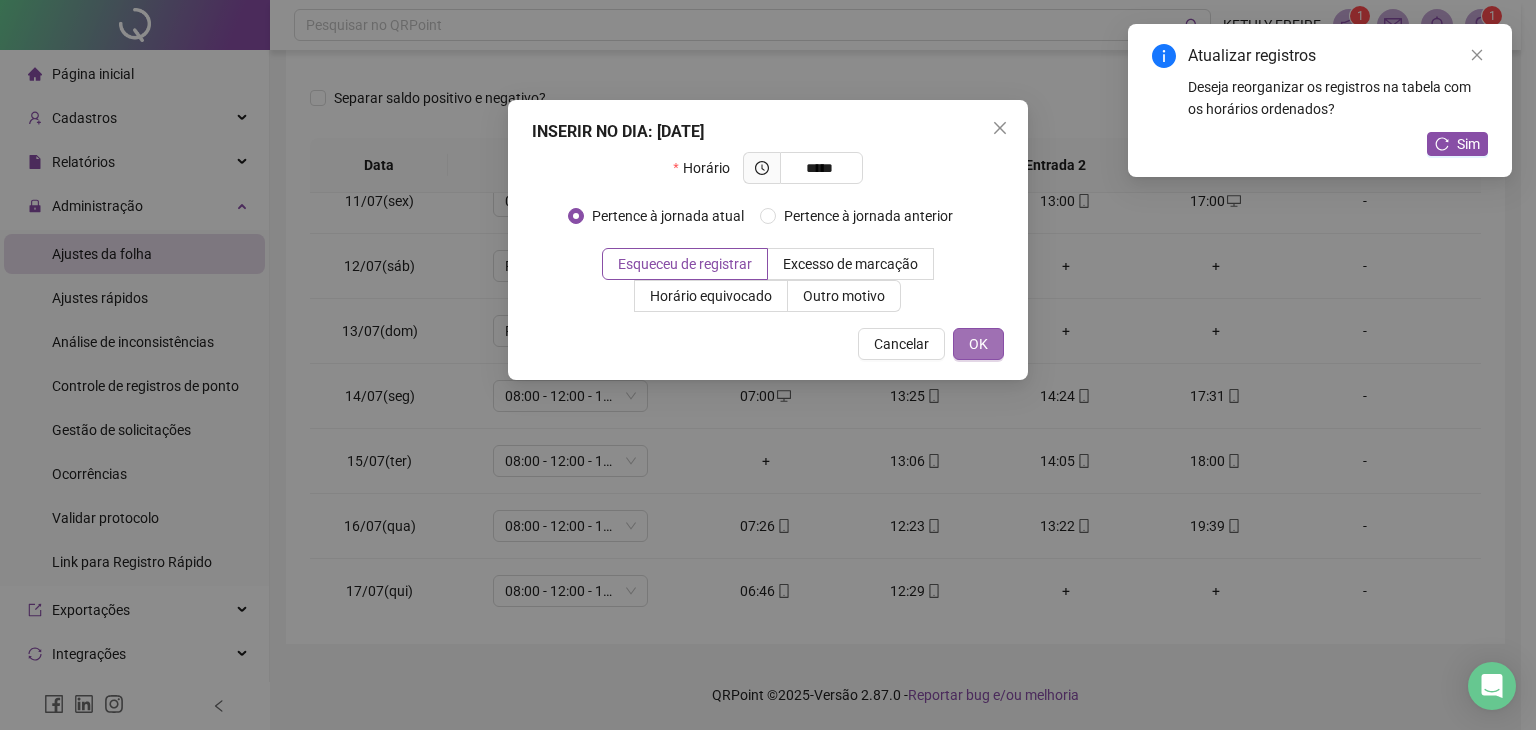 click on "OK" at bounding box center (978, 344) 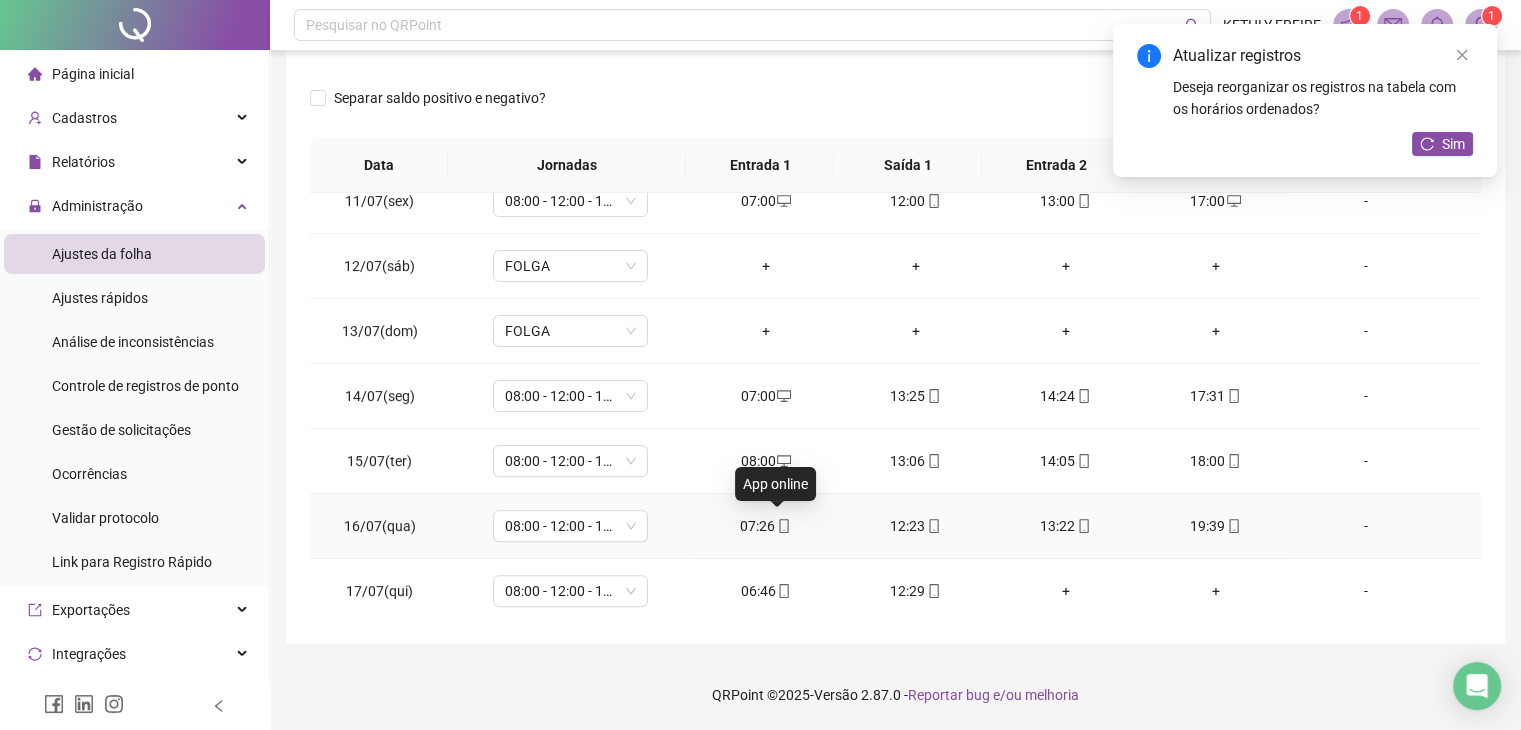 click 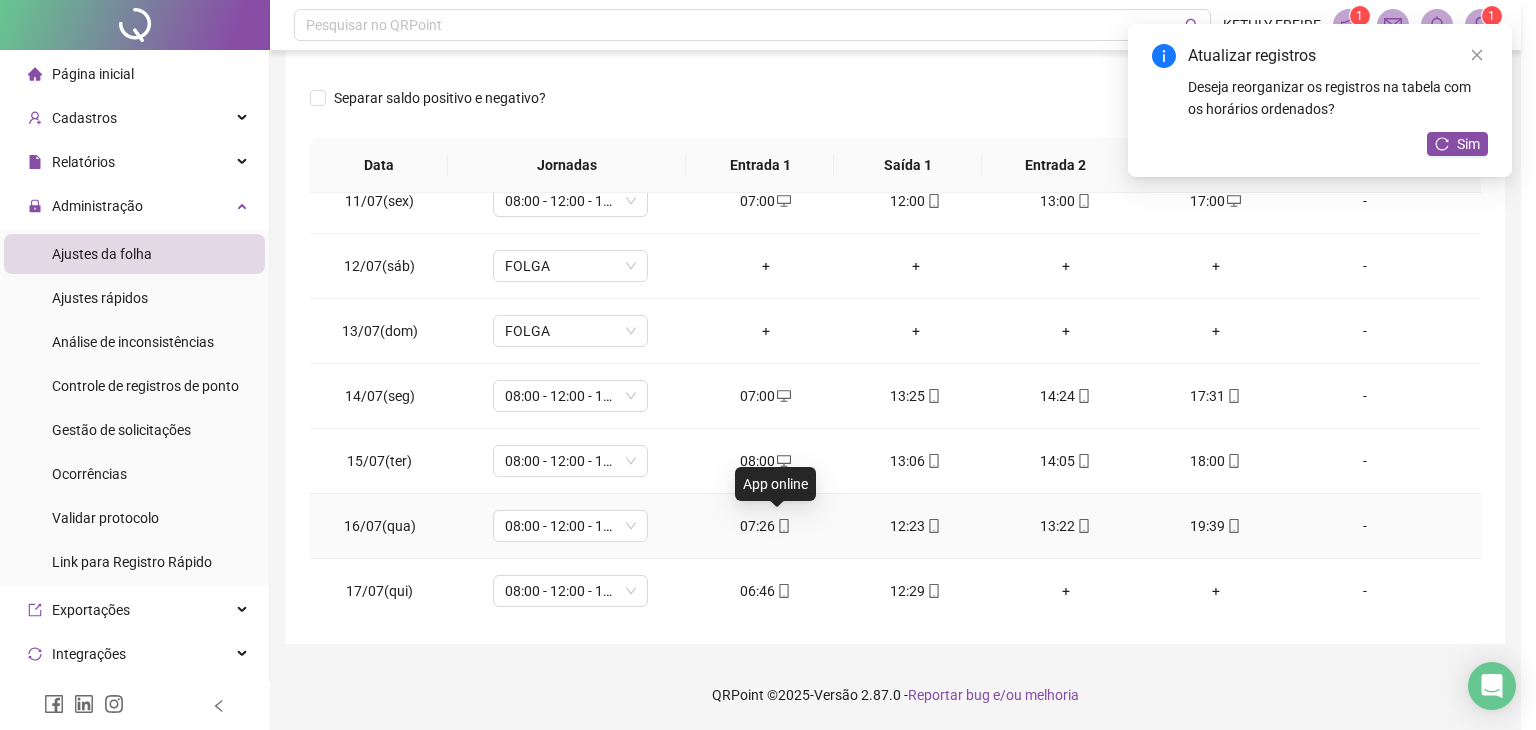 type on "**********" 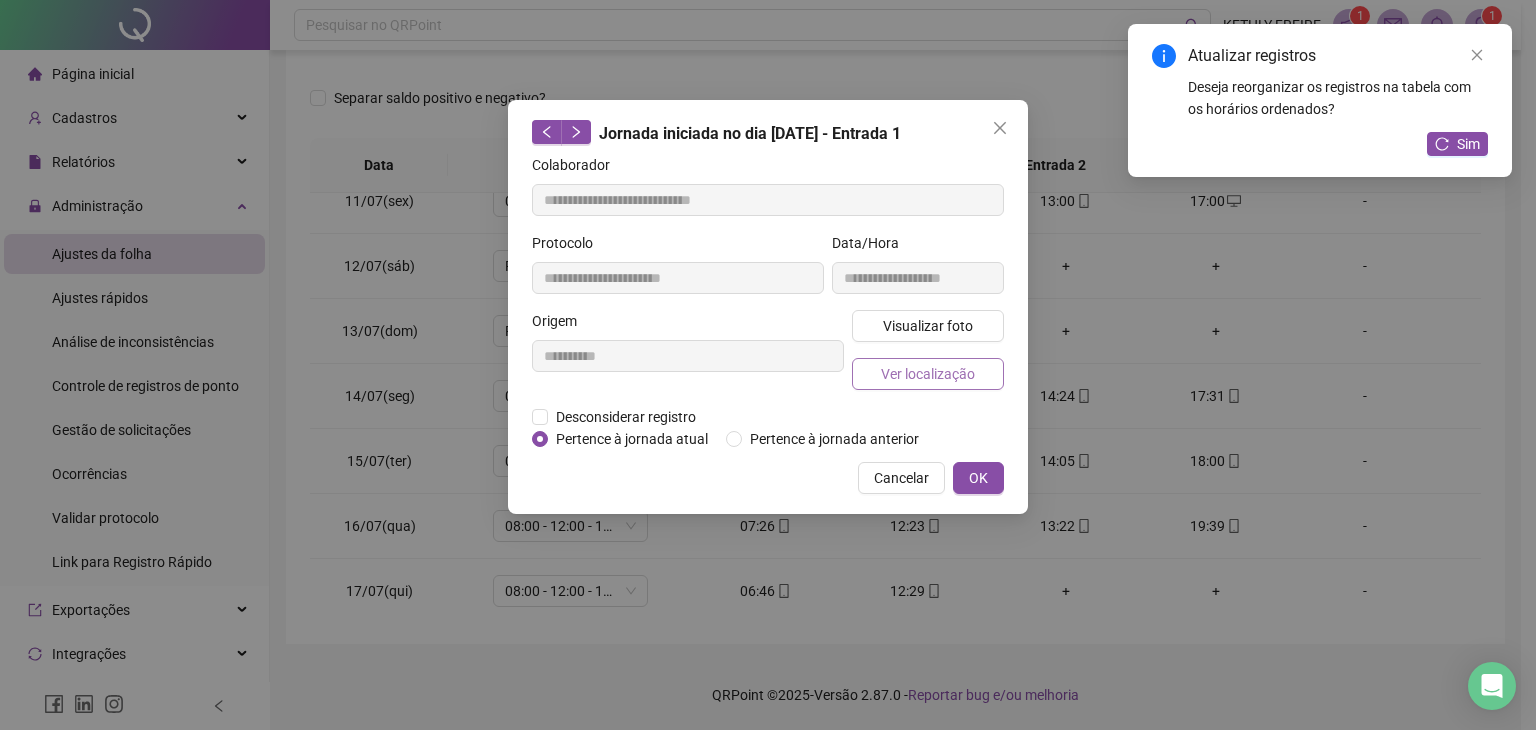 click on "Ver localização" at bounding box center [928, 374] 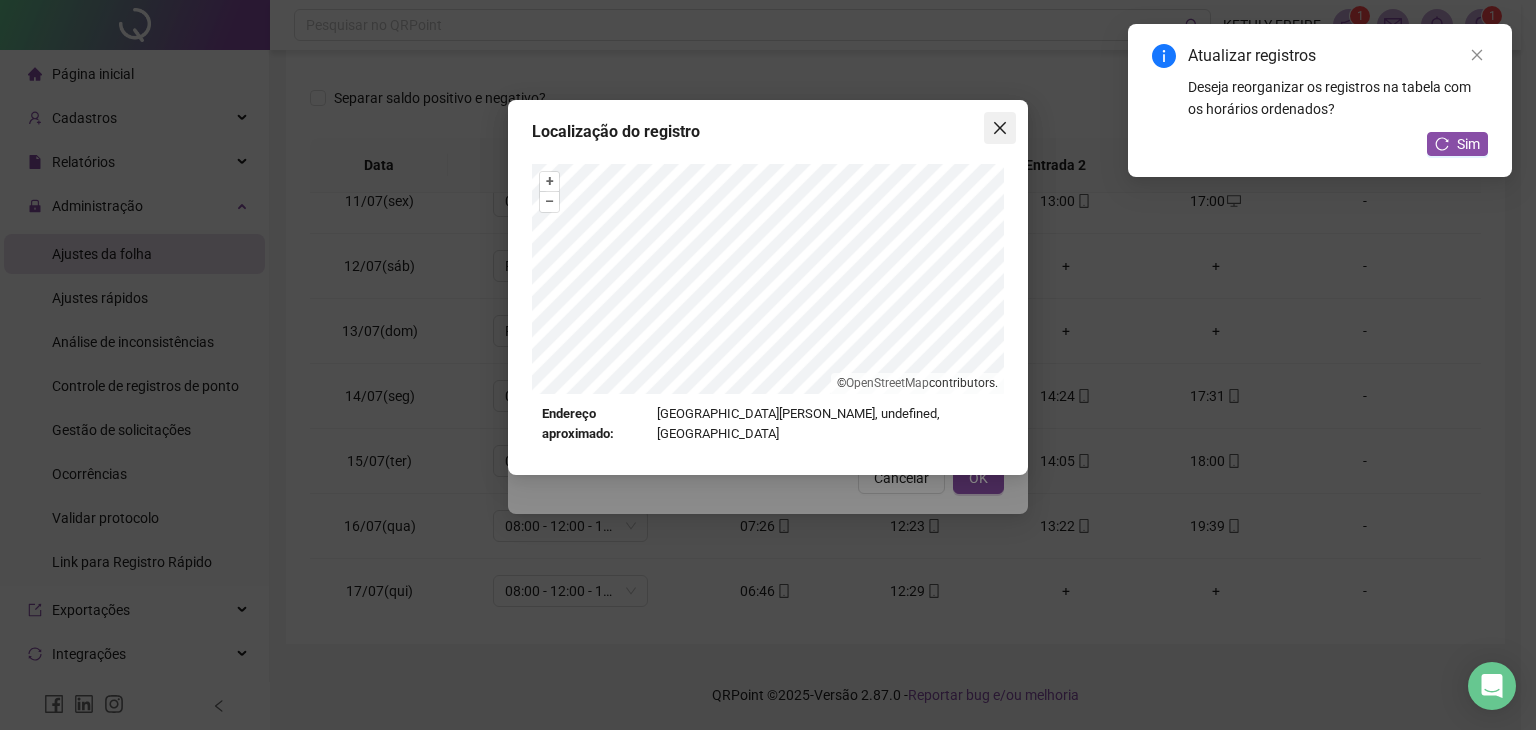 click at bounding box center [1000, 128] 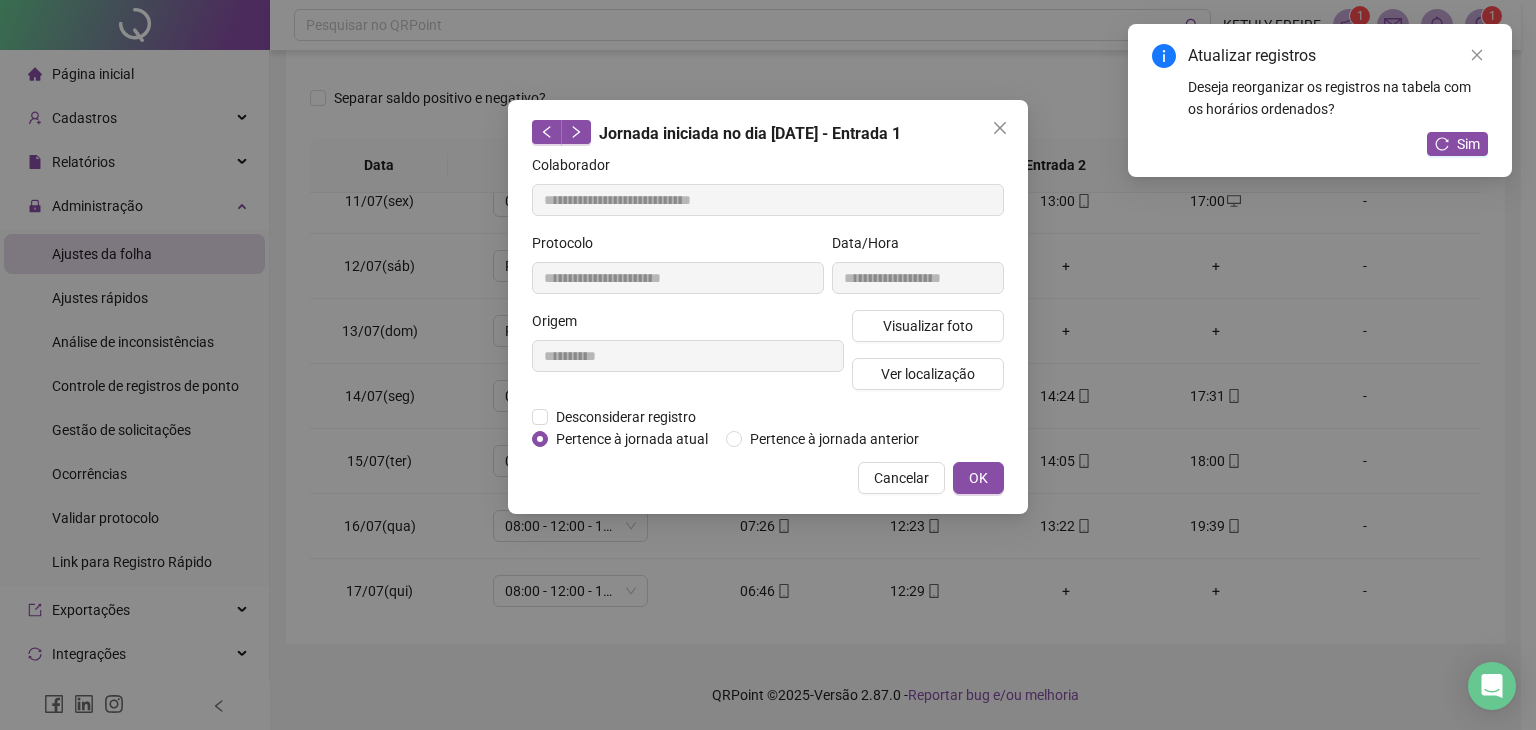 click at bounding box center [1000, 128] 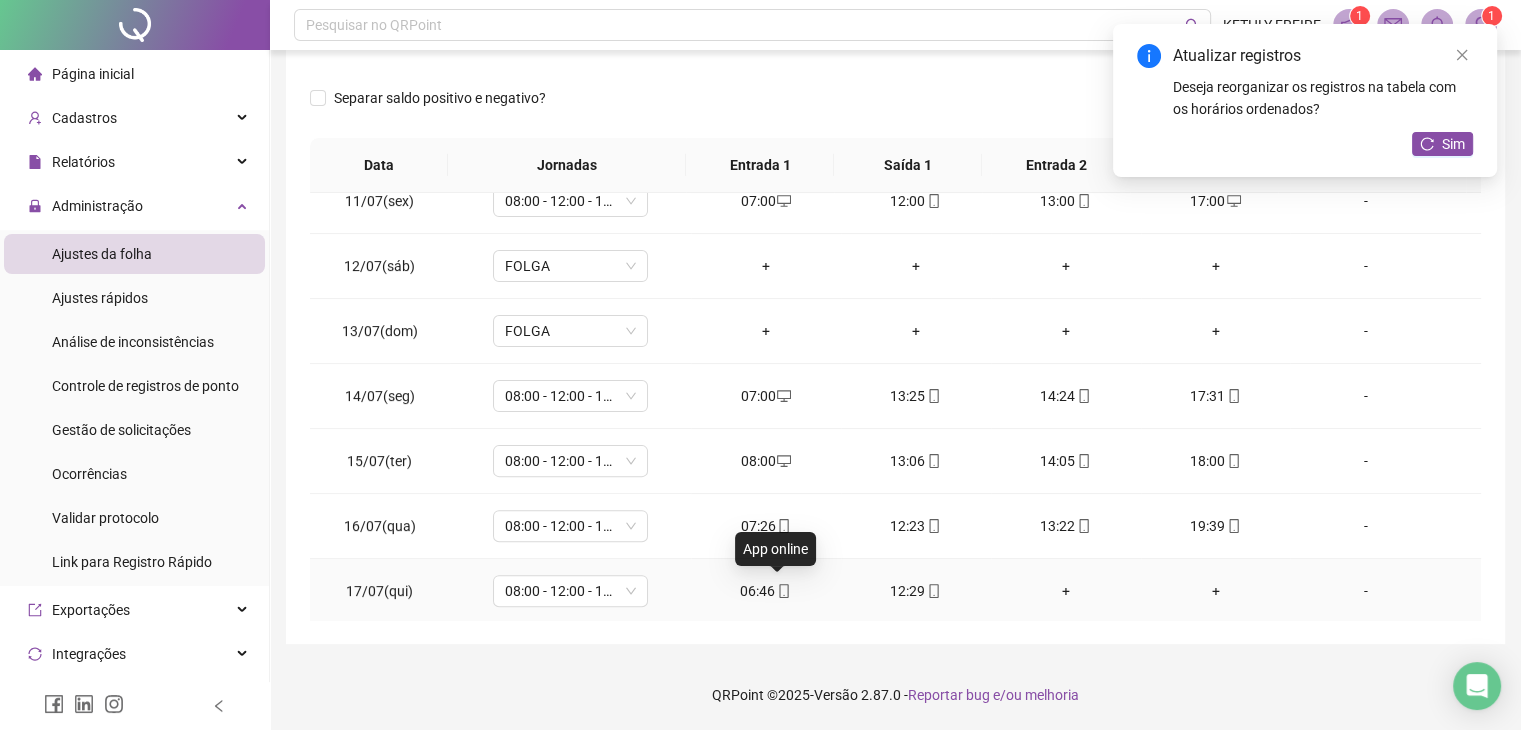click 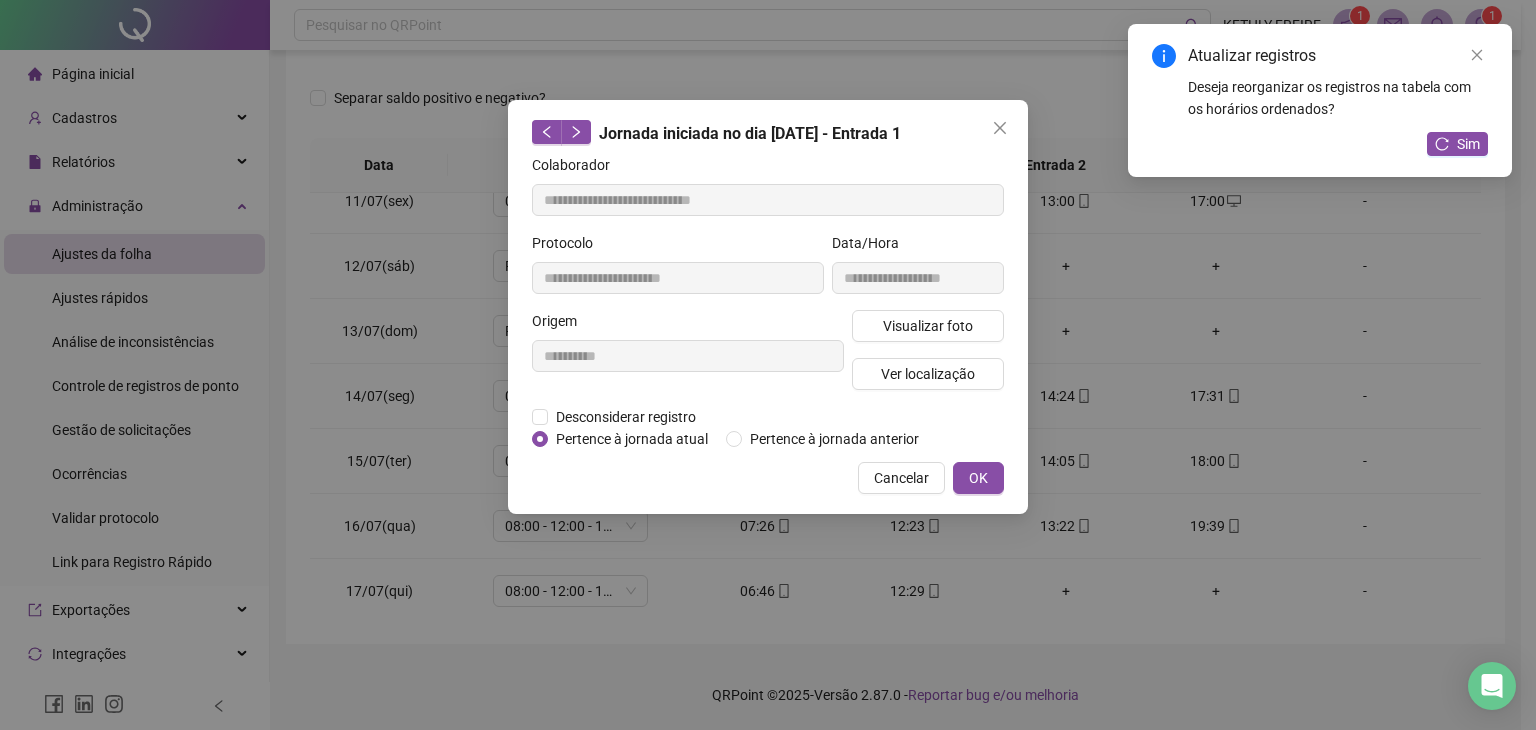 type on "**********" 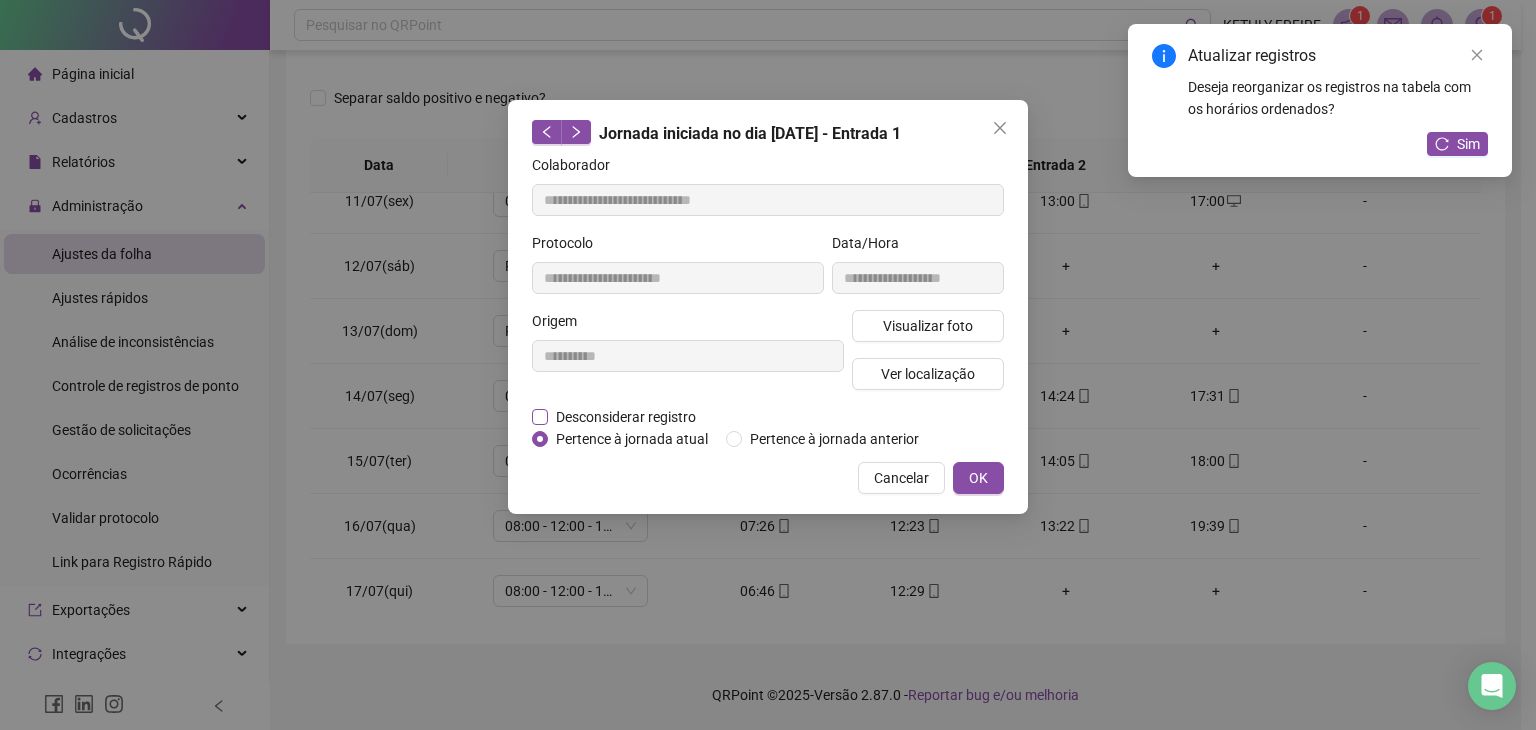 click on "Desconsiderar registro" at bounding box center [626, 417] 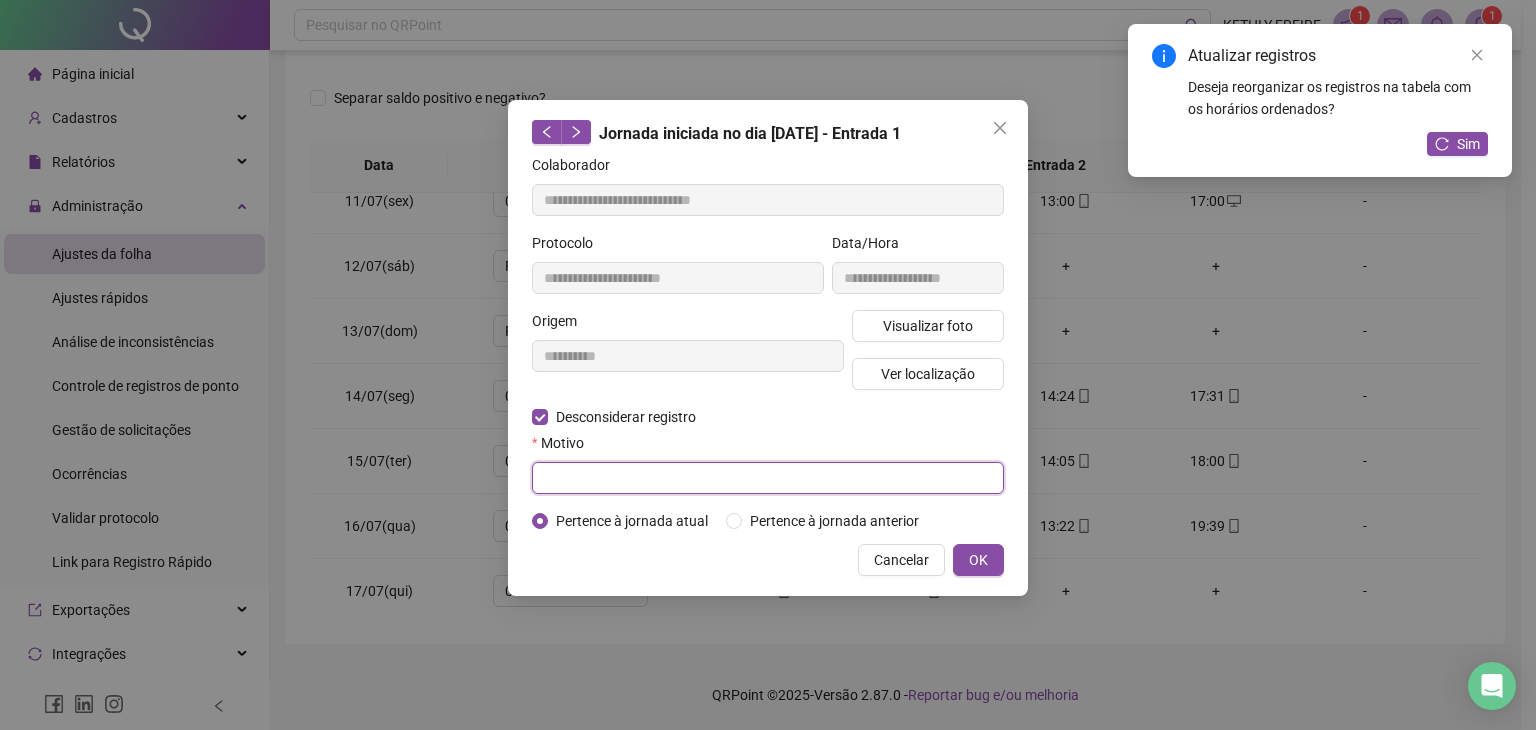 click at bounding box center [768, 478] 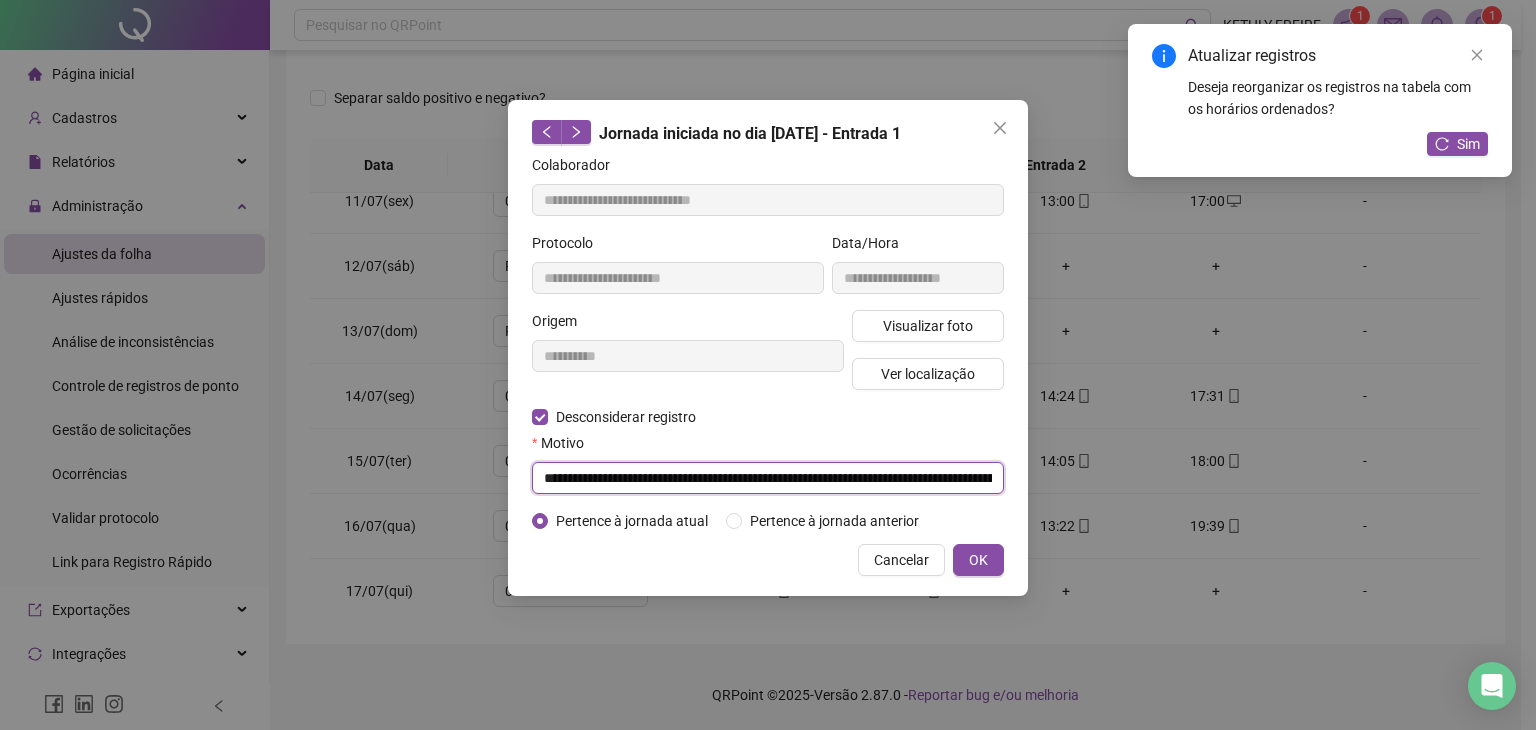scroll, scrollTop: 0, scrollLeft: 162, axis: horizontal 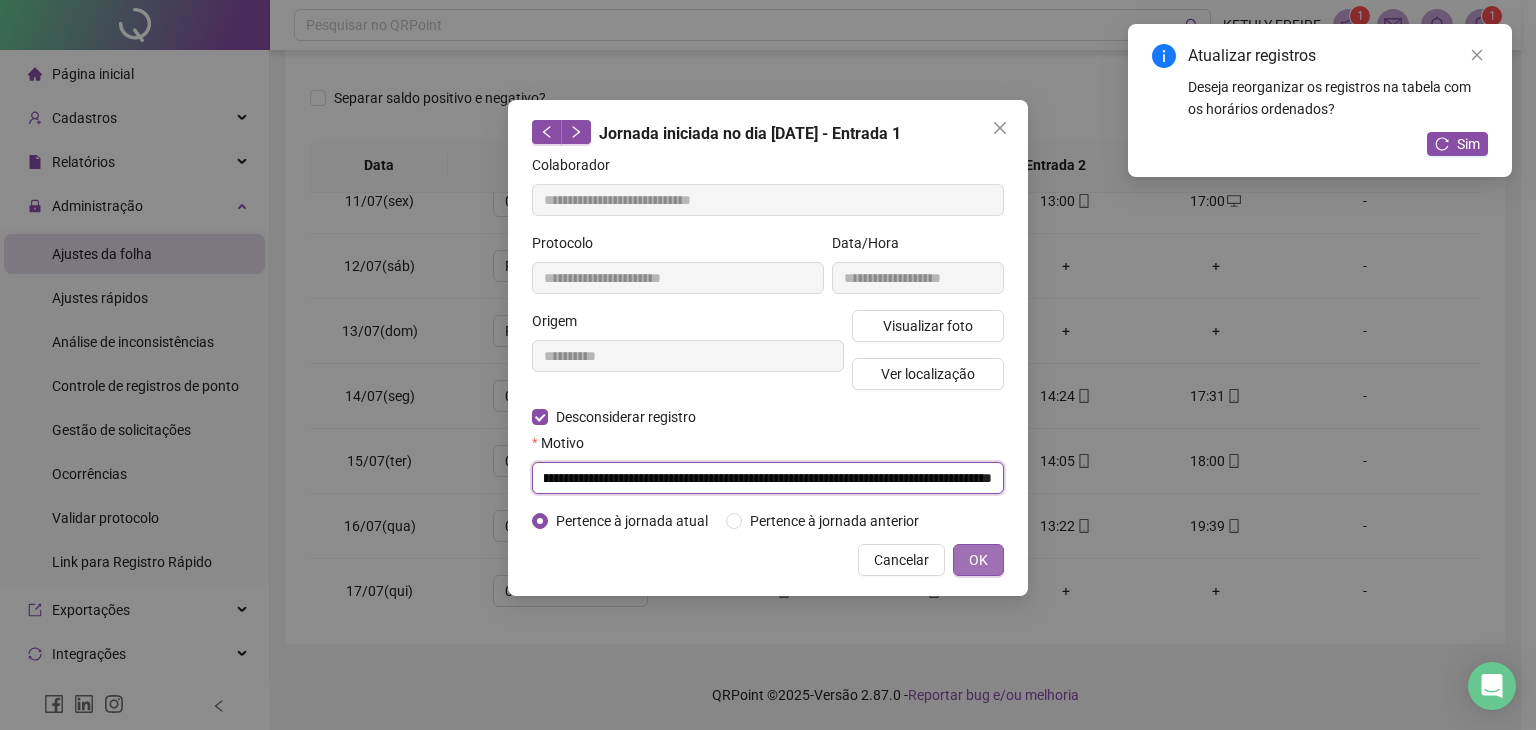 type on "**********" 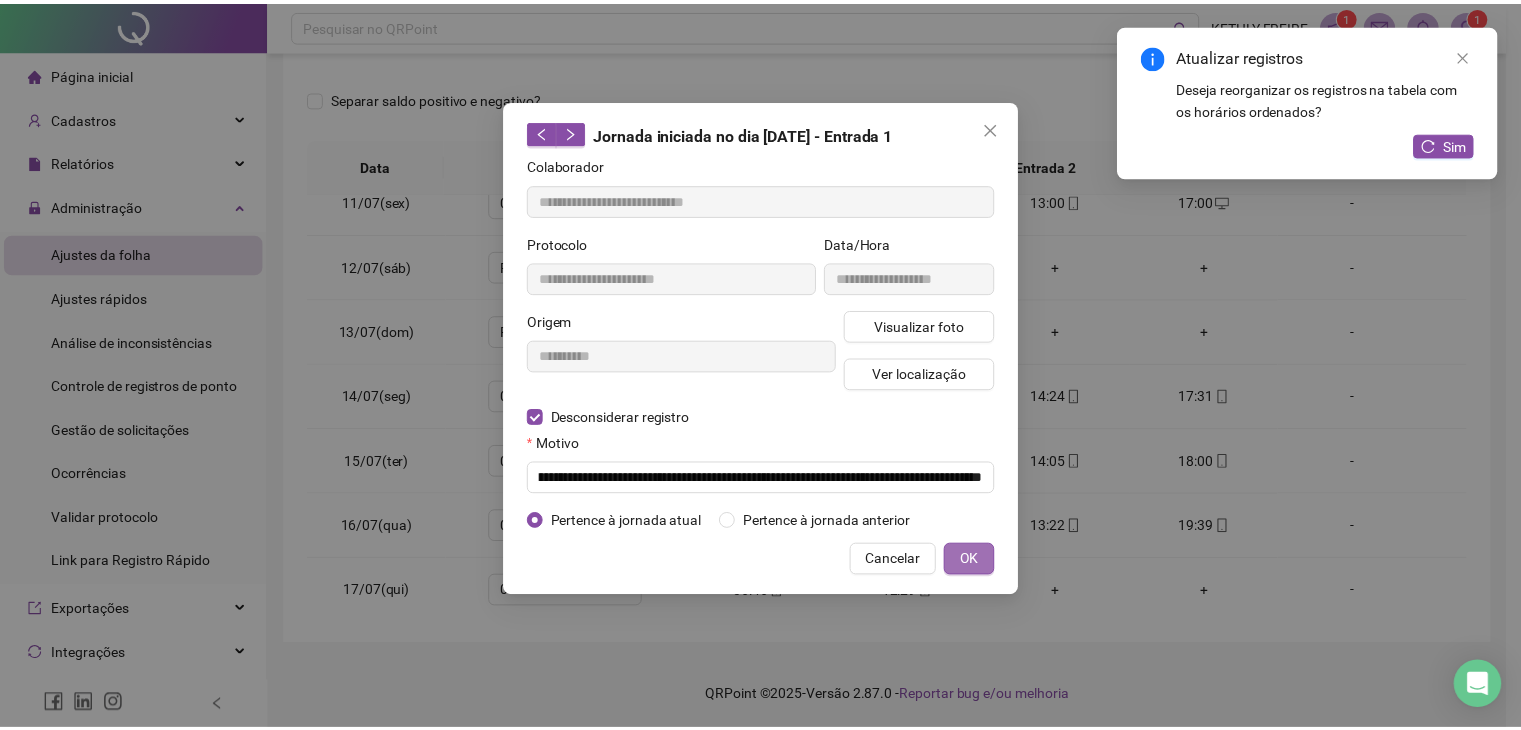 scroll, scrollTop: 0, scrollLeft: 0, axis: both 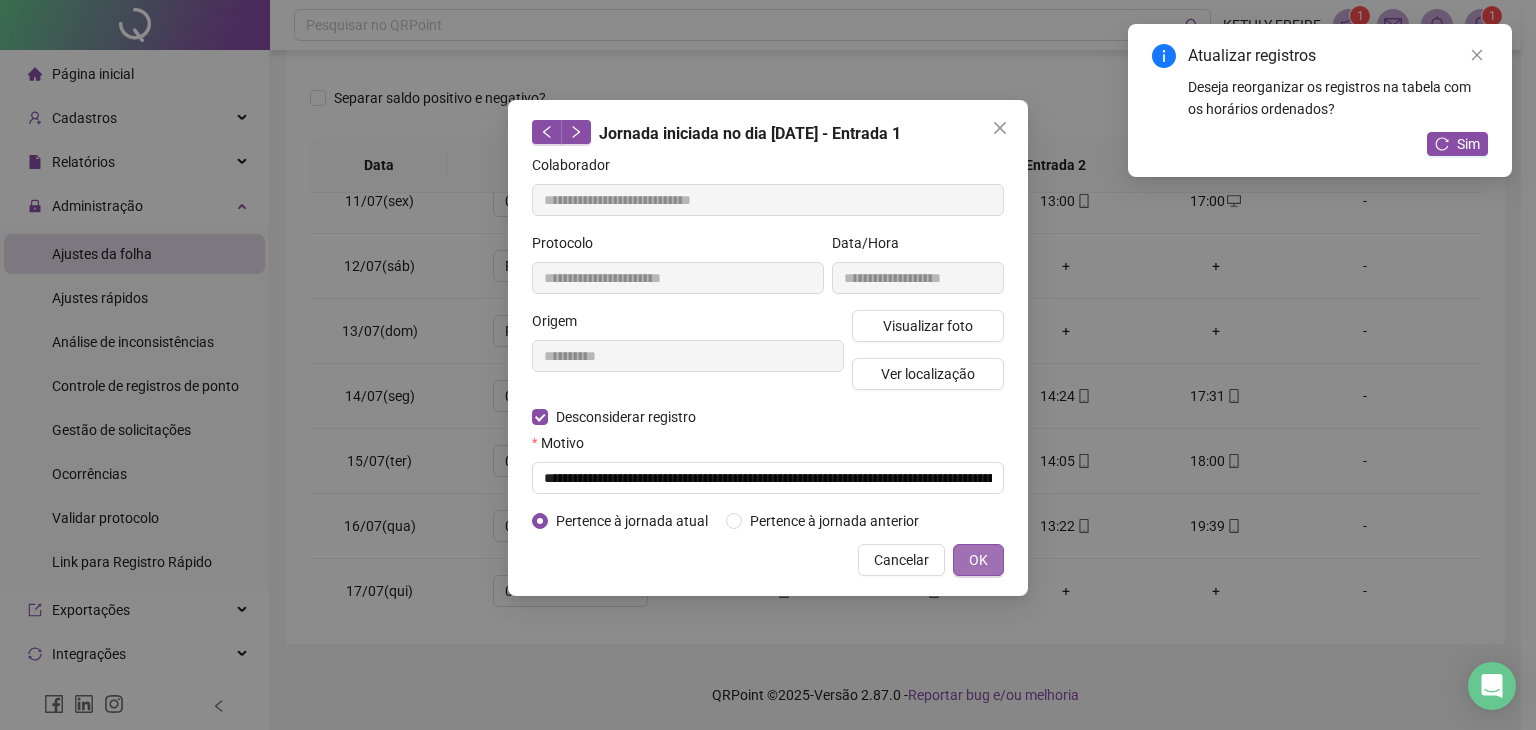 click on "OK" at bounding box center [978, 560] 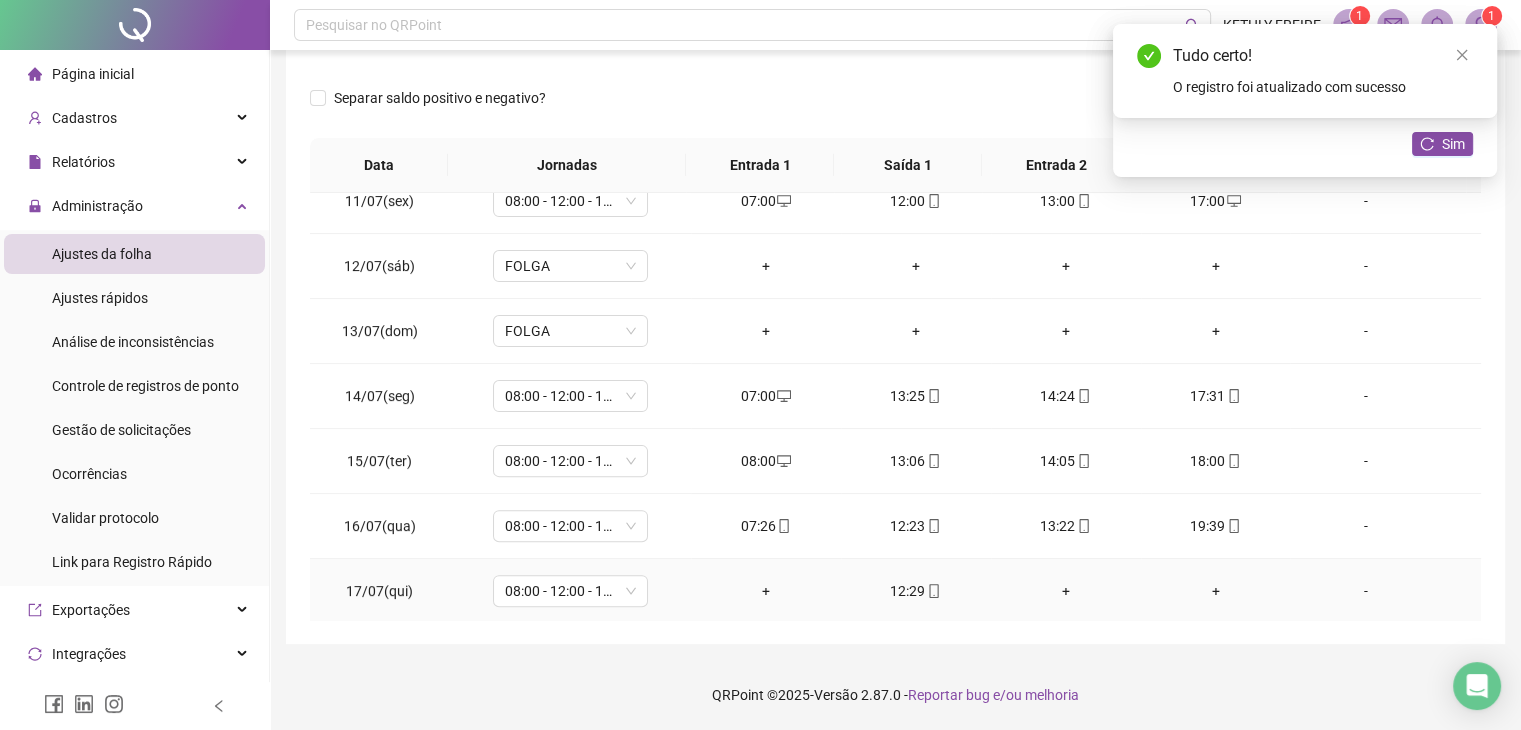 click on "+" at bounding box center [766, 591] 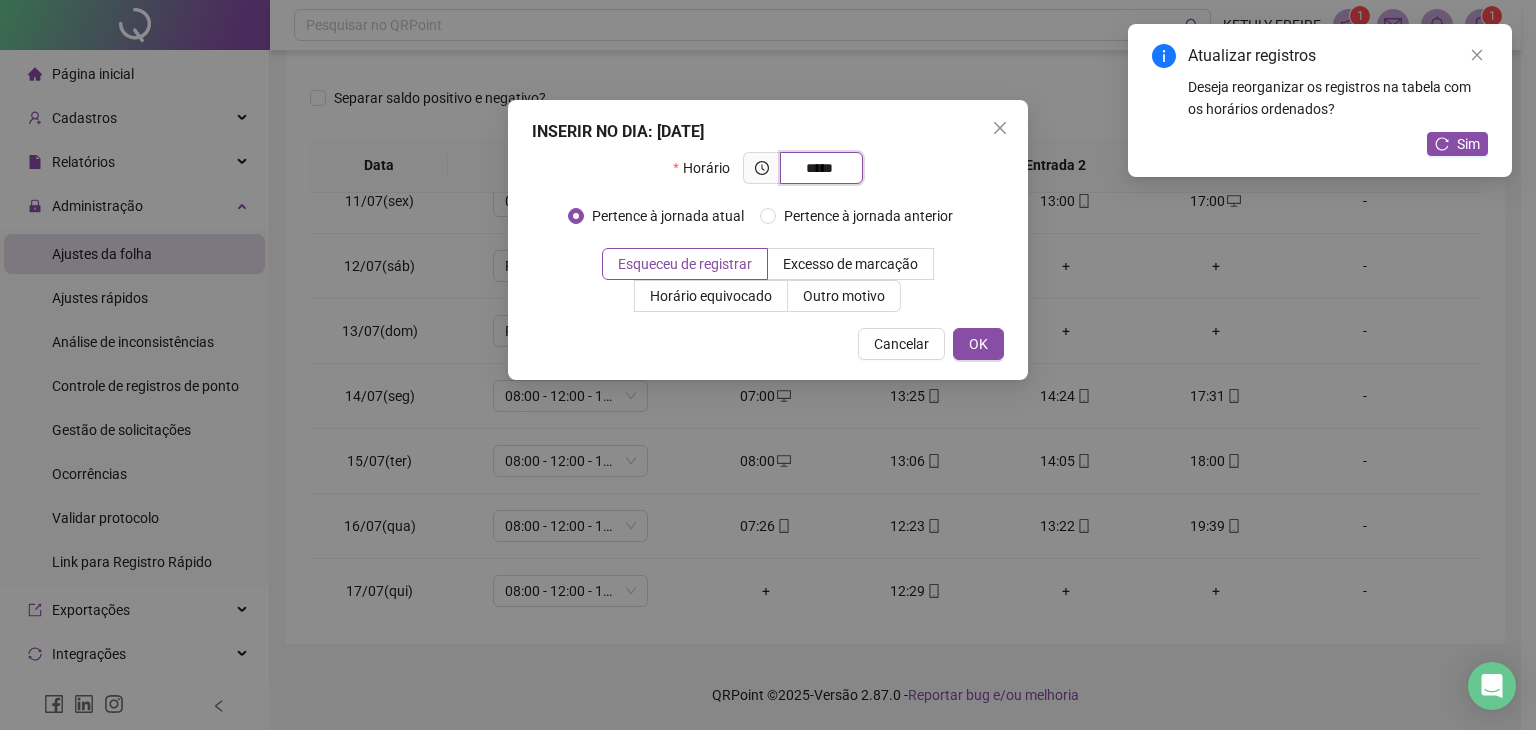 type on "*****" 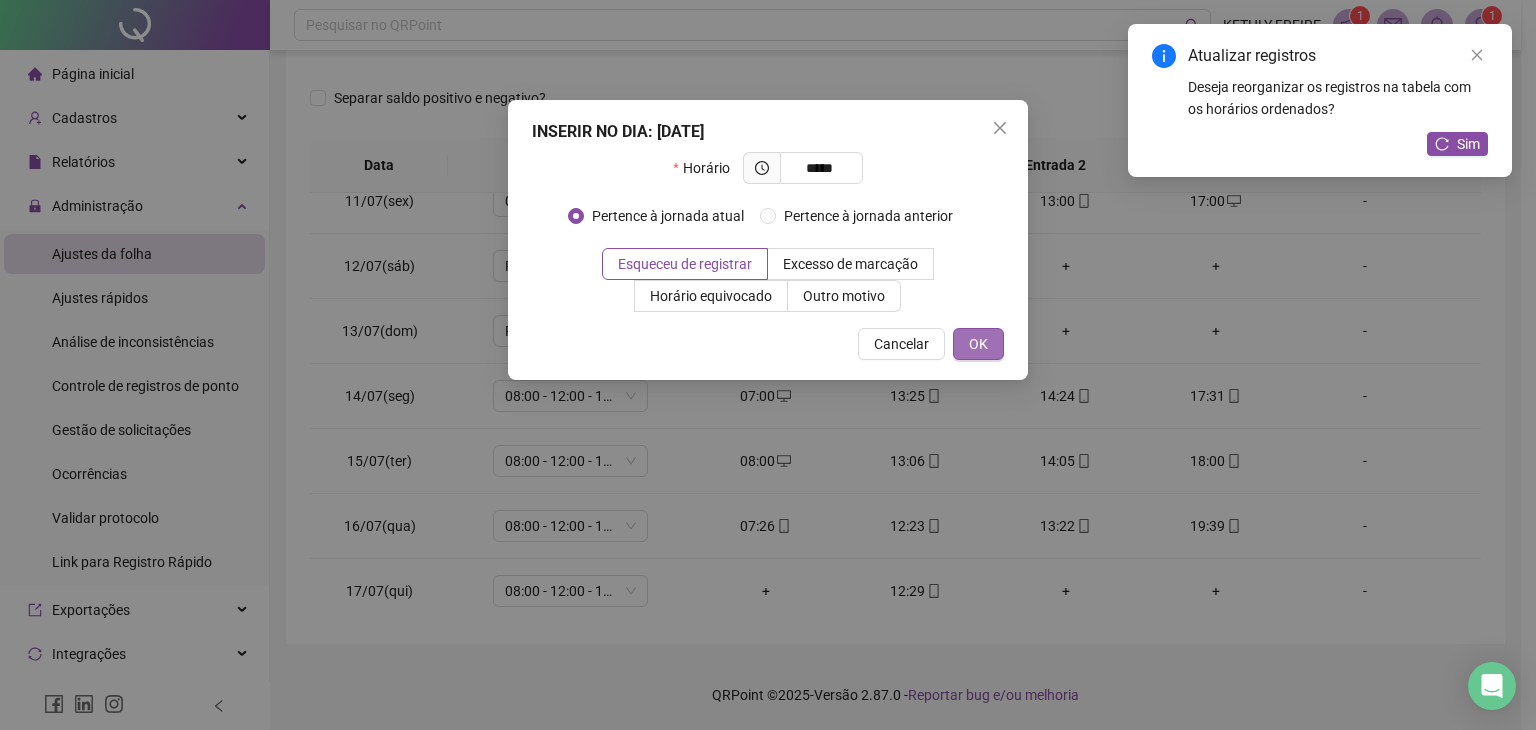 click on "INSERIR NO DIA :   [DATE] Horário ***** Pertence à jornada atual Pertence à jornada anterior Esqueceu de registrar Excesso de marcação Horário equivocado Outro motivo Motivo Cancelar OK" at bounding box center [768, 240] 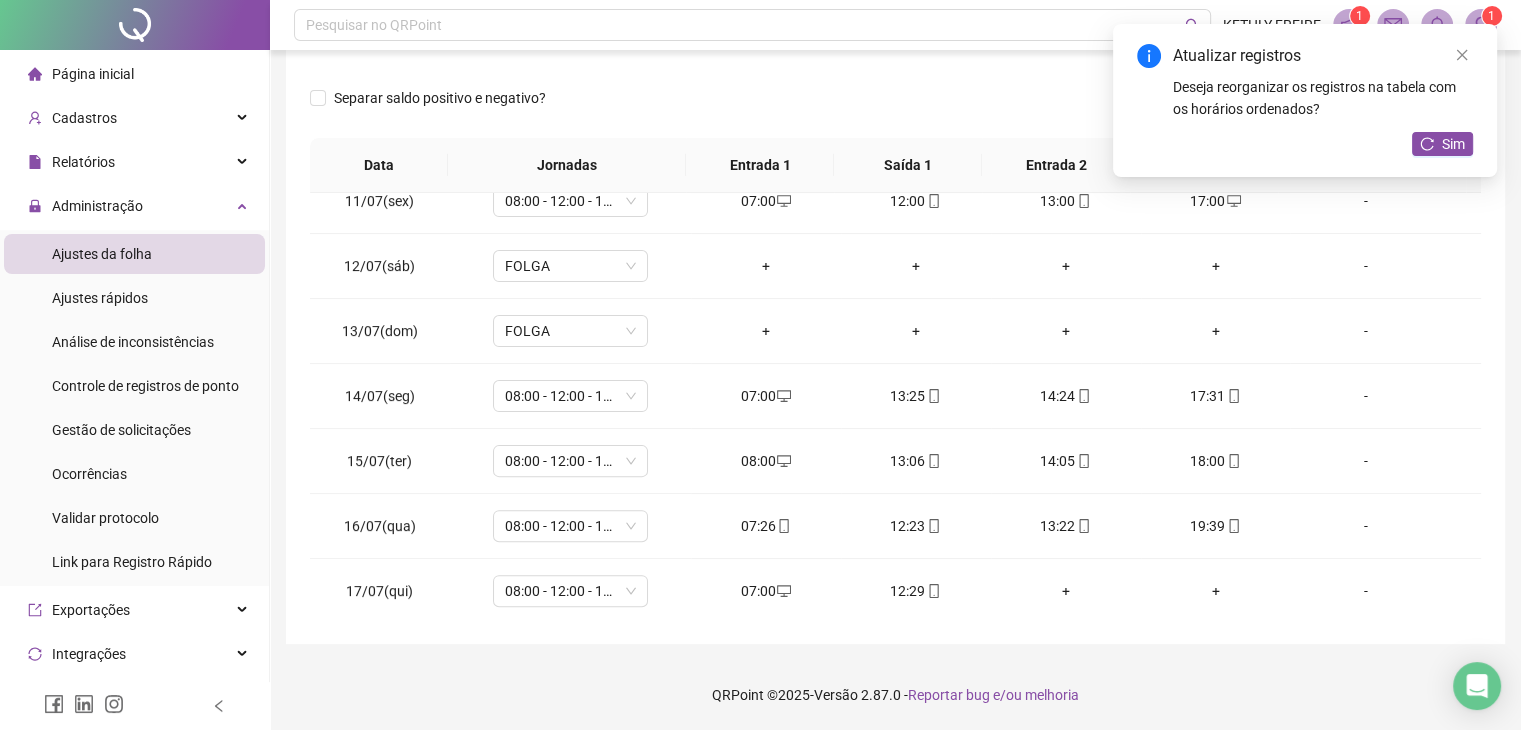 scroll, scrollTop: 0, scrollLeft: 0, axis: both 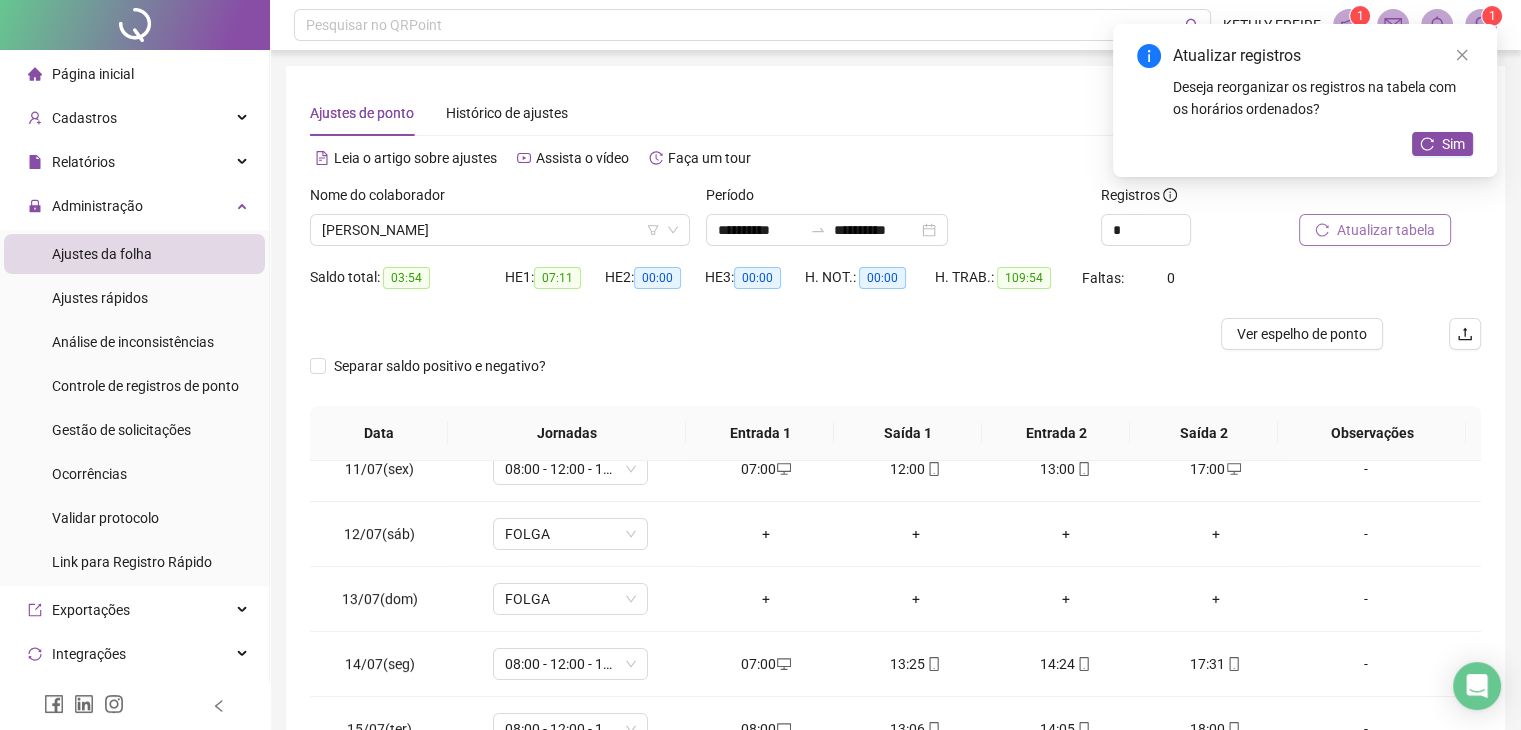 click on "Atualizar tabela" at bounding box center (1386, 230) 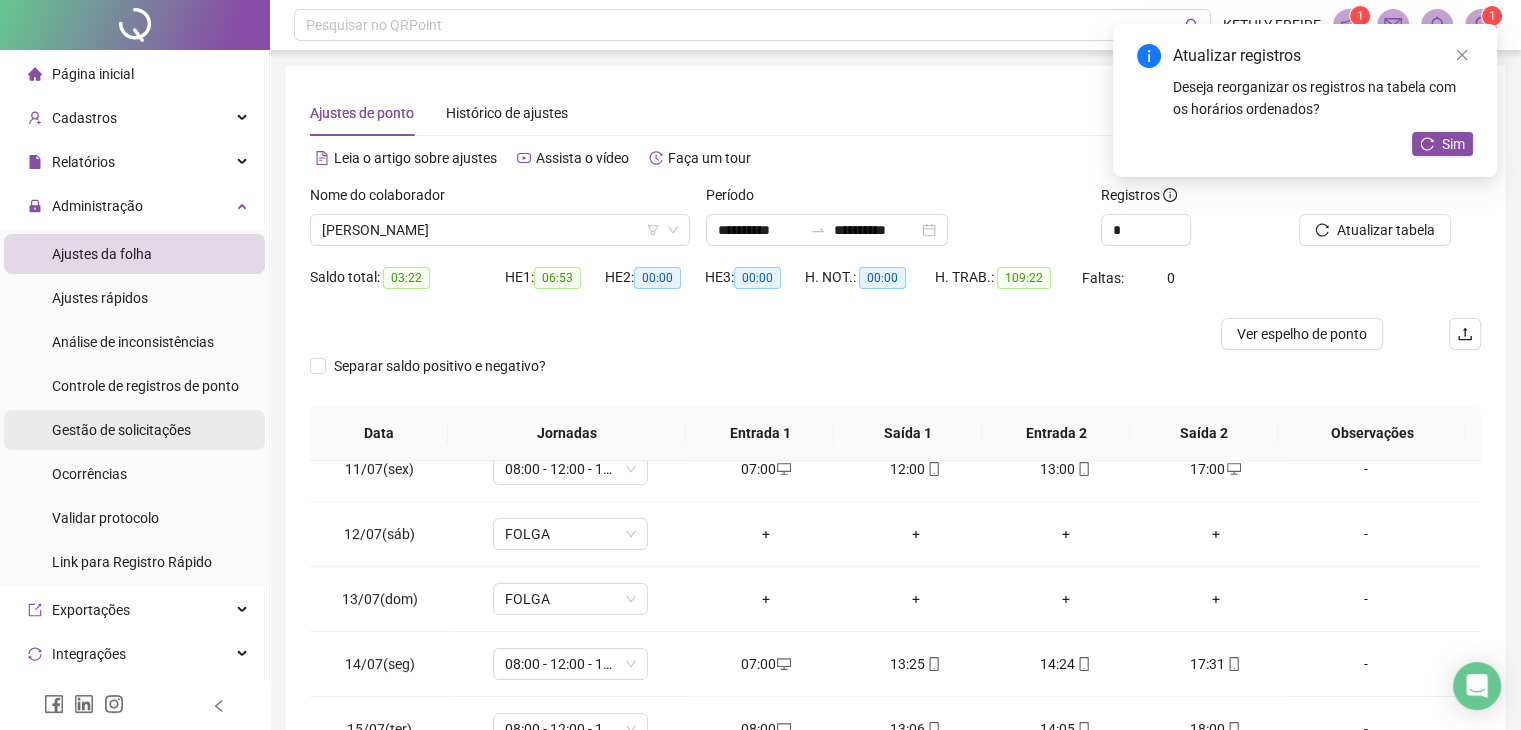 click on "Gestão de solicitações" at bounding box center [121, 430] 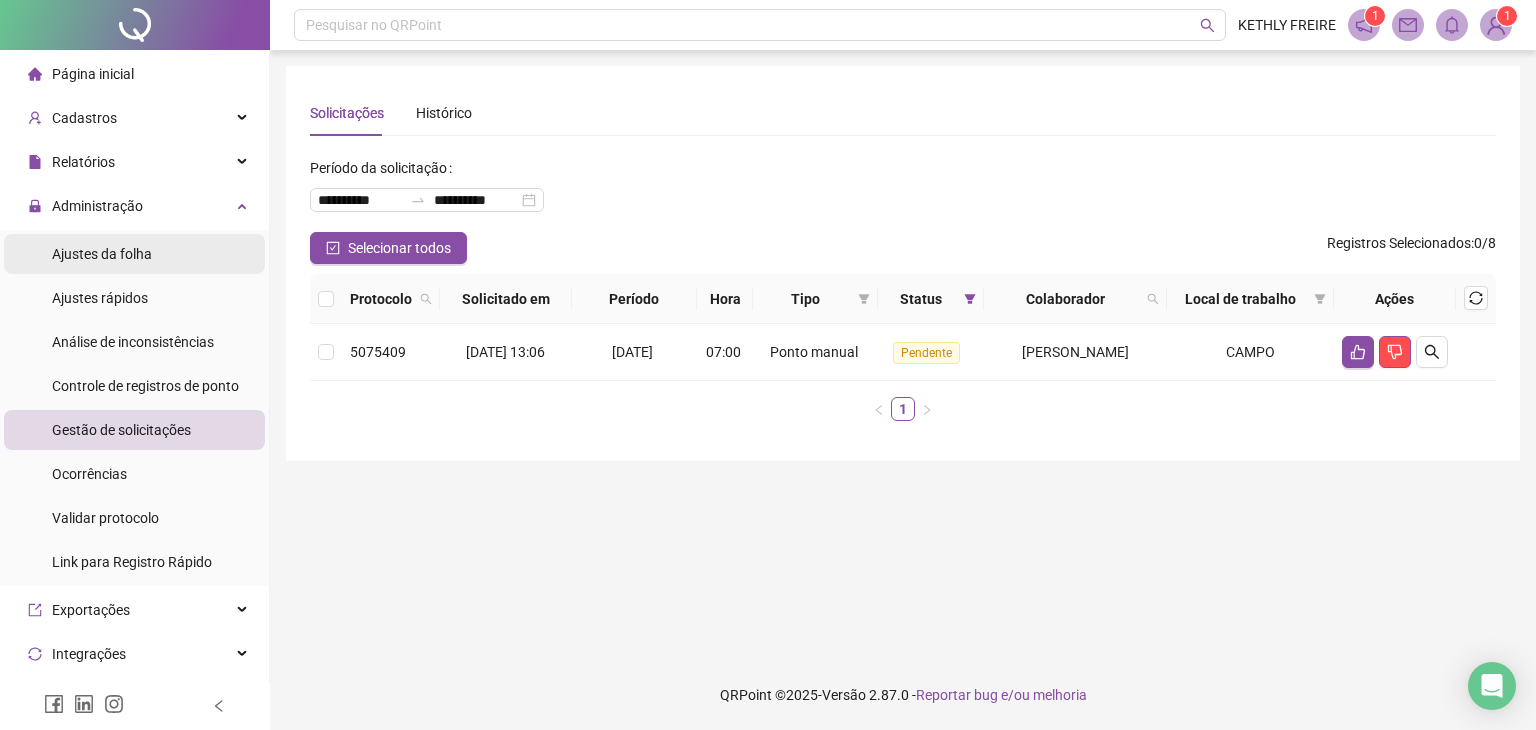 click on "Ajustes da folha" at bounding box center [134, 254] 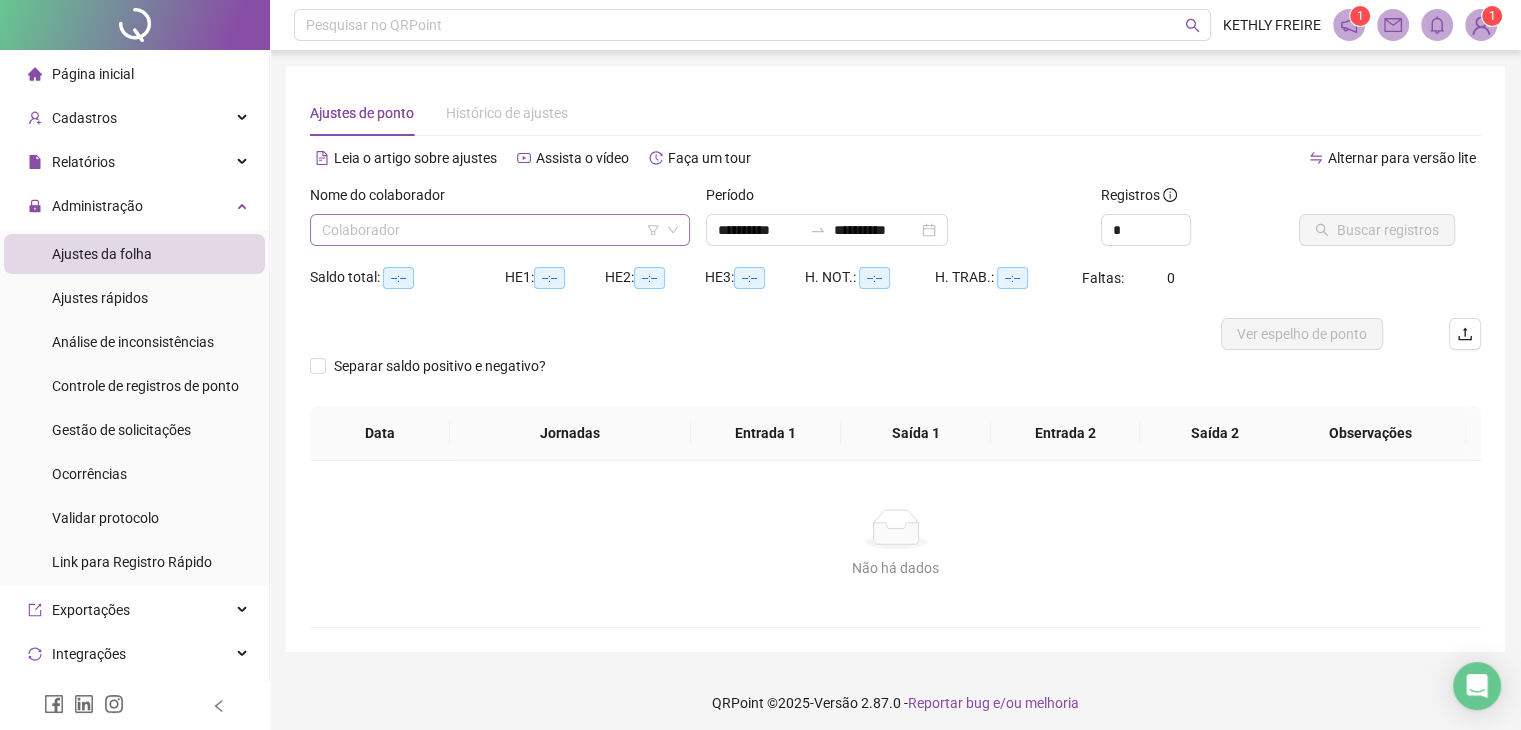 type on "**********" 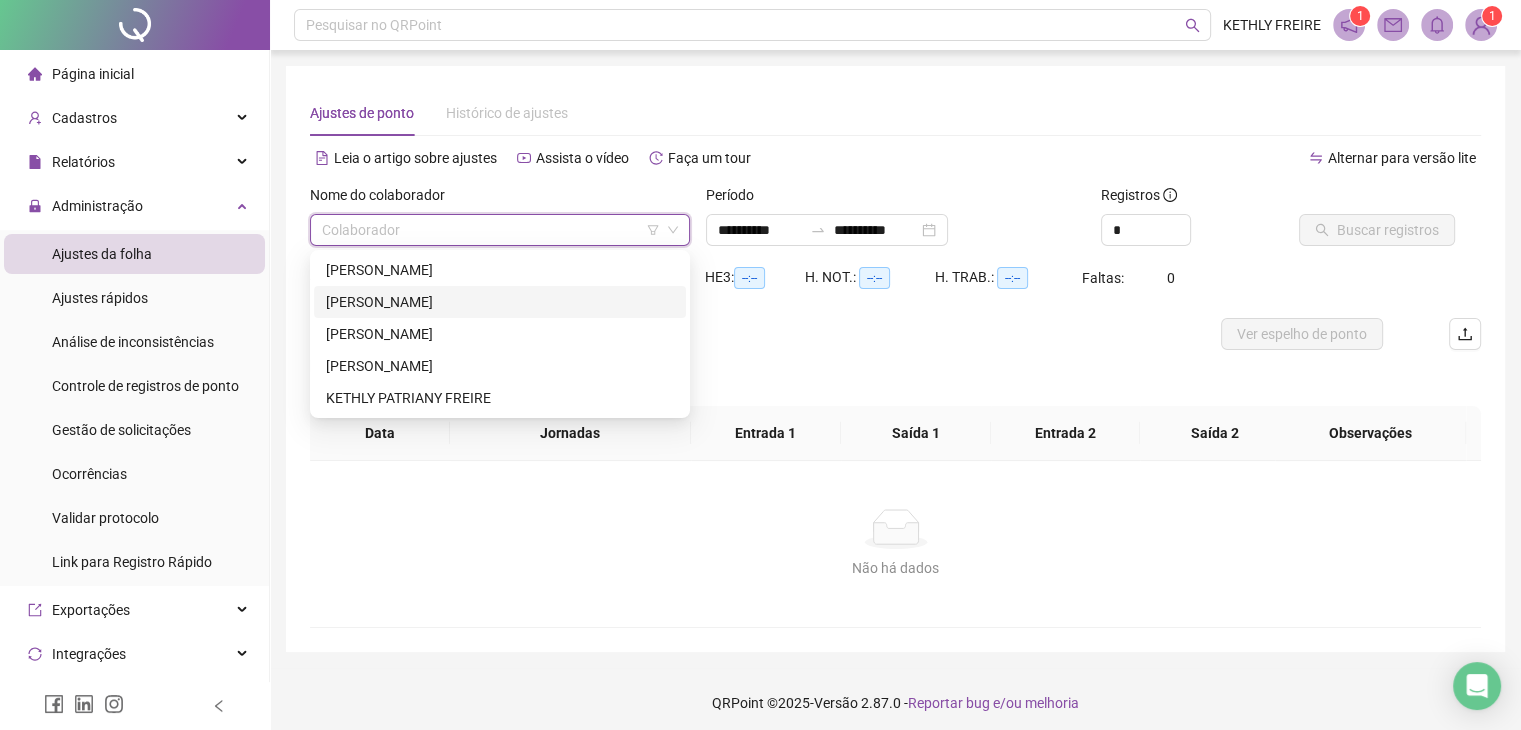 click on "[PERSON_NAME]" at bounding box center [500, 302] 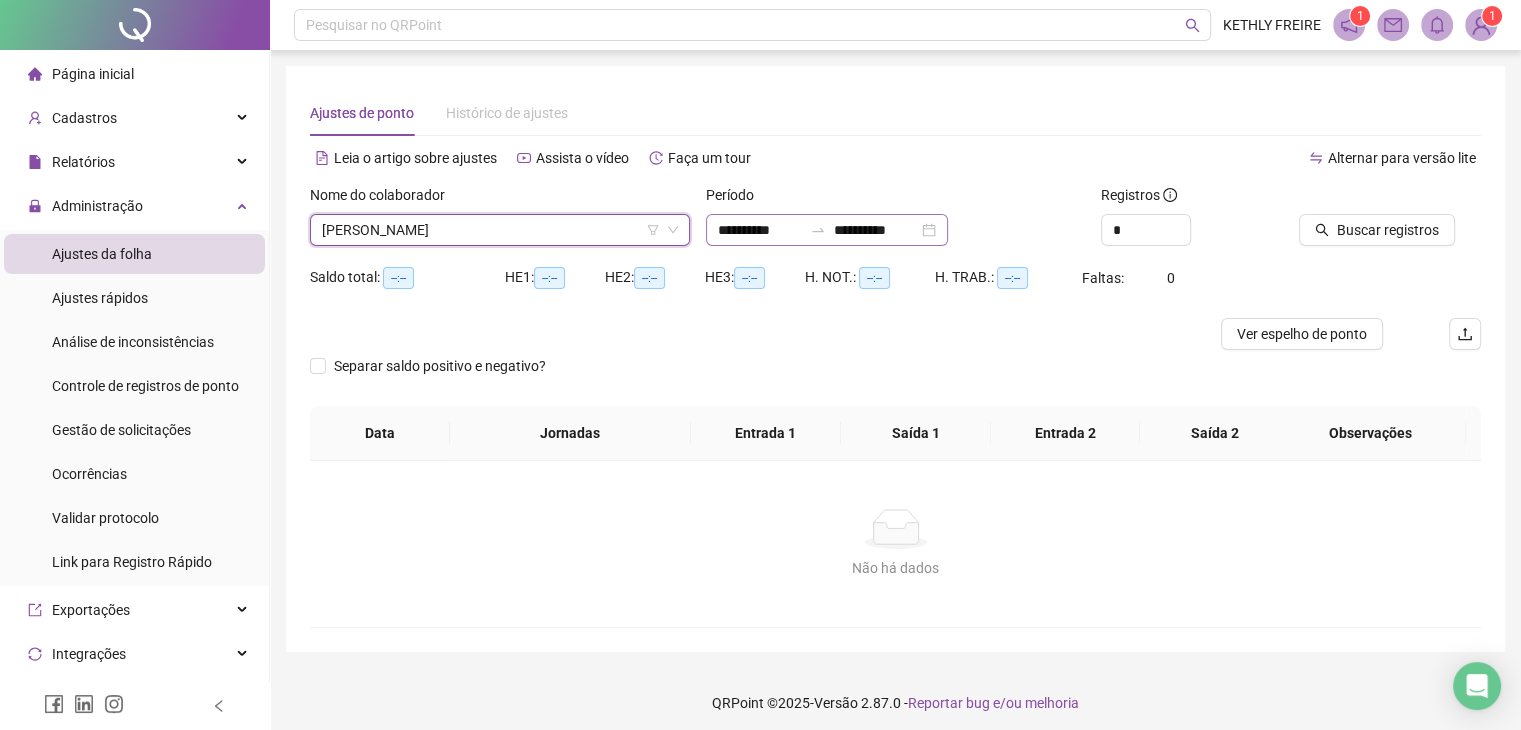 click on "**********" at bounding box center [827, 230] 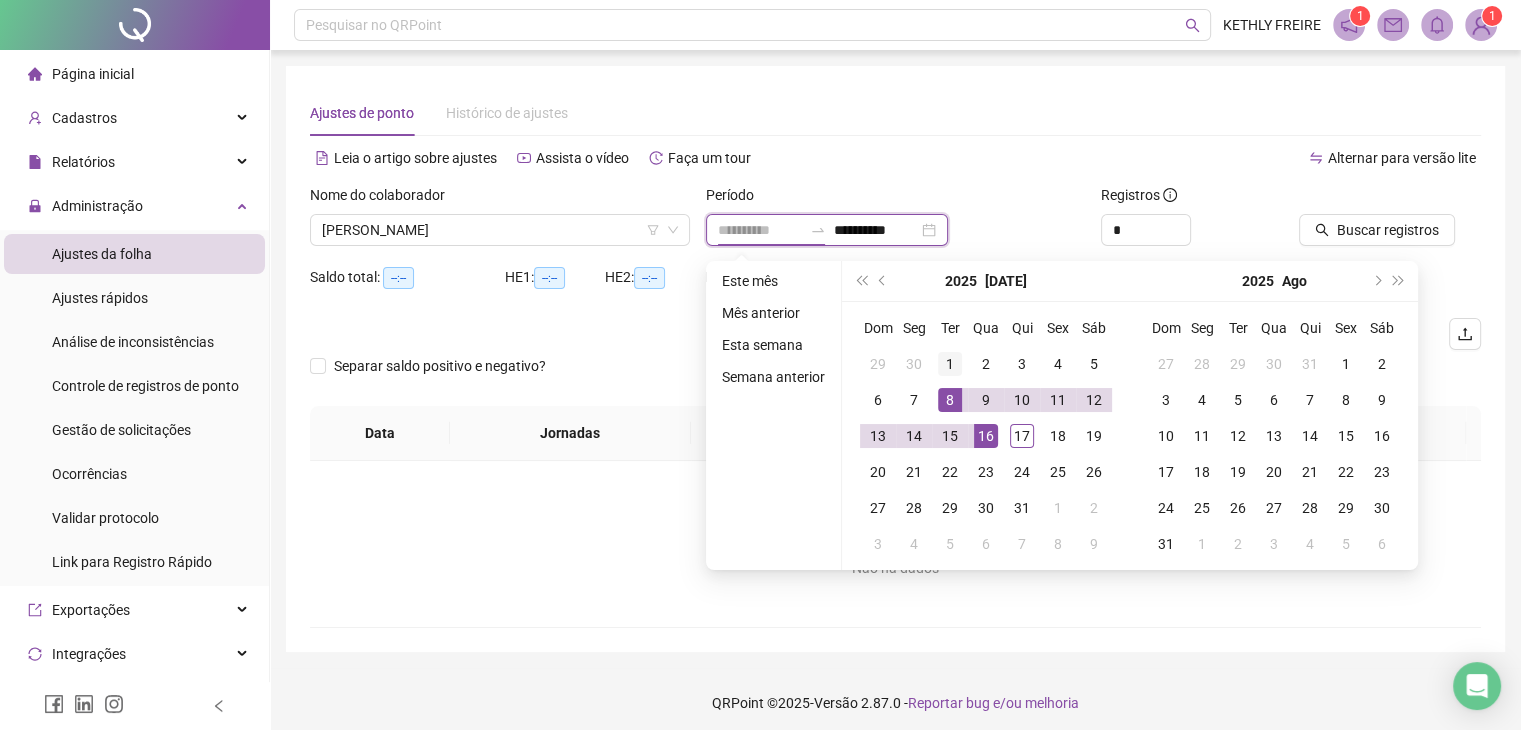 type on "**********" 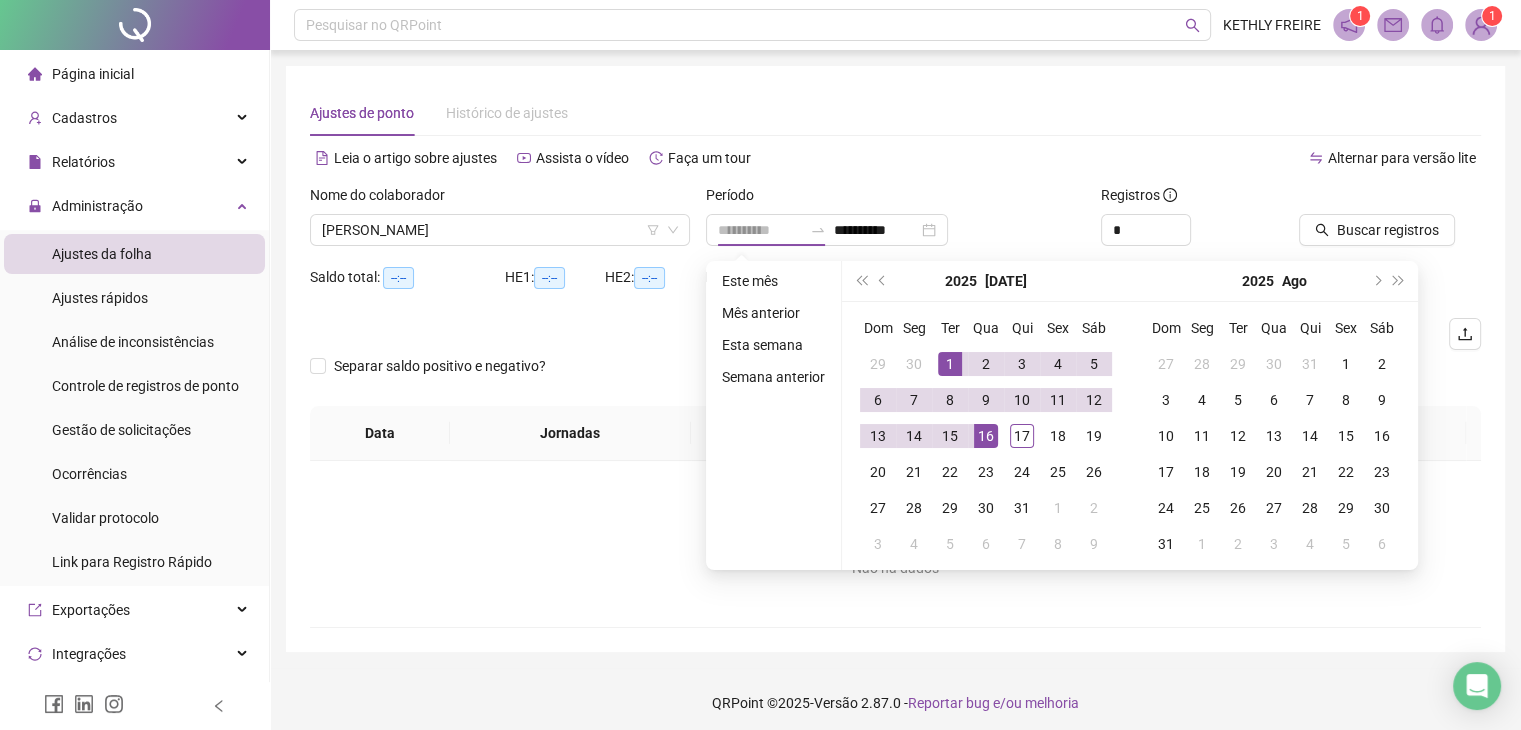 click on "1" at bounding box center [950, 364] 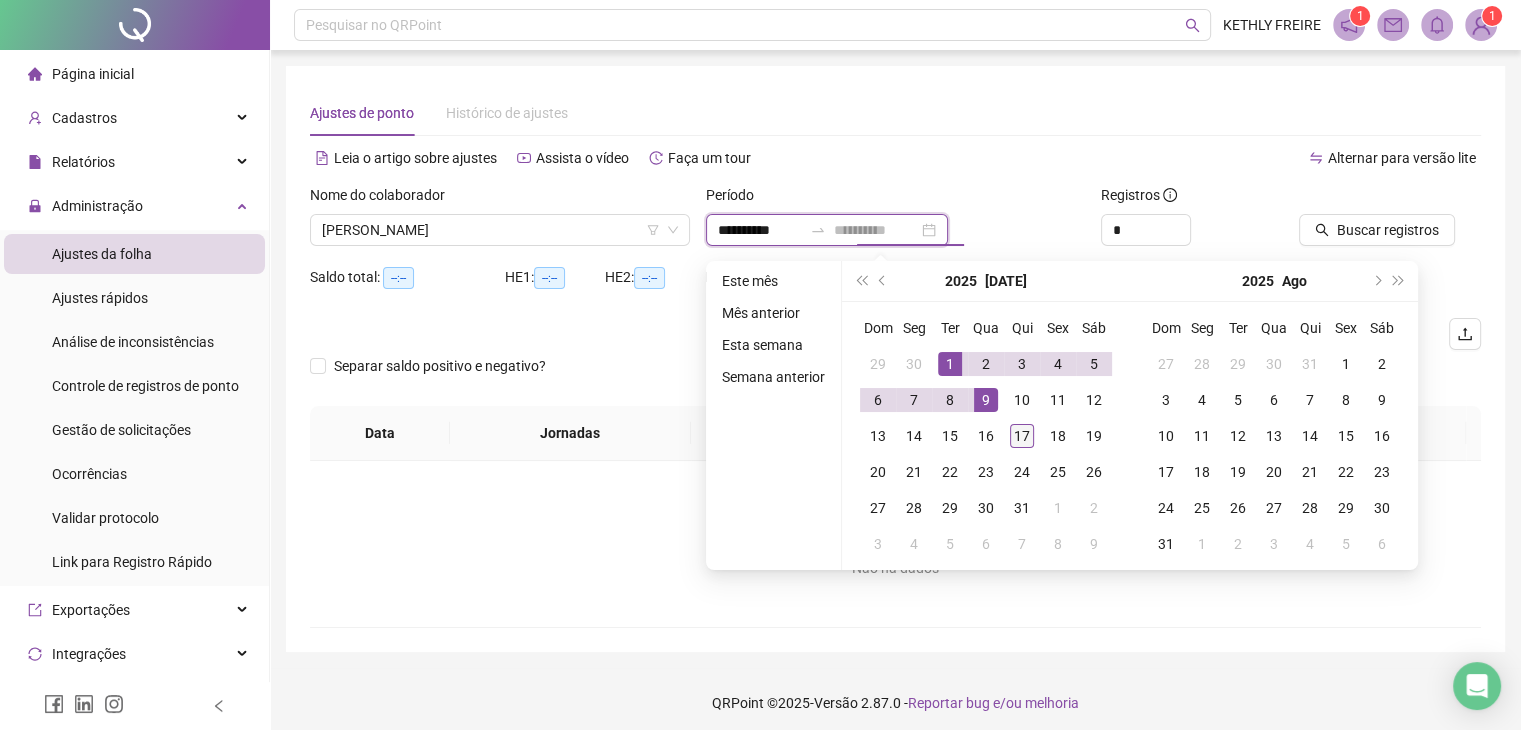 type on "**********" 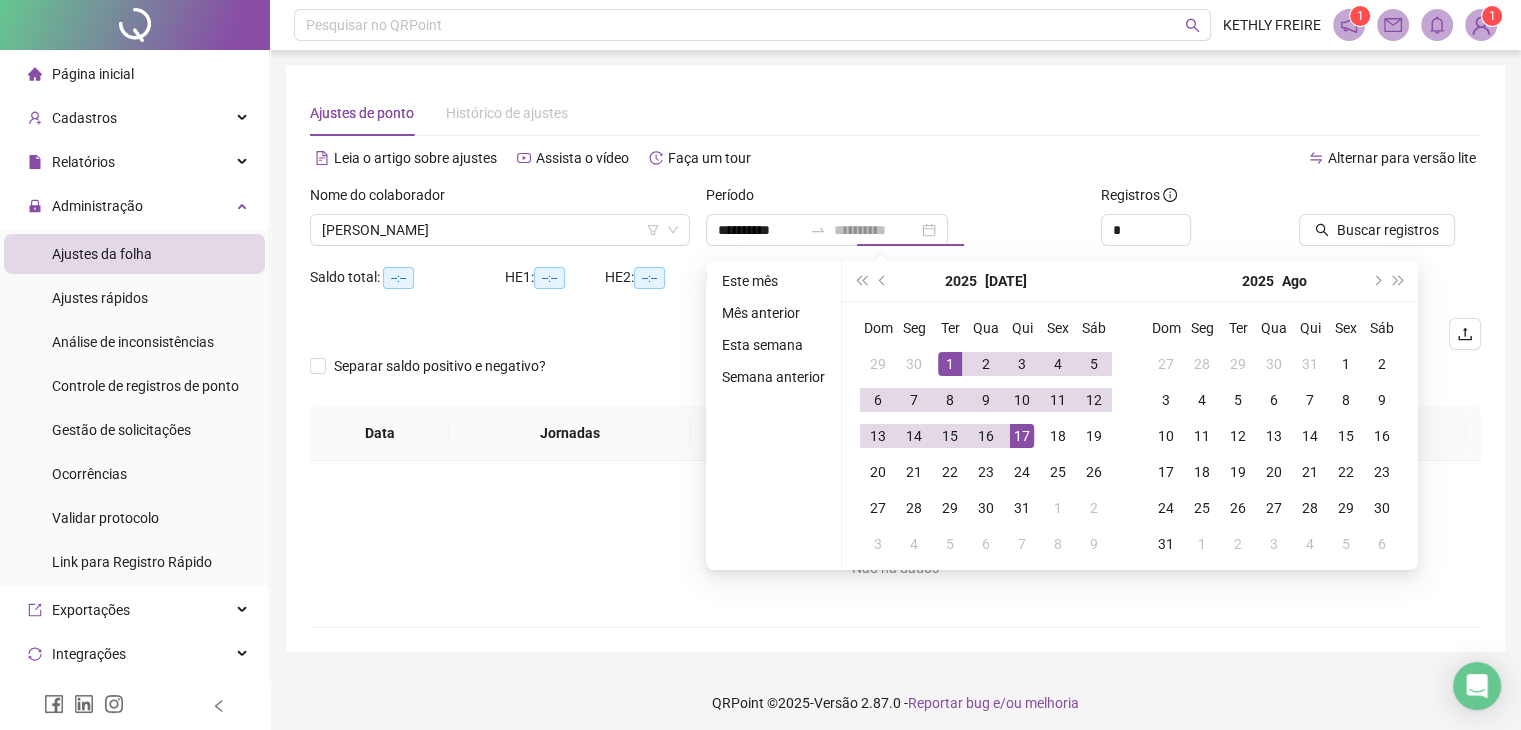 click on "17" at bounding box center [1022, 436] 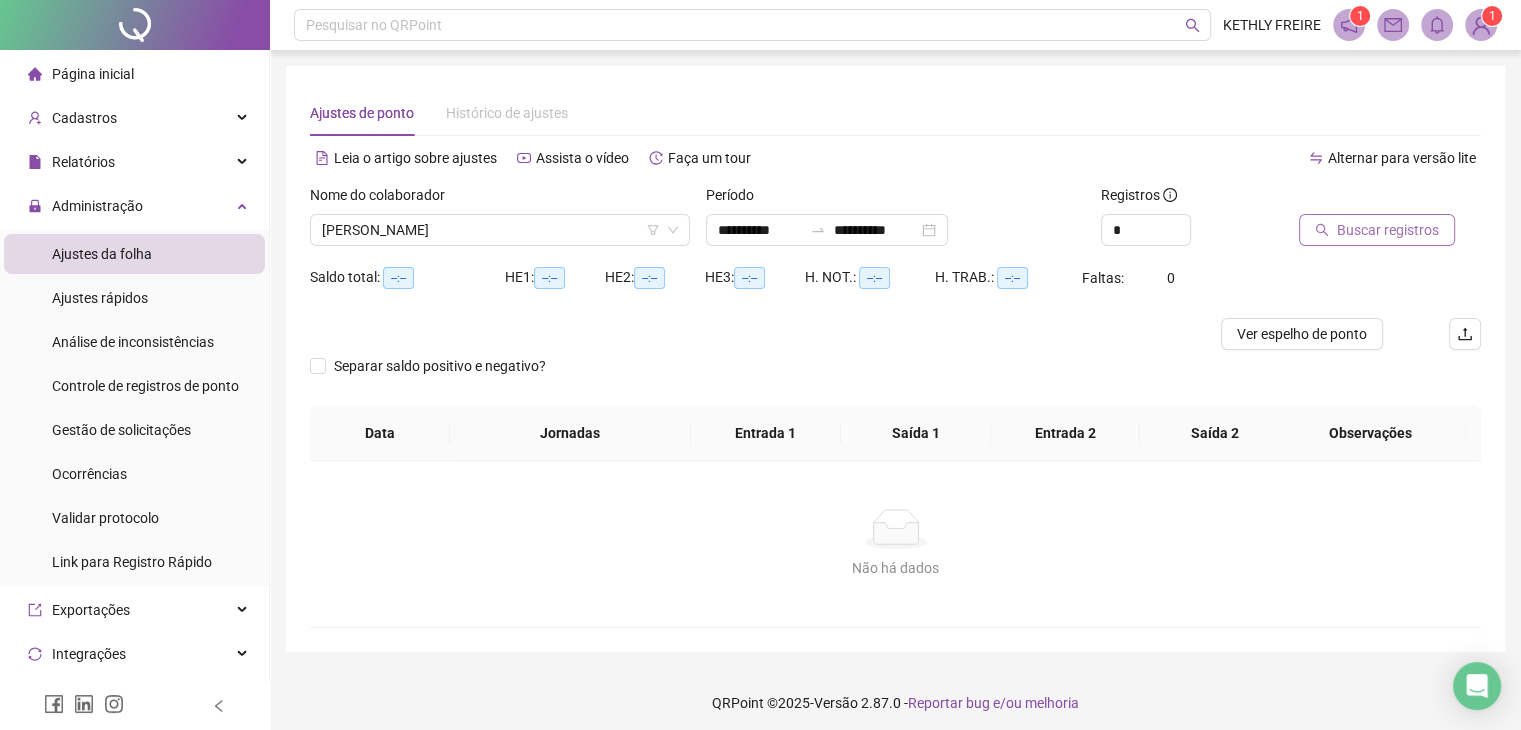 click on "Buscar registros" at bounding box center (1388, 230) 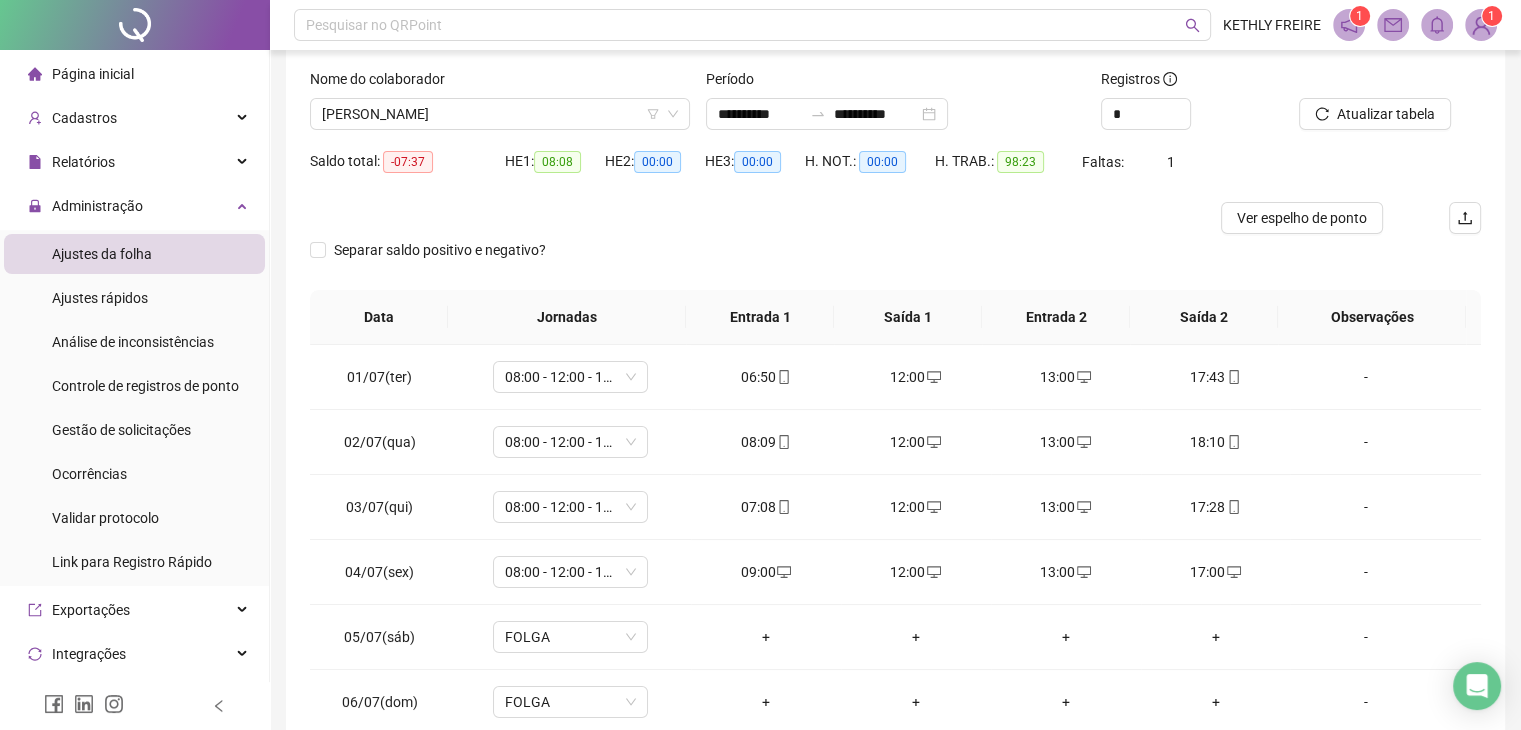 scroll, scrollTop: 268, scrollLeft: 0, axis: vertical 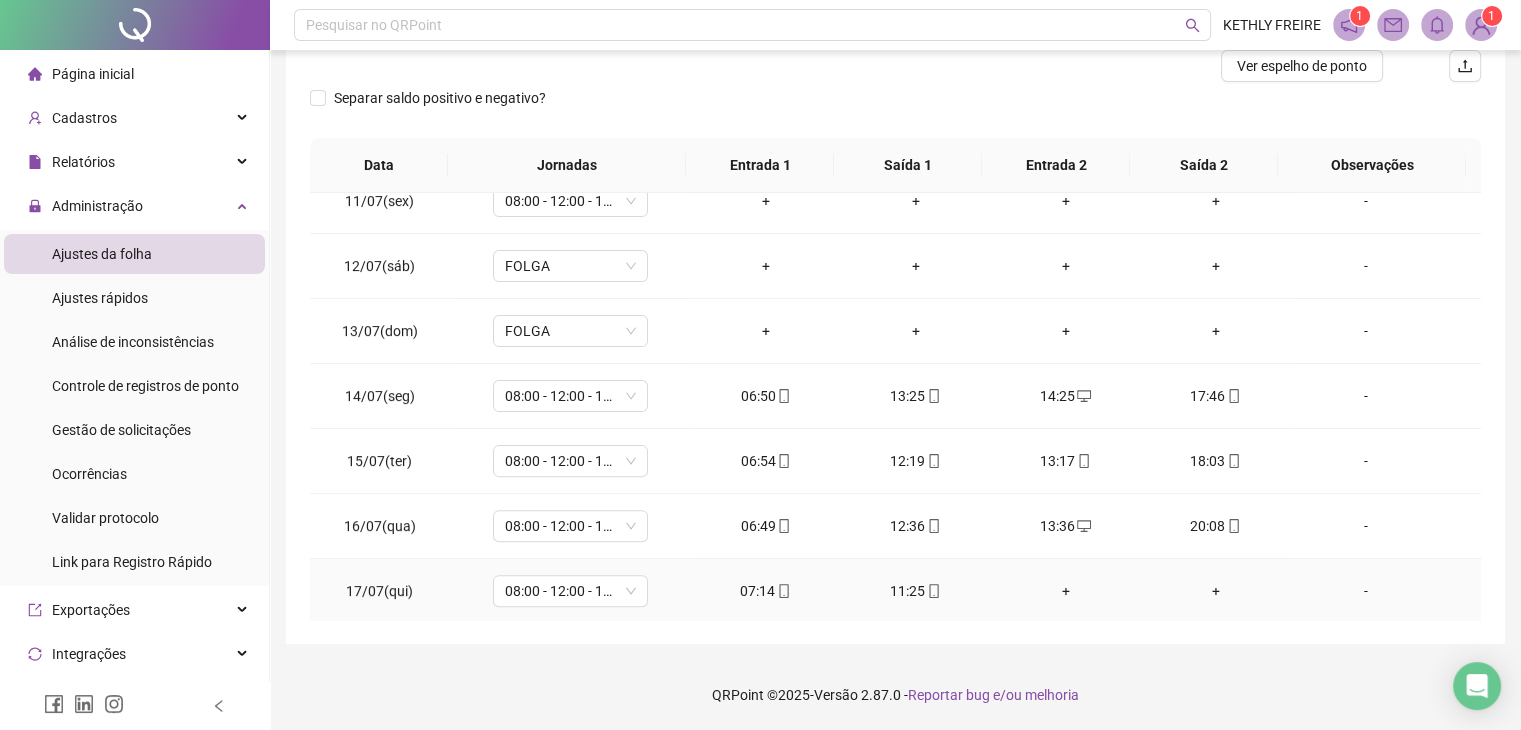click on "+" at bounding box center (1066, 591) 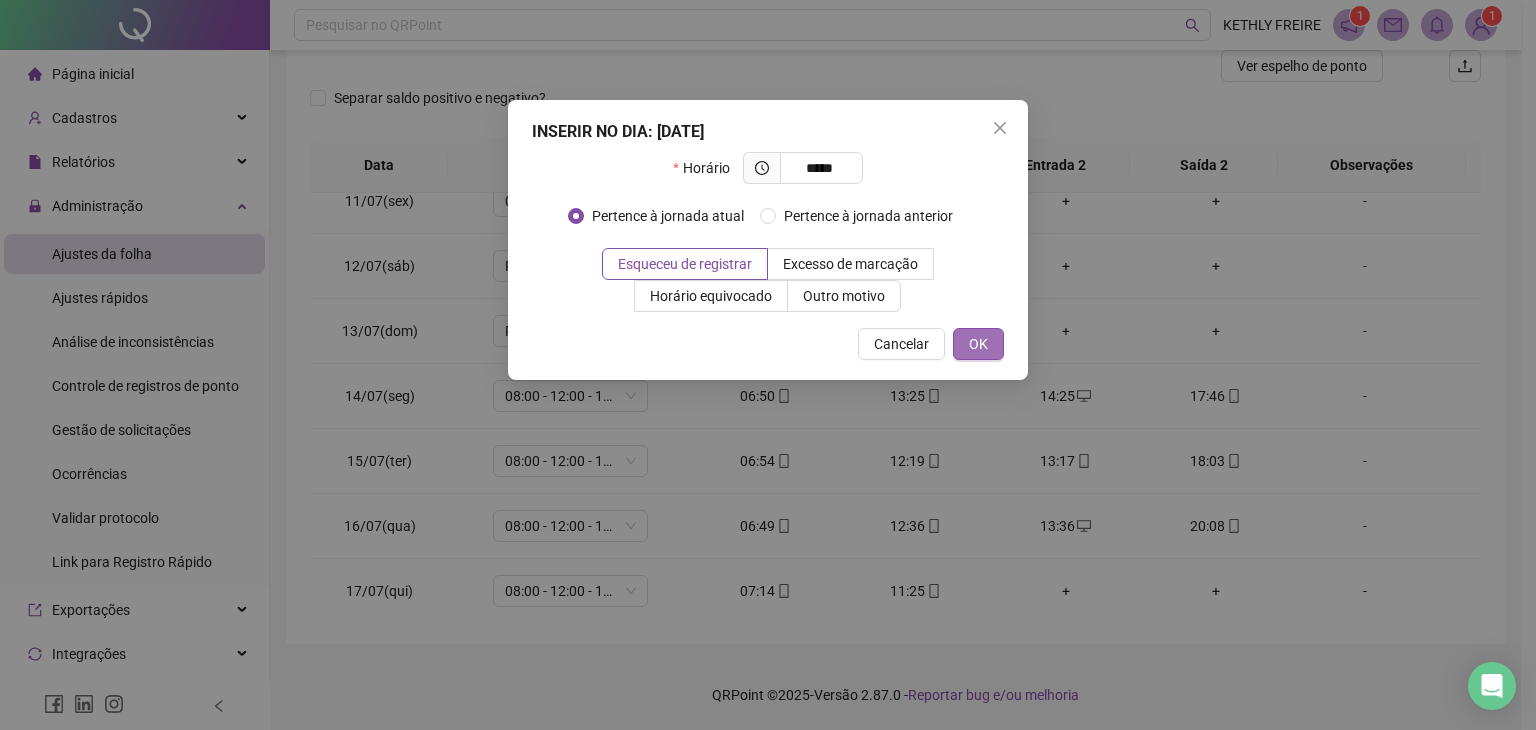 type on "*****" 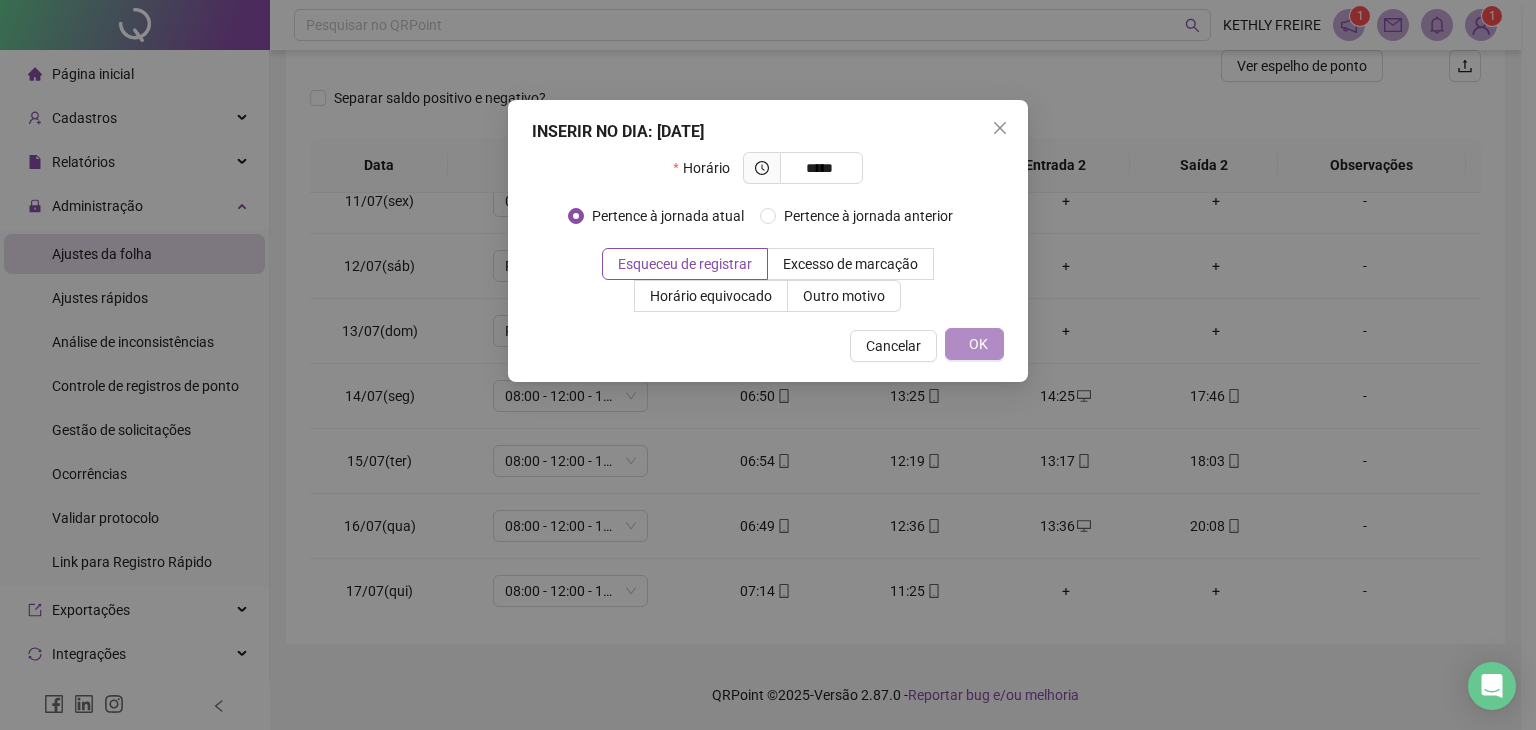 drag, startPoint x: 990, startPoint y: 344, endPoint x: 989, endPoint y: 320, distance: 24.020824 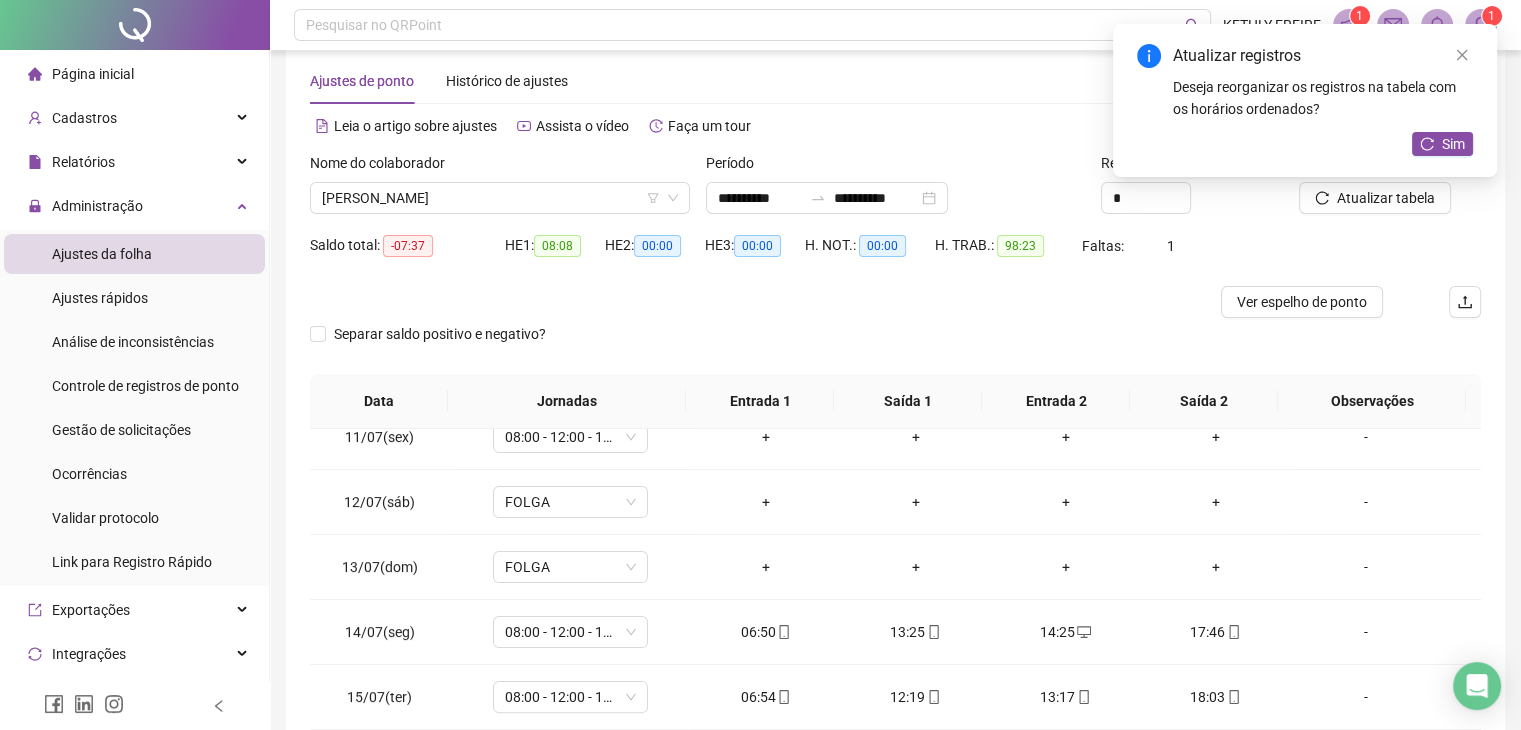 scroll, scrollTop: 0, scrollLeft: 0, axis: both 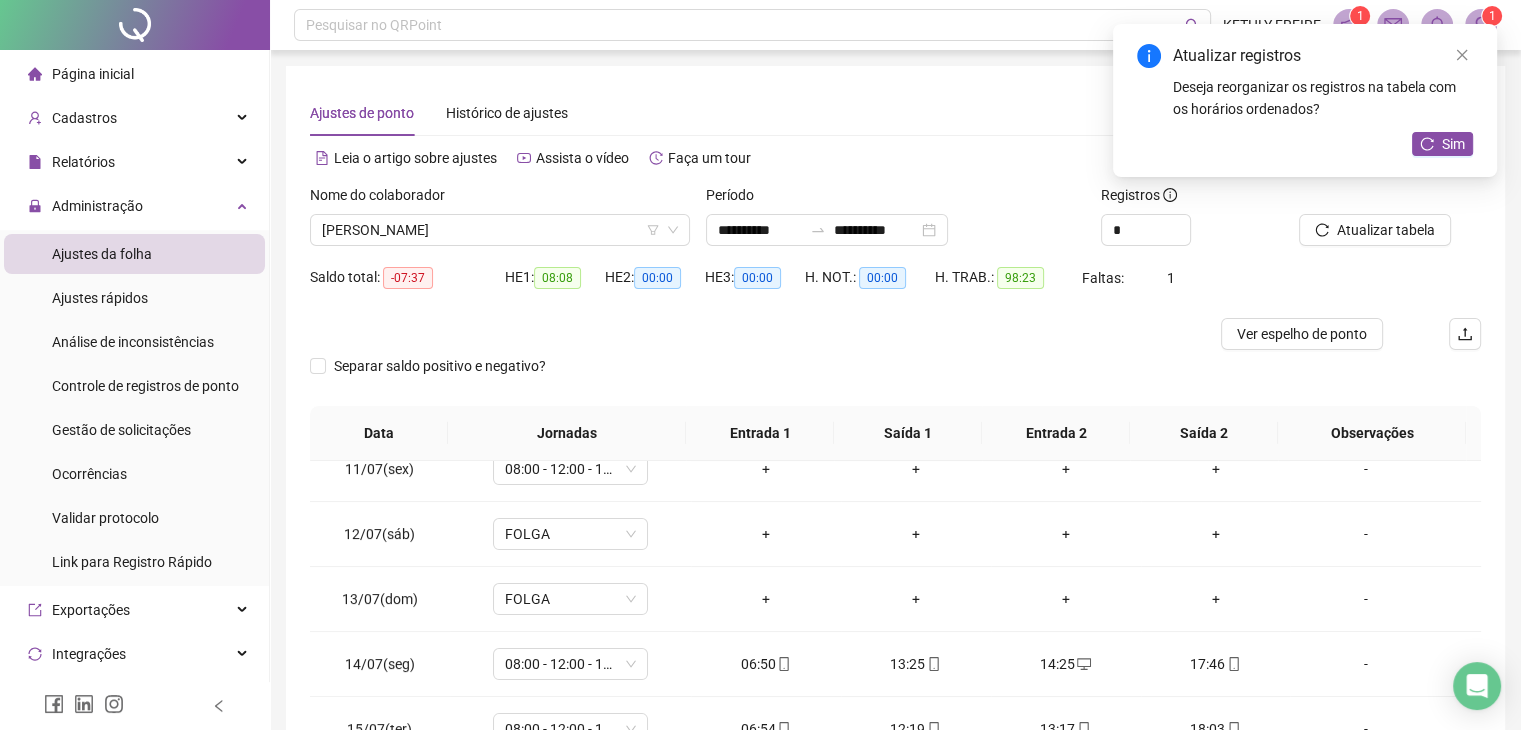 click at bounding box center [1365, 199] 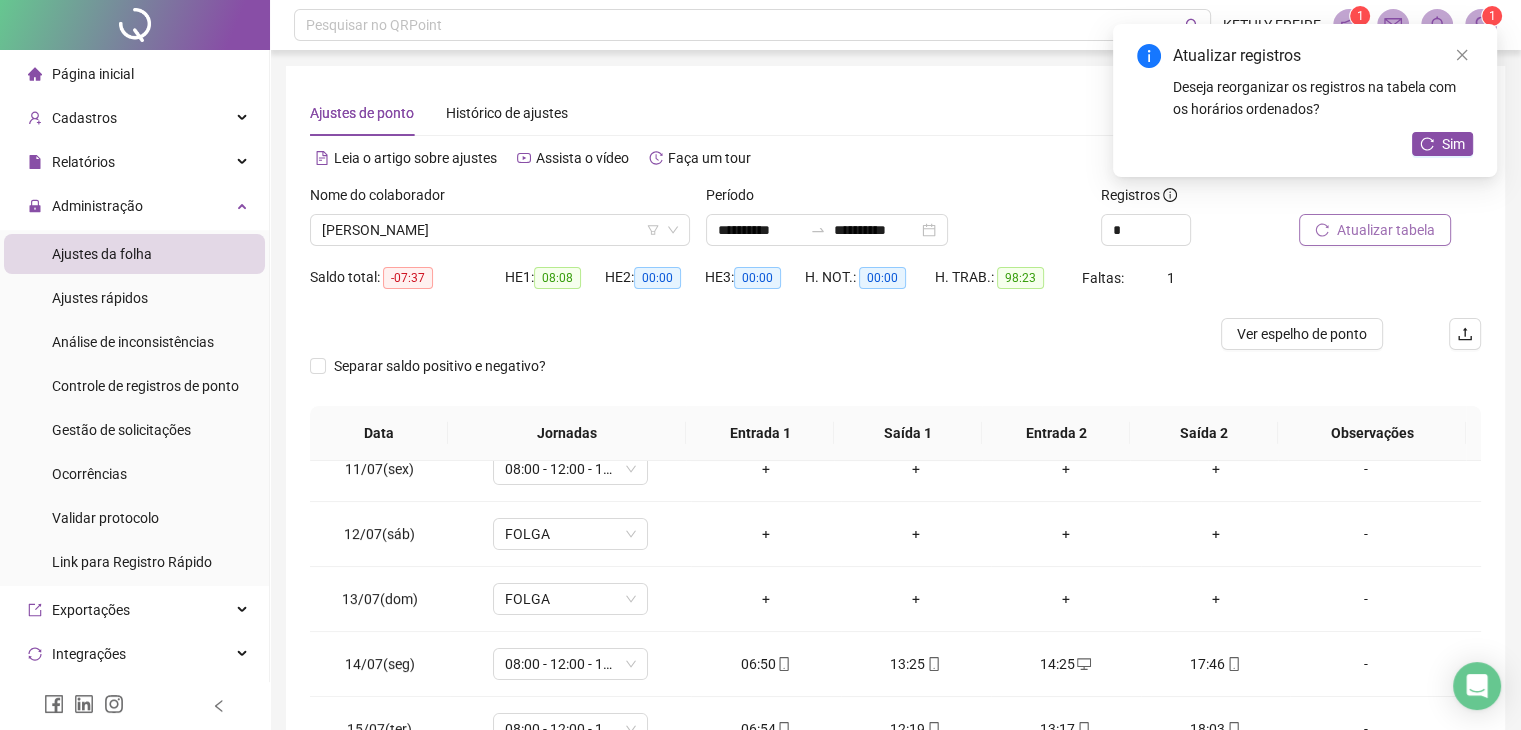 click on "Atualizar tabela" at bounding box center (1386, 230) 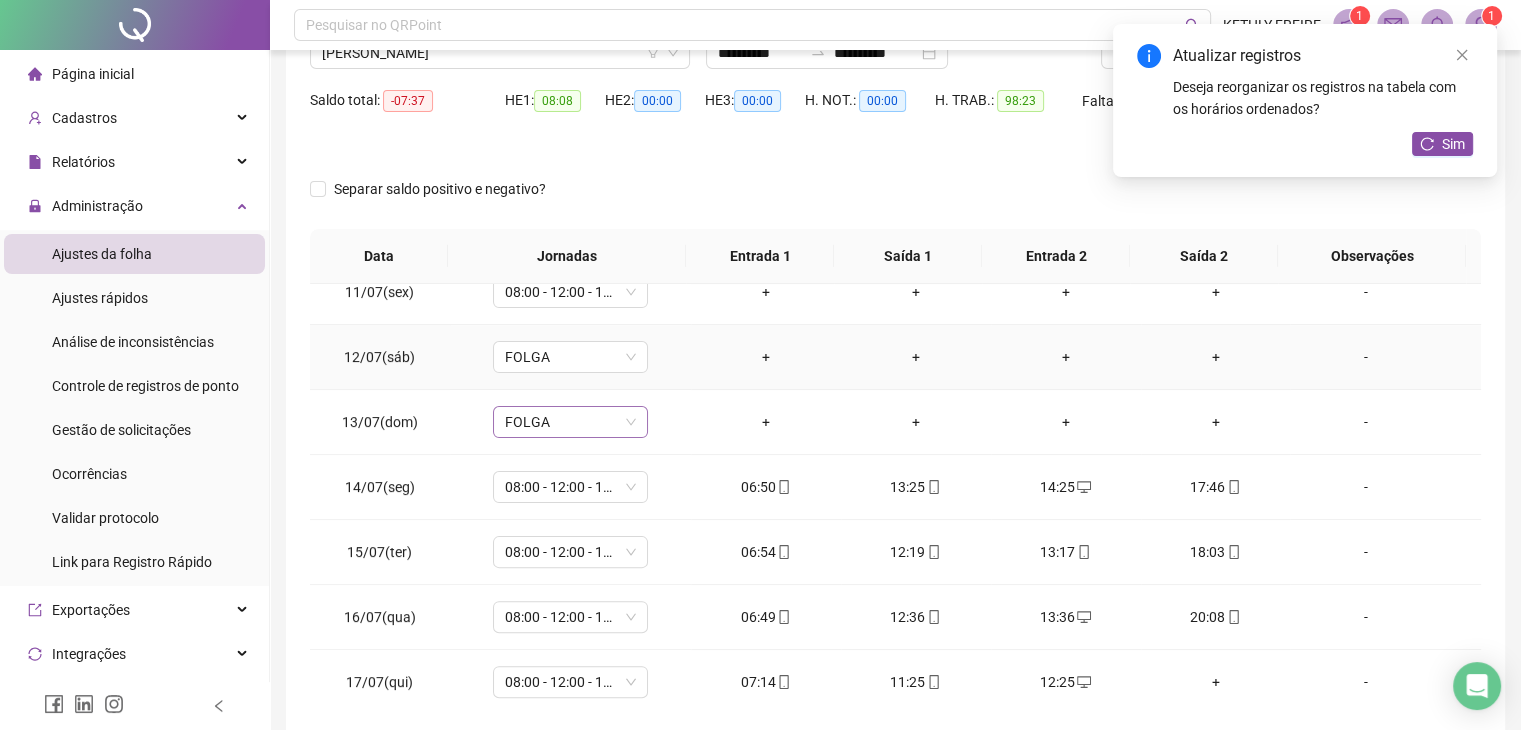 scroll, scrollTop: 200, scrollLeft: 0, axis: vertical 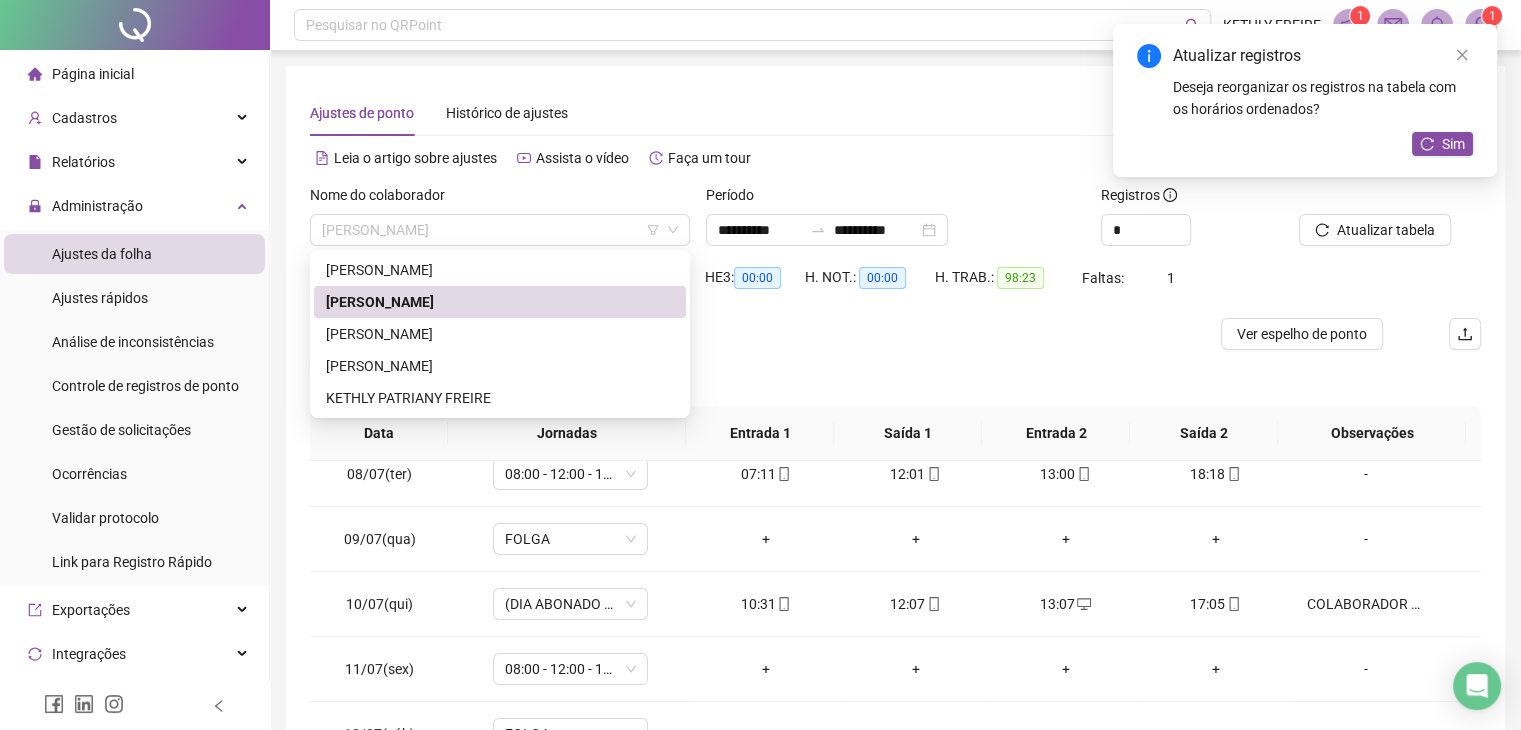 drag, startPoint x: 558, startPoint y: 231, endPoint x: 494, endPoint y: 252, distance: 67.357254 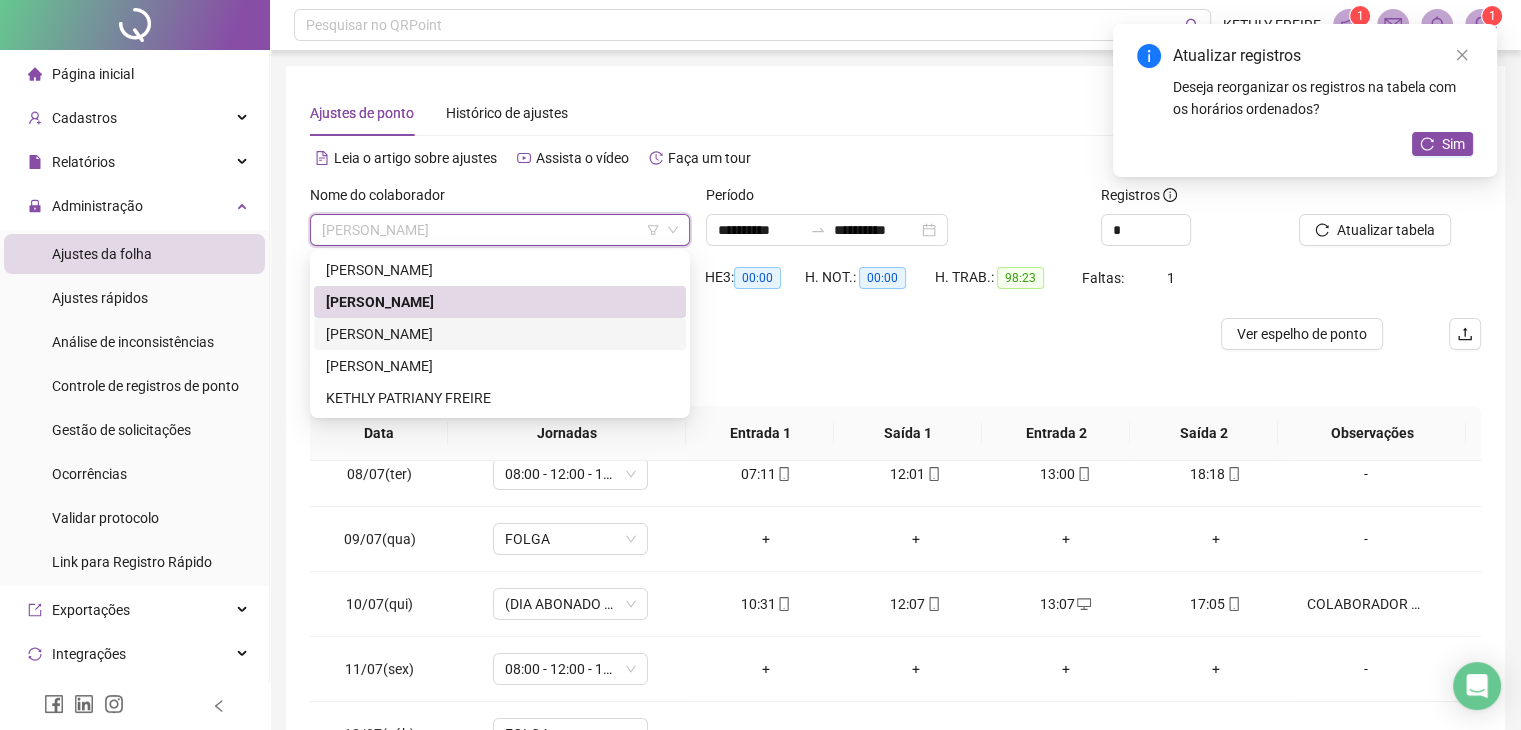 click on "[PERSON_NAME]" at bounding box center [500, 334] 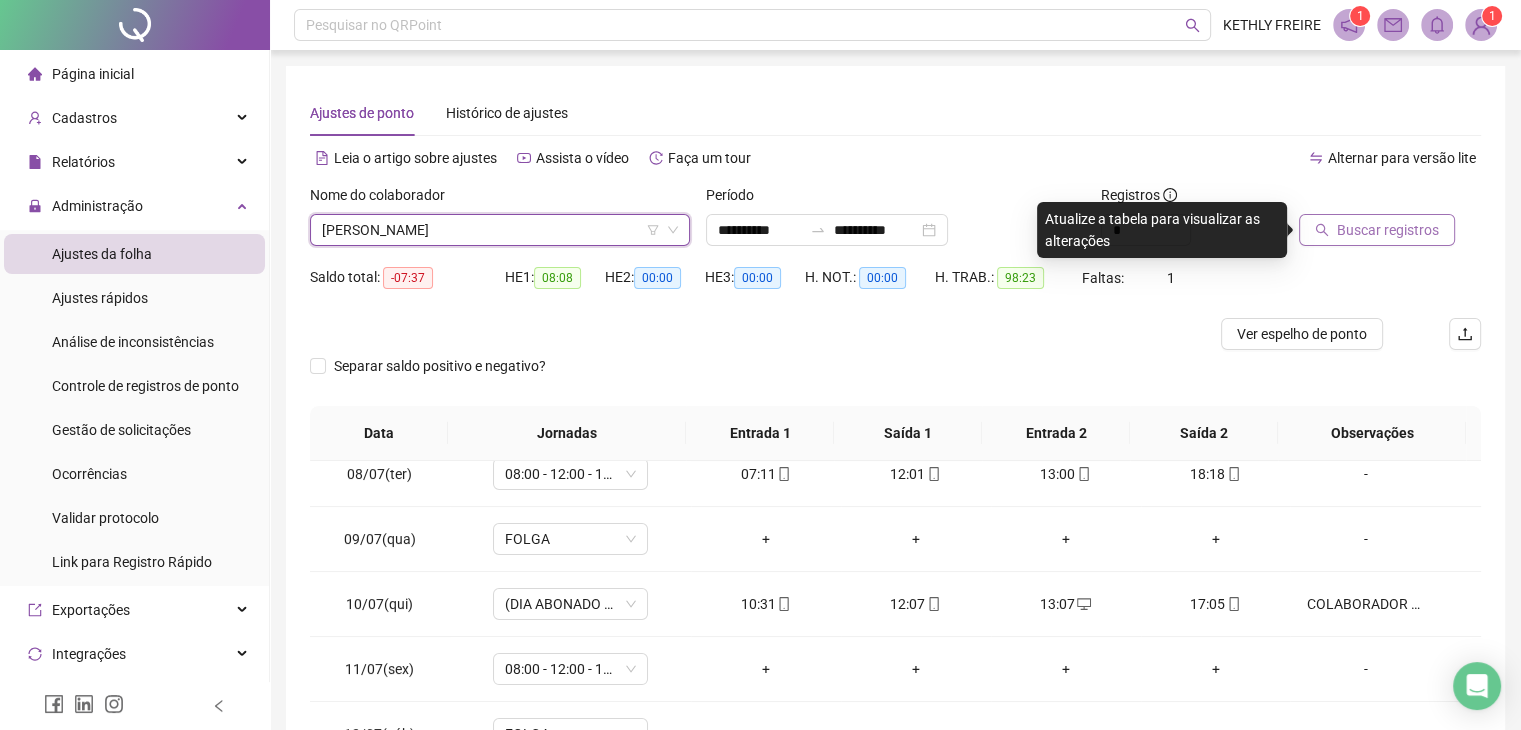 click on "Buscar registros" at bounding box center (1388, 230) 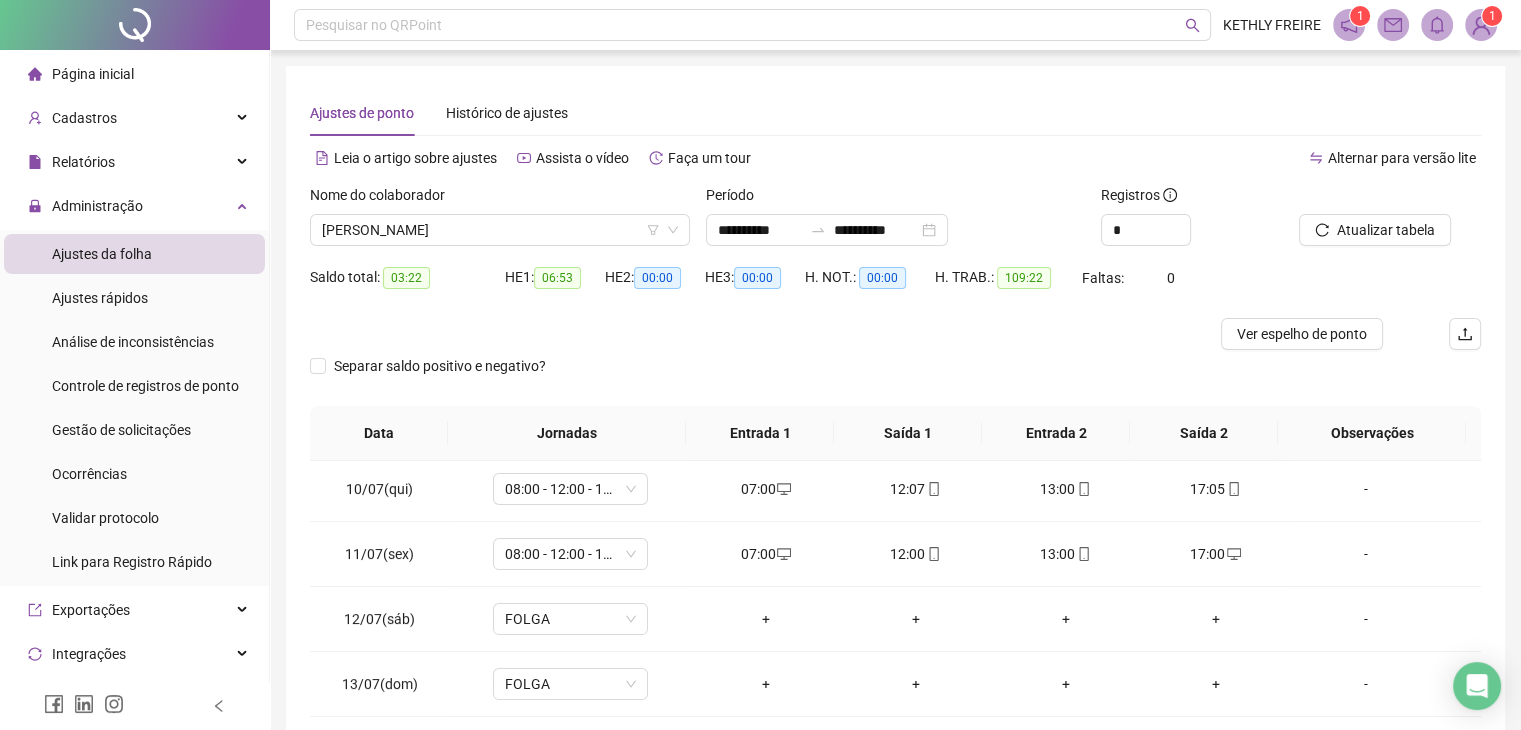 scroll, scrollTop: 674, scrollLeft: 0, axis: vertical 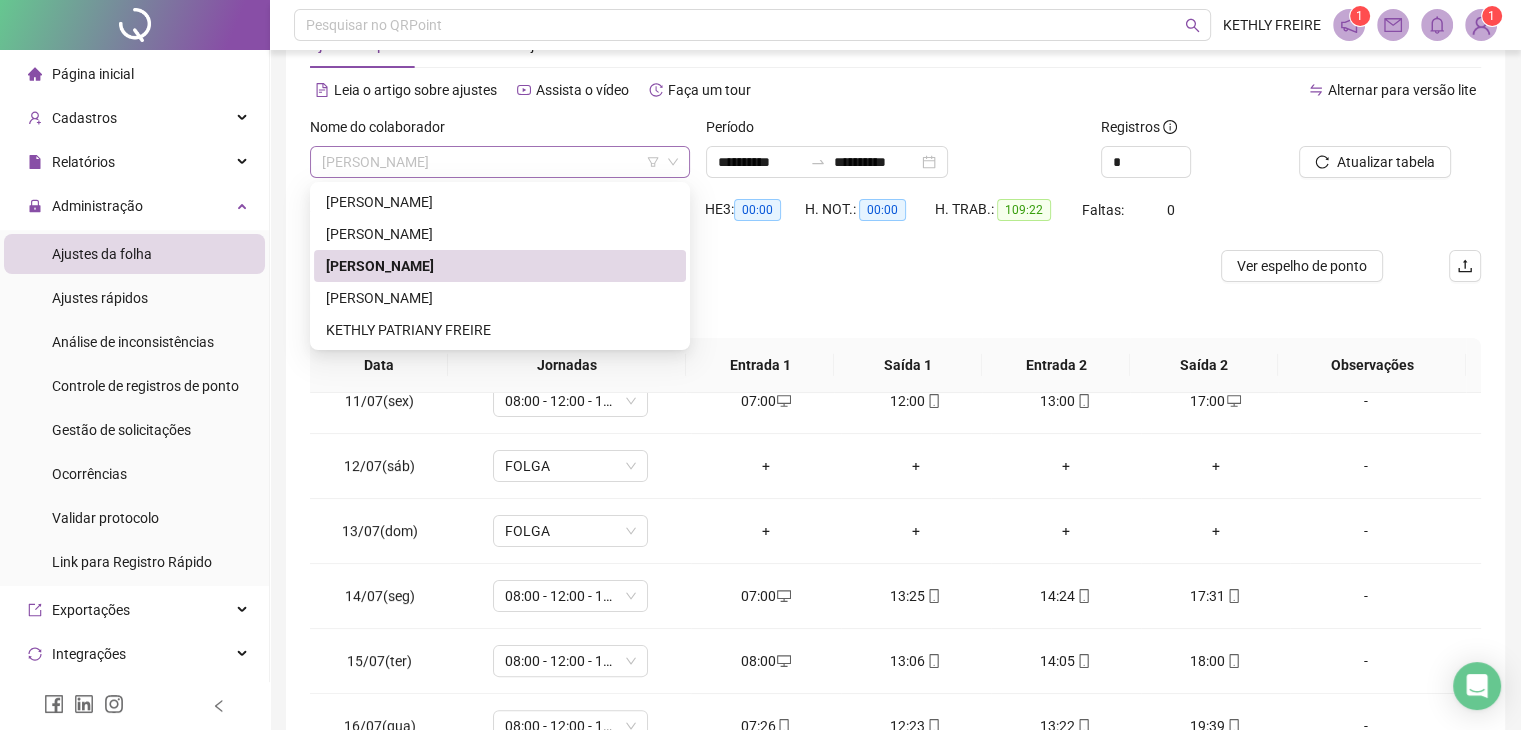 click on "[PERSON_NAME]" at bounding box center (500, 162) 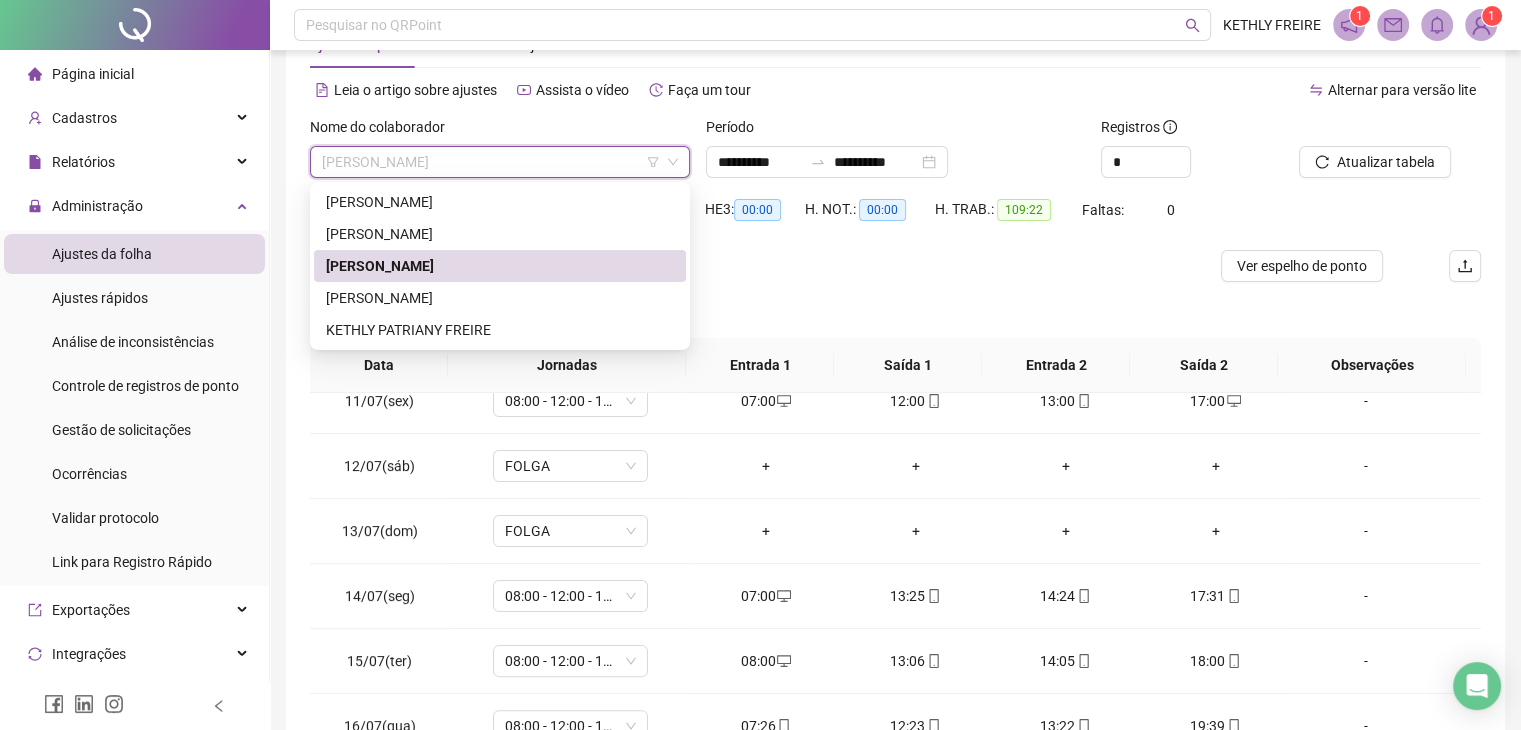 drag, startPoint x: 517, startPoint y: 149, endPoint x: 513, endPoint y: 168, distance: 19.416489 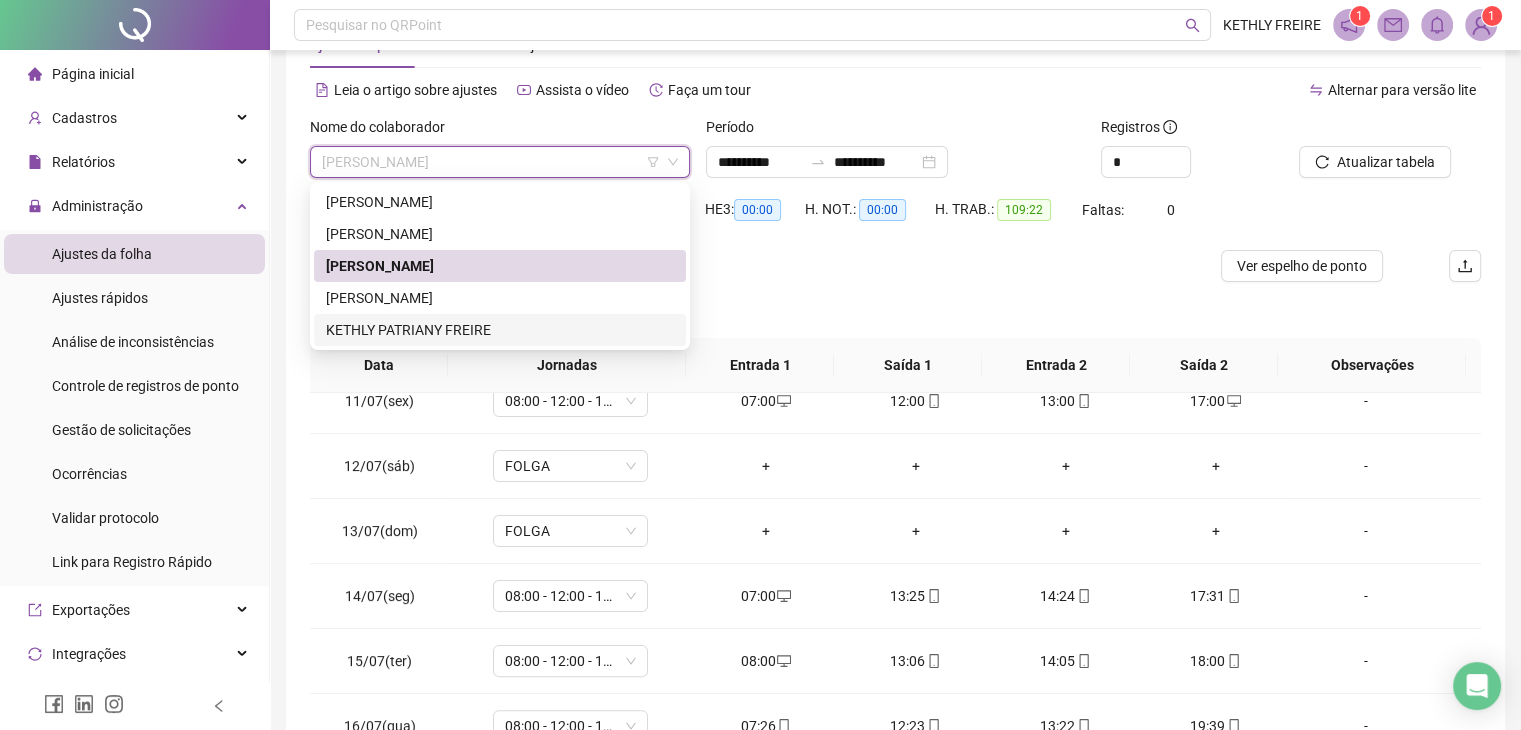 click on "KETHLY PATRIANY  FREIRE" at bounding box center [500, 330] 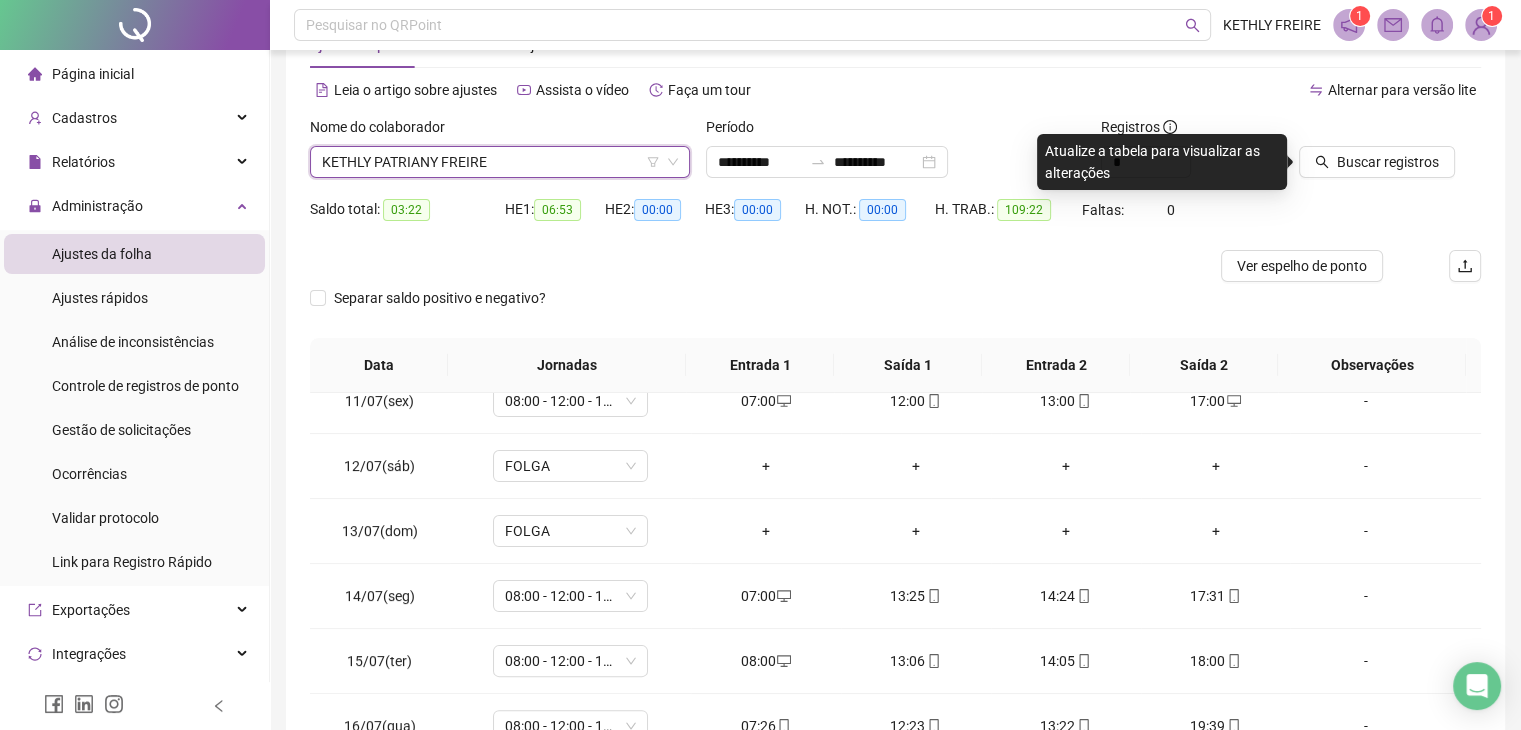 click on "Buscar registros" at bounding box center (1390, 155) 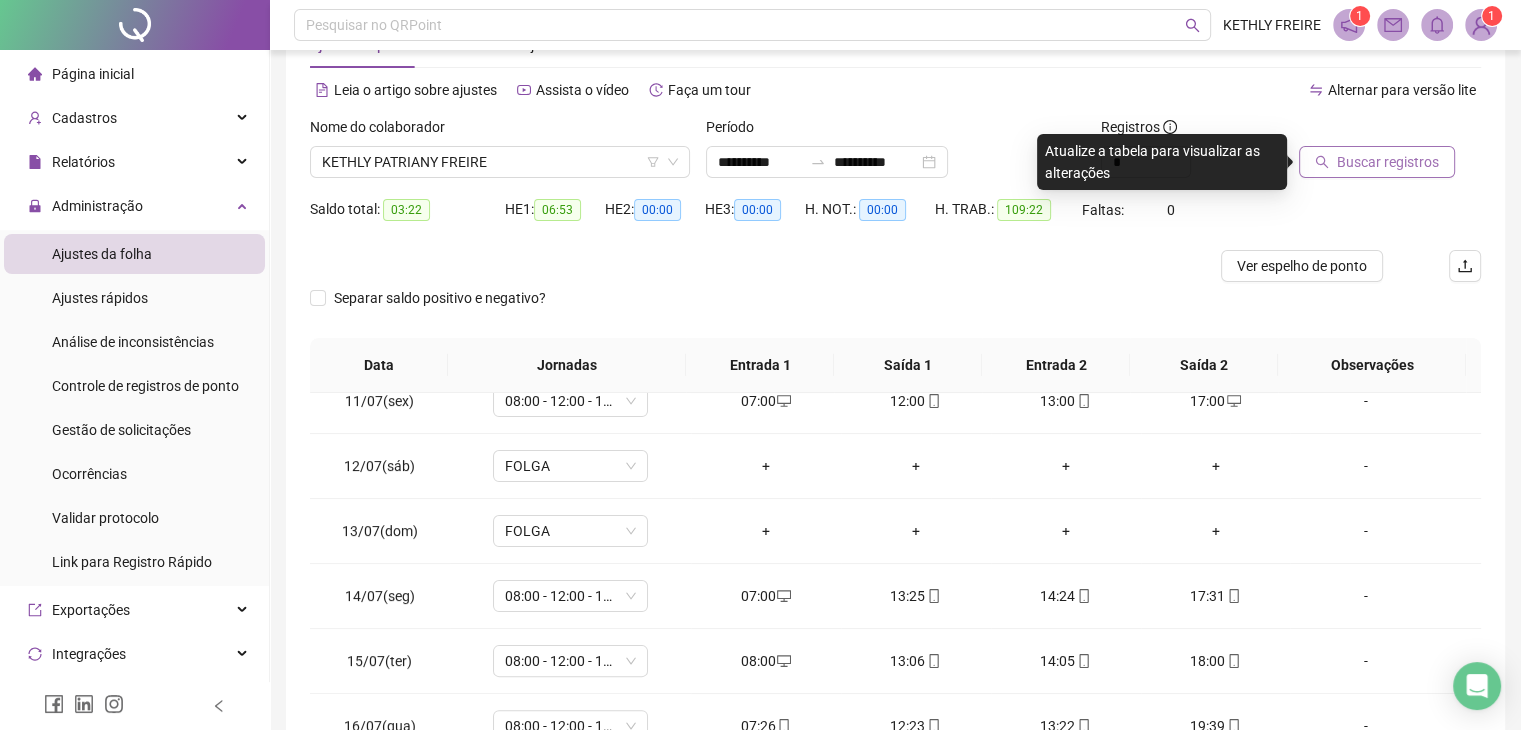 click on "Buscar registros" at bounding box center (1388, 162) 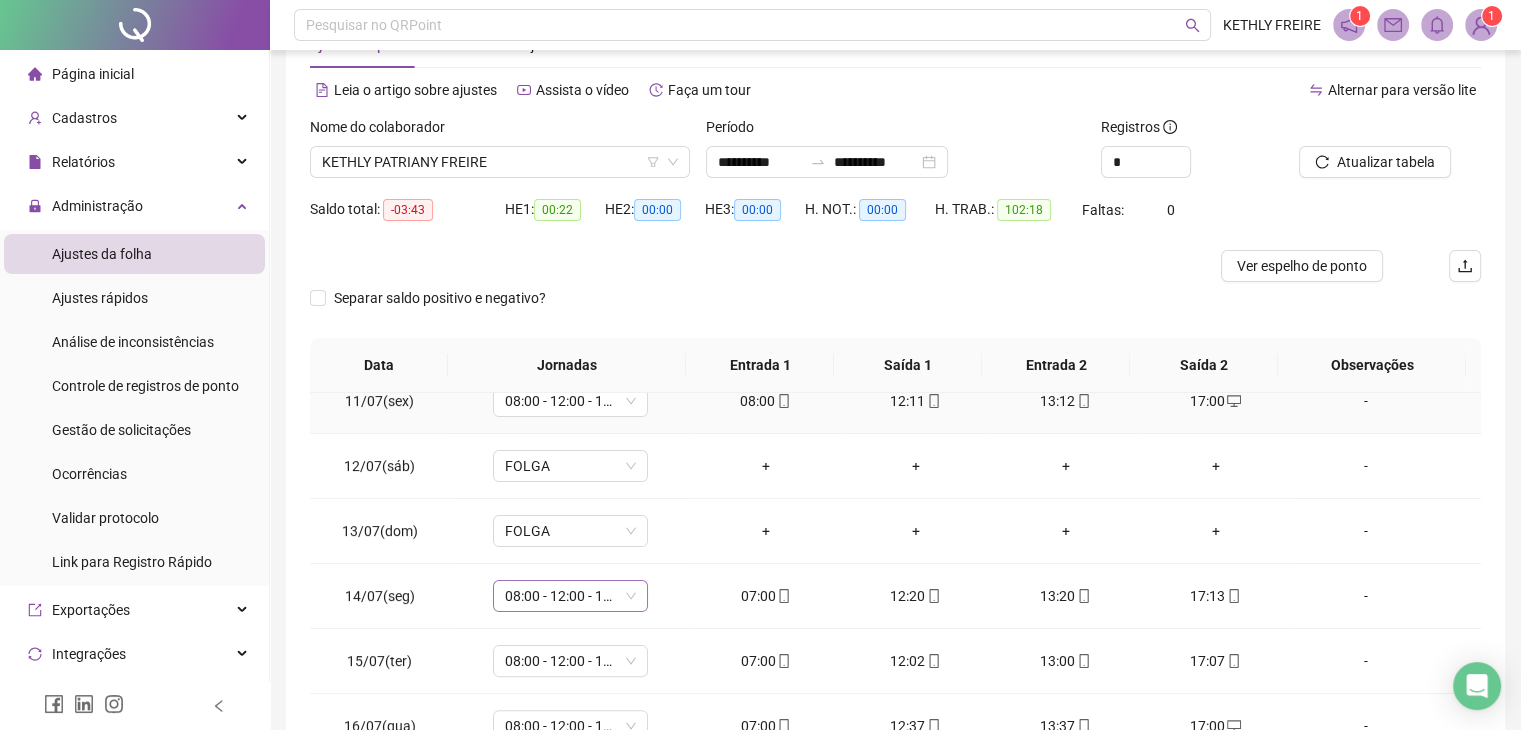 scroll, scrollTop: 268, scrollLeft: 0, axis: vertical 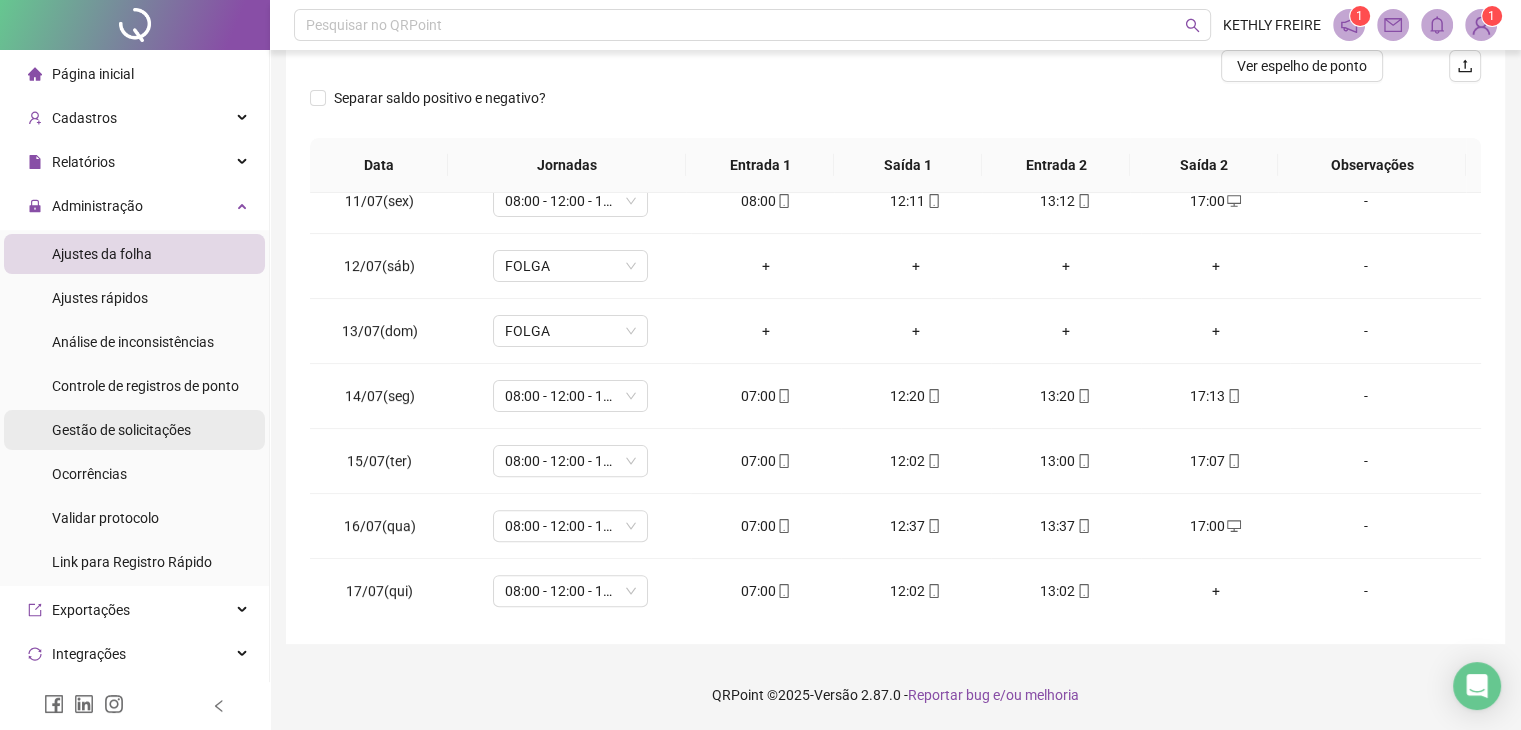 click on "Gestão de solicitações" at bounding box center [134, 430] 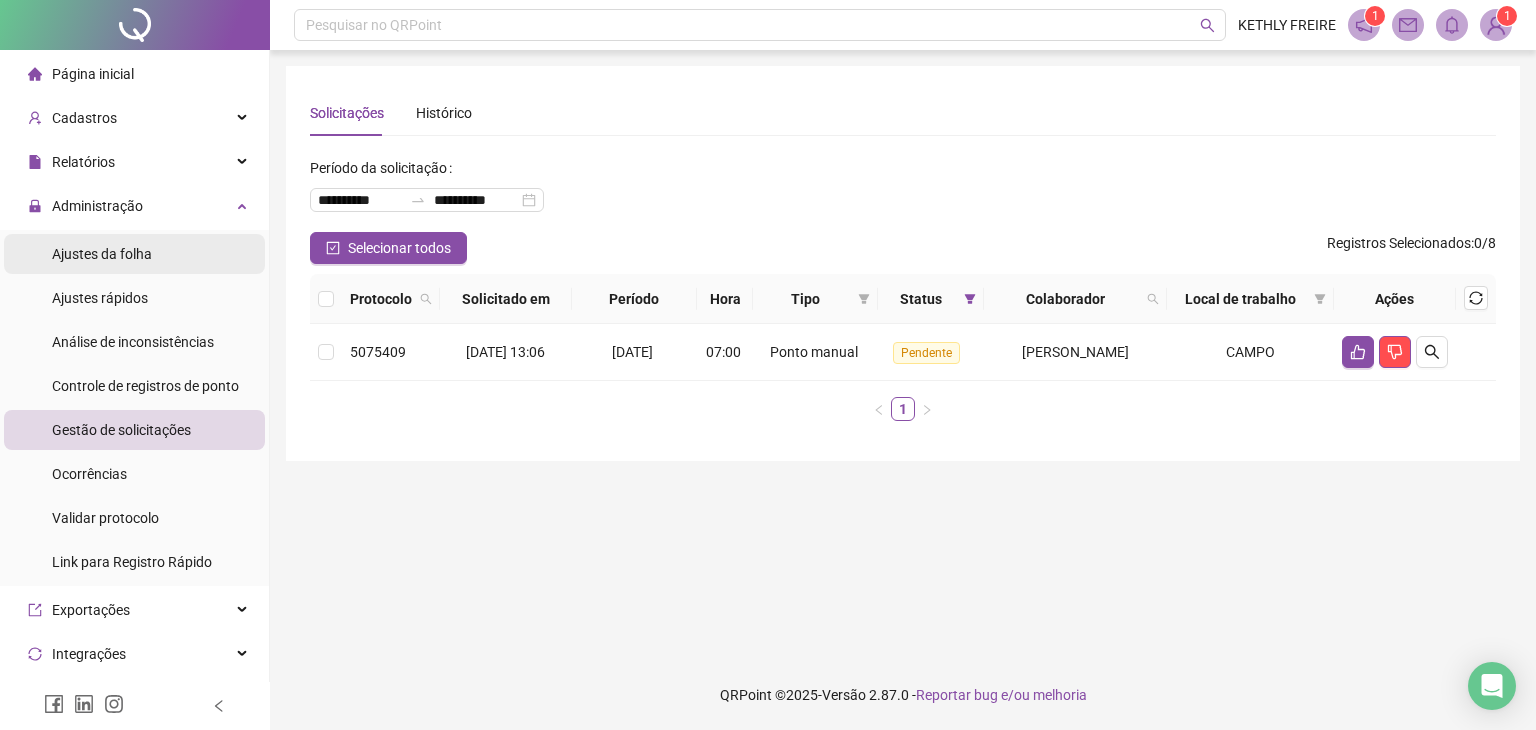 click on "Ajustes da folha" at bounding box center [102, 254] 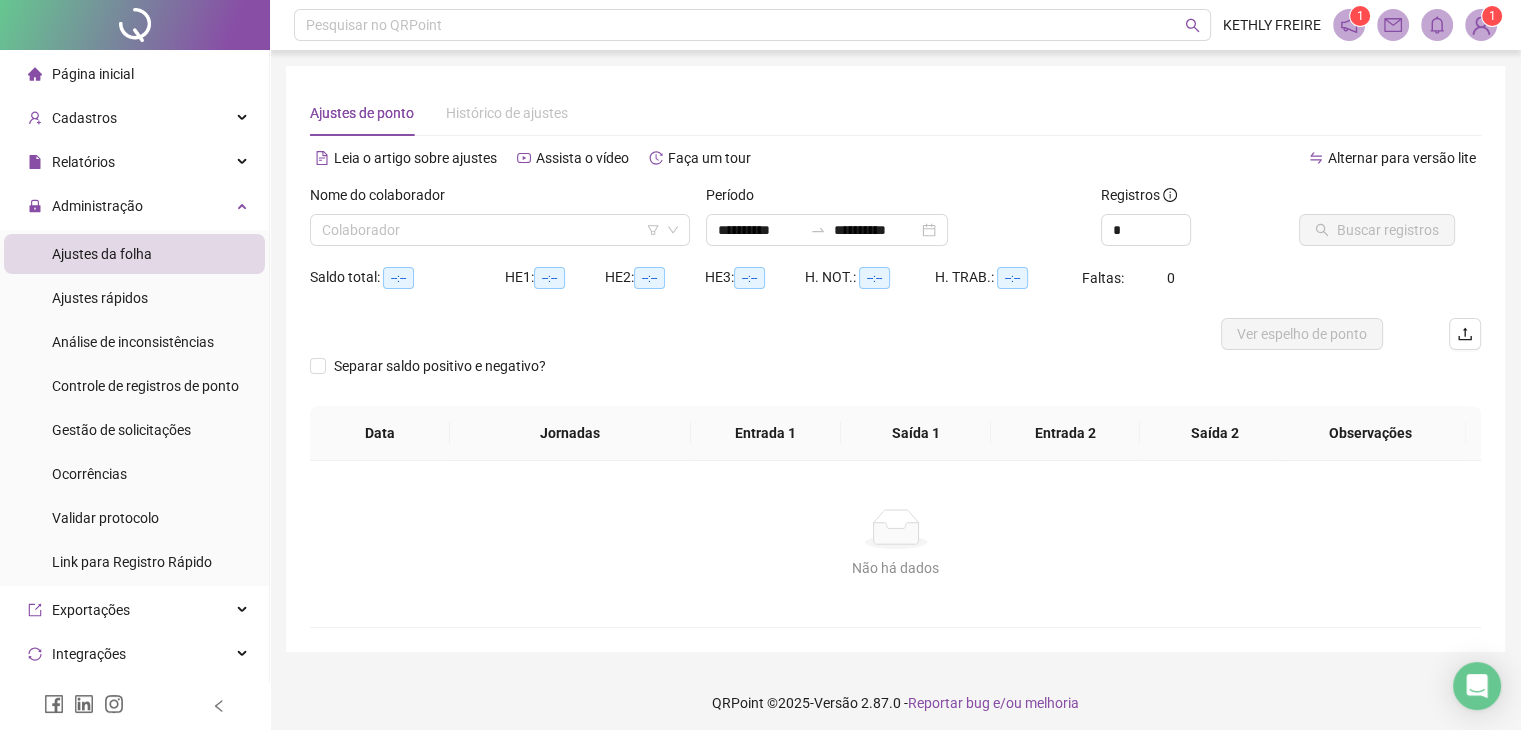 type on "**********" 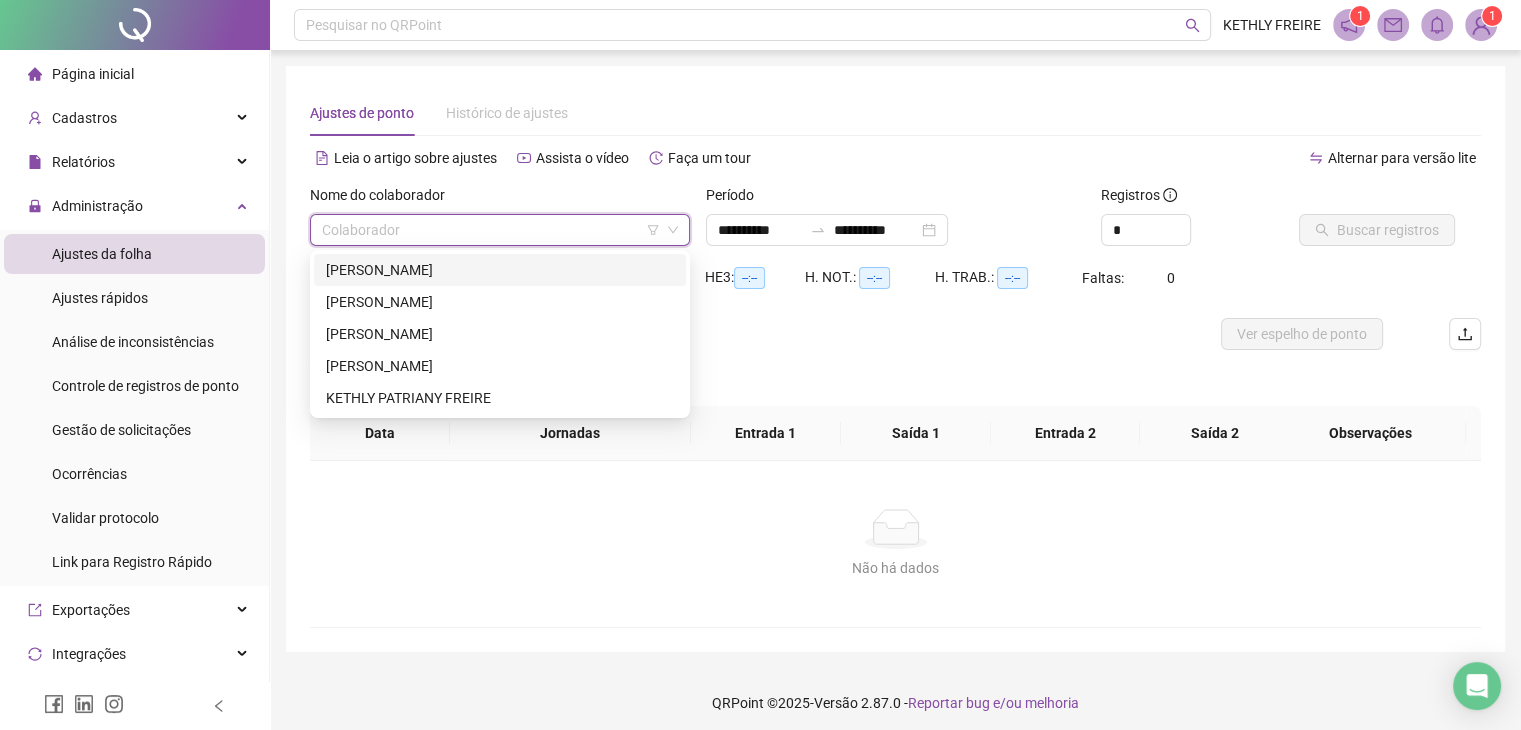 drag, startPoint x: 472, startPoint y: 232, endPoint x: 457, endPoint y: 257, distance: 29.15476 